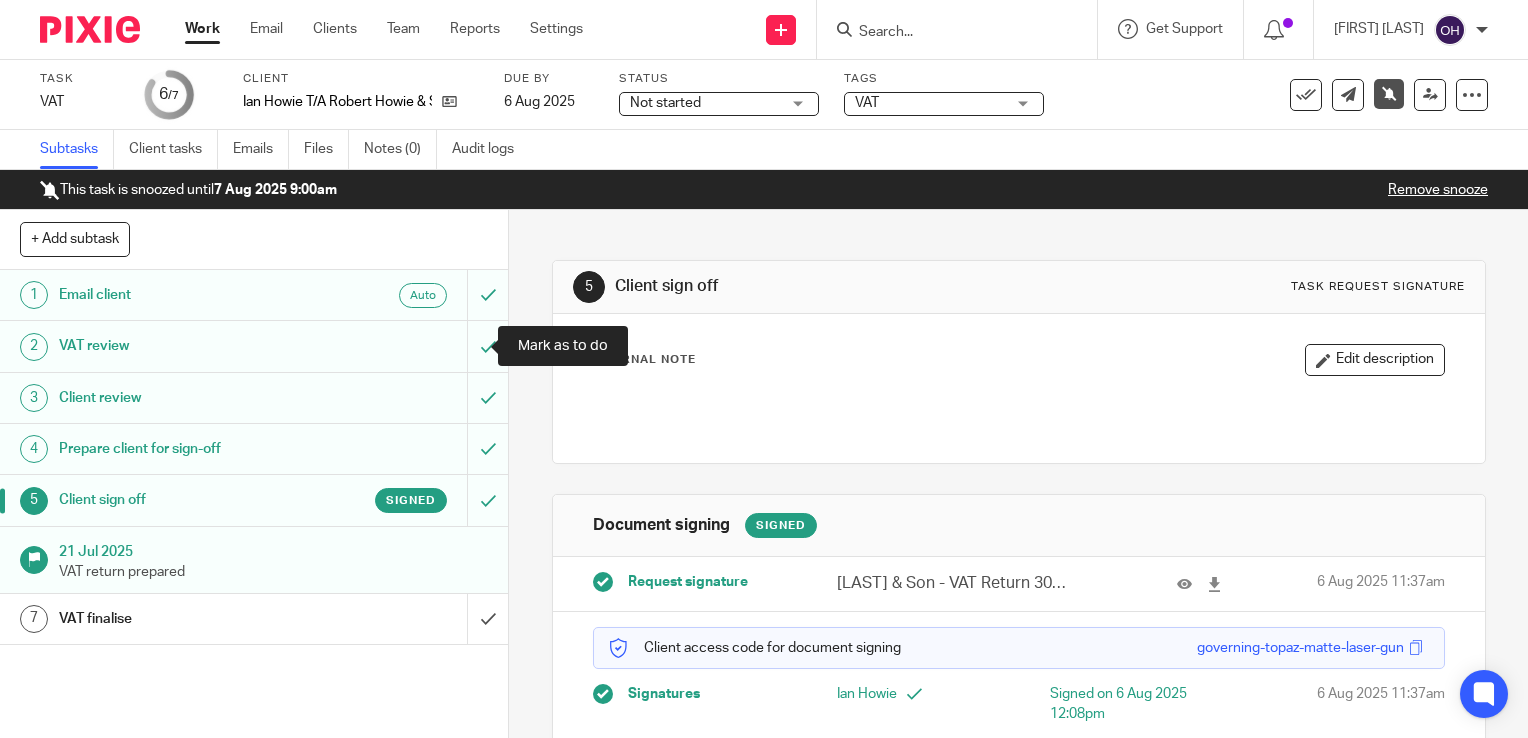 scroll, scrollTop: 0, scrollLeft: 0, axis: both 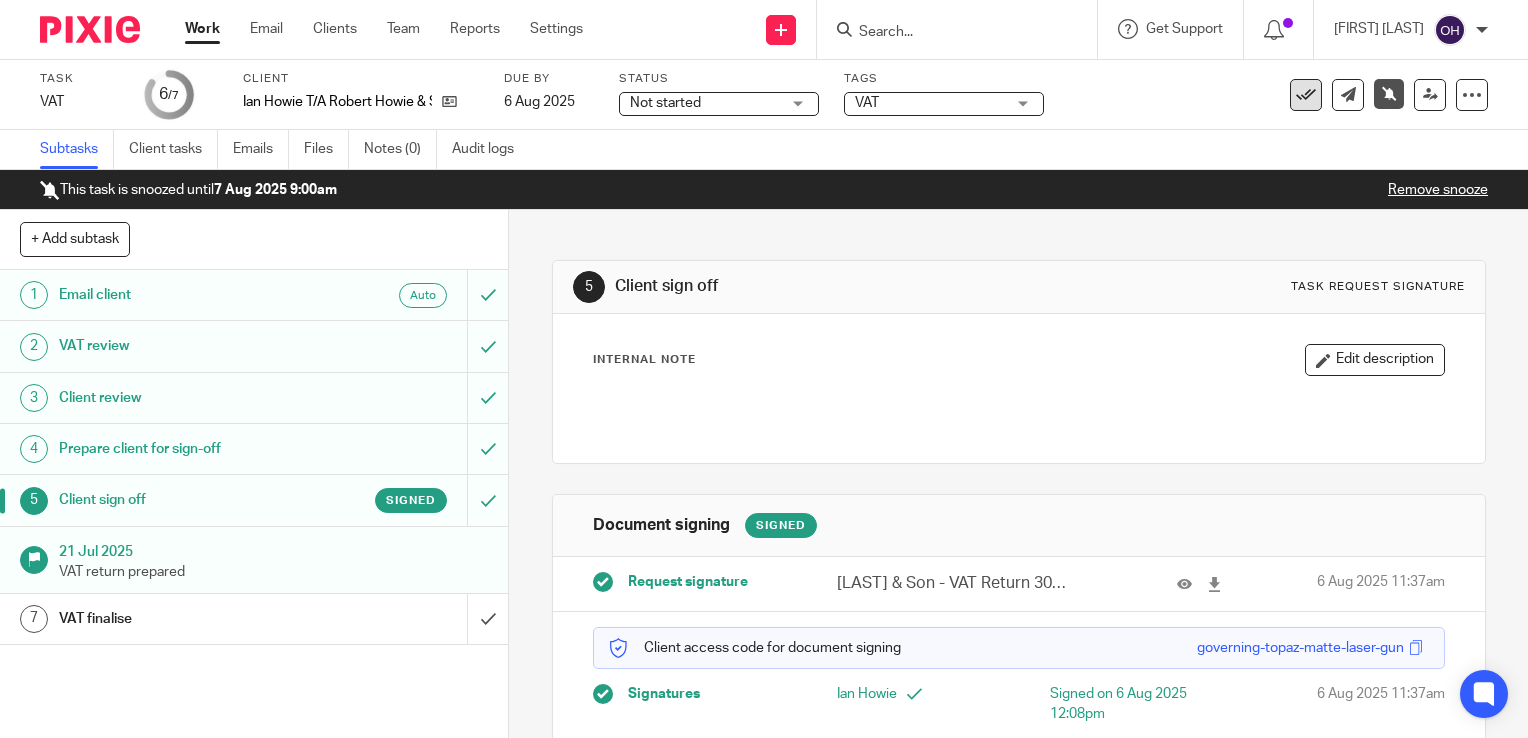 click at bounding box center [1306, 95] 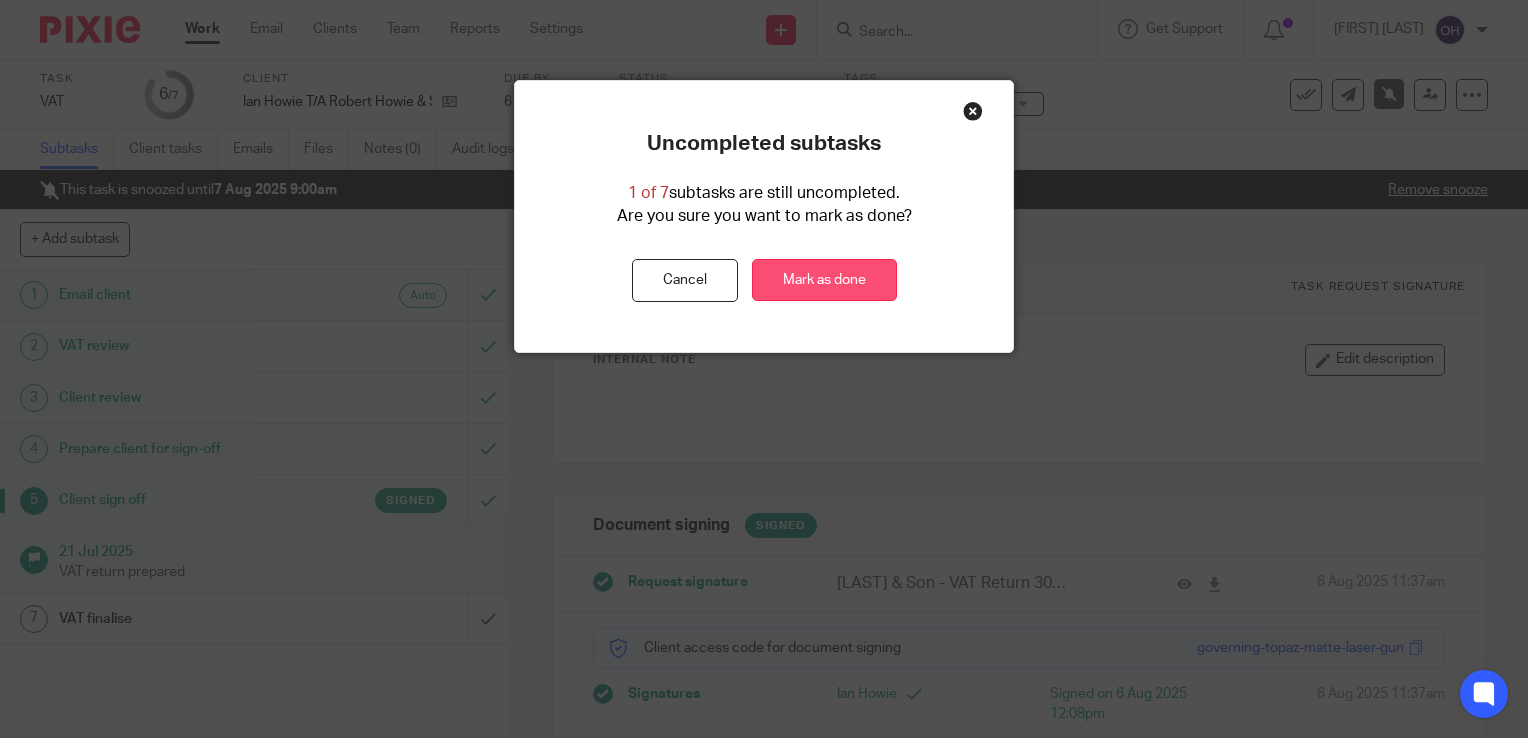 click on "Mark as done" at bounding box center [824, 280] 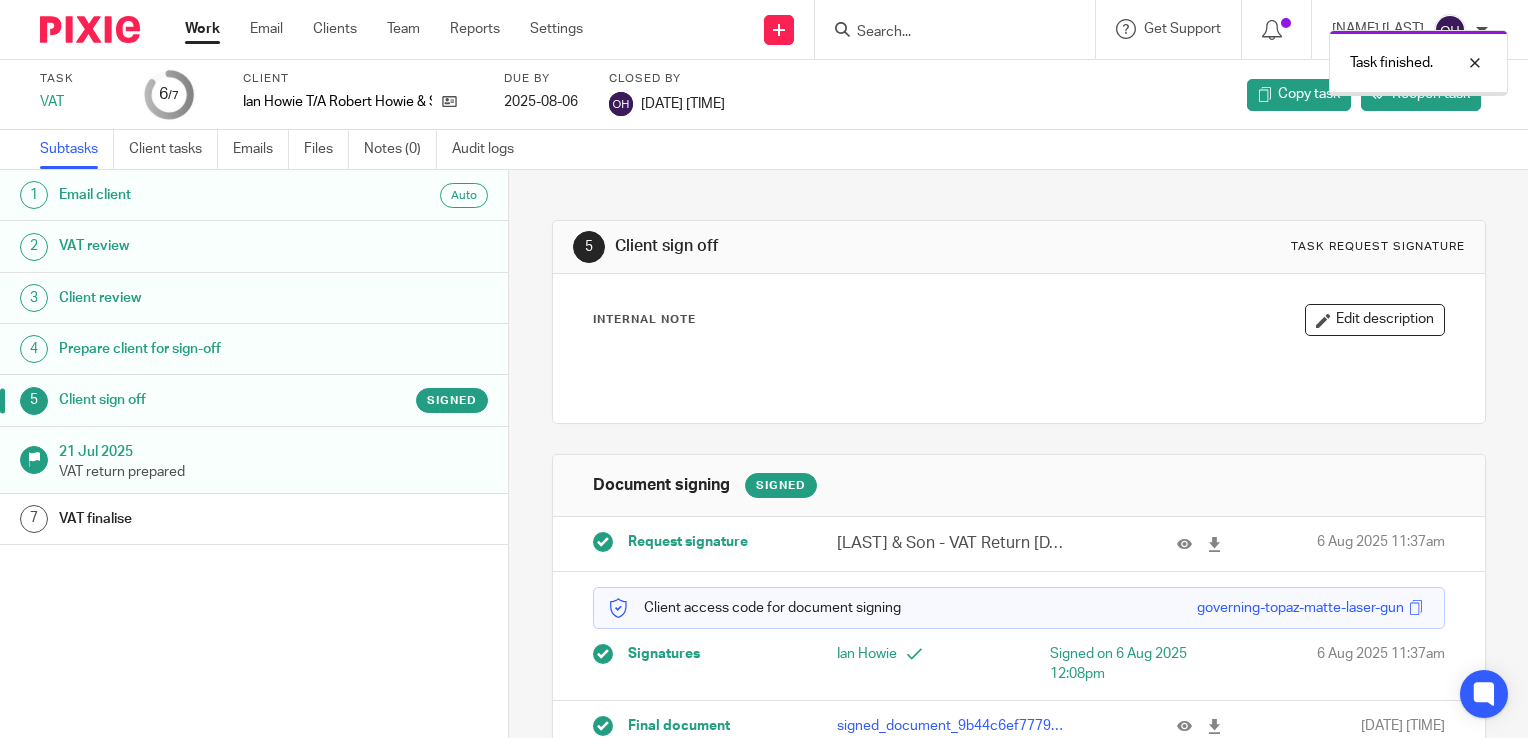 scroll, scrollTop: 0, scrollLeft: 0, axis: both 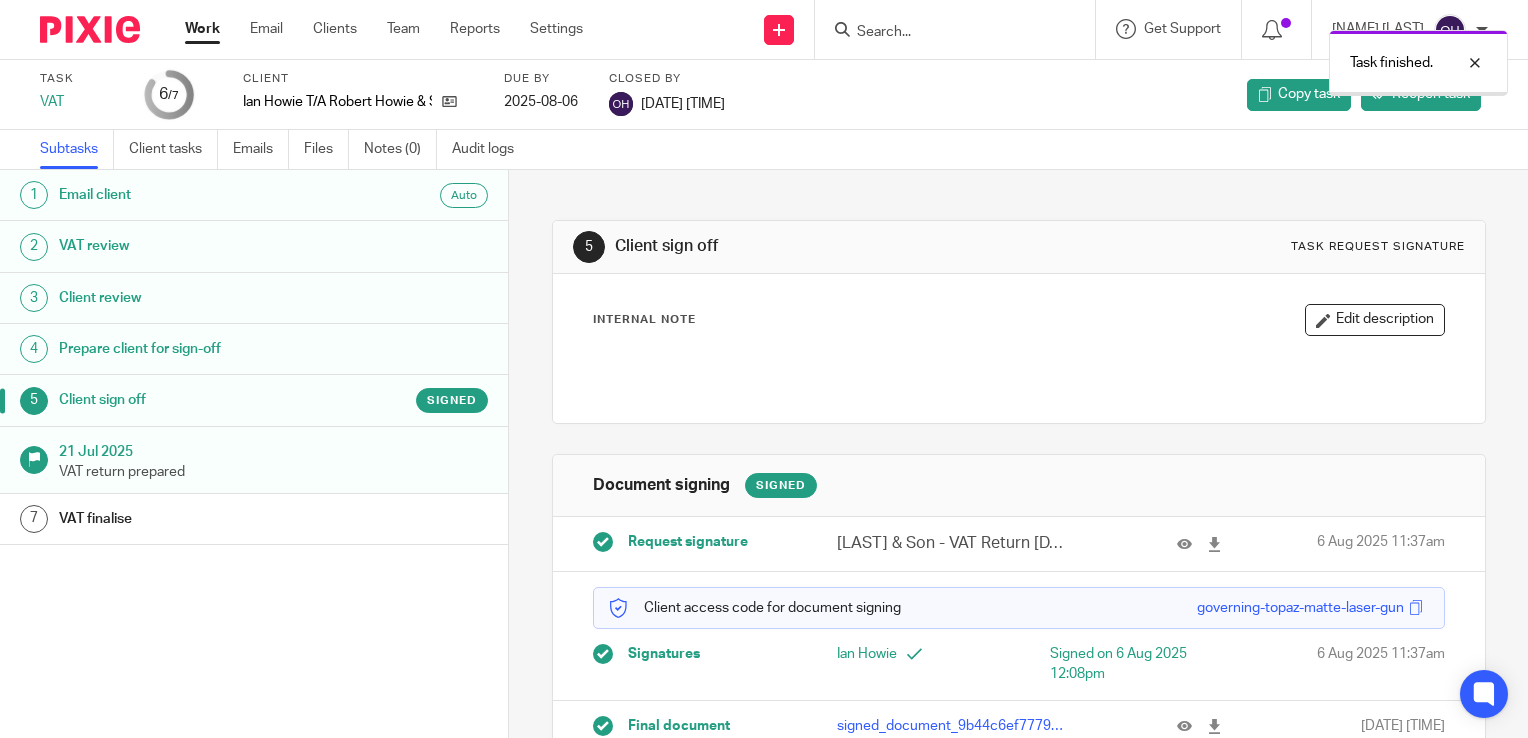 click on "Work" at bounding box center (202, 29) 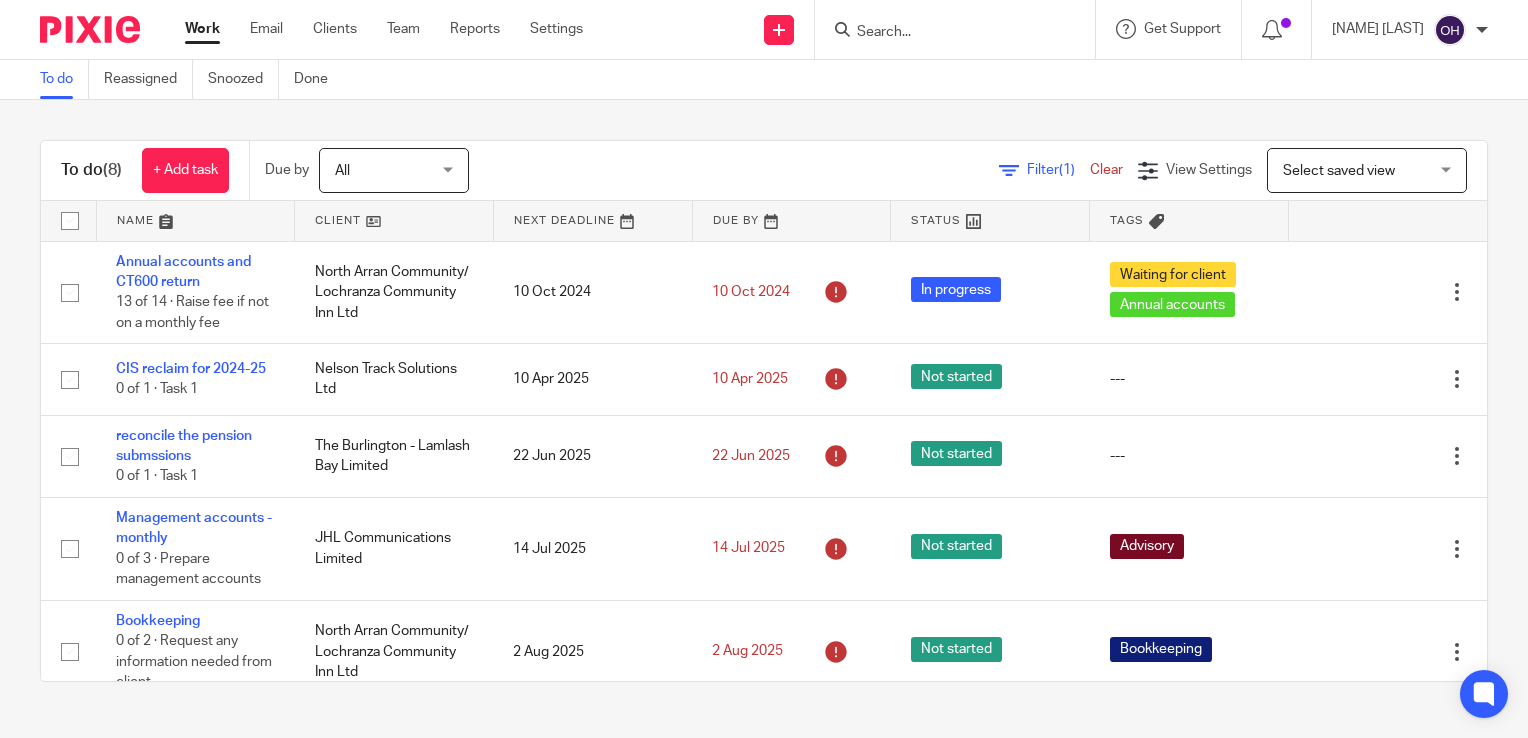 scroll, scrollTop: 0, scrollLeft: 0, axis: both 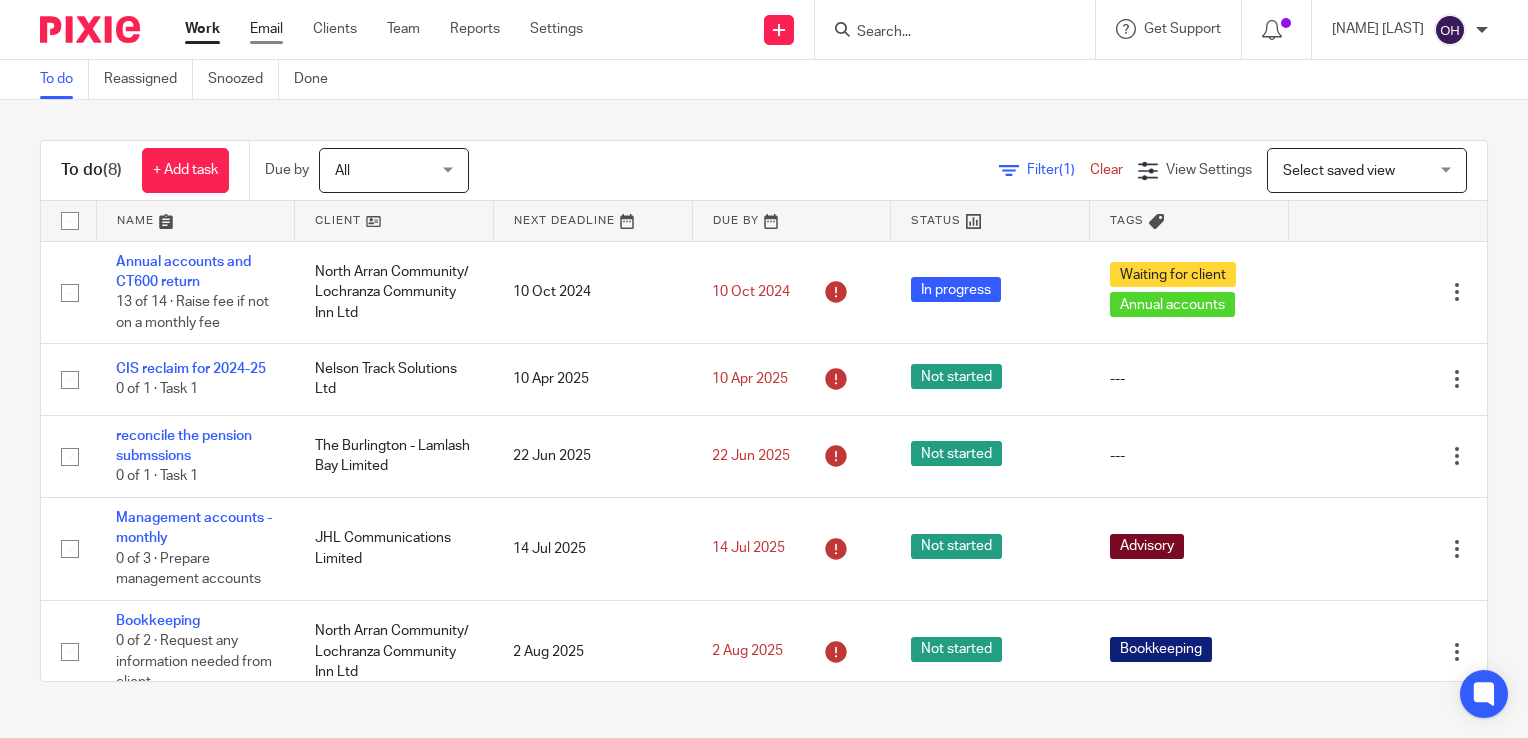 click on "Email" at bounding box center (266, 29) 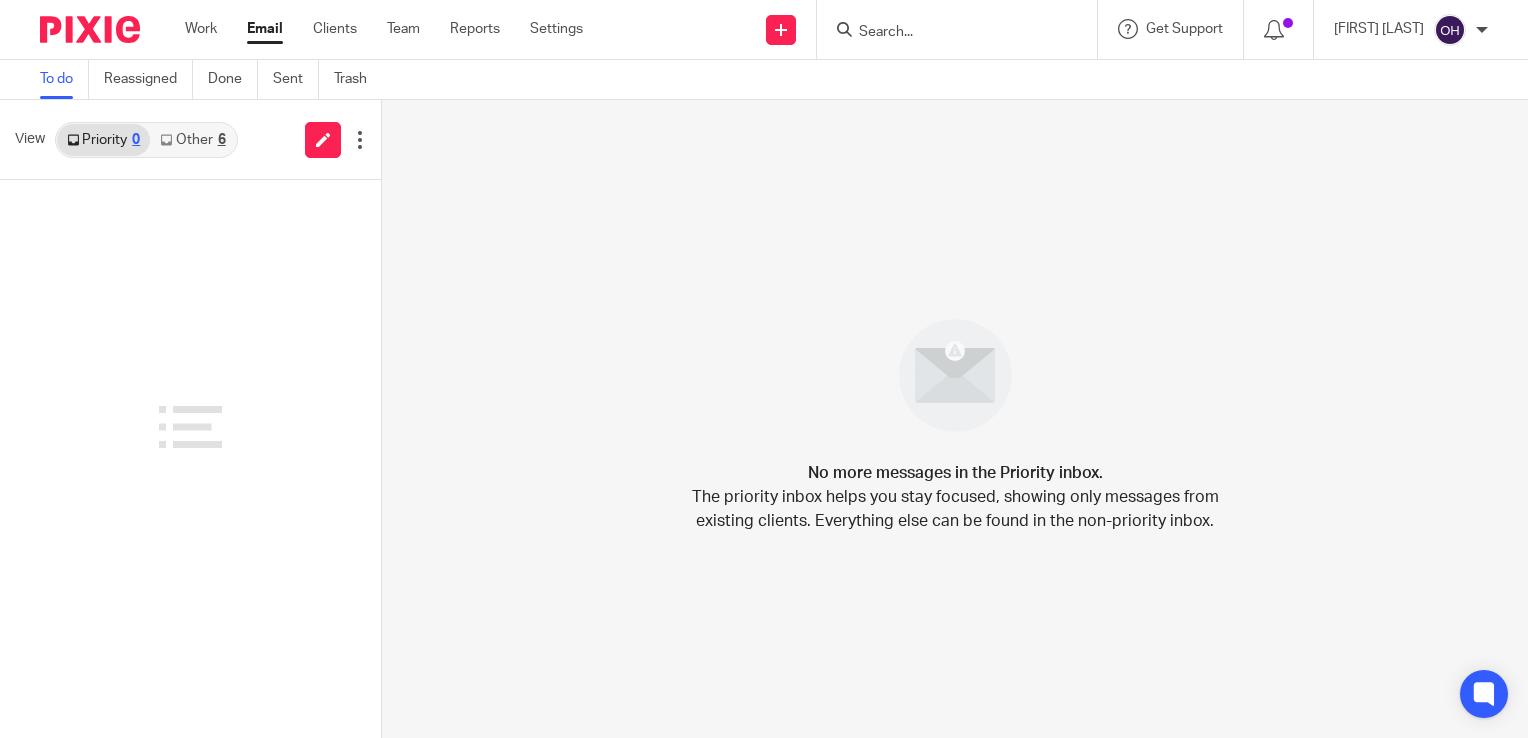 scroll, scrollTop: 0, scrollLeft: 0, axis: both 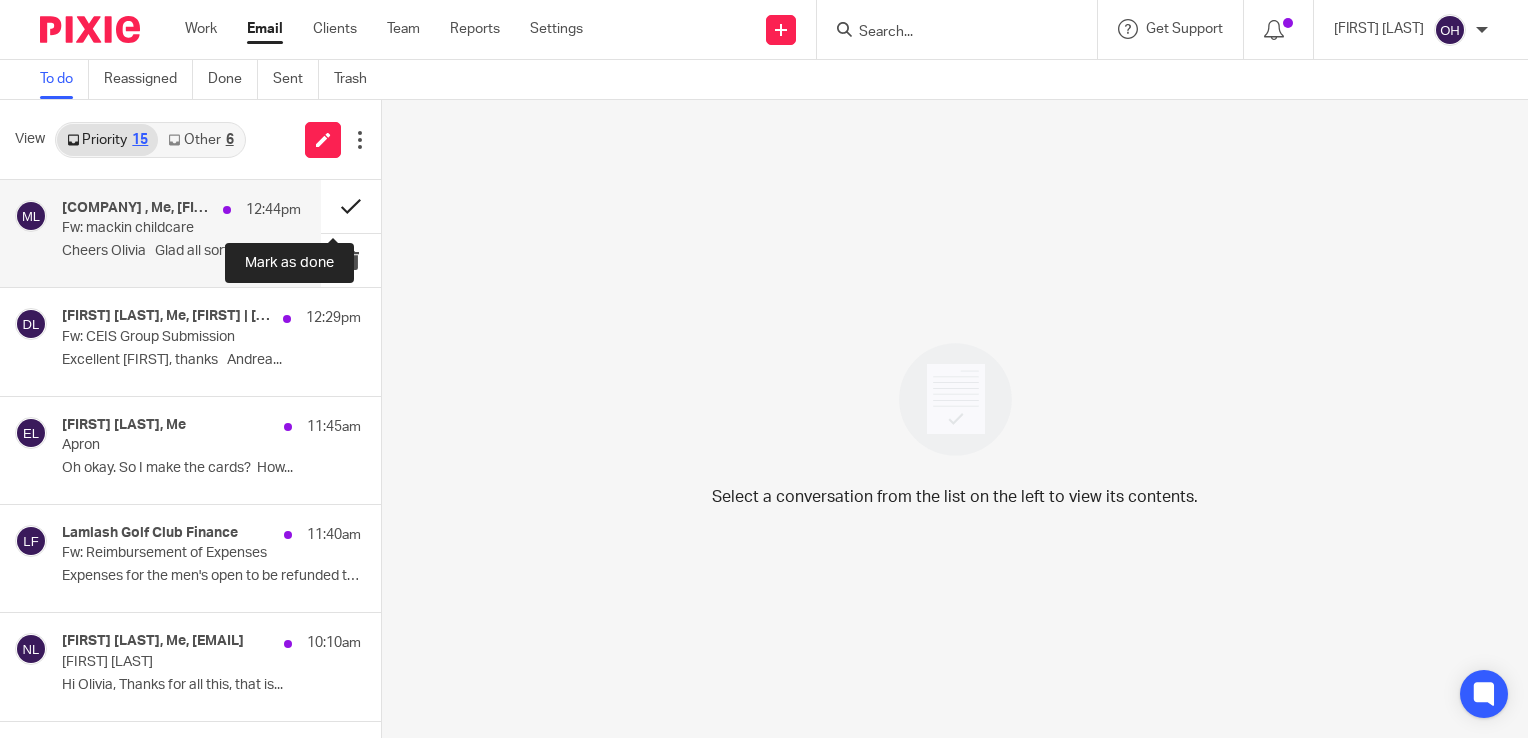 click at bounding box center [351, 206] 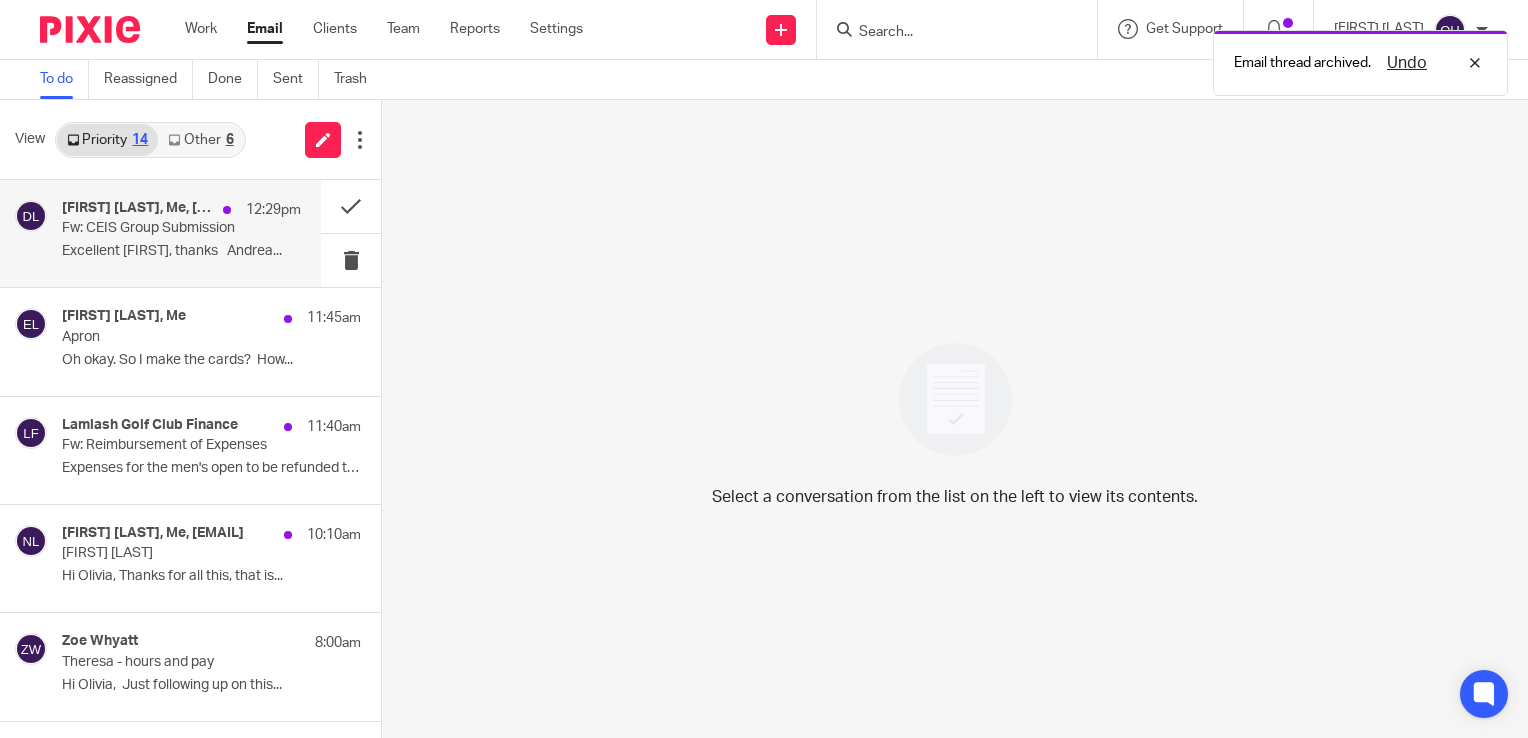 click on "Excellent [FIRST], thanks     Andrea..." at bounding box center (181, 251) 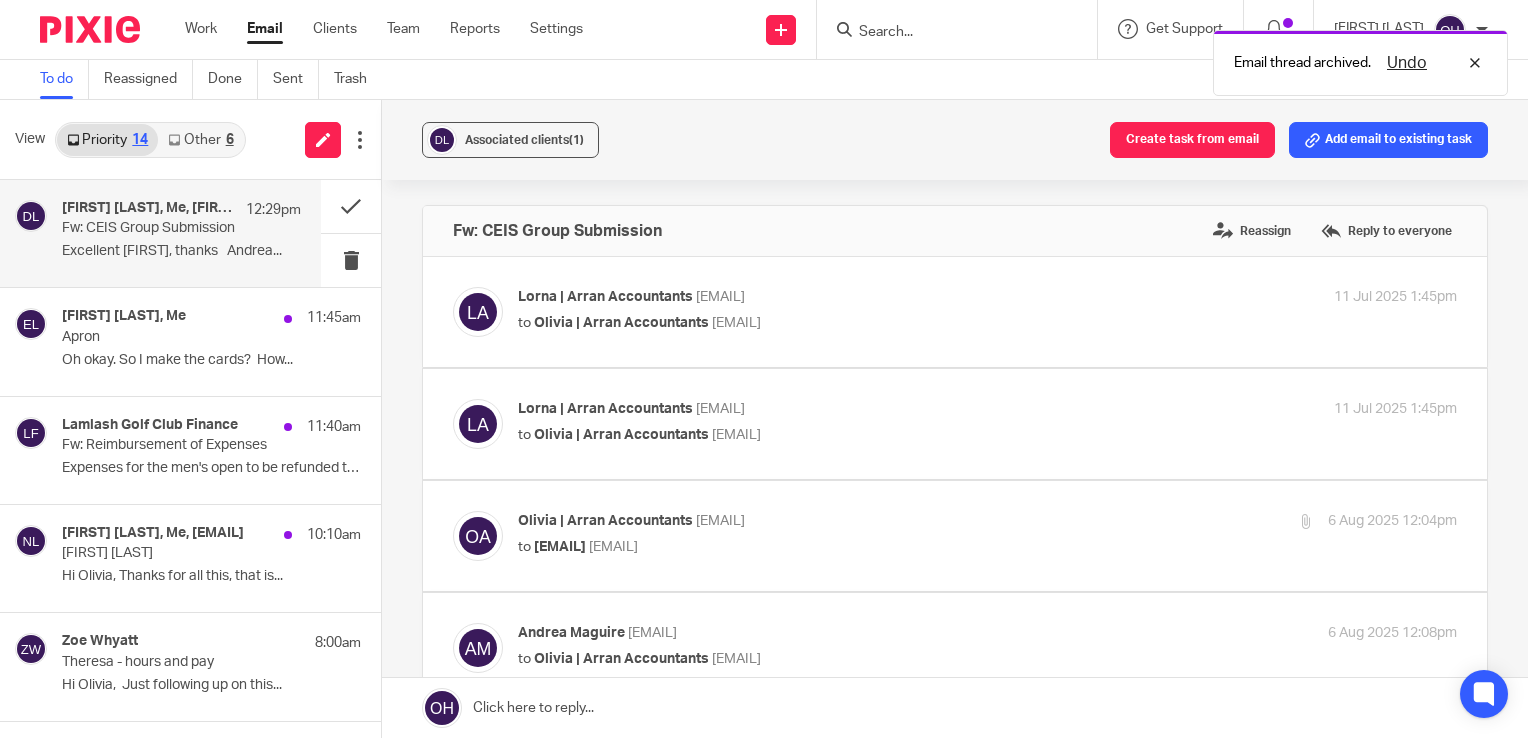 scroll, scrollTop: 0, scrollLeft: 0, axis: both 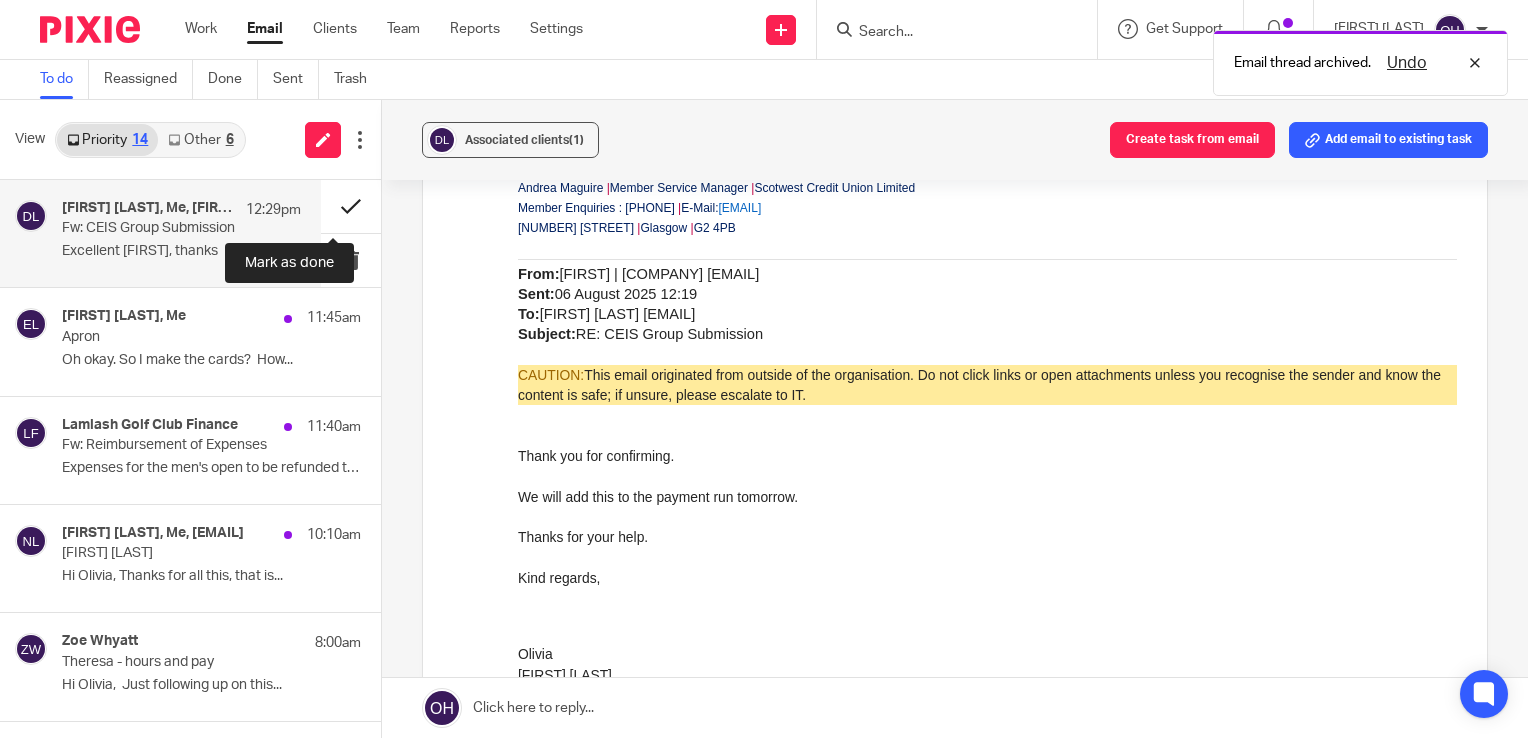 click at bounding box center [351, 206] 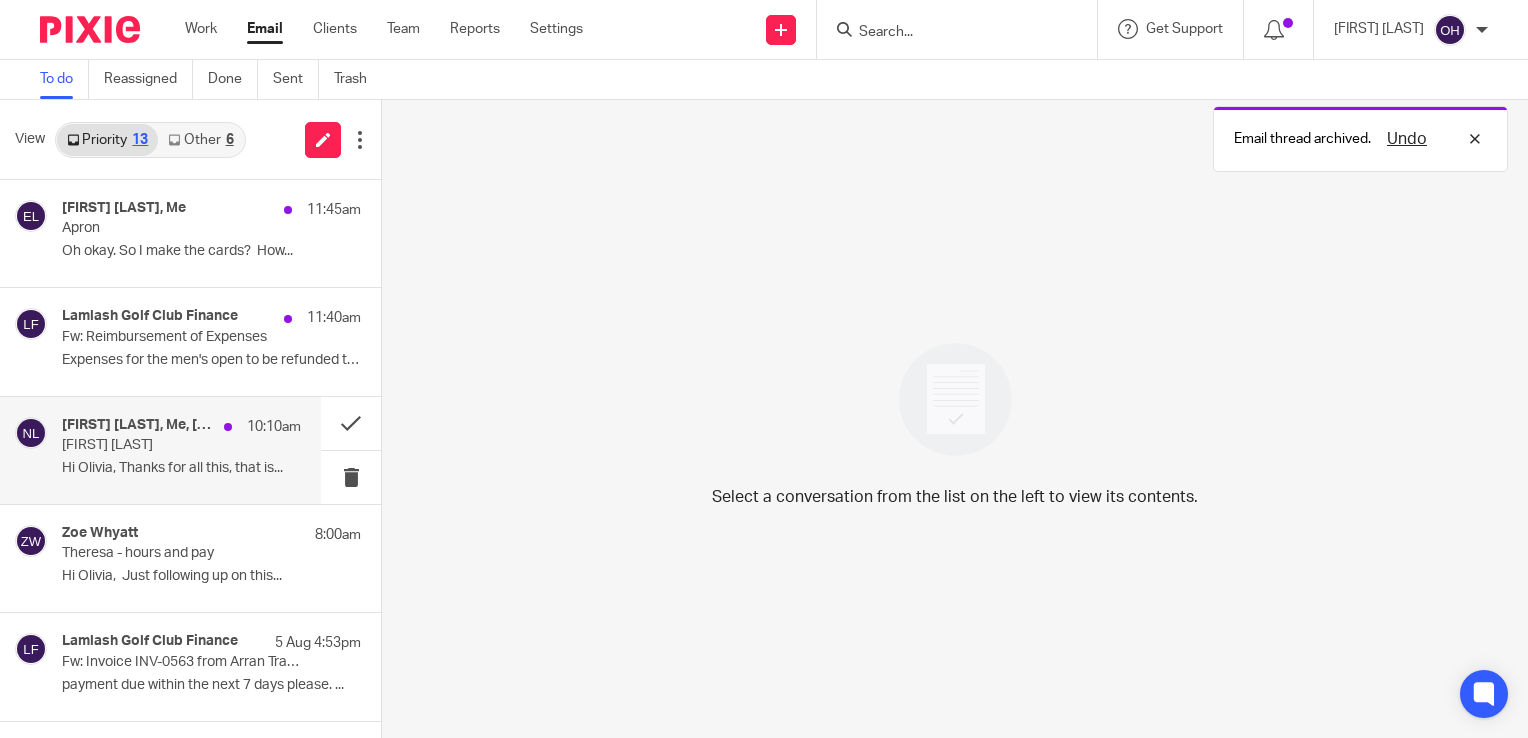 click on "Hi Olivia,     Thanks for all this, that is..." at bounding box center (181, 468) 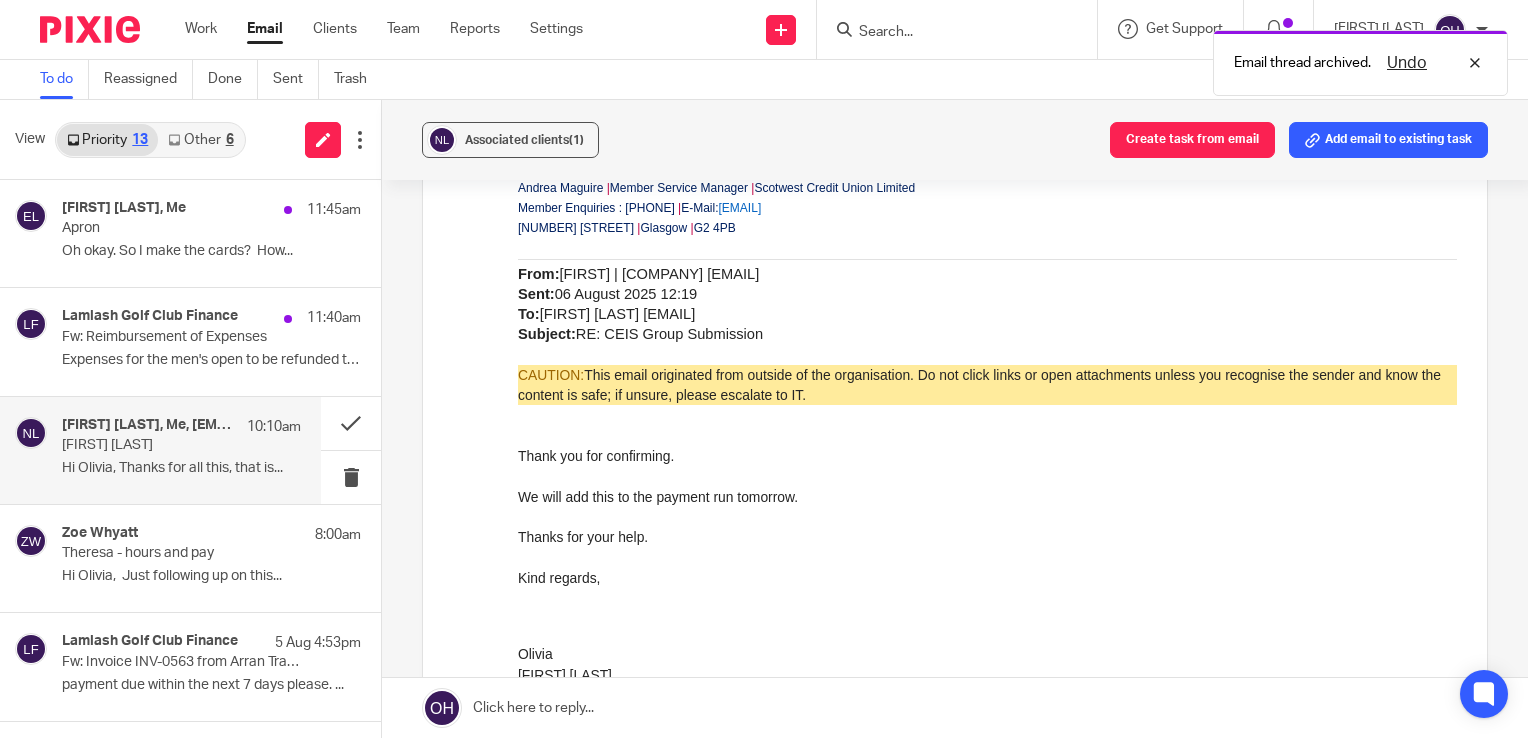scroll, scrollTop: 0, scrollLeft: 0, axis: both 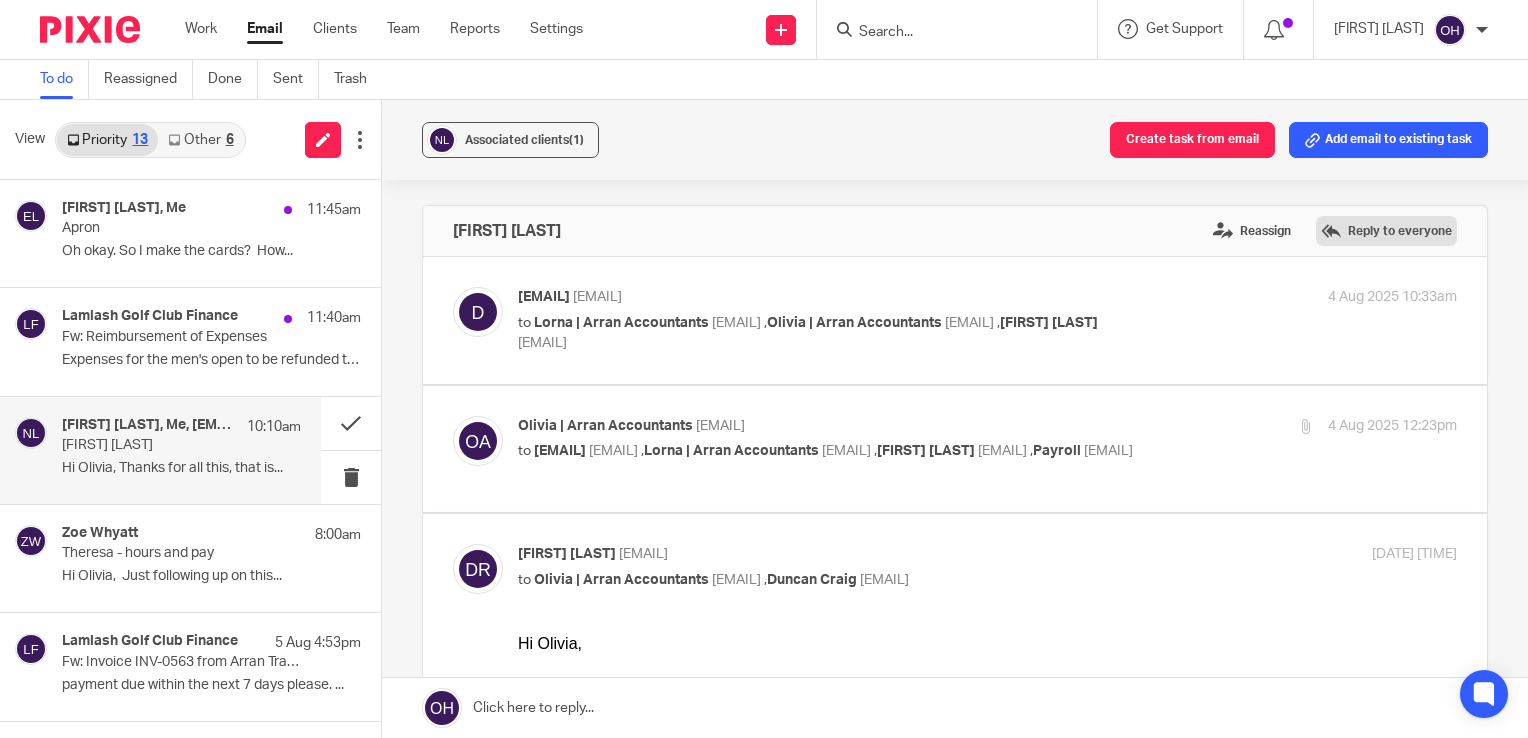 click on "Reply to everyone" at bounding box center (1386, 231) 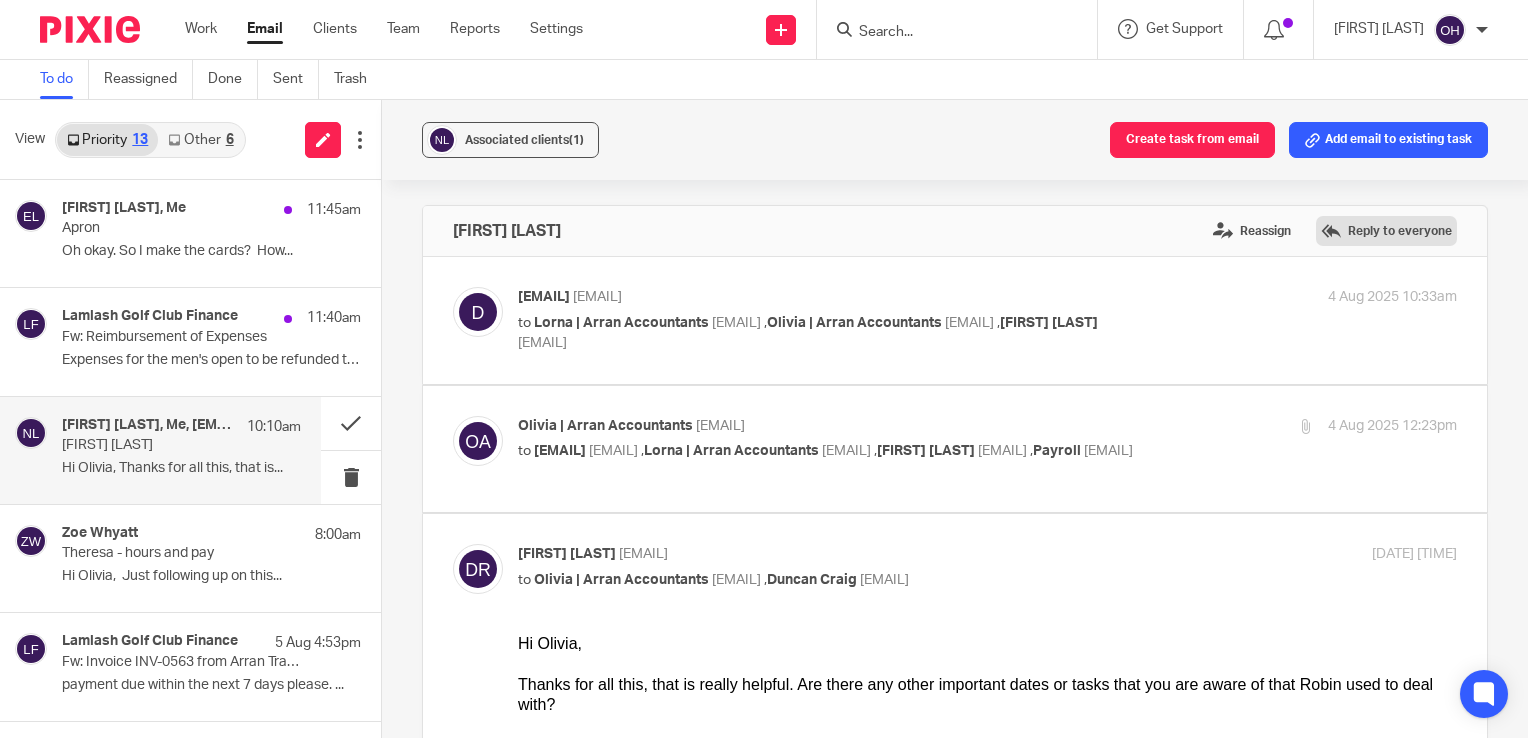 scroll, scrollTop: 0, scrollLeft: 0, axis: both 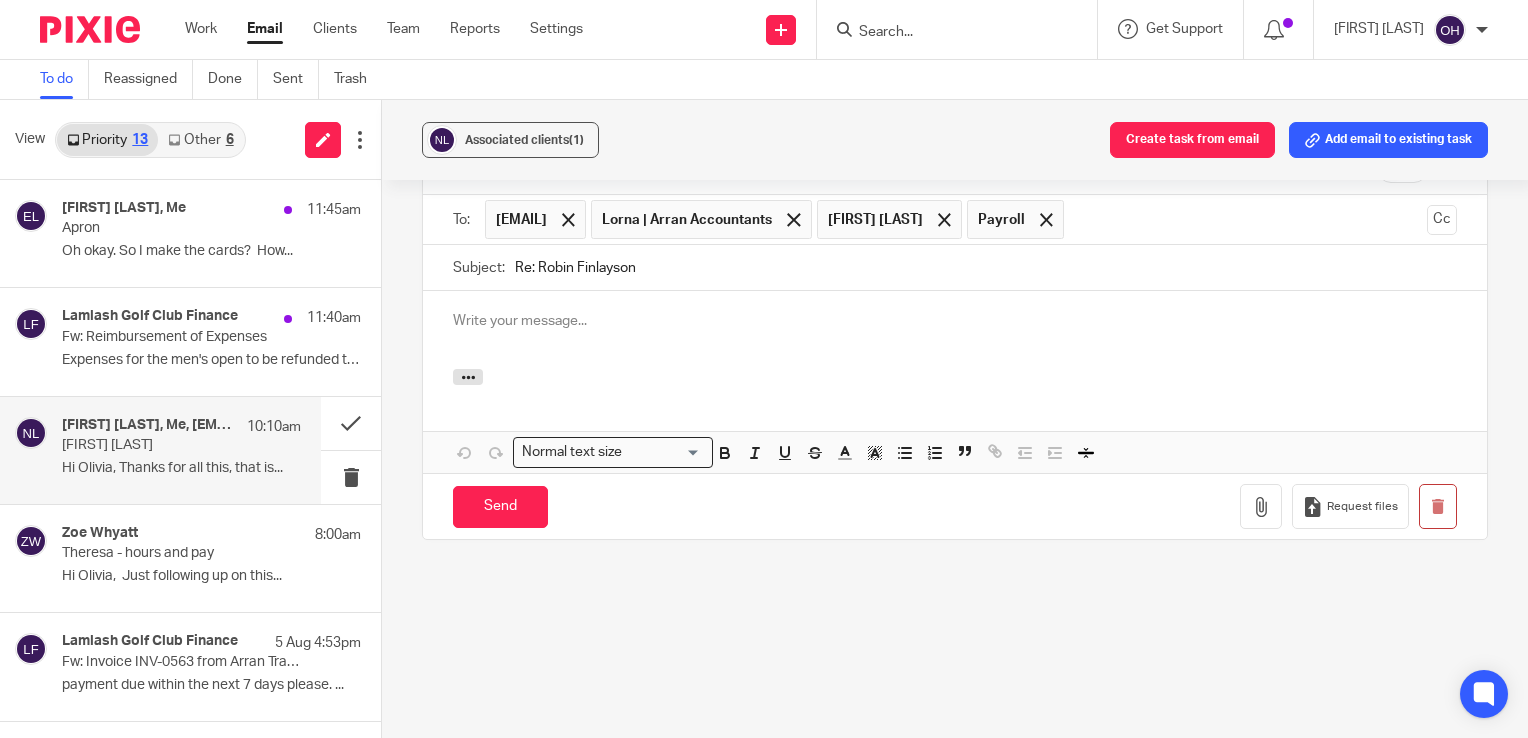 drag, startPoint x: 1269, startPoint y: 232, endPoint x: 1260, endPoint y: 242, distance: 13.453624 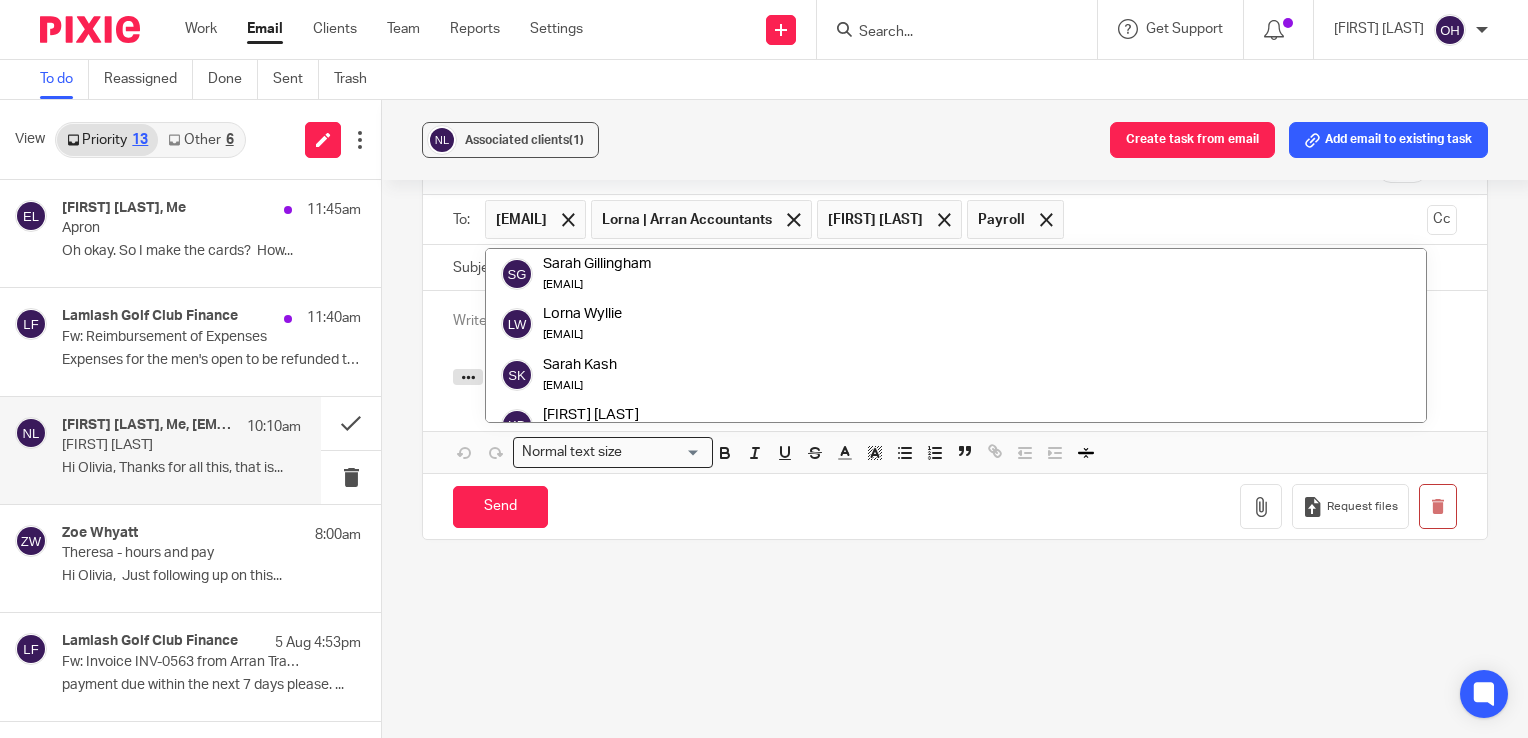 click at bounding box center (1046, 219) 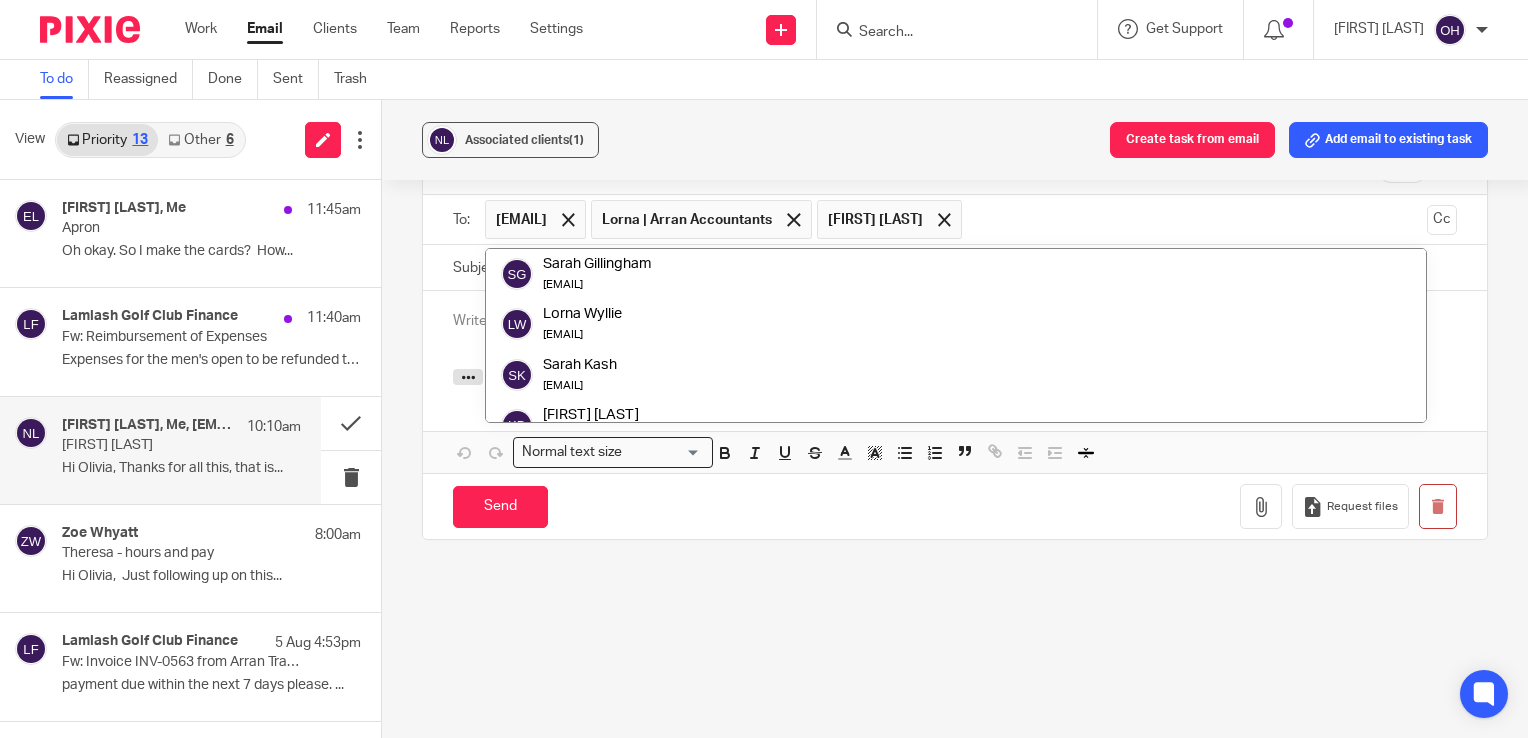 click at bounding box center (793, 219) 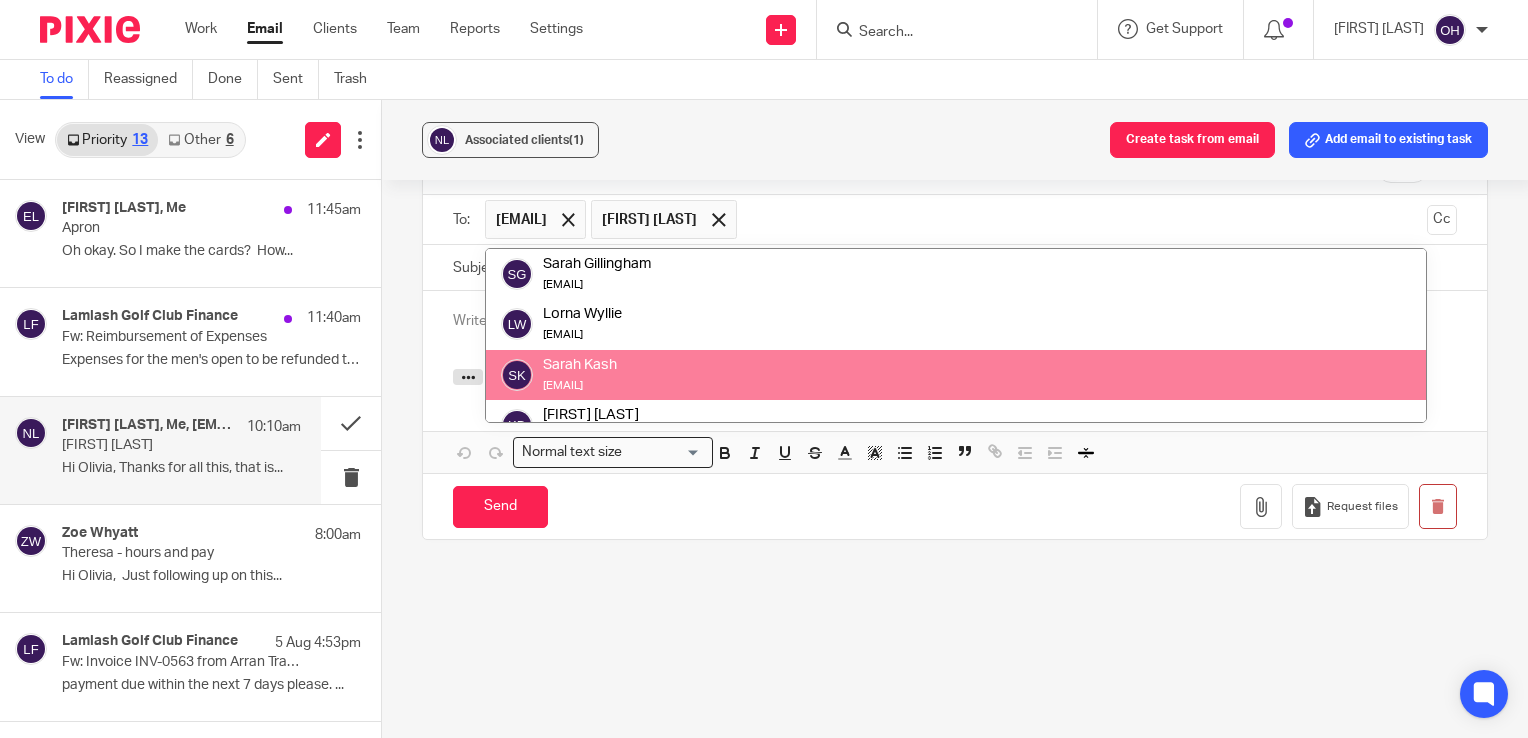 click at bounding box center (955, 380) 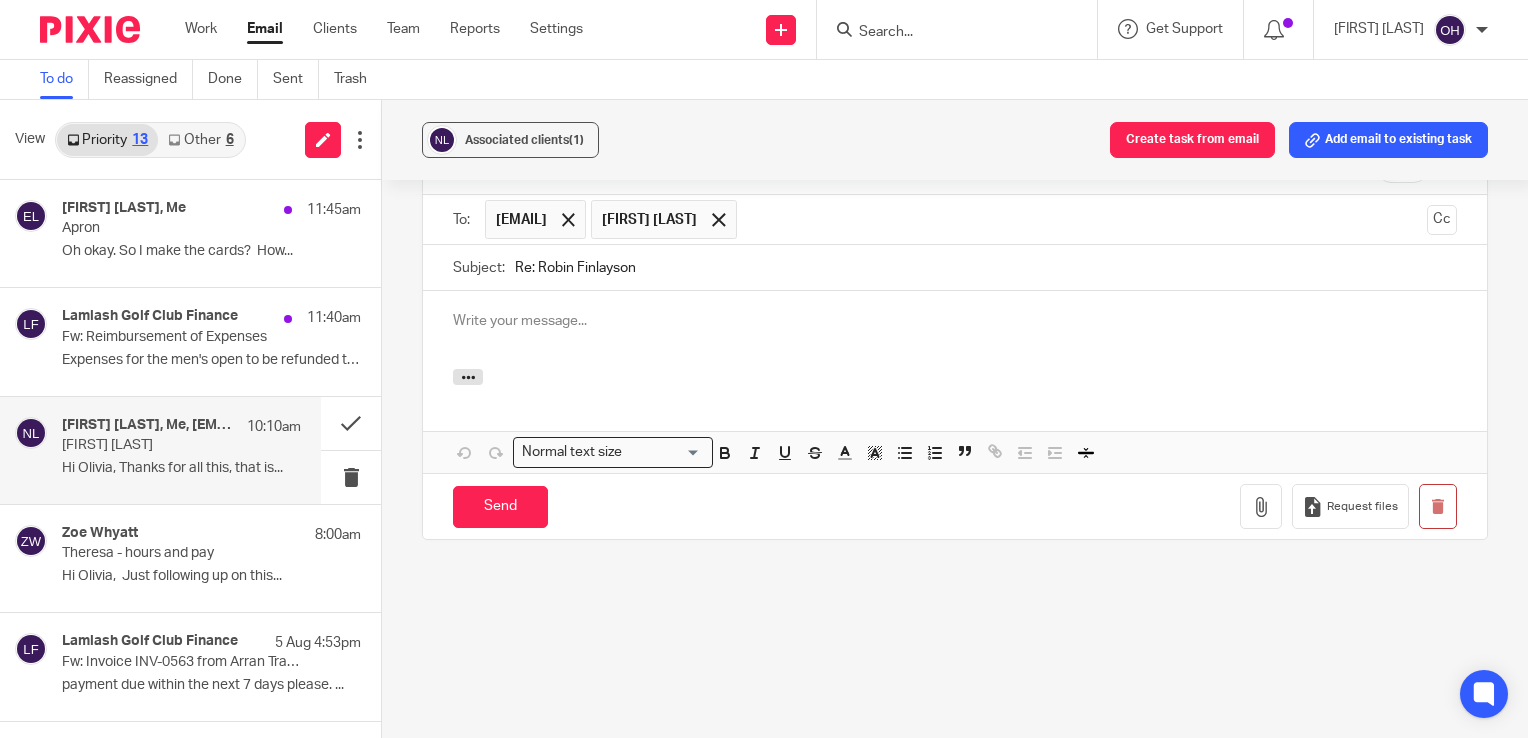 click at bounding box center [955, 321] 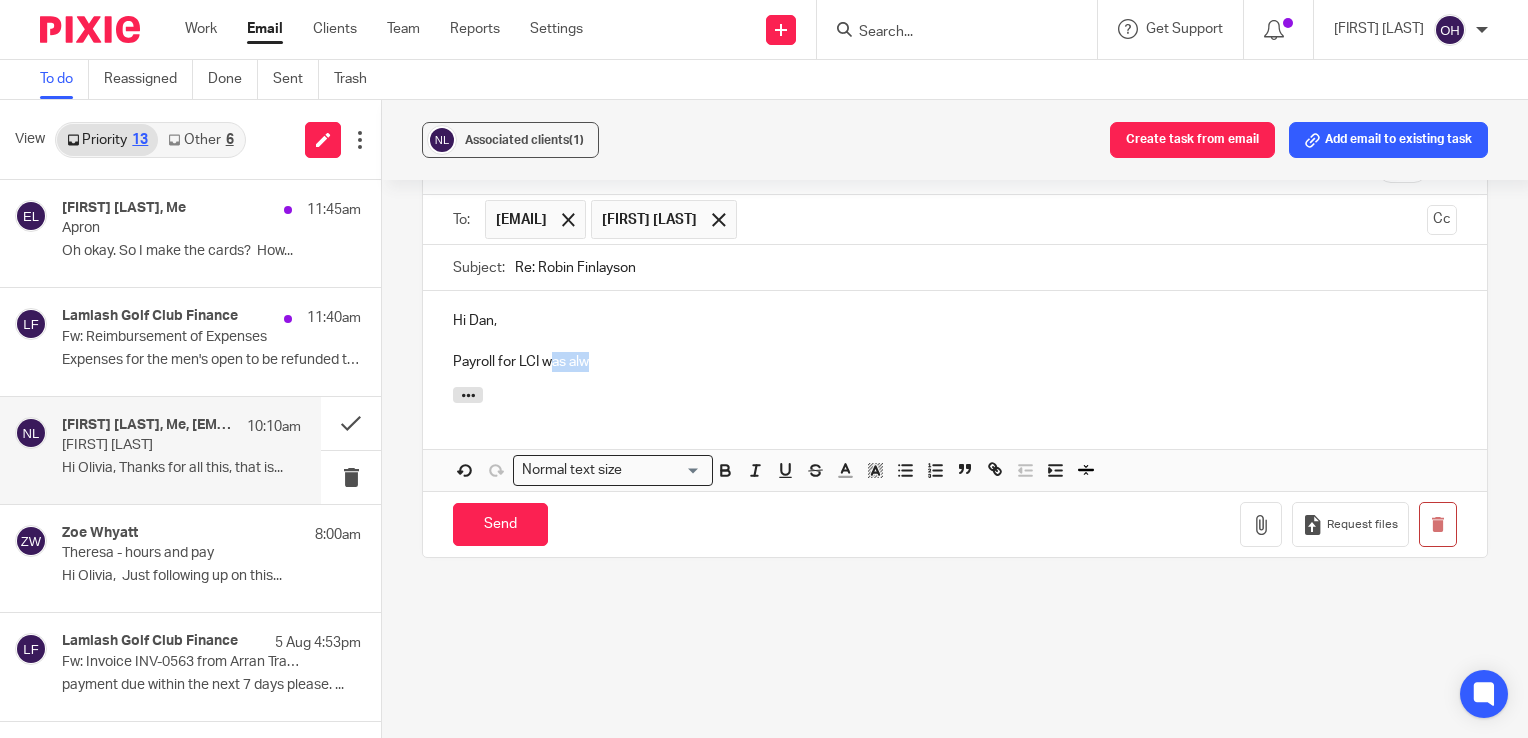 drag, startPoint x: 607, startPoint y: 383, endPoint x: 546, endPoint y: 382, distance: 61.008198 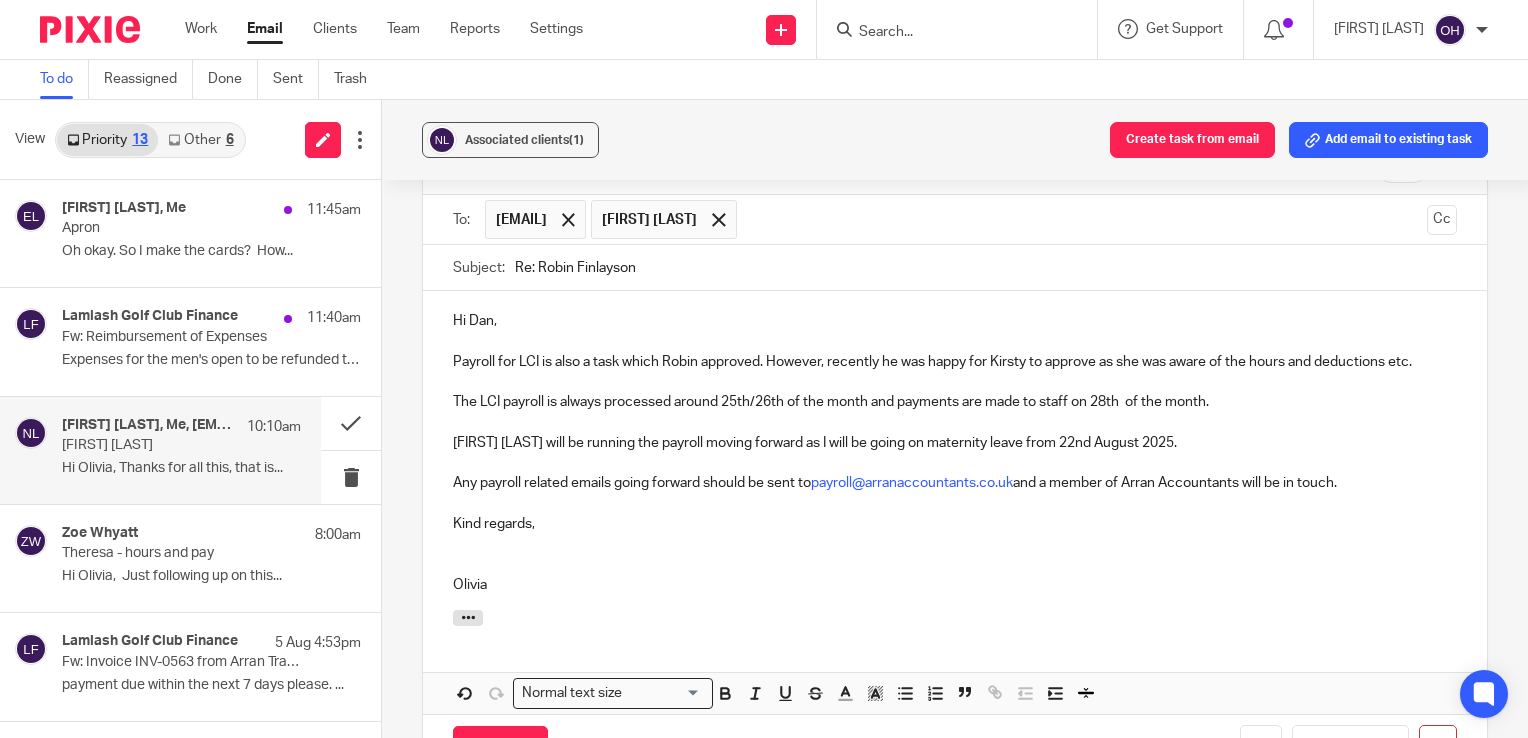 click at bounding box center (955, 504) 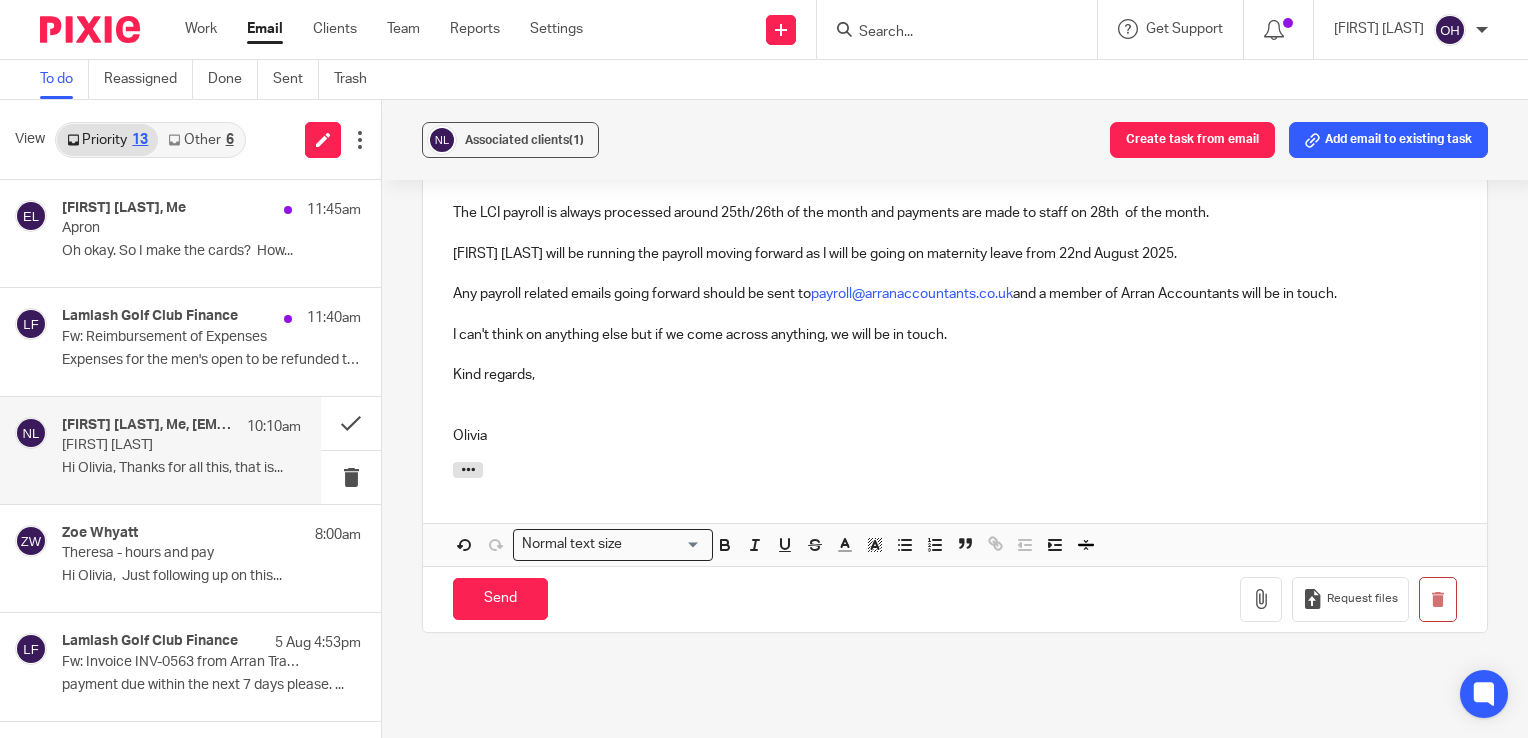 scroll, scrollTop: 2731, scrollLeft: 0, axis: vertical 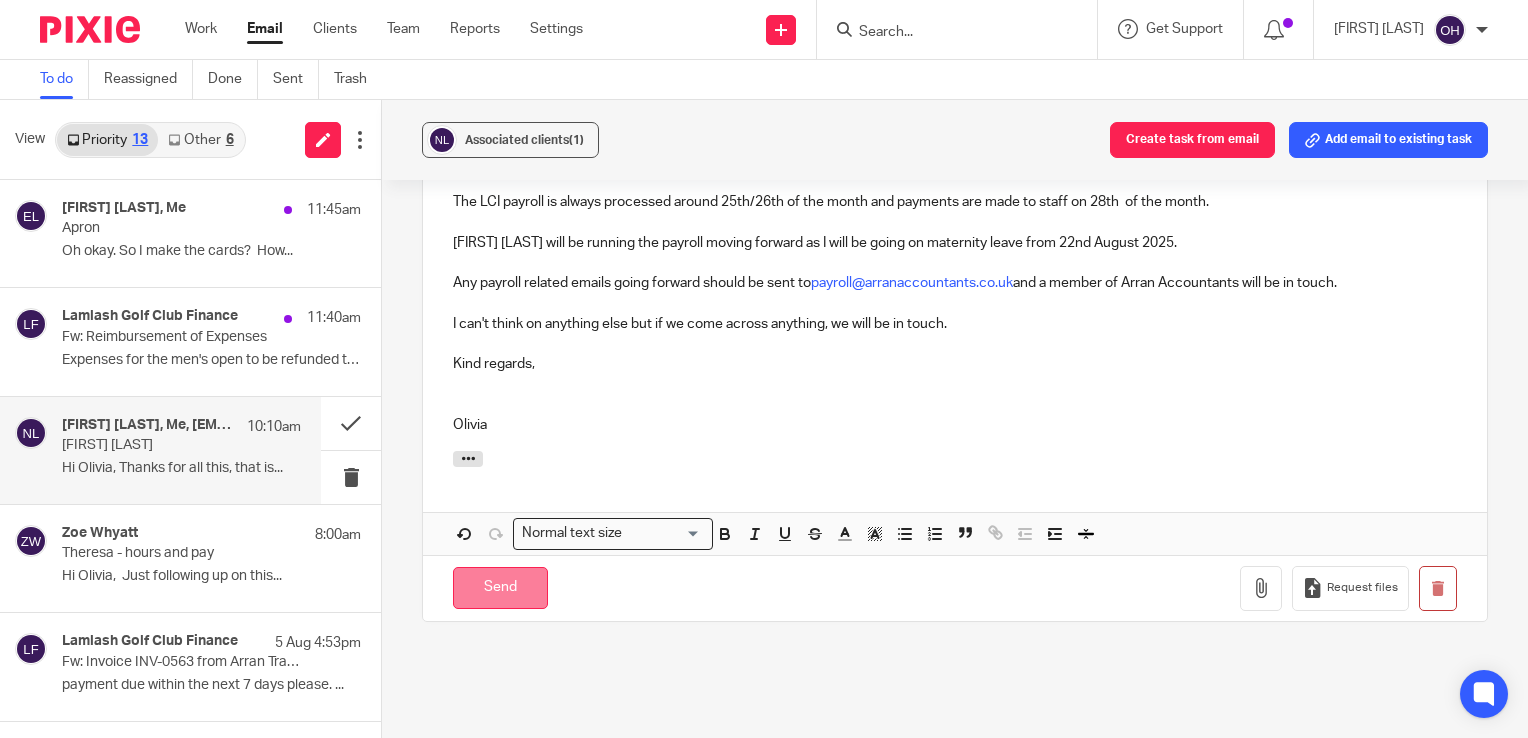click on "Send" at bounding box center (500, 588) 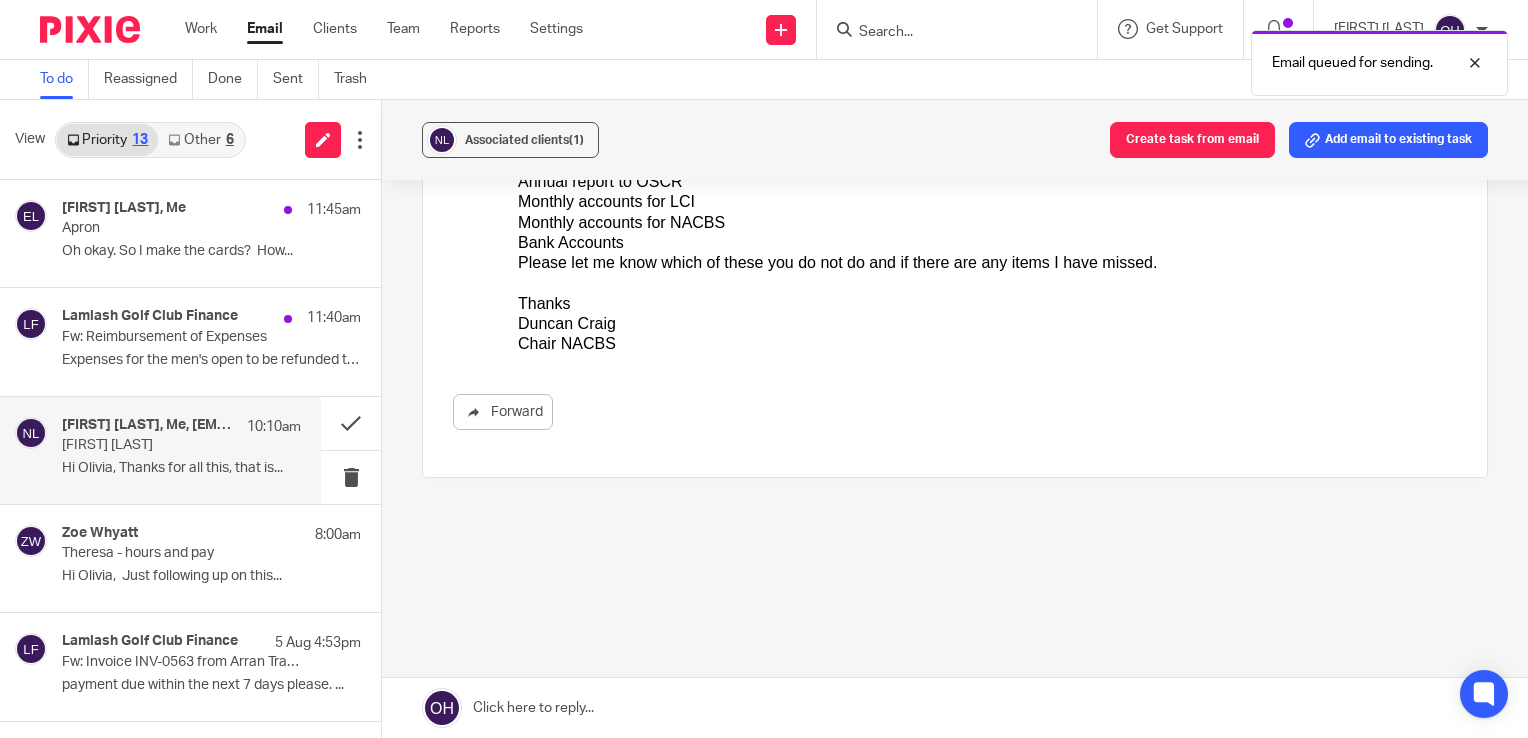 scroll, scrollTop: 2184, scrollLeft: 0, axis: vertical 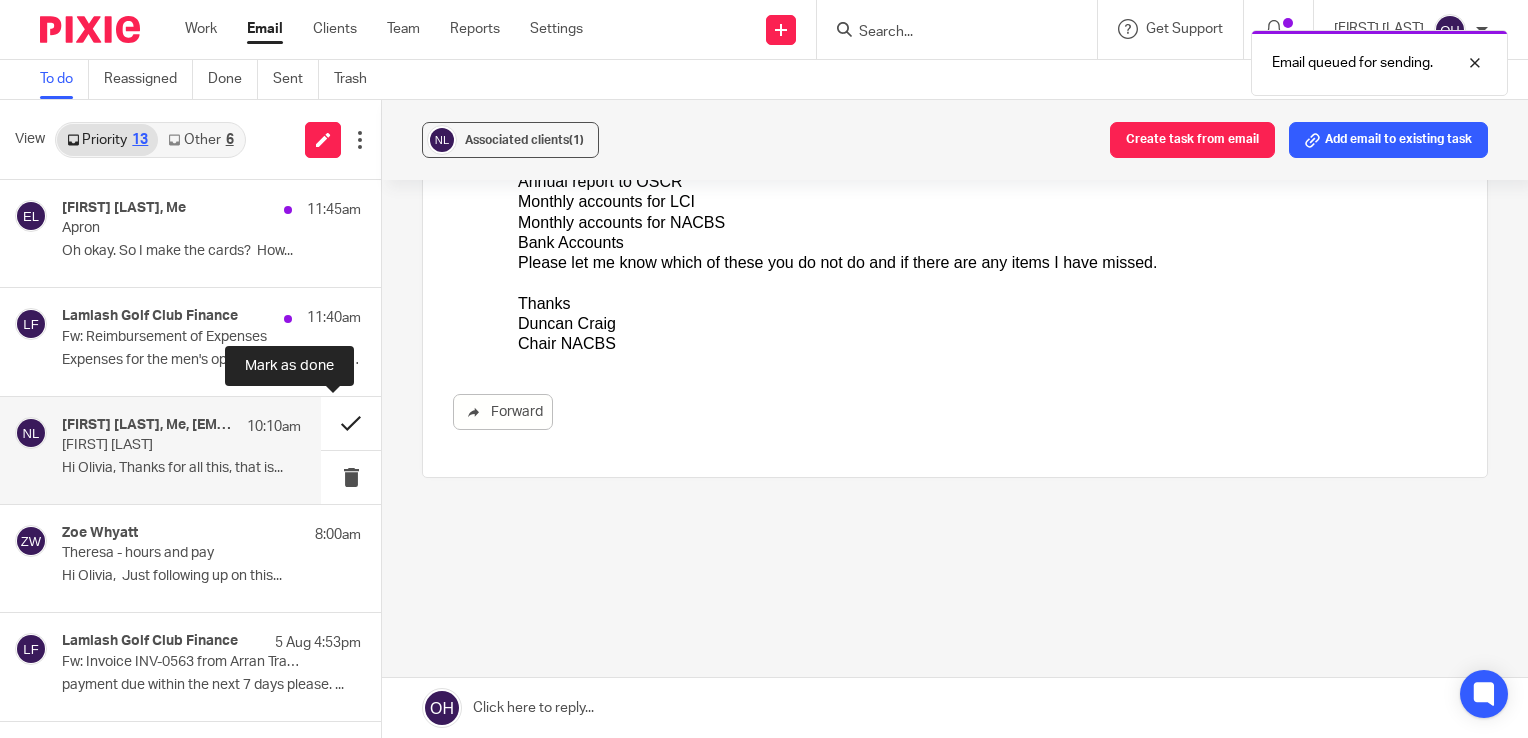 click at bounding box center (351, 423) 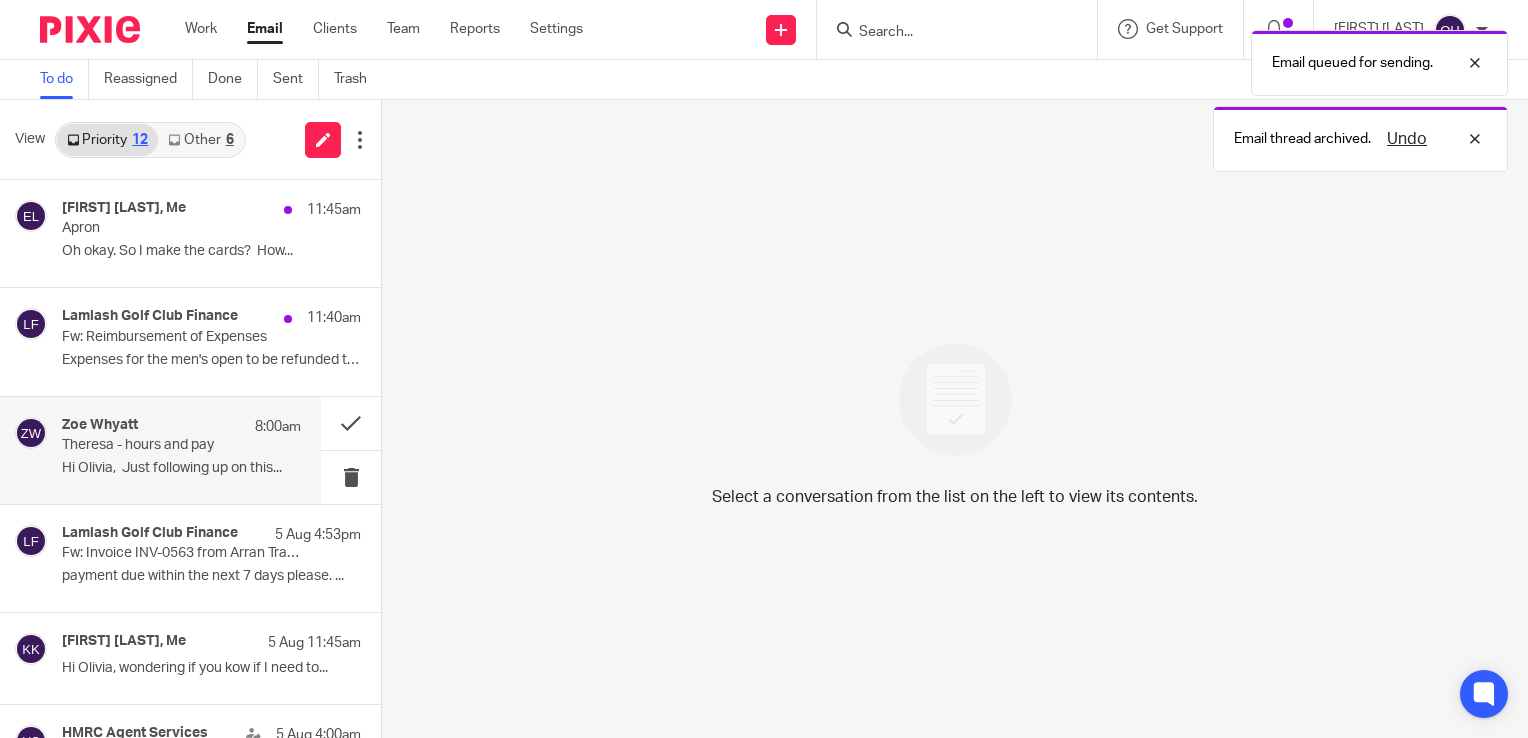 click on "Zoe Whyatt
8:00am" at bounding box center (181, 427) 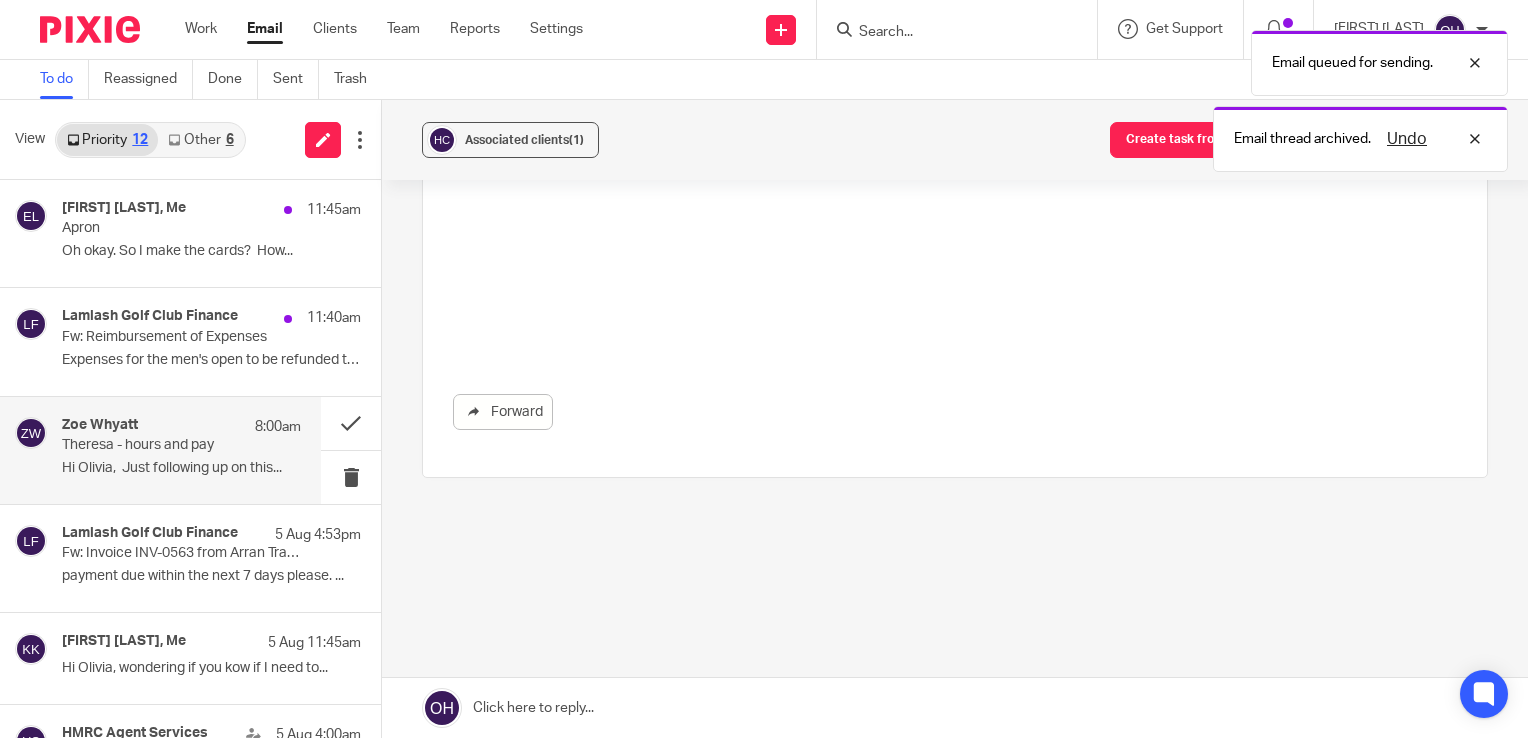 scroll, scrollTop: 0, scrollLeft: 0, axis: both 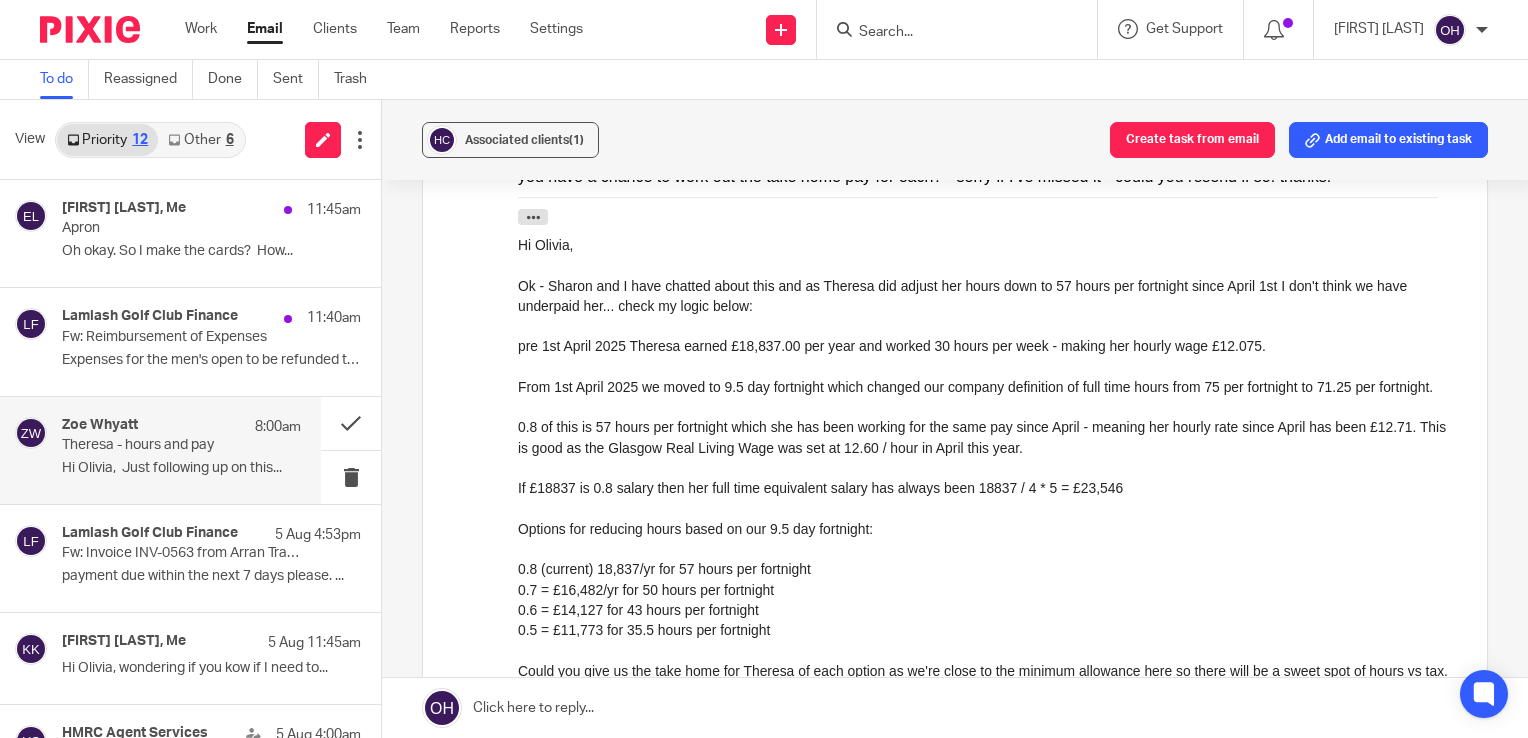 click on "From 1st April 2025 we moved to 9.5 day fortnight which changed our company definition of full time hours from 75 per fortnight to 71.25 per fortnight." at bounding box center (987, 386) 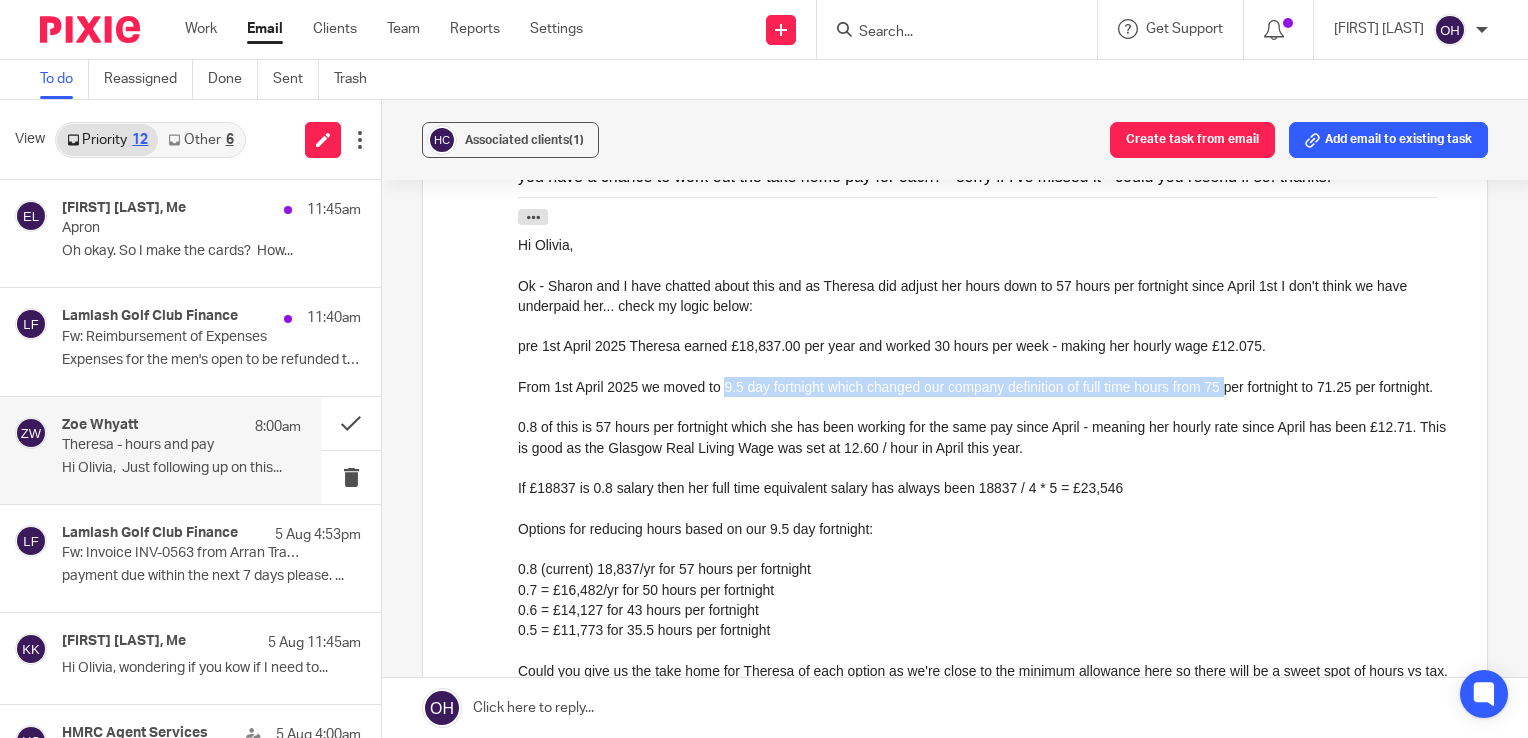 drag, startPoint x: 724, startPoint y: 391, endPoint x: 1234, endPoint y: 388, distance: 510.00882 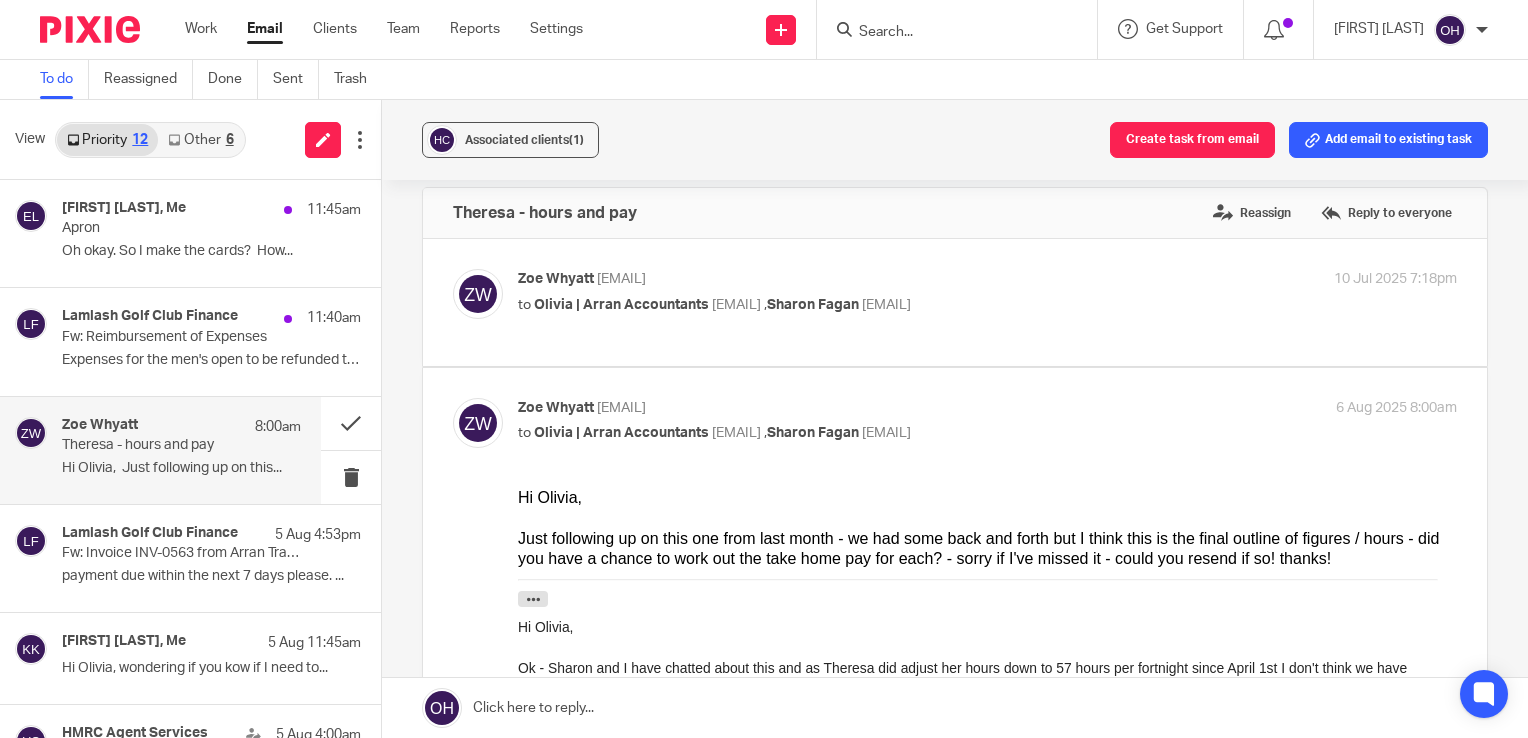 scroll, scrollTop: 20, scrollLeft: 0, axis: vertical 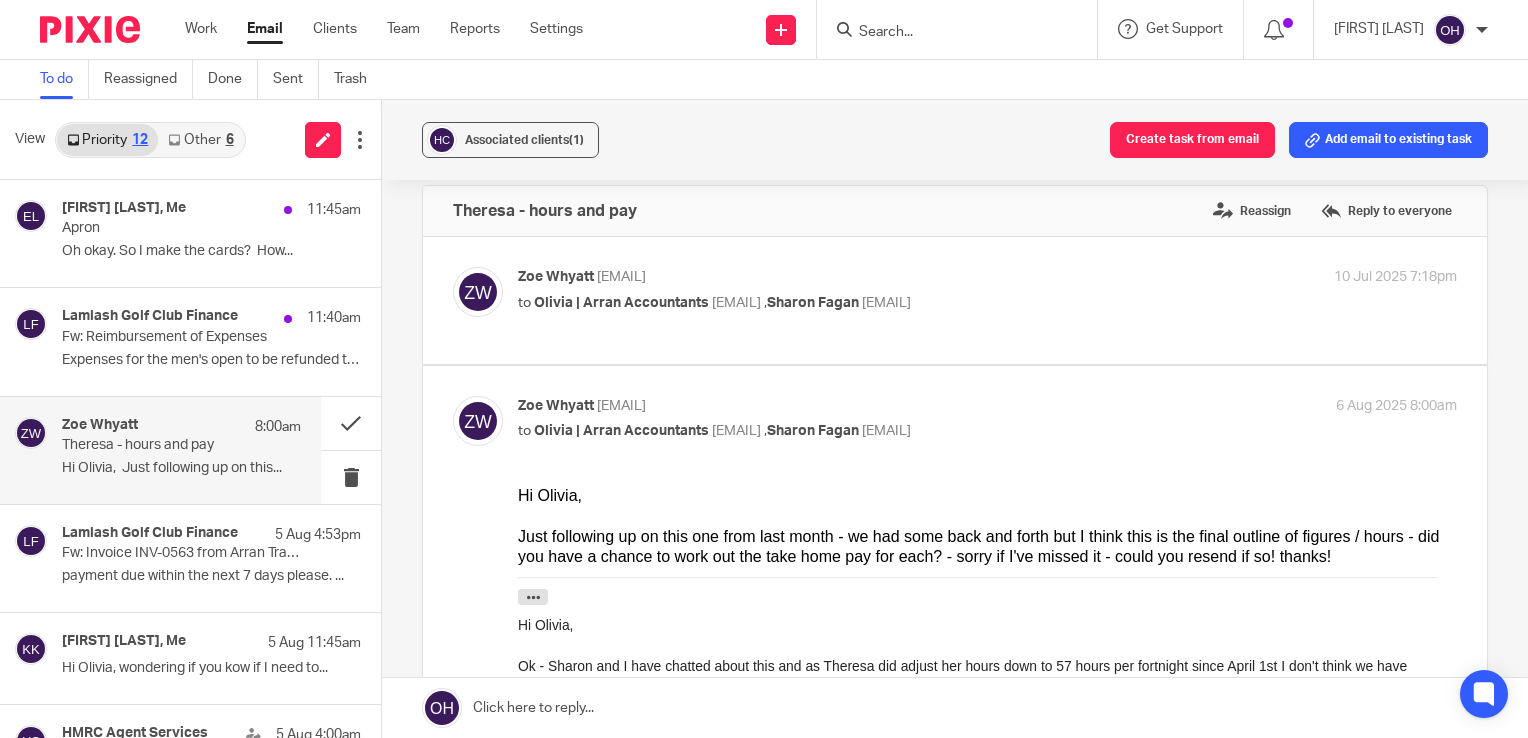 click on "Zoe Whyatt
<zoe@homesforgood.org.uk>" at bounding box center [831, 277] 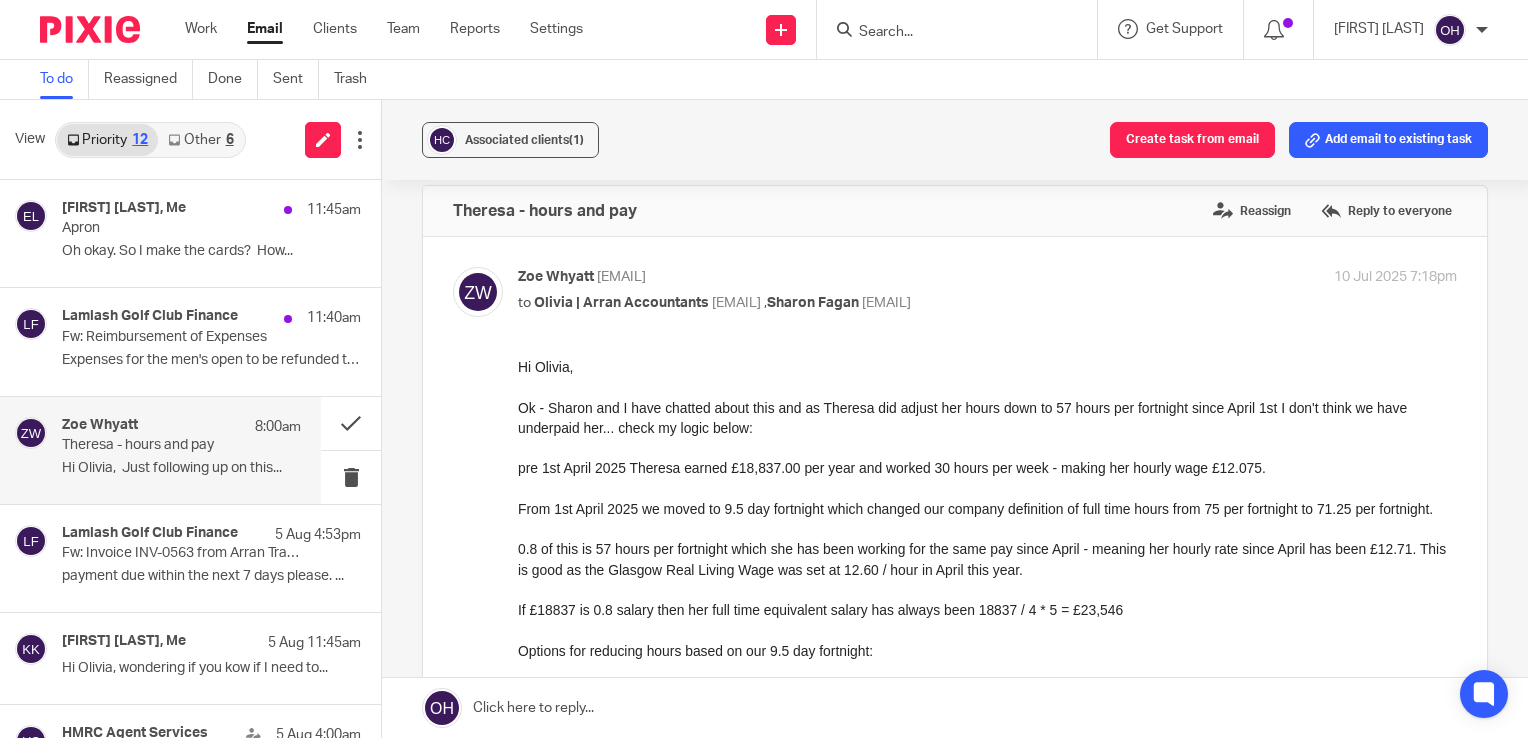 scroll, scrollTop: 0, scrollLeft: 0, axis: both 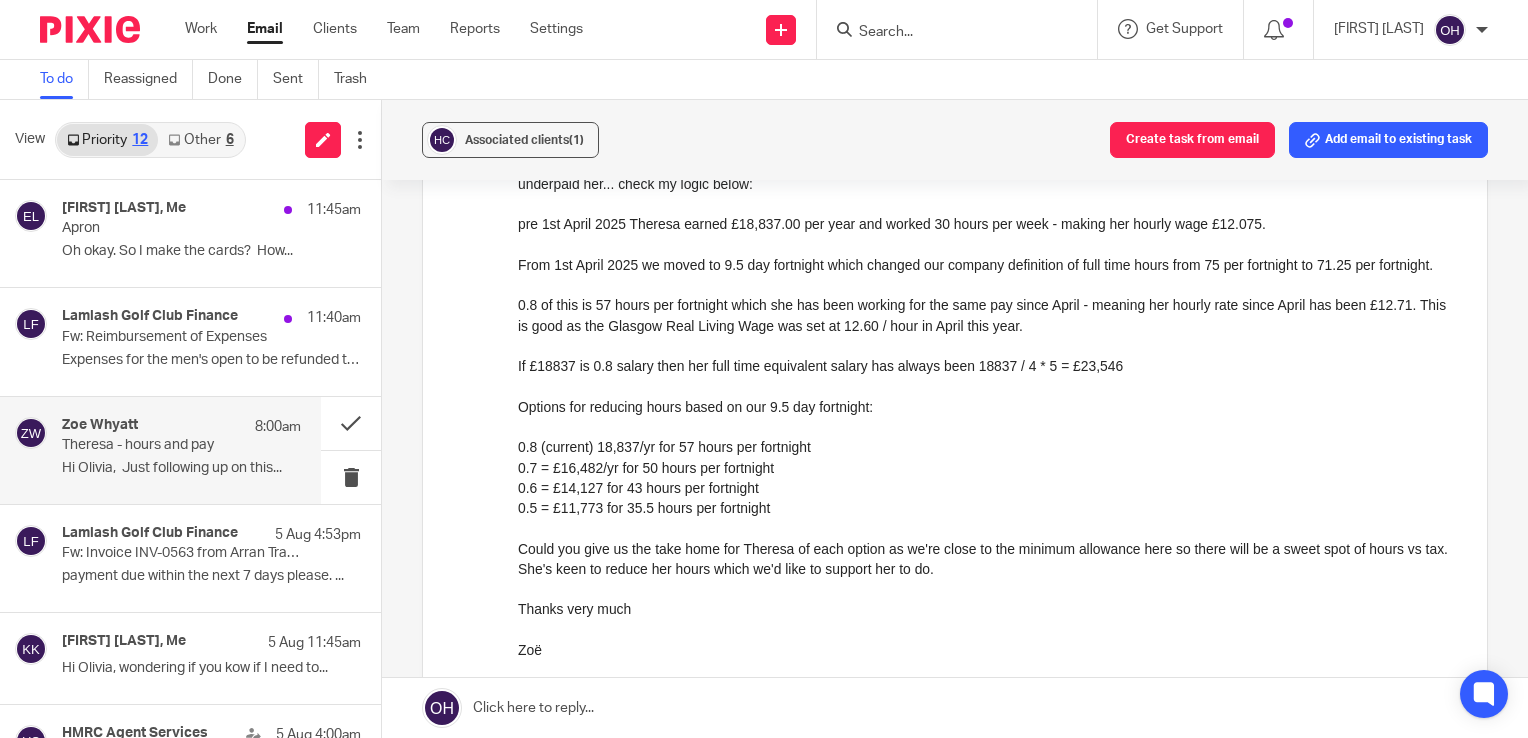 drag, startPoint x: 779, startPoint y: 534, endPoint x: 489, endPoint y: 476, distance: 295.74313 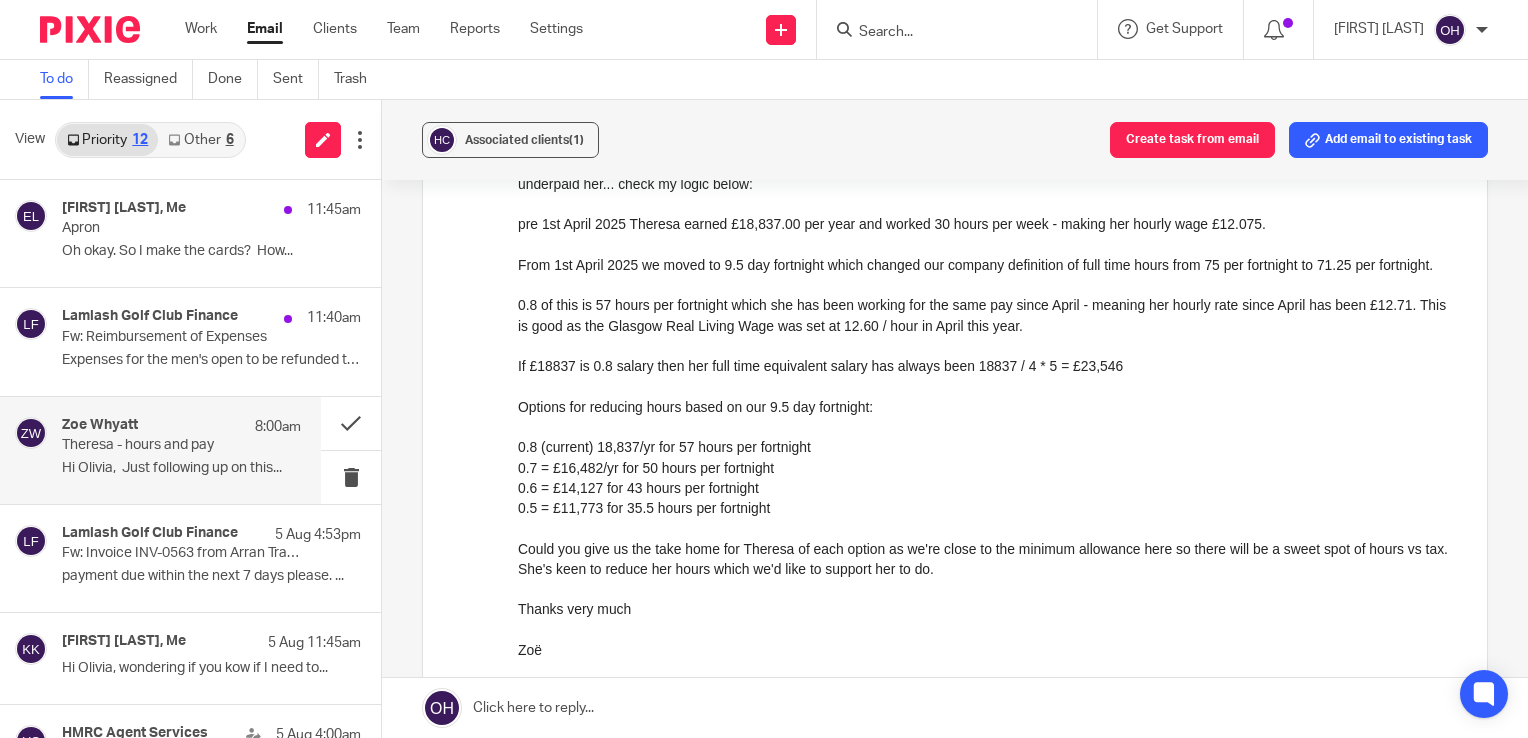 copy on "0.8 (current) 18,837/yr for 57 hours per fortnight 0.7 = £16,482/yr for 50 hours per fortnight  0.6 = £14,127 for 43 hours per fortnight  0.5 = £11,773 for 35.5 hours per fortnight" 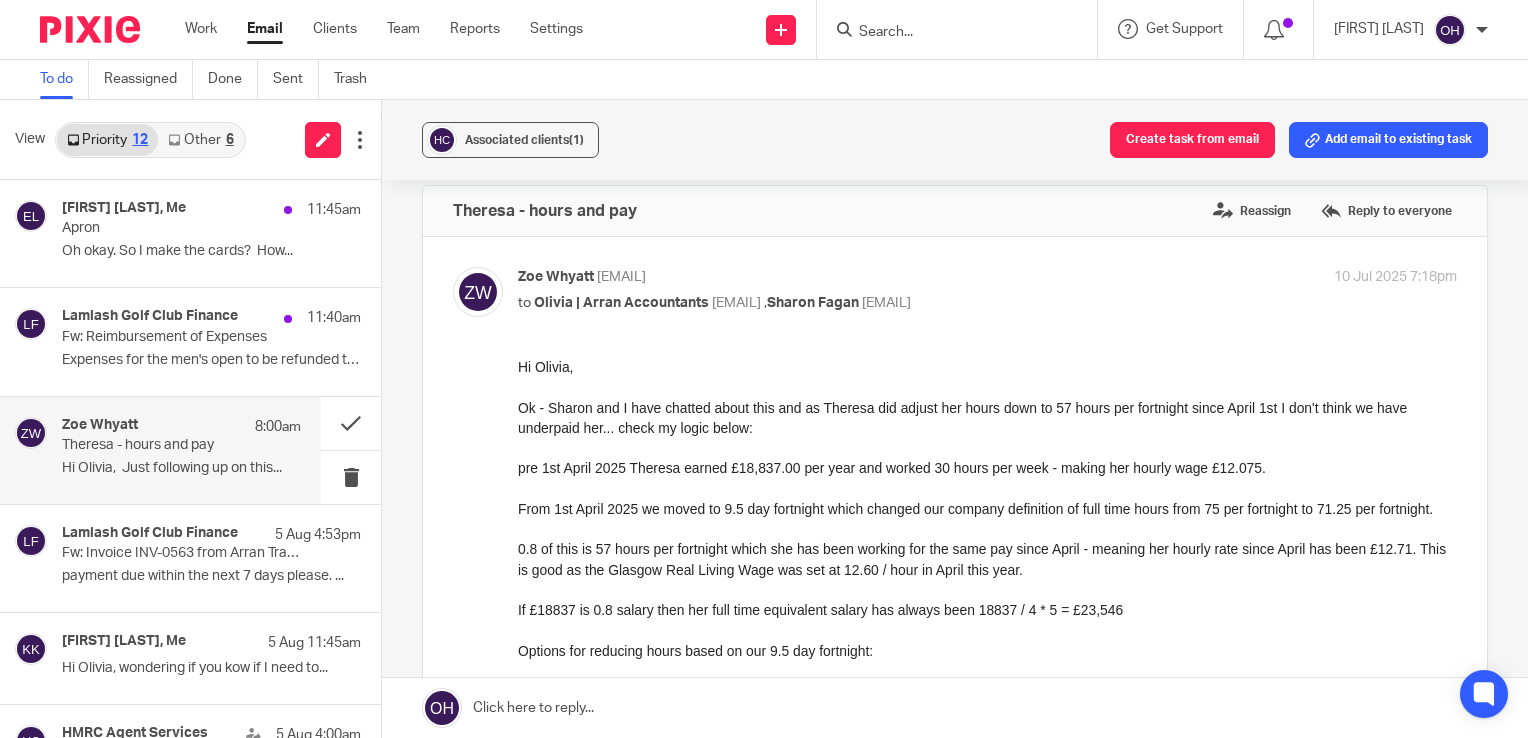 scroll, scrollTop: 0, scrollLeft: 0, axis: both 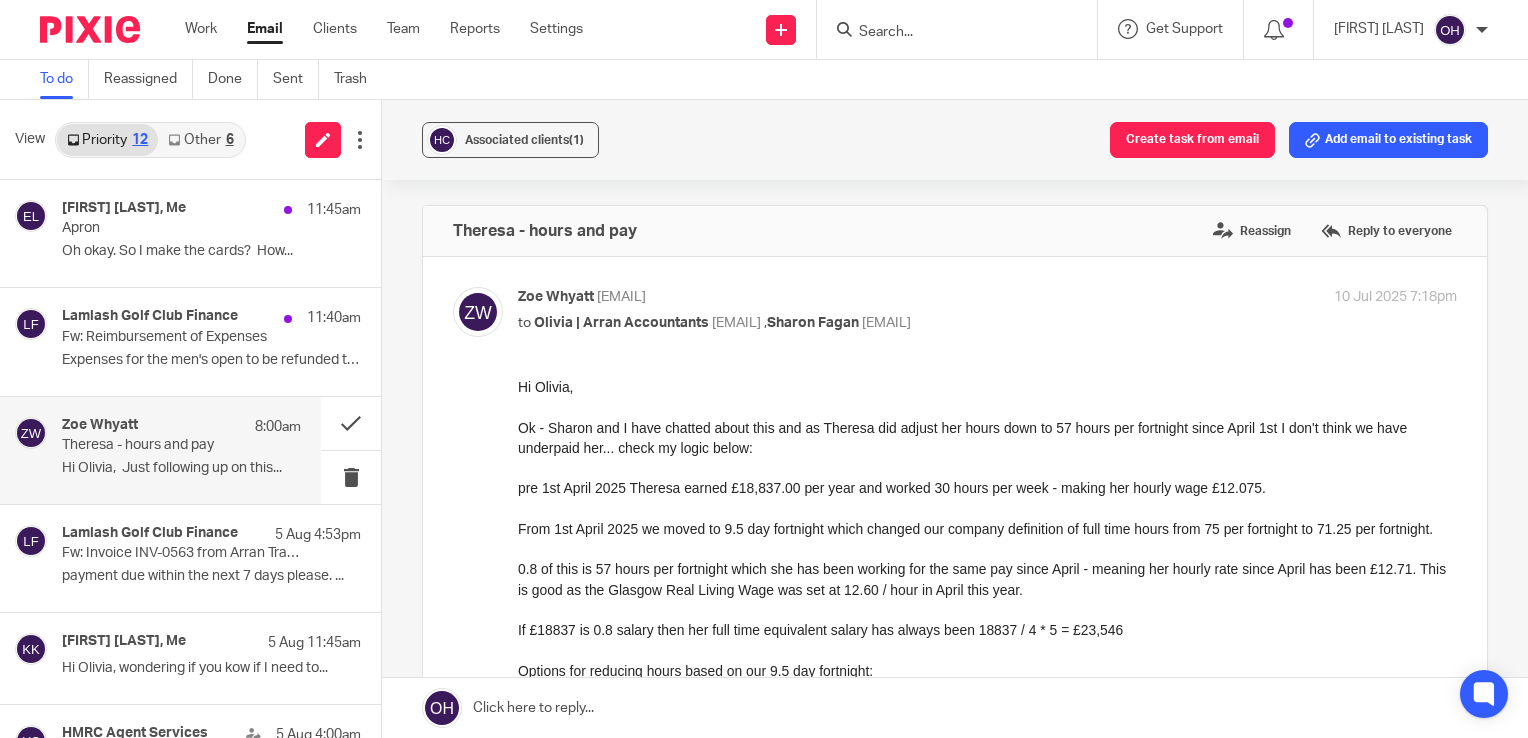 click on "Zoe Whyatt
8:00am" at bounding box center [181, 427] 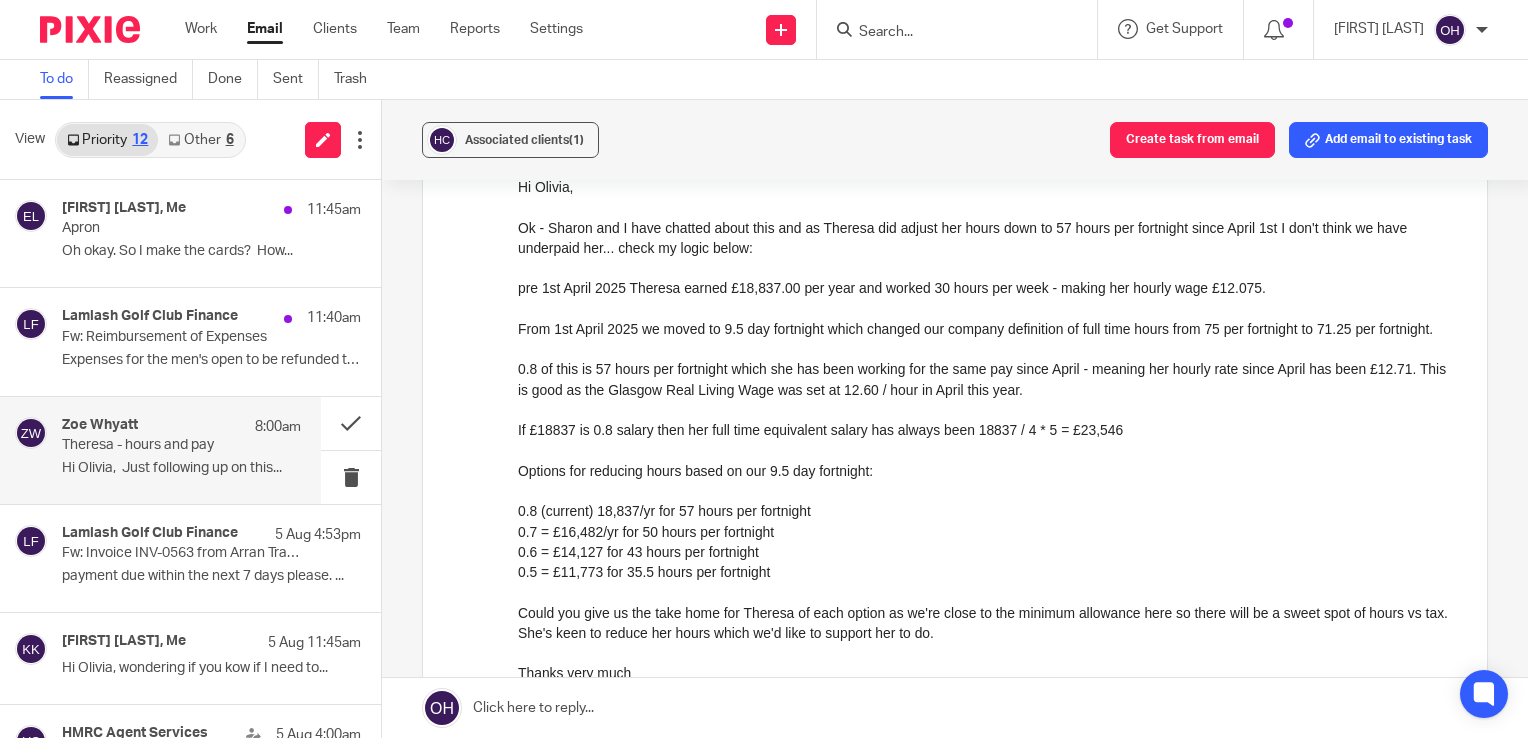 scroll, scrollTop: 0, scrollLeft: 0, axis: both 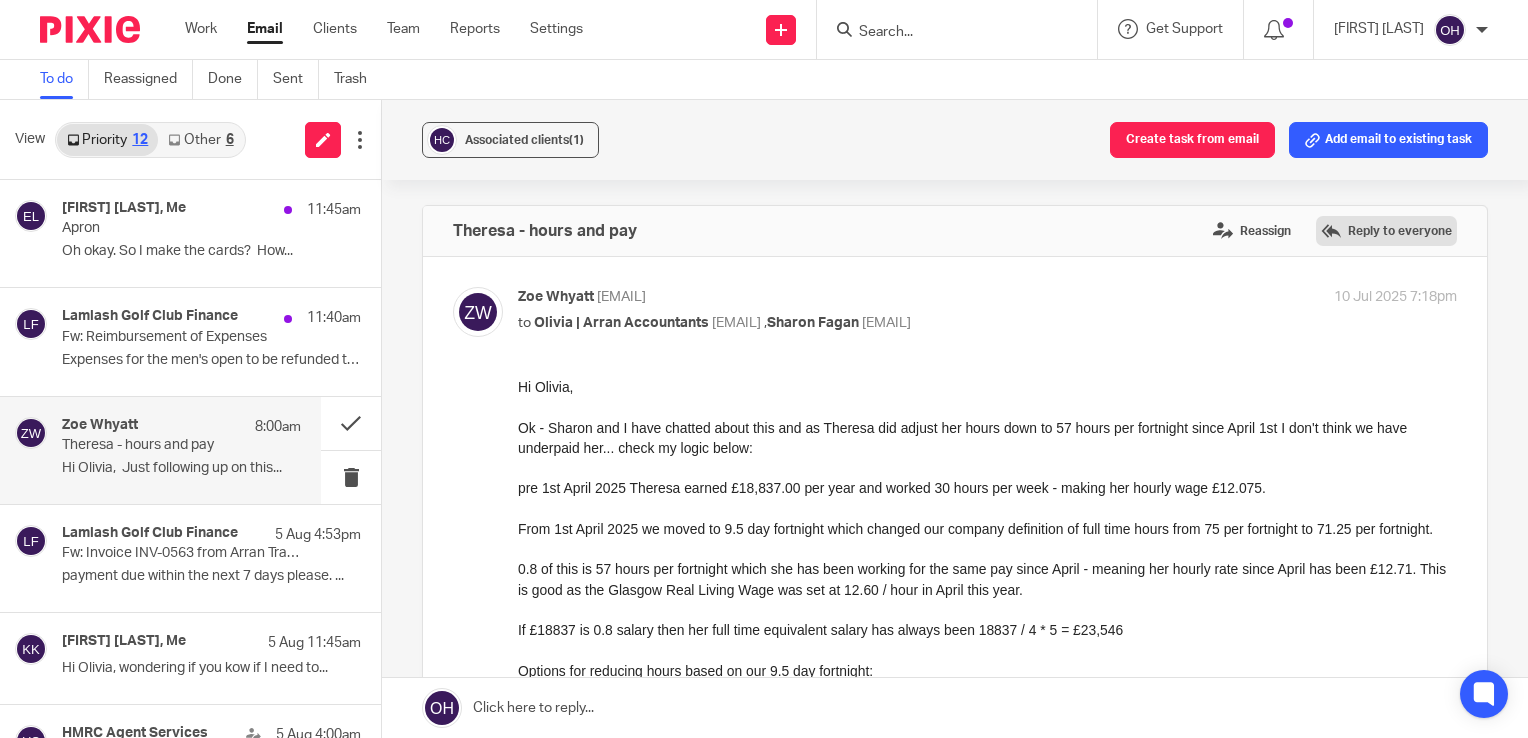 click on "Reply to everyone" at bounding box center (1386, 231) 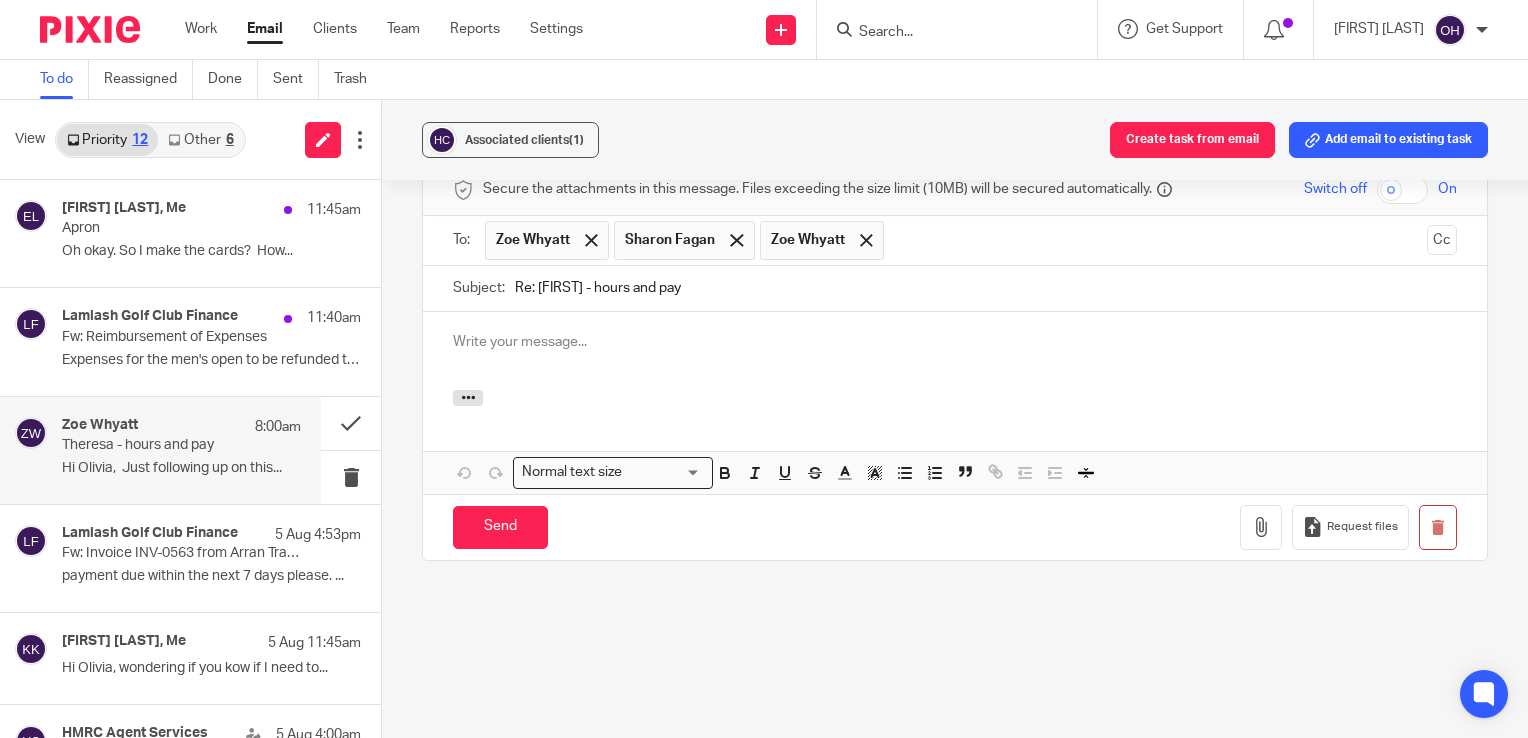 scroll, scrollTop: 0, scrollLeft: 0, axis: both 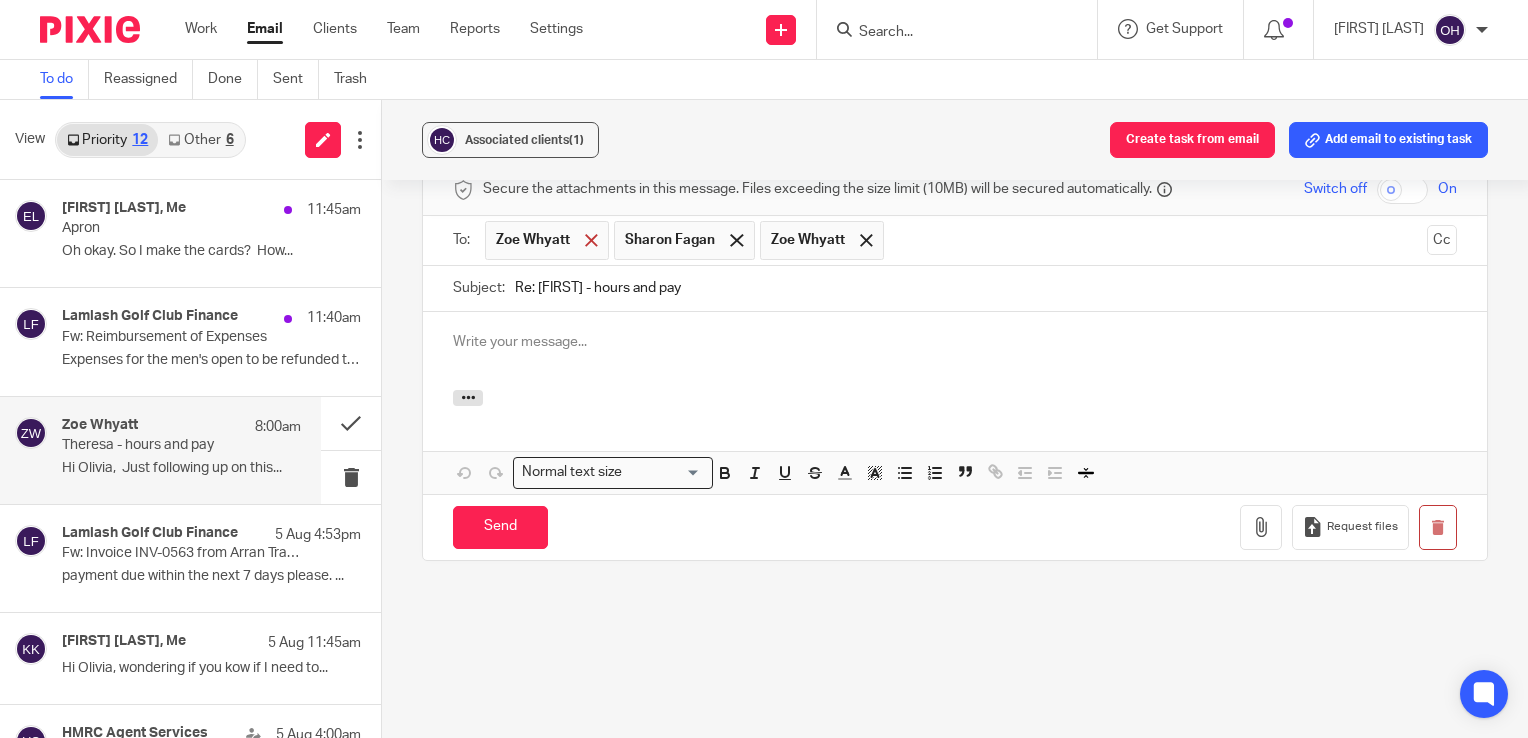 click at bounding box center [591, 240] 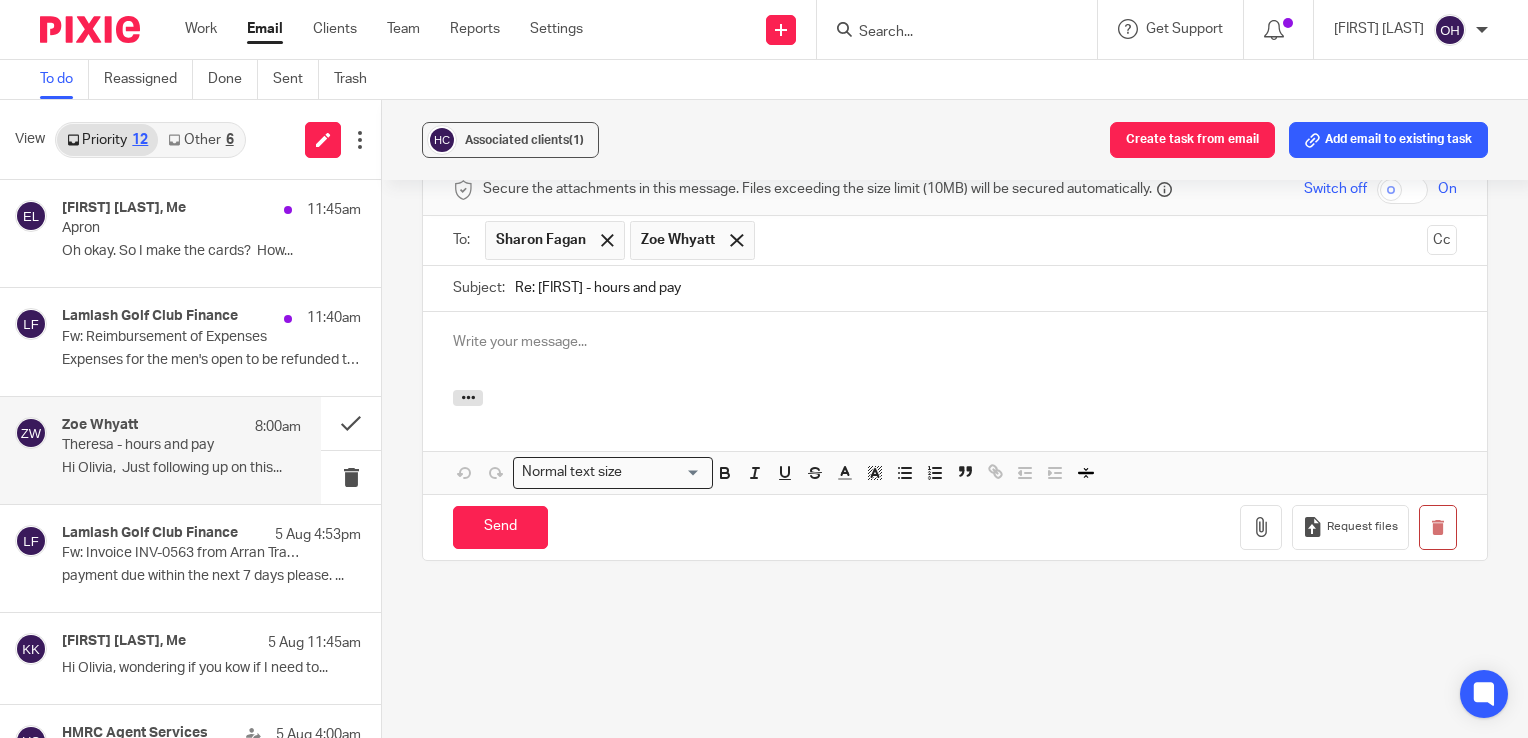 click at bounding box center [955, 351] 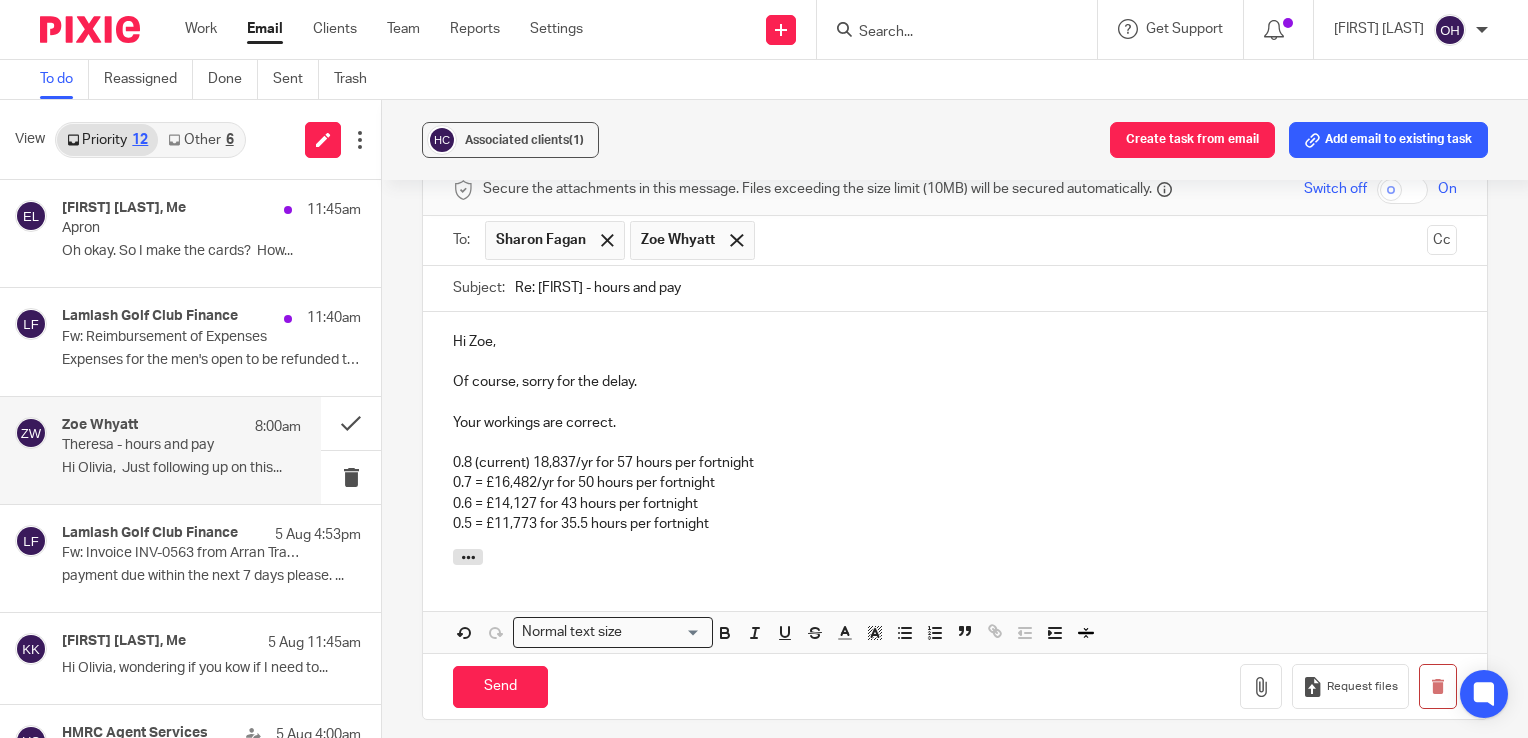 click on "0.8 (current) 18,837/yr for 57 hours per fortnight" at bounding box center [955, 463] 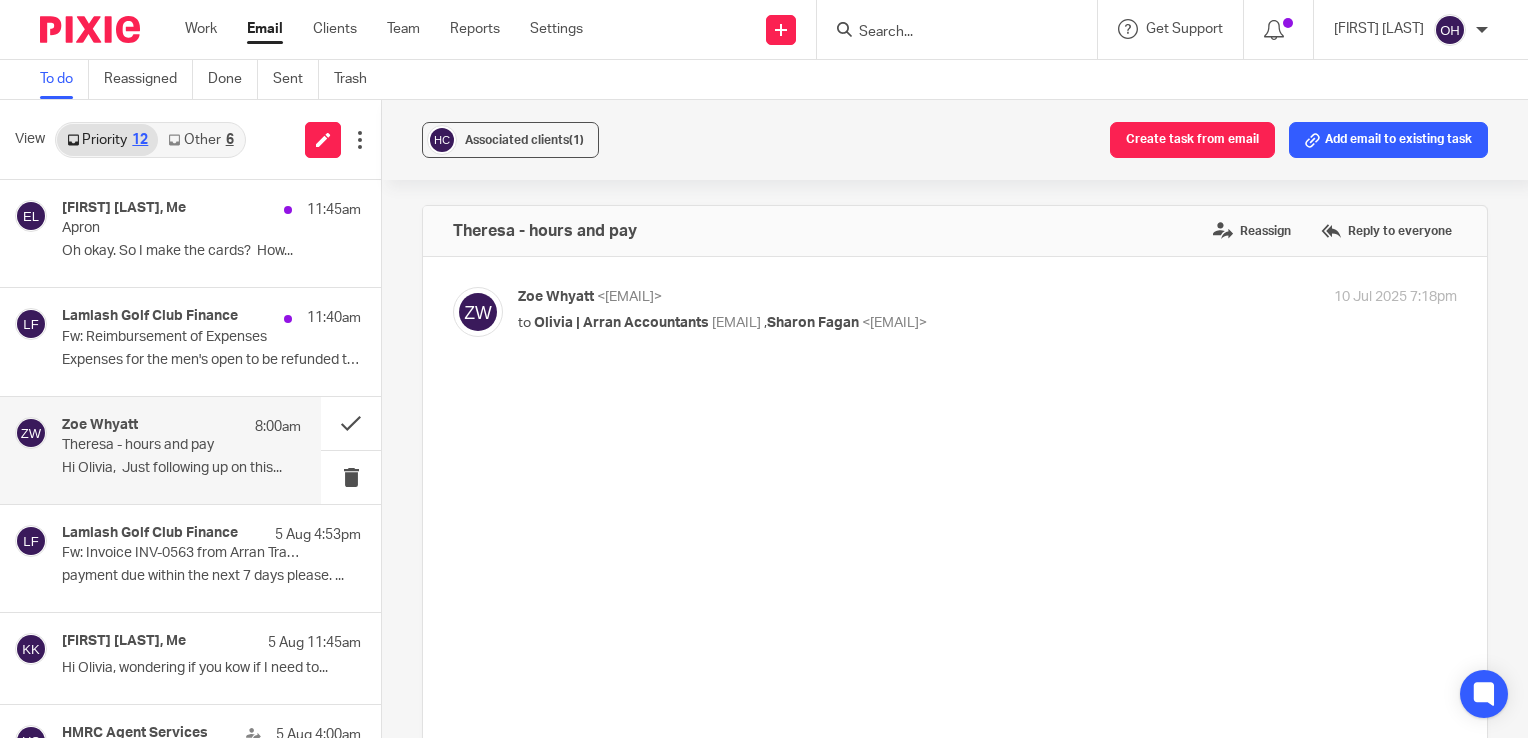 scroll, scrollTop: 0, scrollLeft: 0, axis: both 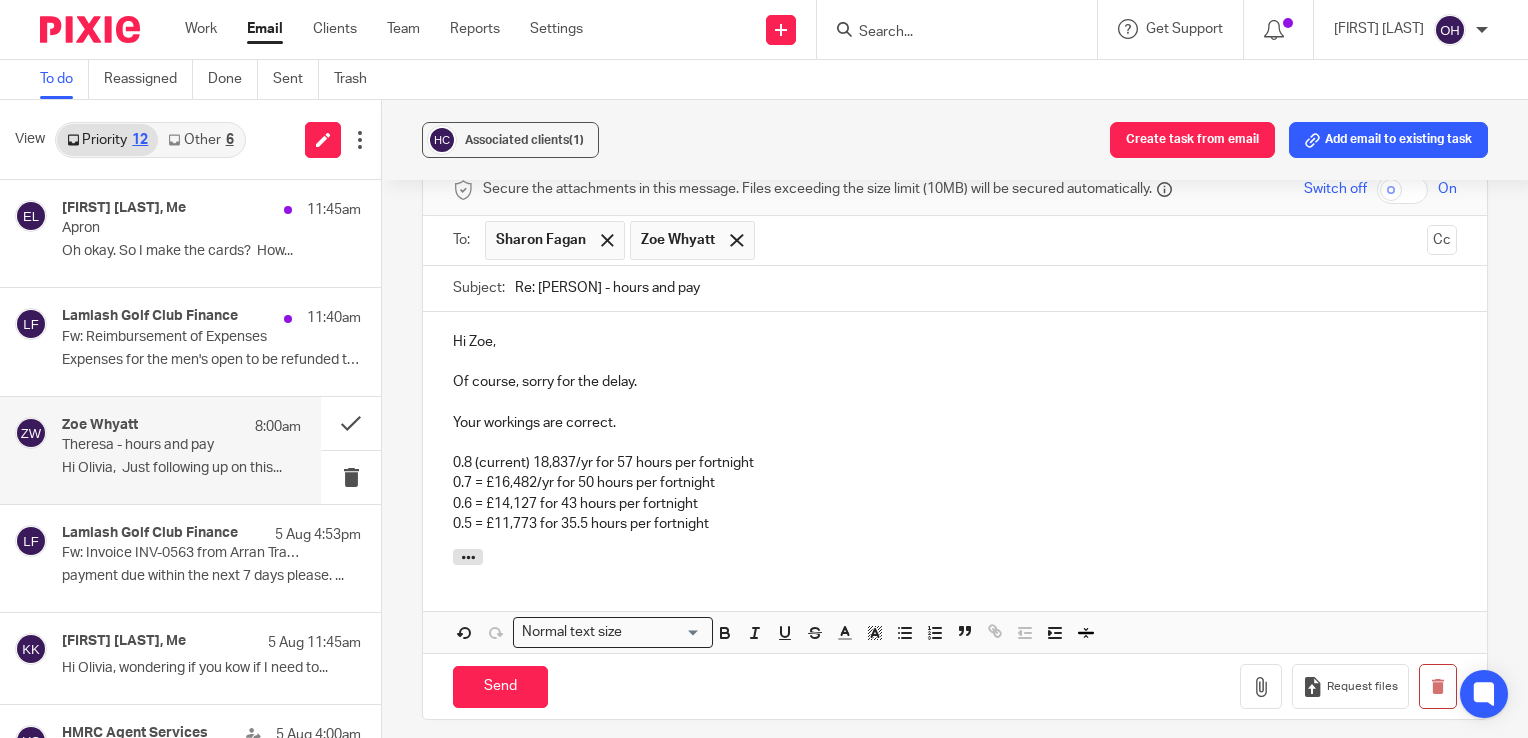 click on "Your workings are correct." at bounding box center (955, 423) 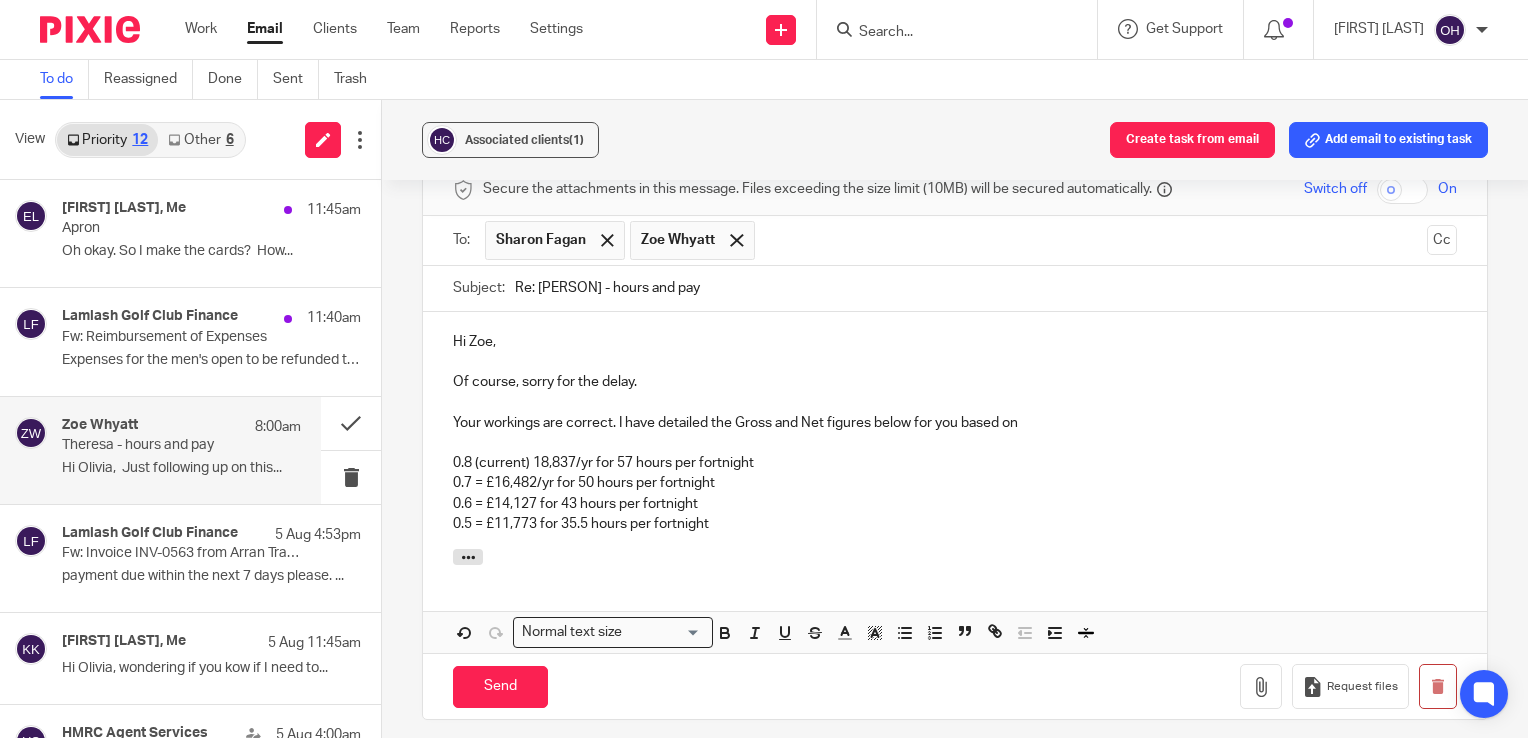 drag, startPoint x: 1021, startPoint y: 420, endPoint x: 919, endPoint y: 427, distance: 102.239914 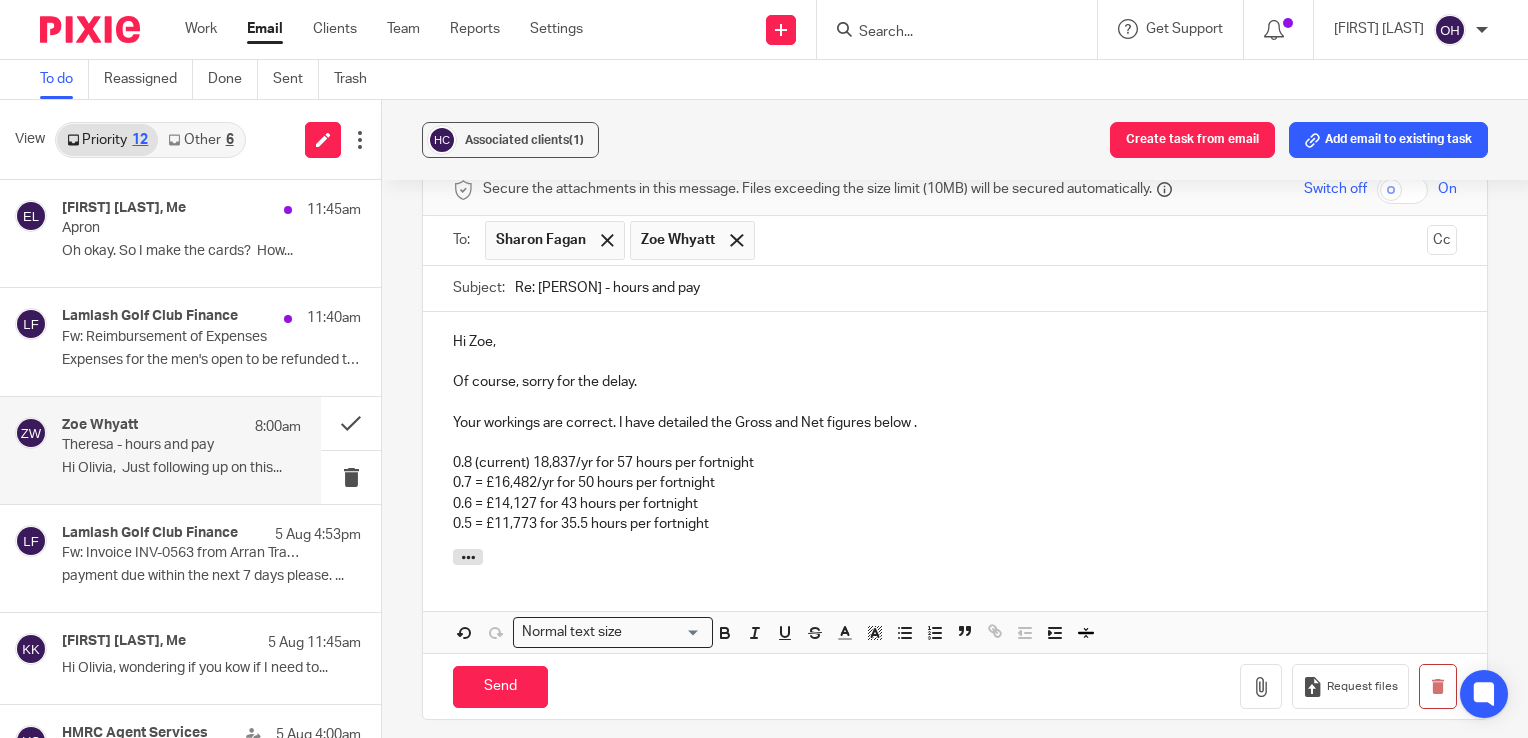 click on "0.8 (current) 18,837/yr for 57 hours per fortnight" at bounding box center (955, 463) 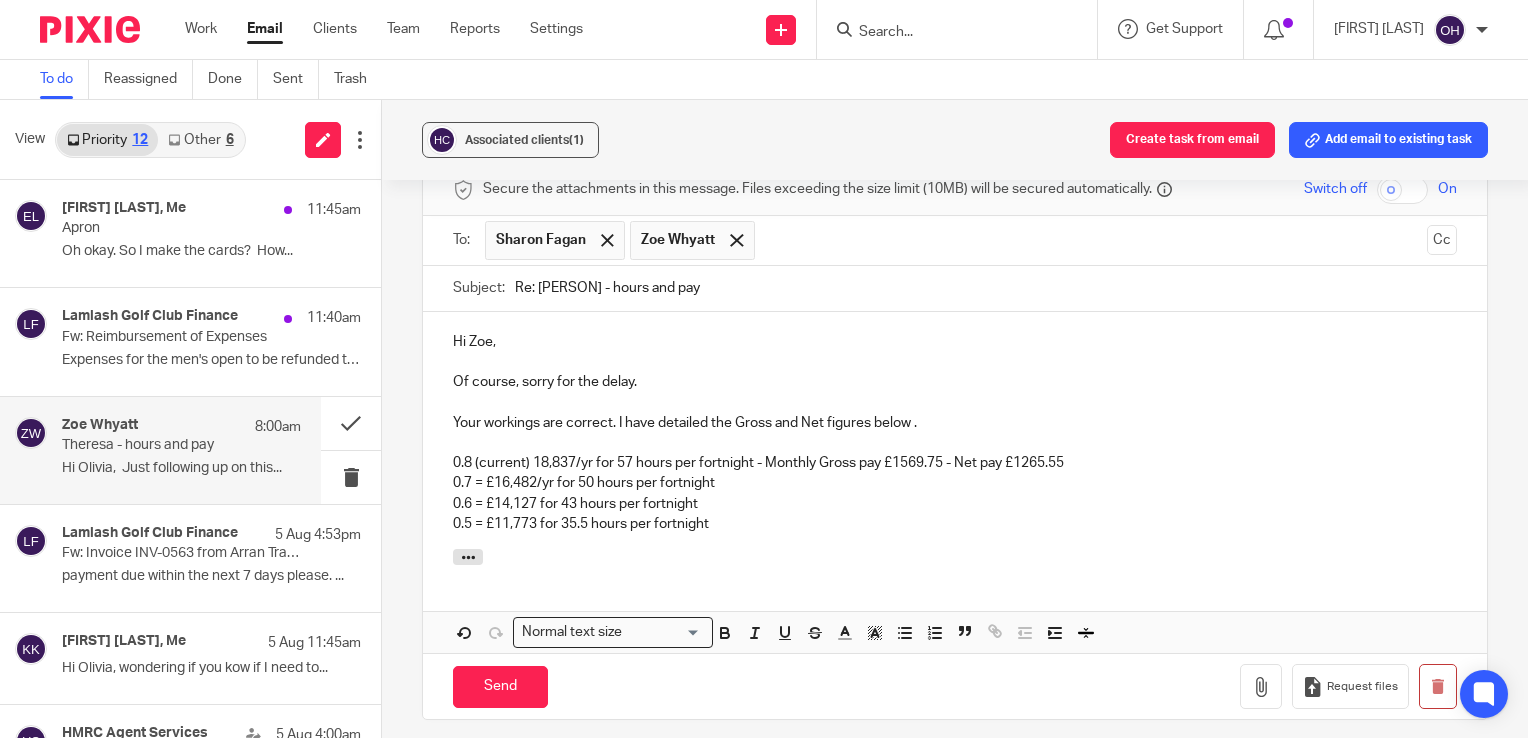 click on "0.7 = £16,482/yr for 50 hours per fortnight" at bounding box center (955, 483) 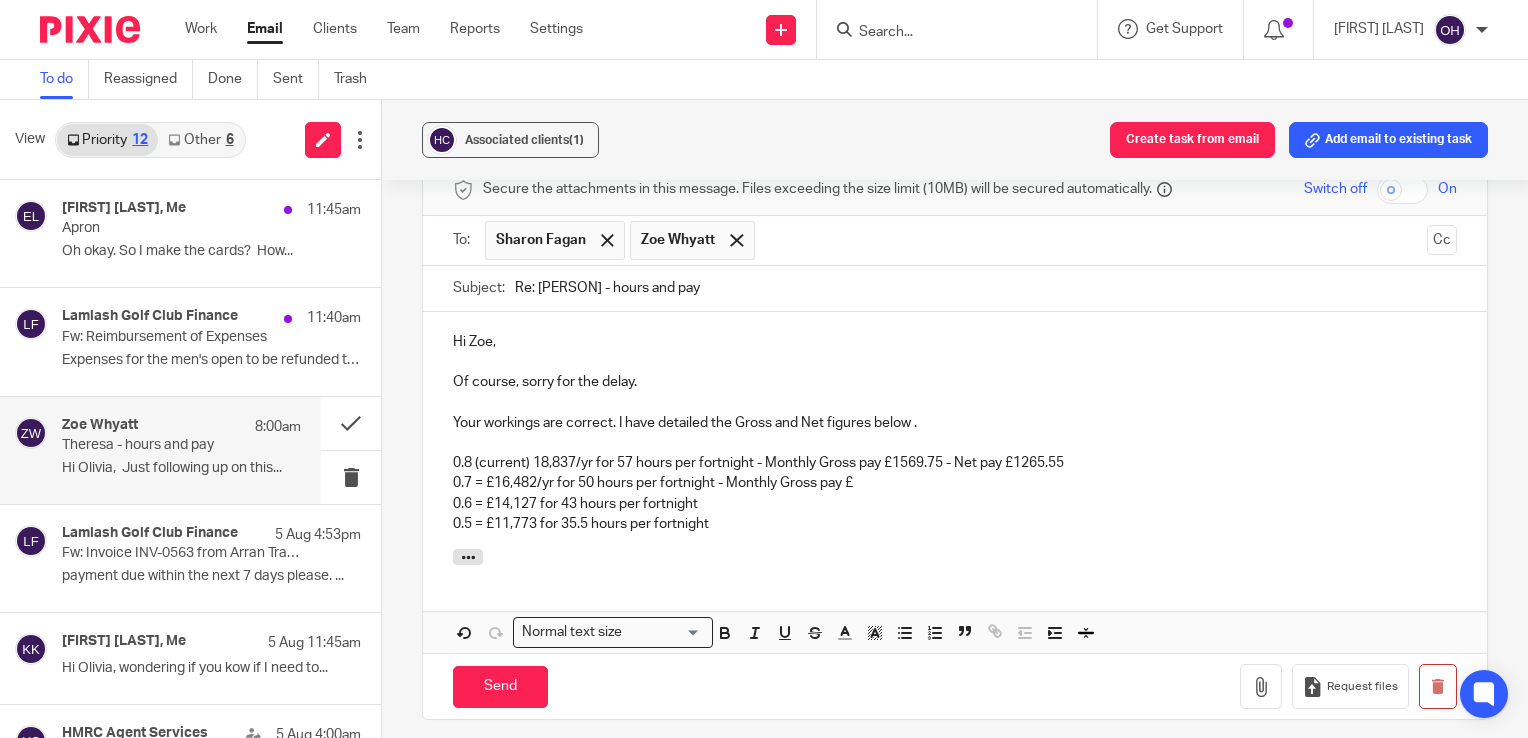 click on "0.6 = £14,127 for 43 hours per fortnight" at bounding box center (955, 504) 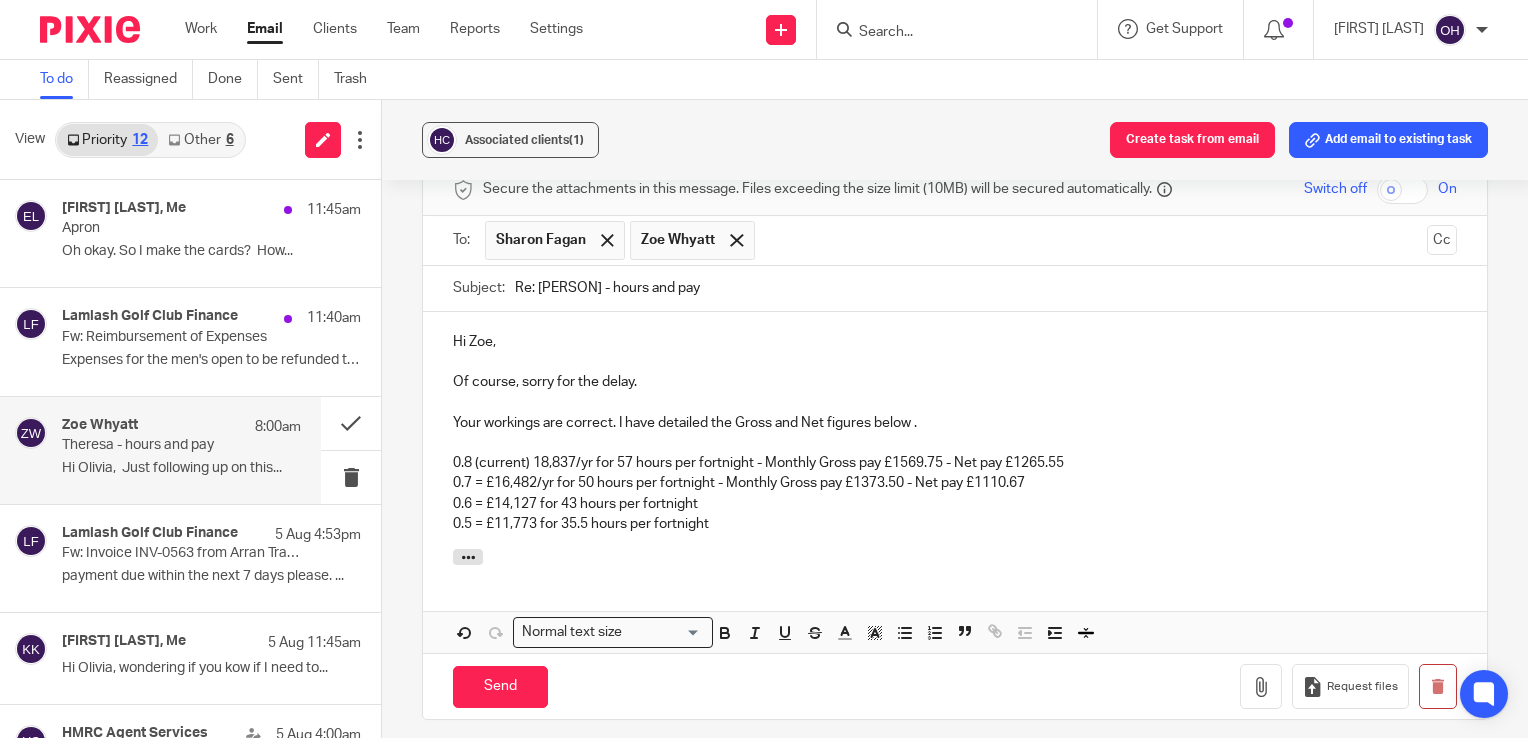 click on "0.6 = £14,127 for 43 hours per fortnight" at bounding box center [955, 504] 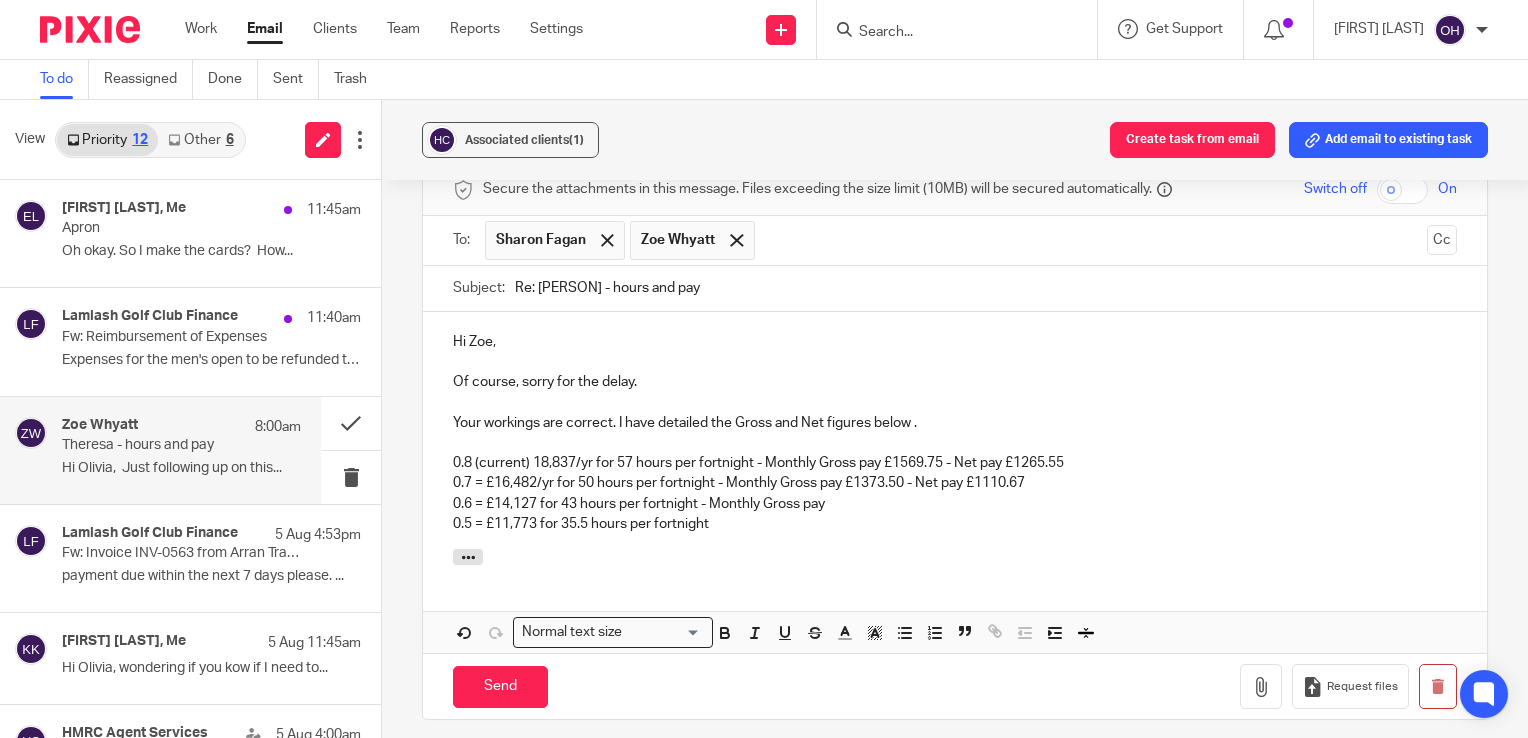 click on "0.6 = £14,127 for 43 hours per fortnight - Monthly Gross pay" at bounding box center [955, 504] 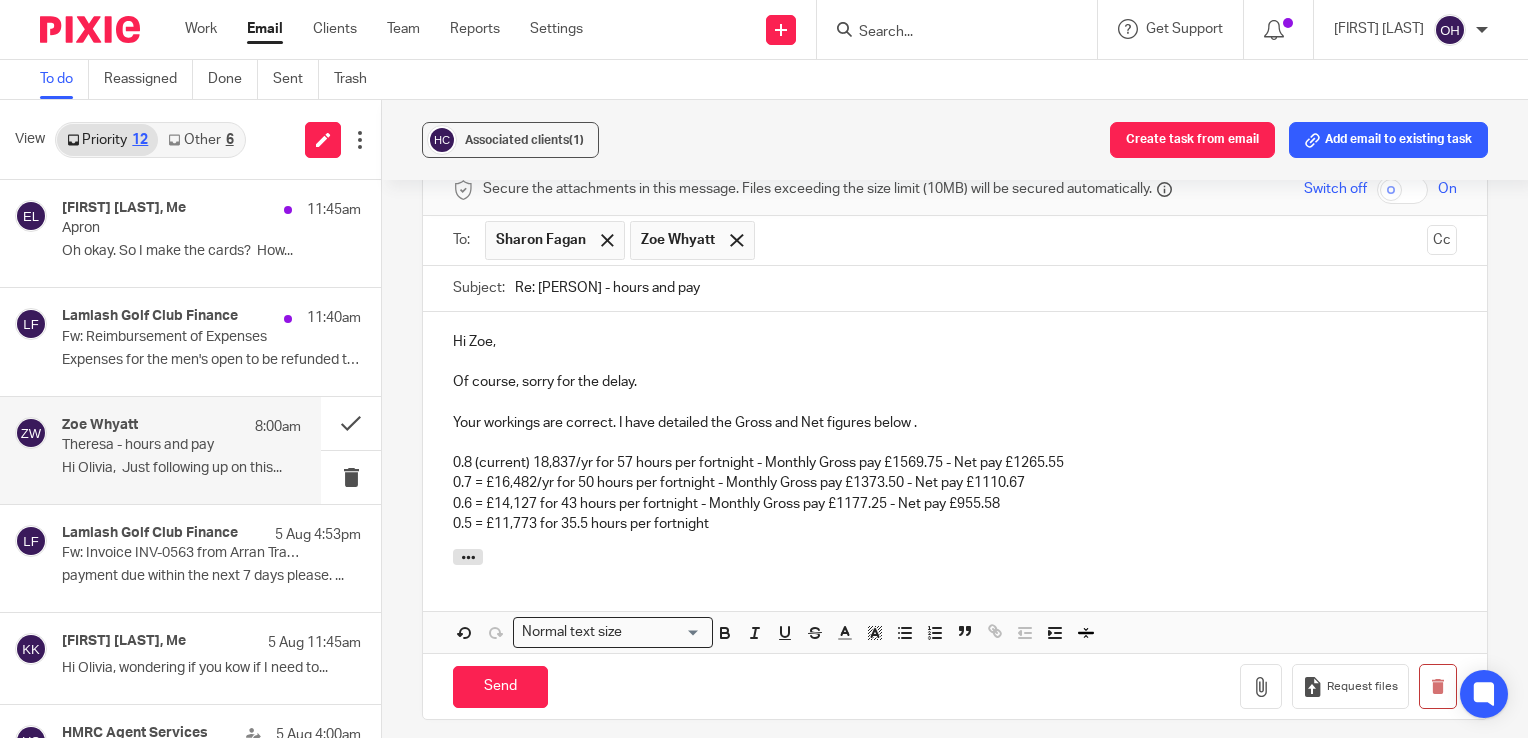 click on "0.5 = £11,773 for 35.5 hours per fortnight" at bounding box center [955, 524] 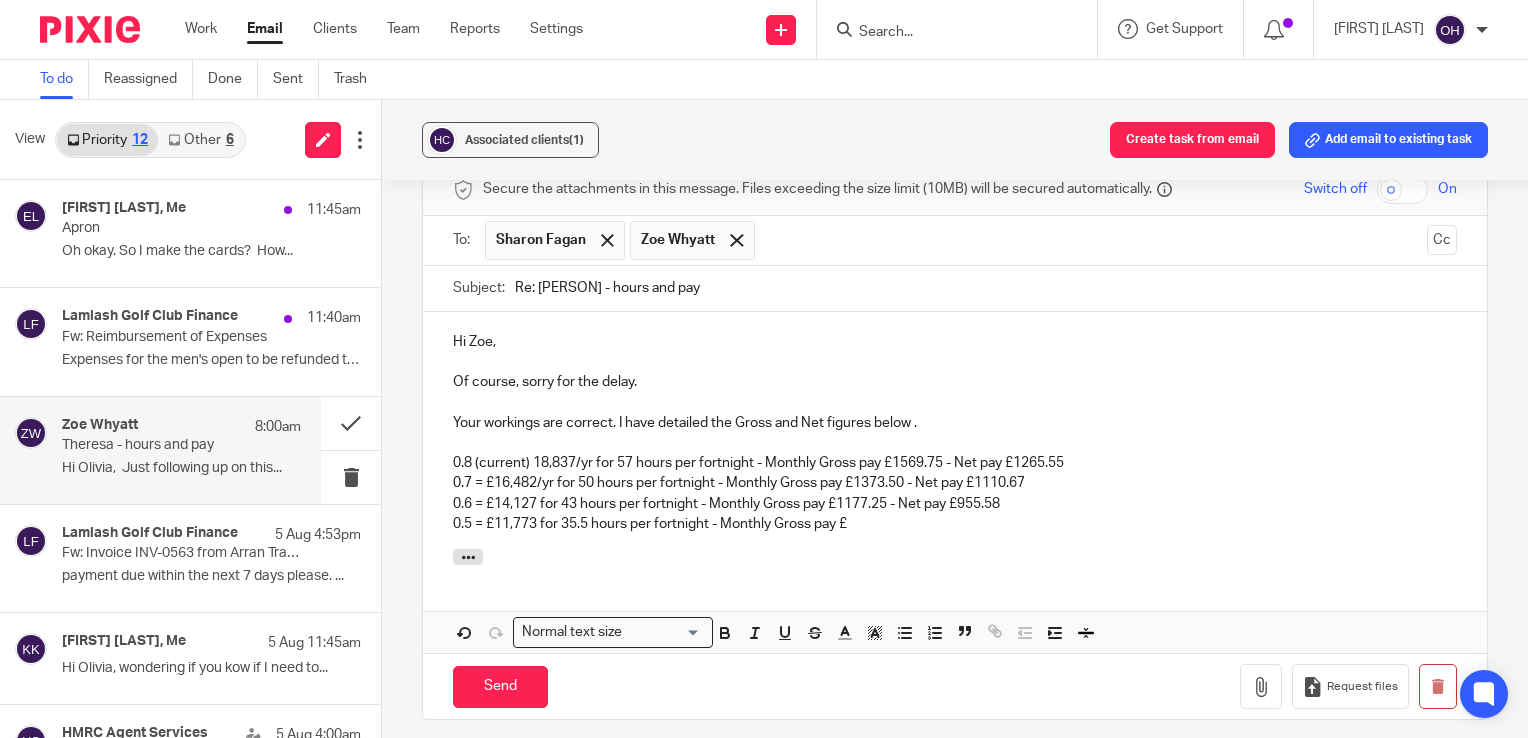 click on "Hi Zoe, Of course, sorry for the delay.  Your workings are correct. I have detailed the Gross and Net figures below . 0.8 (current) 18,837/yr for 57 hours per fortnight - Monthly Gross pay £1569.75 - Net pay £1265.55 0.7 = £16,482/yr for 50 hours per fortnight - Monthly Gross pay £1373.50 - Net pay £1110.67 0.6 = £14,127 for 43 hours per fortnight - Monthly Gross pay £1177.25 - Net pay £955.58 0.5 = £11,773 for 35.5 hours per fortnight - Monthly Gross pay £" at bounding box center (955, 431) 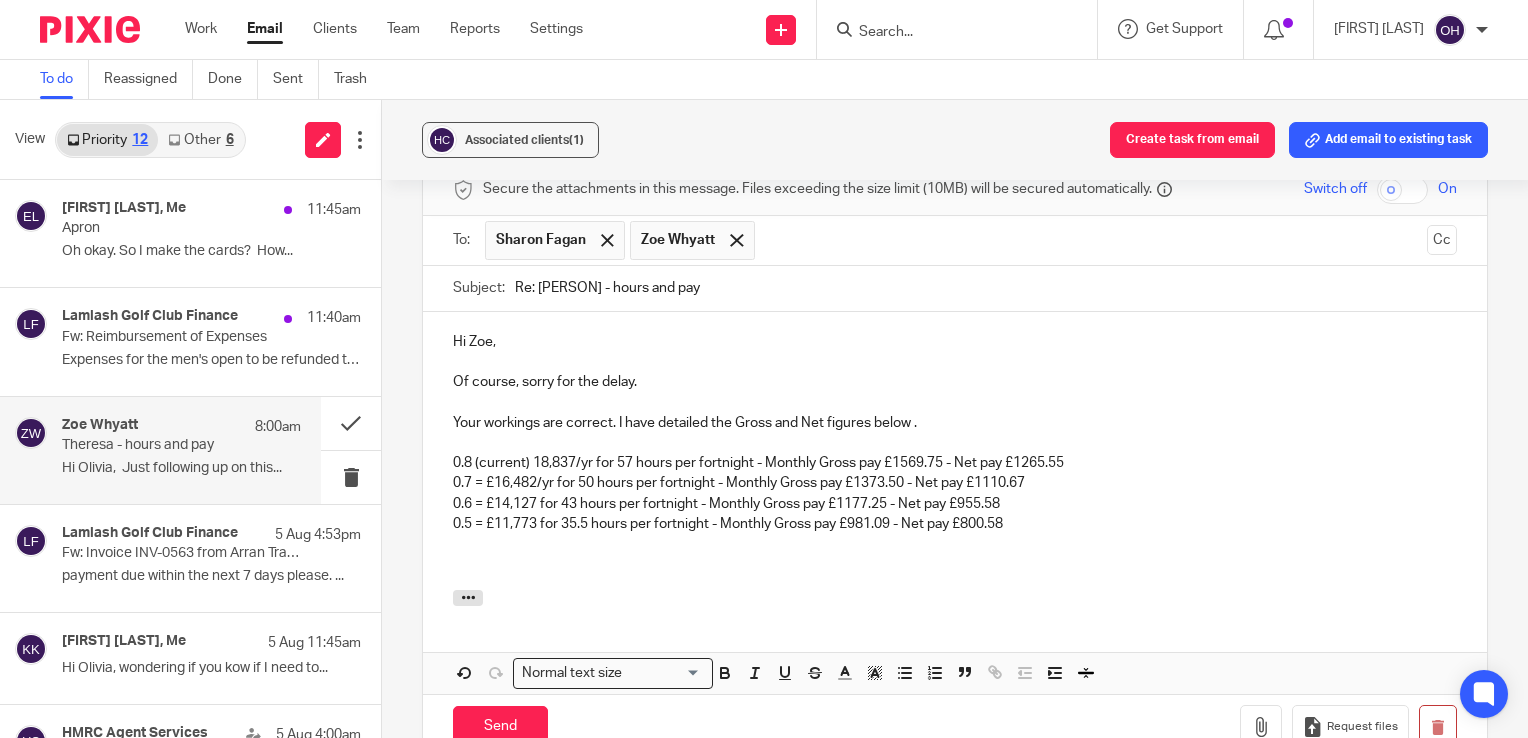 click at bounding box center [955, 565] 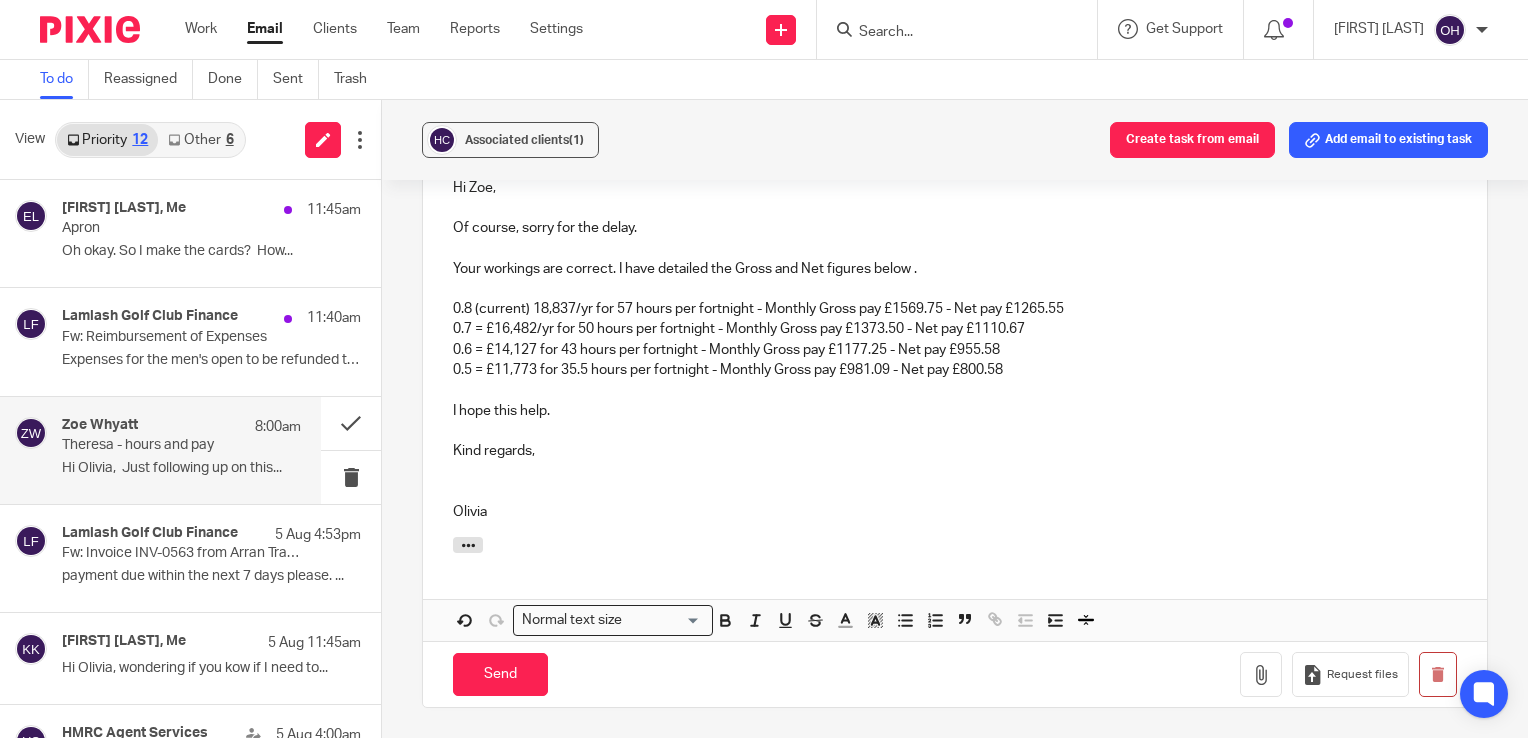 scroll, scrollTop: 3268, scrollLeft: 0, axis: vertical 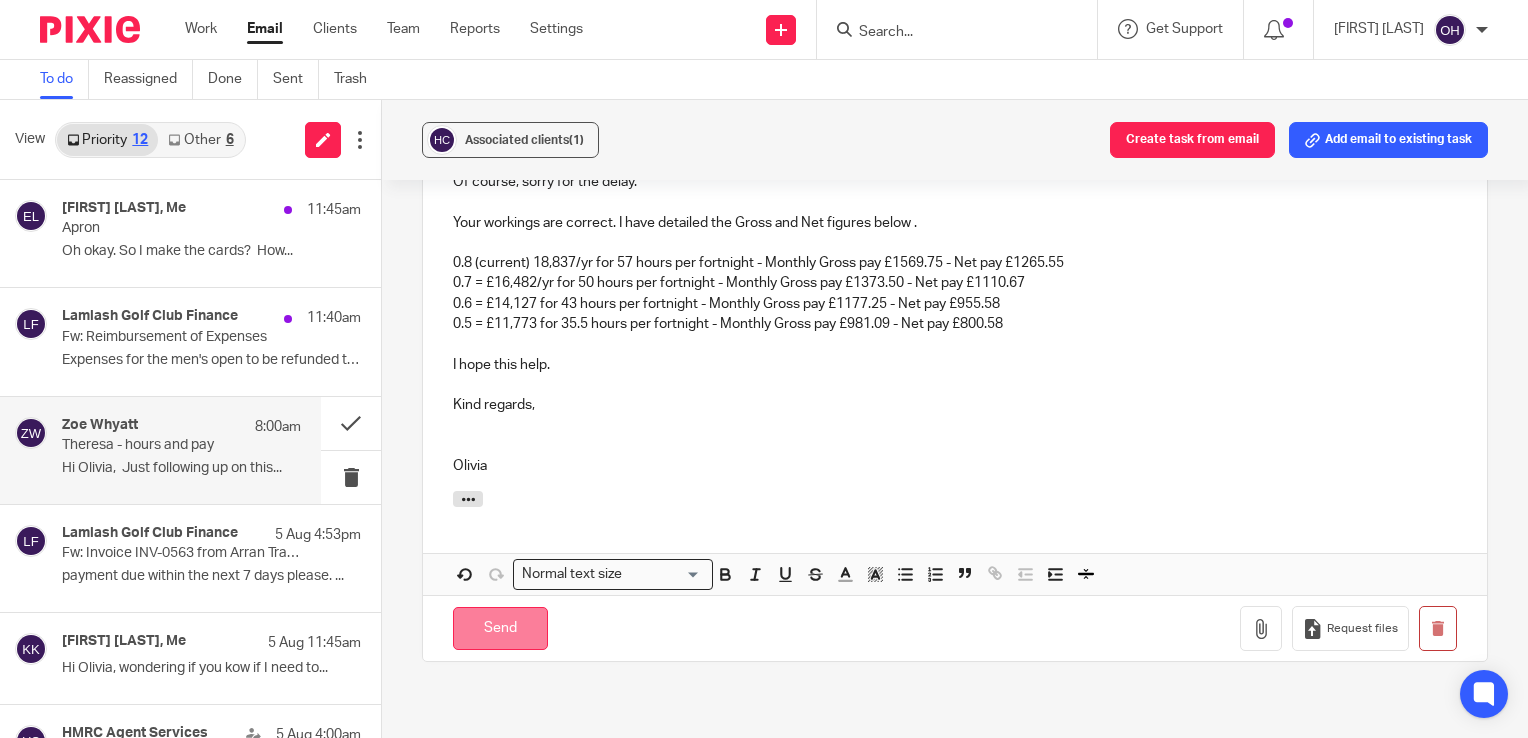 click on "Send" at bounding box center [500, 628] 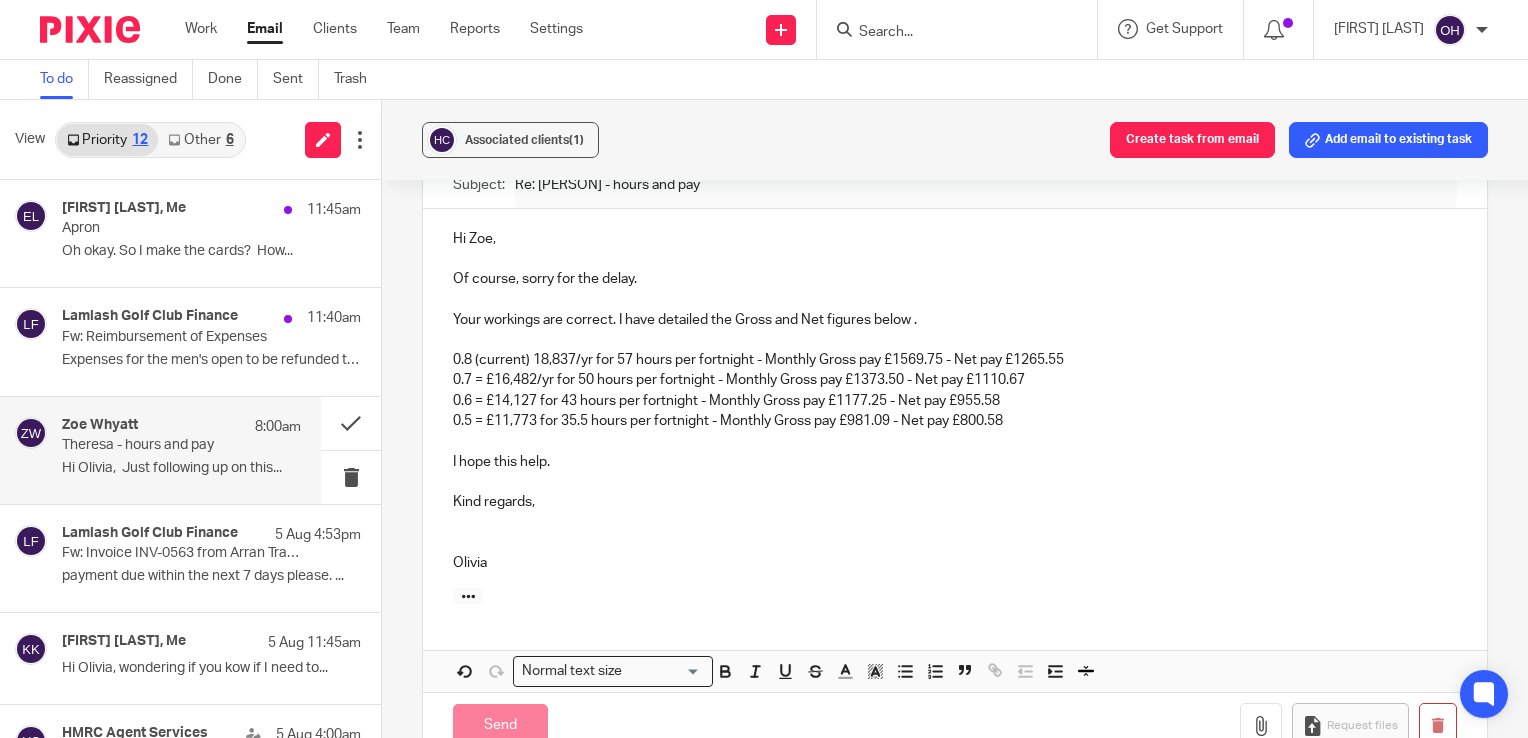 scroll, scrollTop: 3168, scrollLeft: 0, axis: vertical 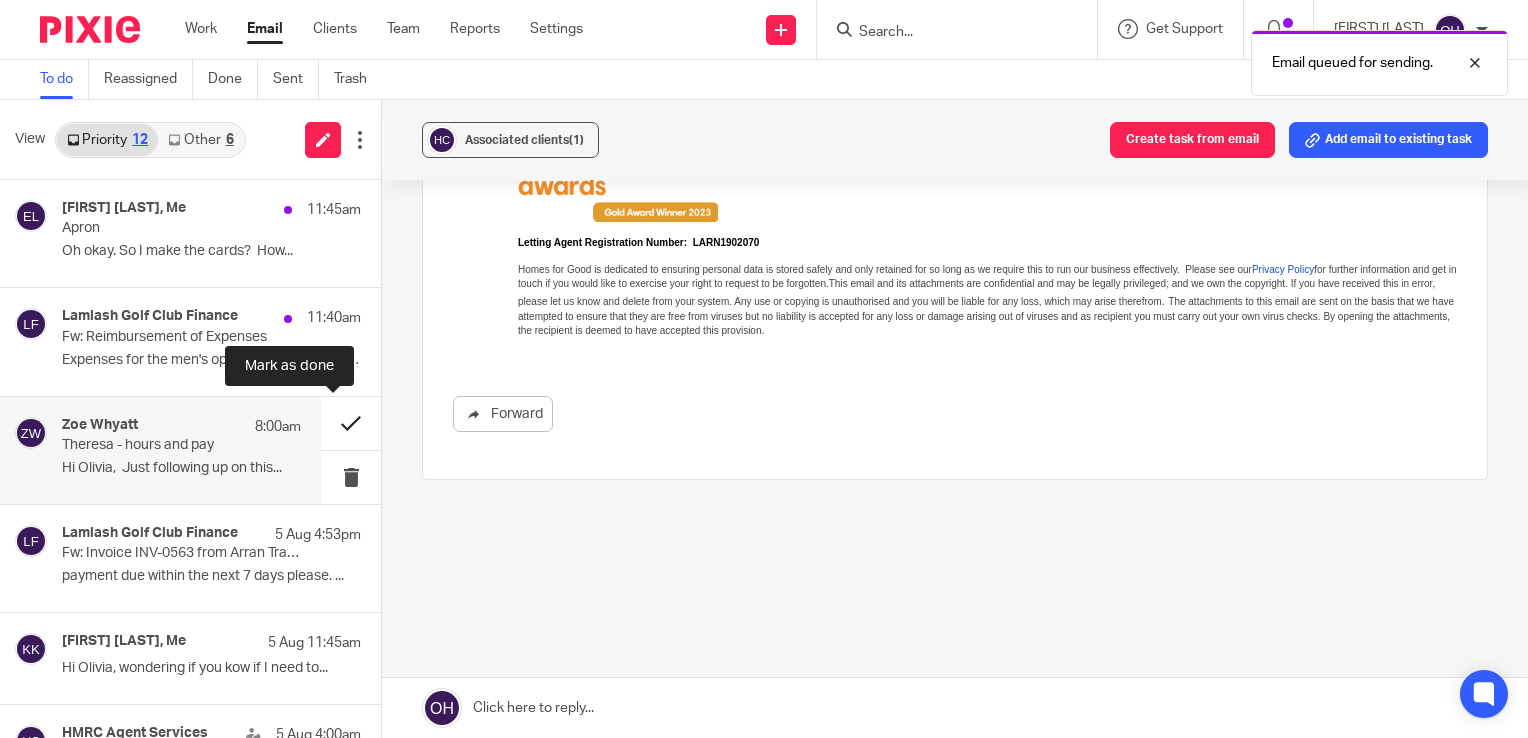 click at bounding box center (351, 423) 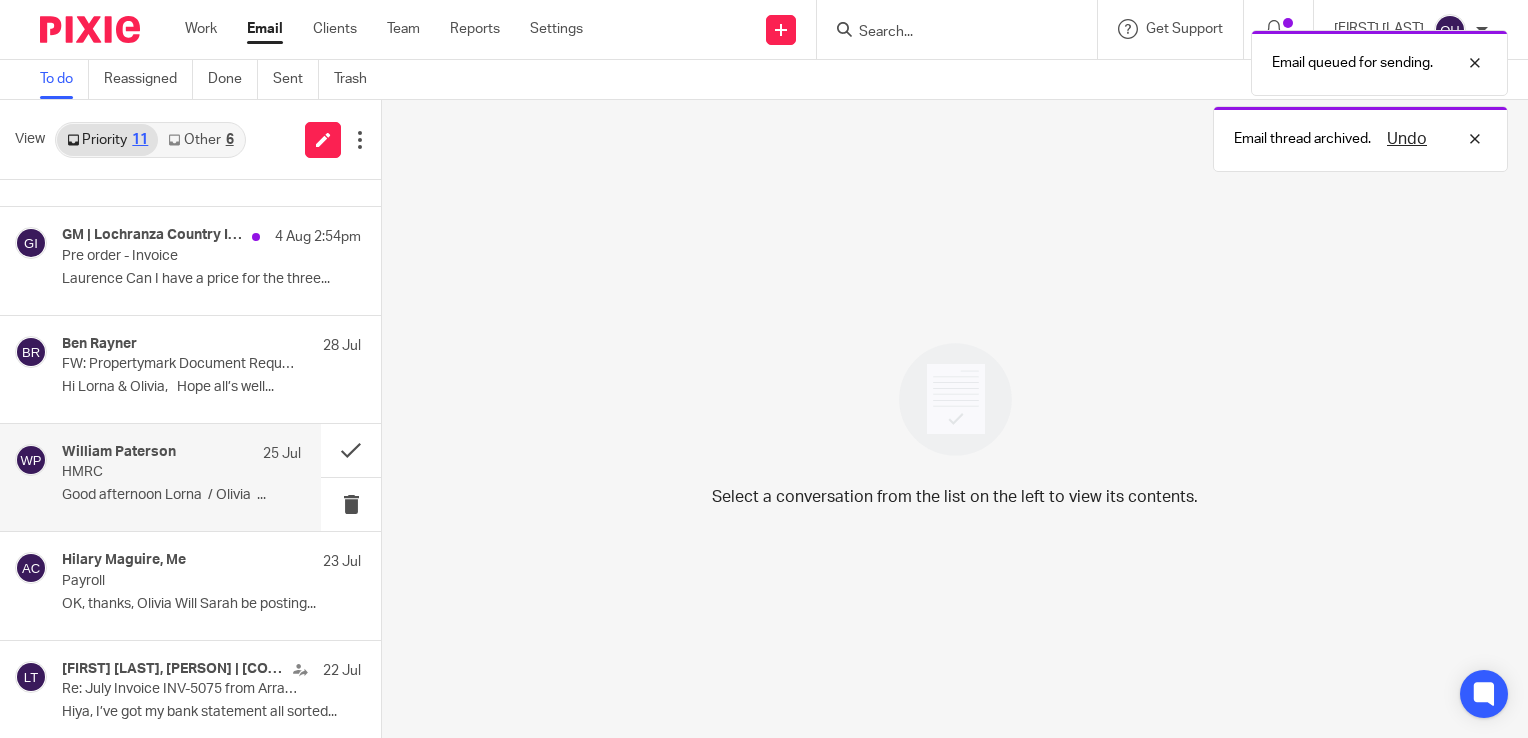 scroll, scrollTop: 614, scrollLeft: 0, axis: vertical 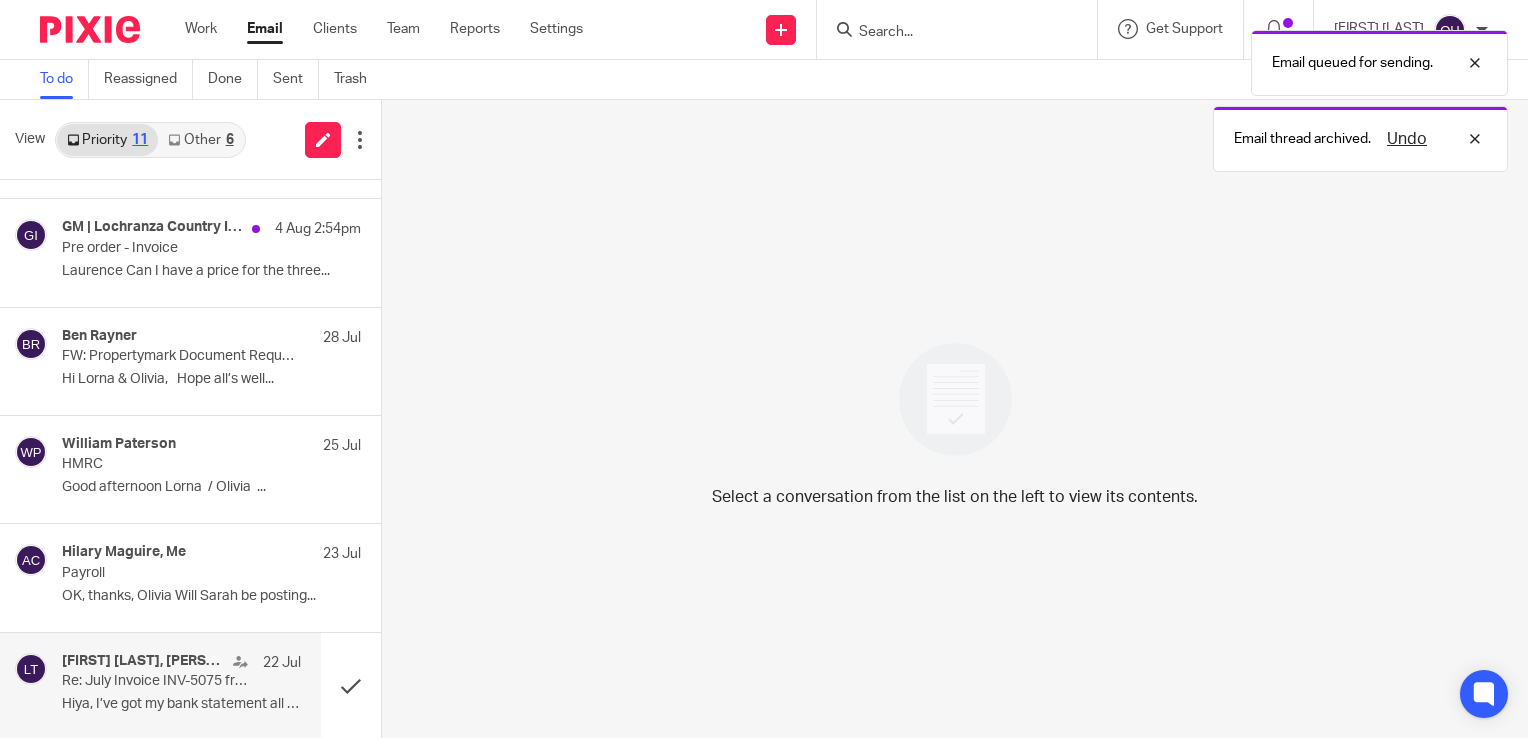 click on "Lewis Thomson, Lorna | Arran Accountants
22 Jul" at bounding box center [181, 663] 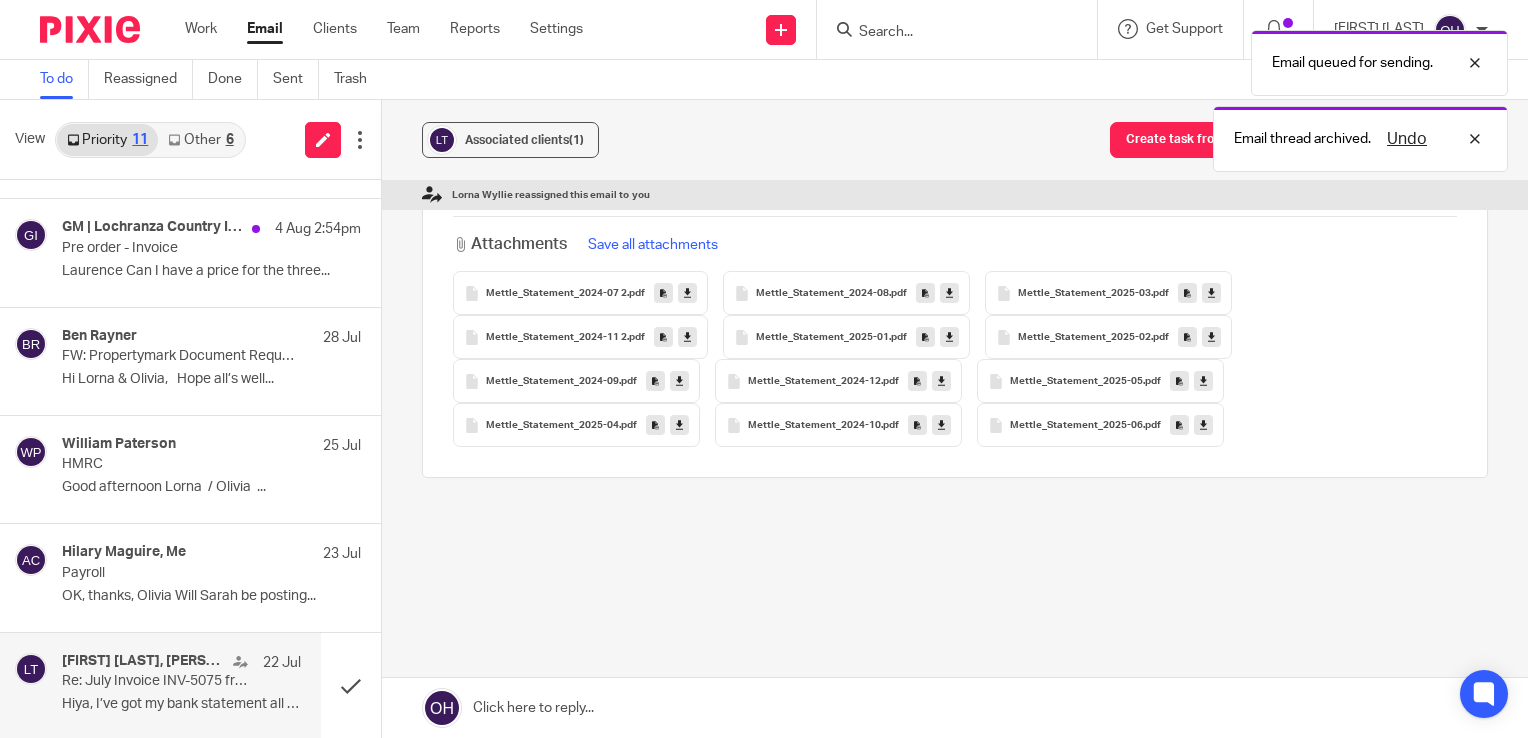 scroll, scrollTop: 0, scrollLeft: 0, axis: both 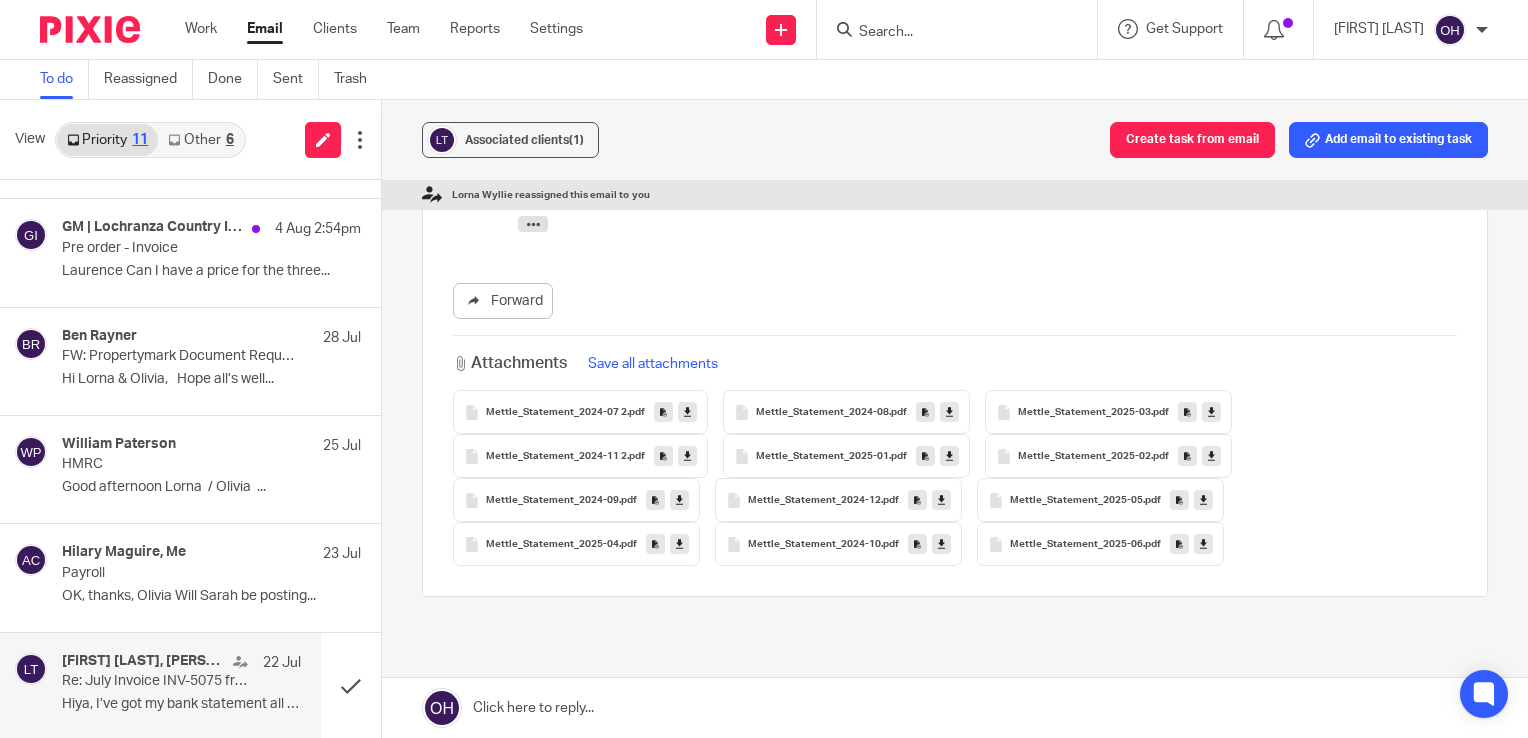click on "Mettle_Statement_2024-10" at bounding box center (814, 545) 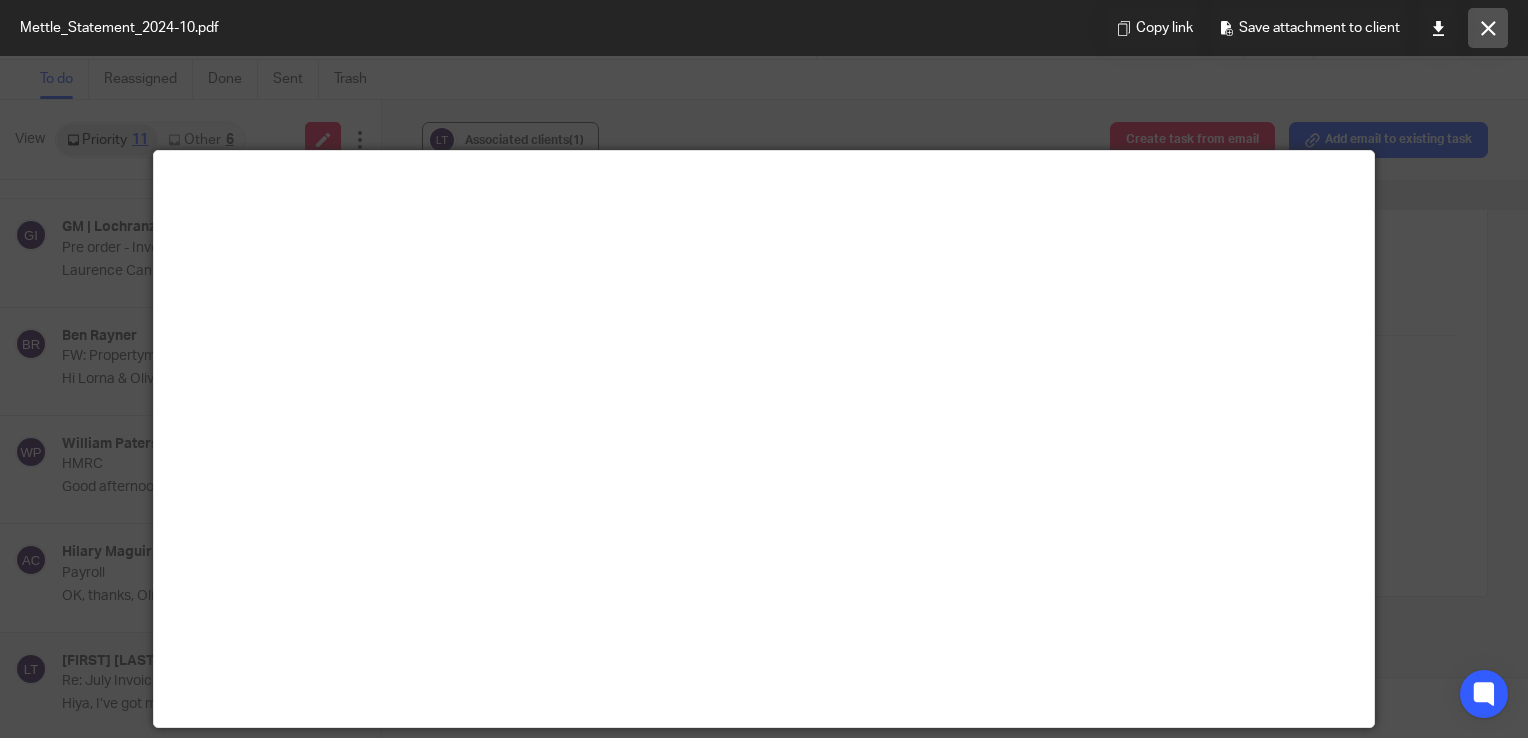 click at bounding box center (1488, 28) 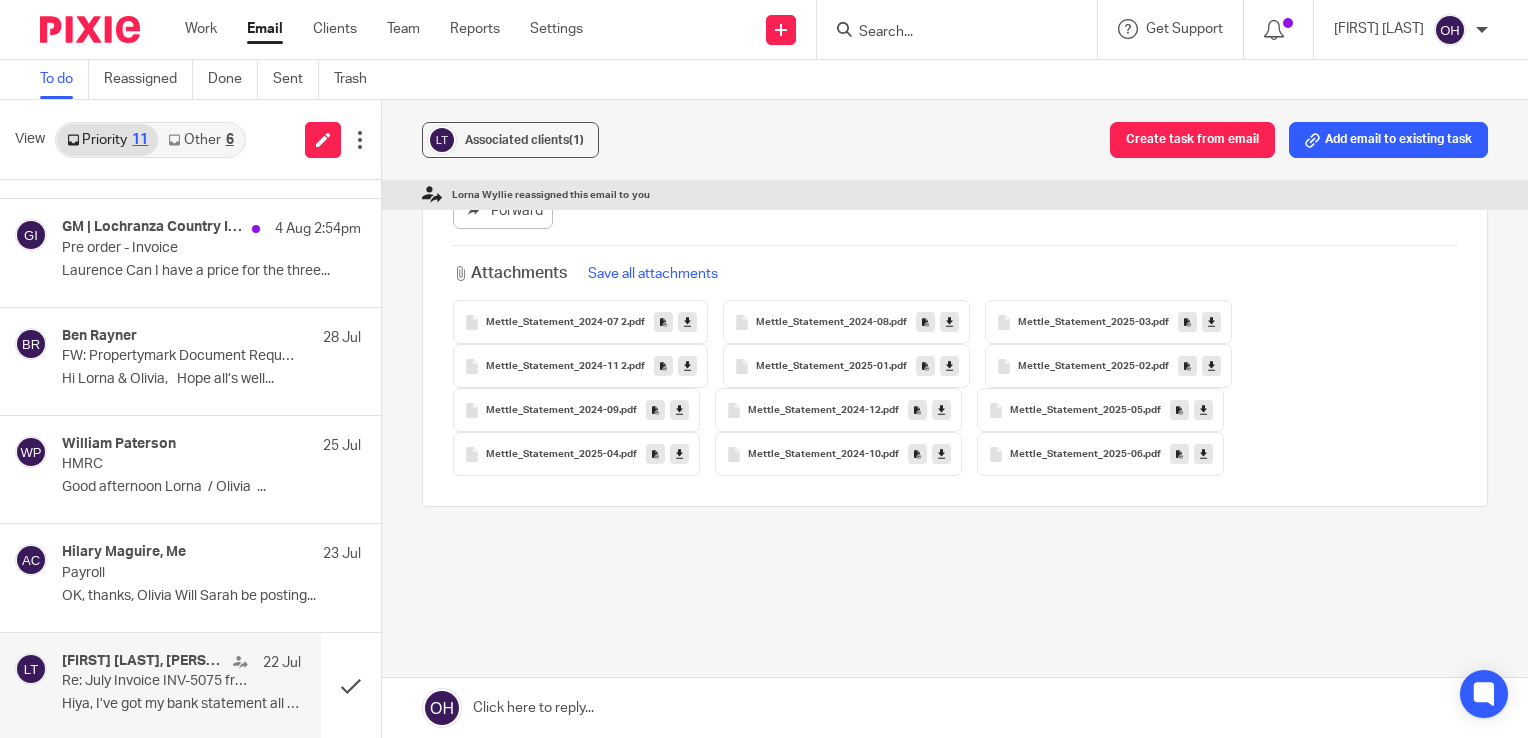 scroll, scrollTop: 700, scrollLeft: 0, axis: vertical 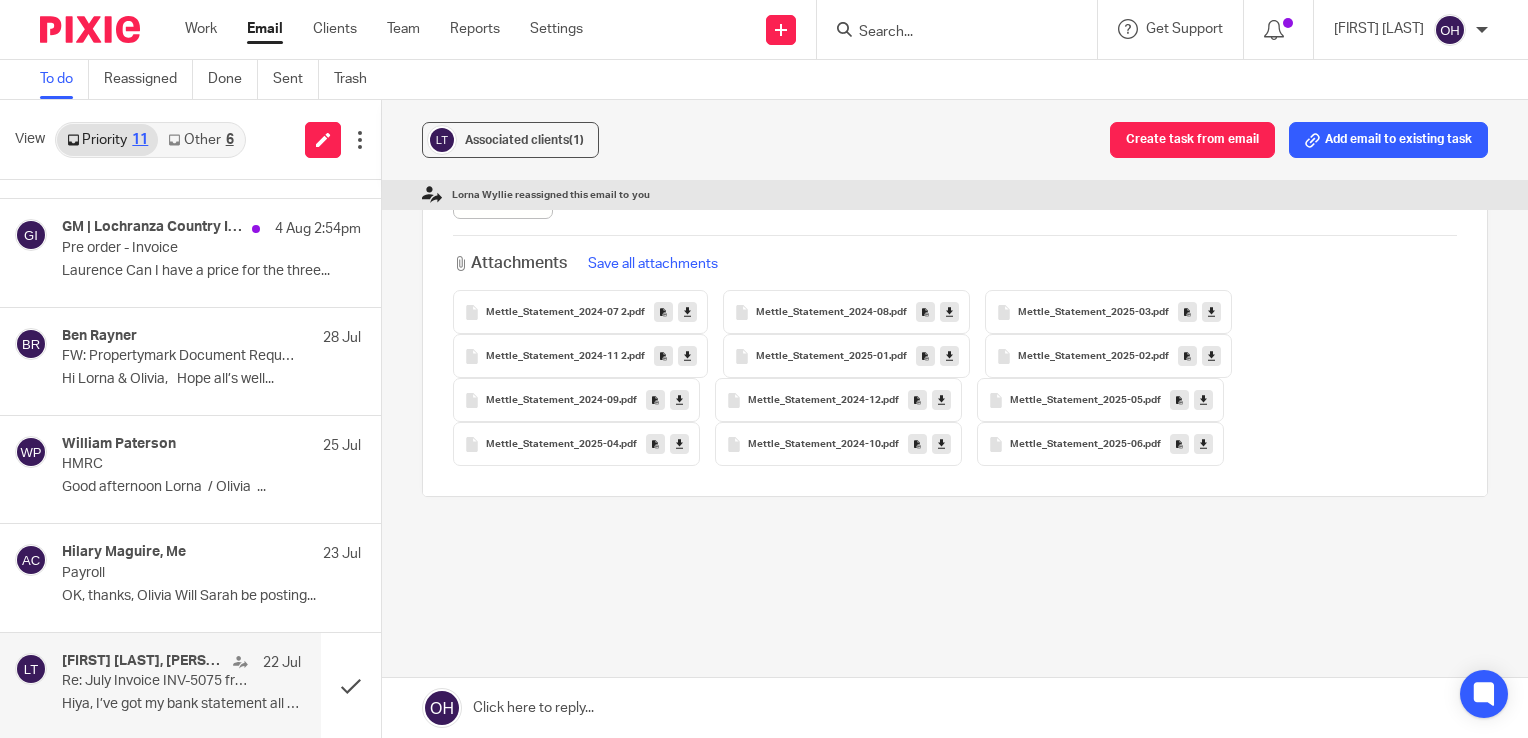 click at bounding box center [687, 312] 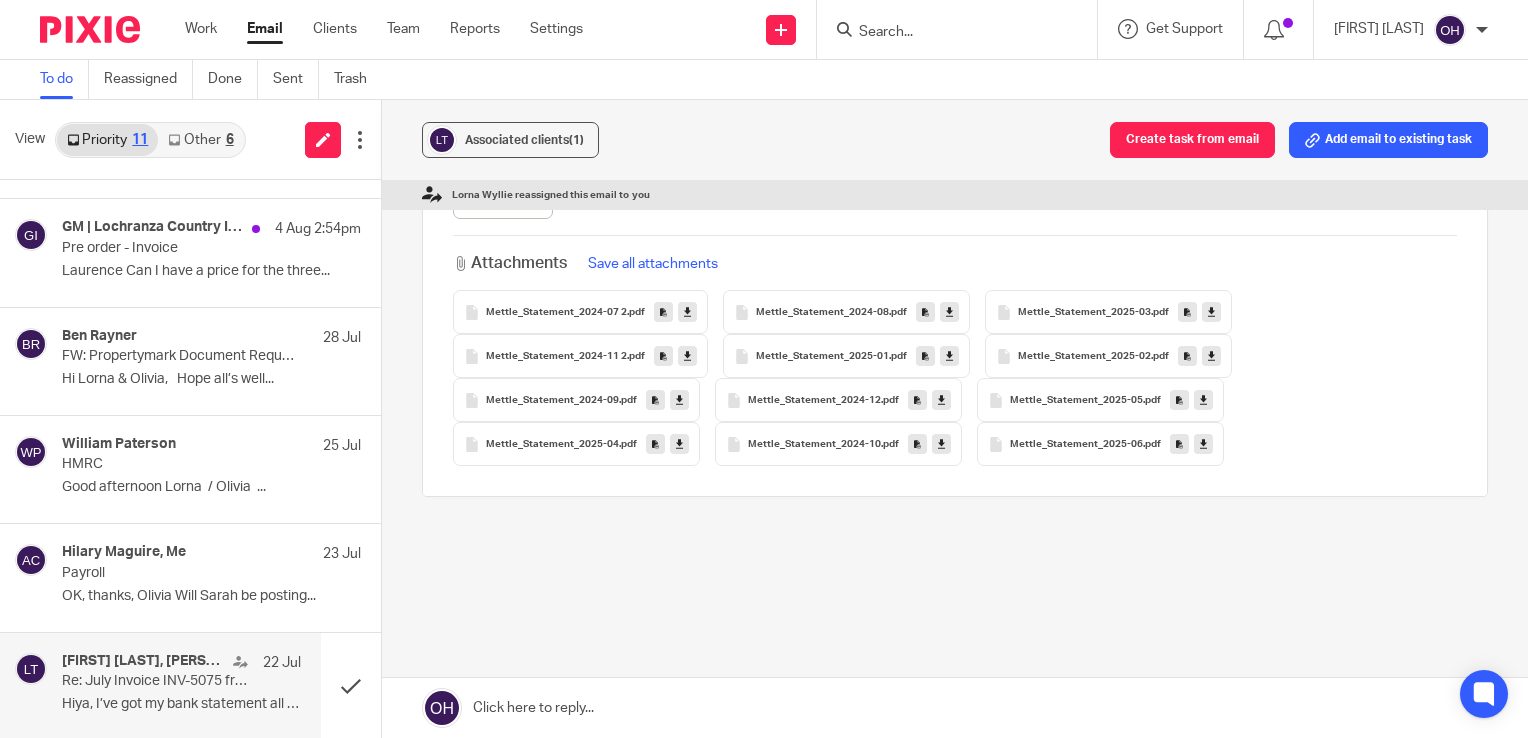 click on "Attachments
Save all attachments" at bounding box center [955, 263] 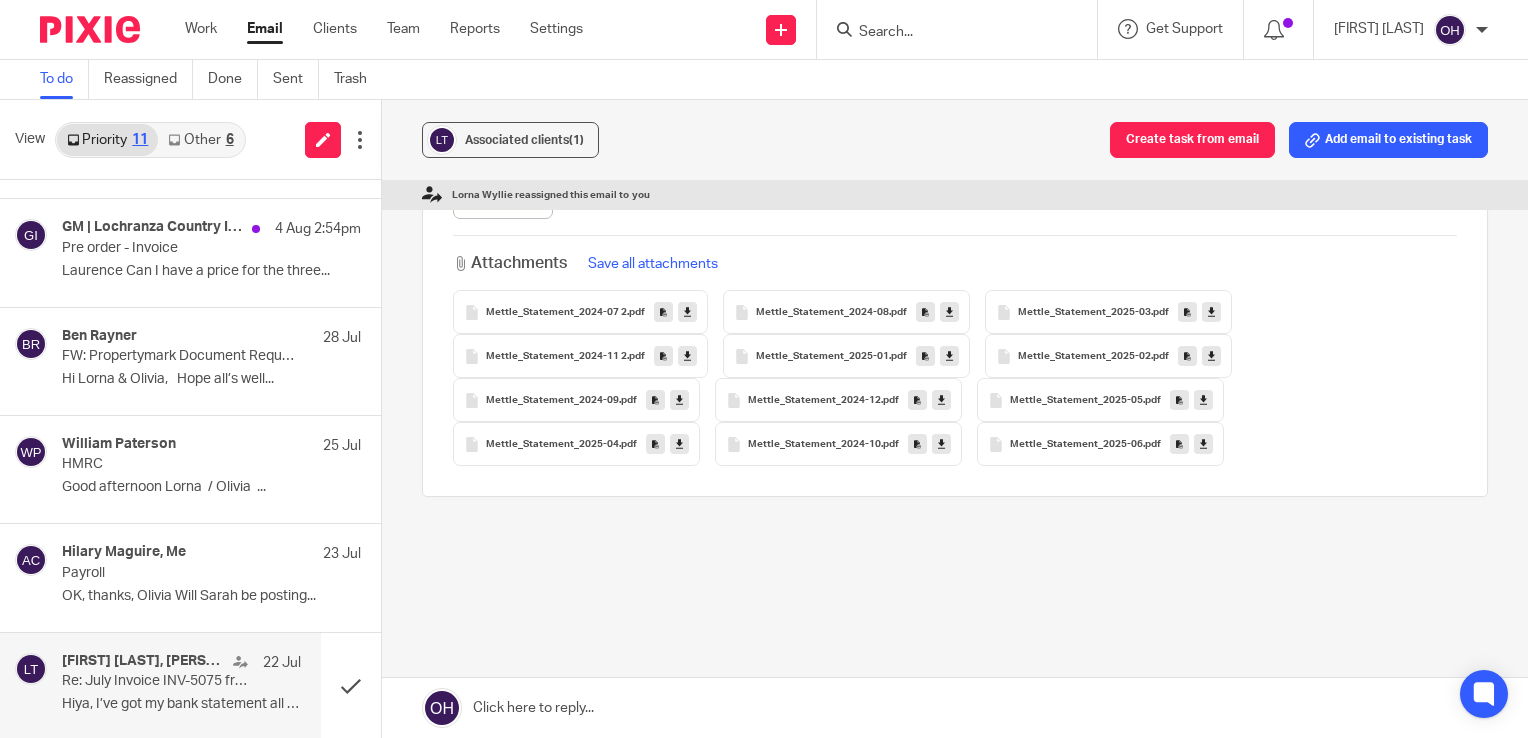 drag, startPoint x: 728, startPoint y: 609, endPoint x: 721, endPoint y: 600, distance: 11.401754 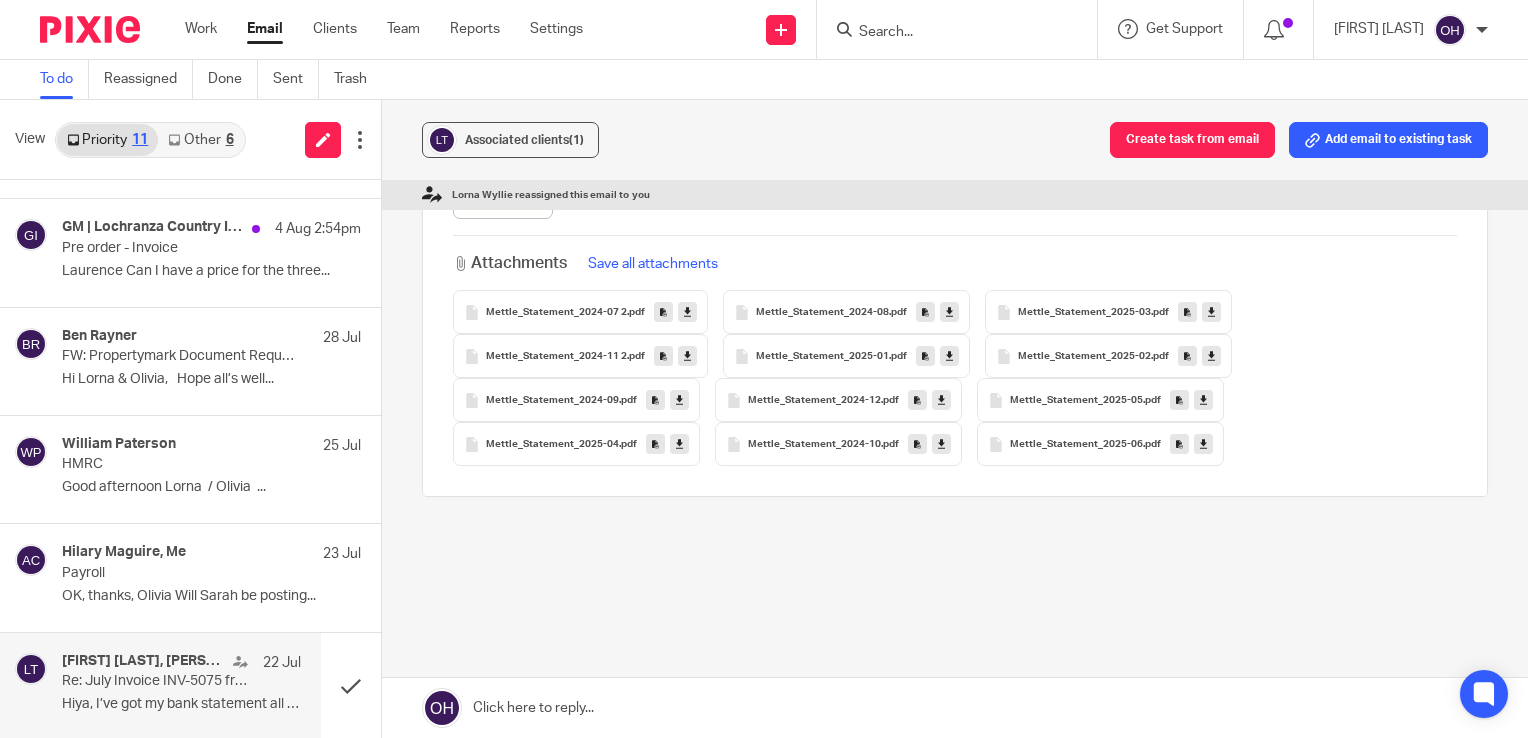 click at bounding box center (679, 400) 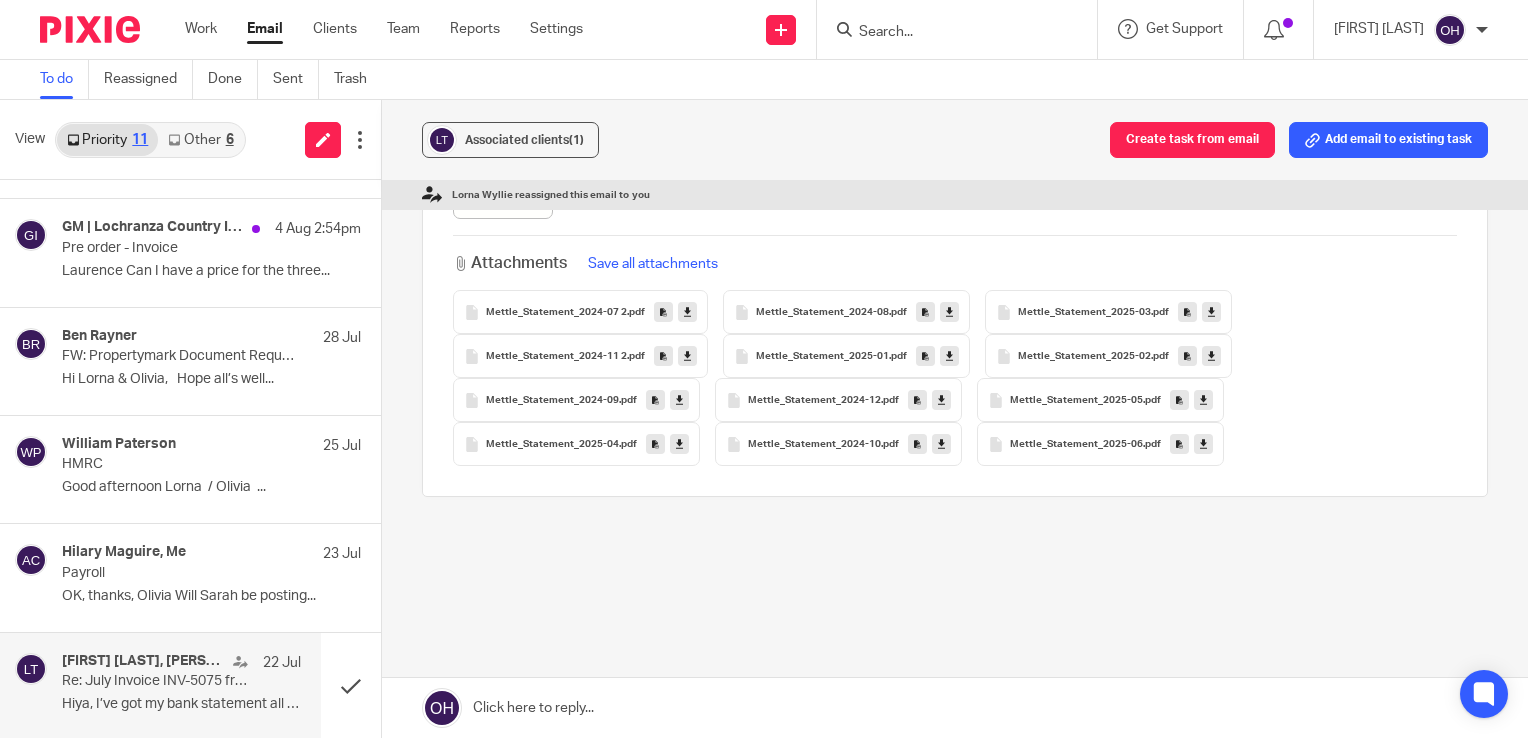 click on "Re: July Invoice INV-5075 from Arran Accountancy Limited for Lewis Thomson
Reassign
Reply to everyone
Lewis Thomson
<lthomson840@gmail.com>   to
Lorna | Arran Accountants
<lorna@arranaccountants.co.uk>       4 Jul 2025 2:33pm
Forward
Lorna | Arran Accountants
<lorna@arranaccountants.co.uk>   to
Lewis Thomson
<lthomson840@gmail.com>   ,
Olivia | Arran Accountants
<olivia@arranaccountants.co.uk>       11 Jul 2025 3:47pm
Forward
Lewis Thomson
<lthomson840@gmail.com>   to
Lorna | Arran Accountants" at bounding box center [955, 71] 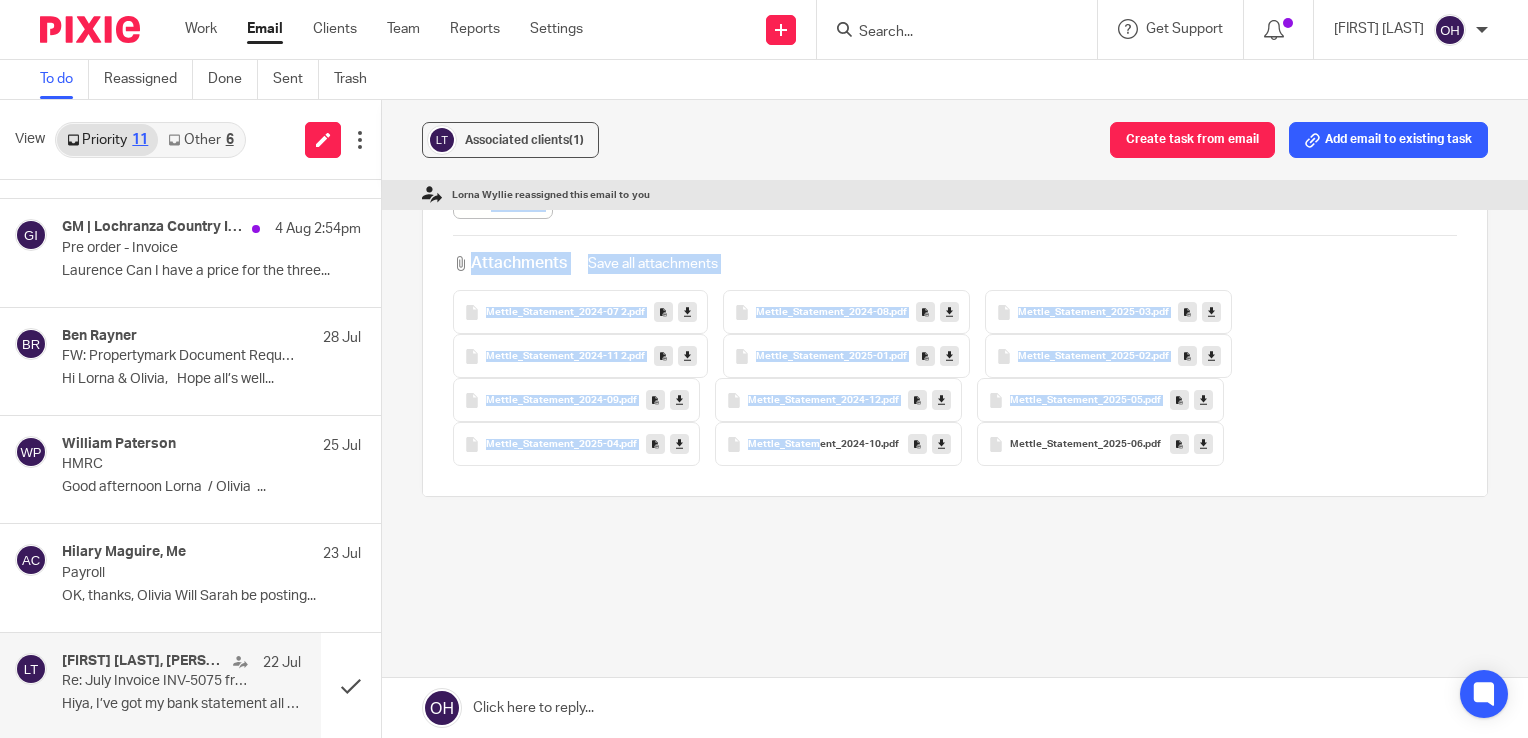 drag, startPoint x: 856, startPoint y: 524, endPoint x: 808, endPoint y: 495, distance: 56.0803 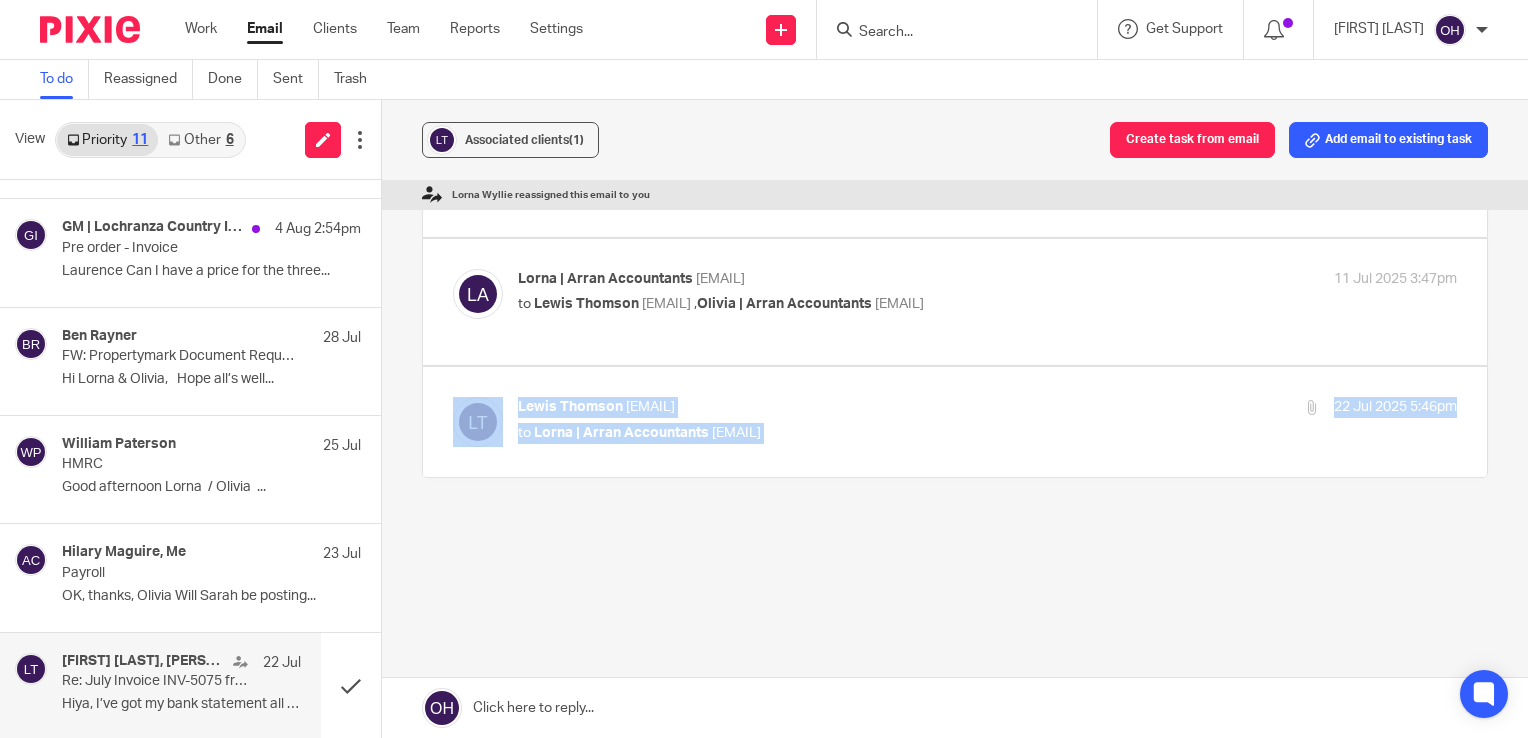 scroll, scrollTop: 123, scrollLeft: 0, axis: vertical 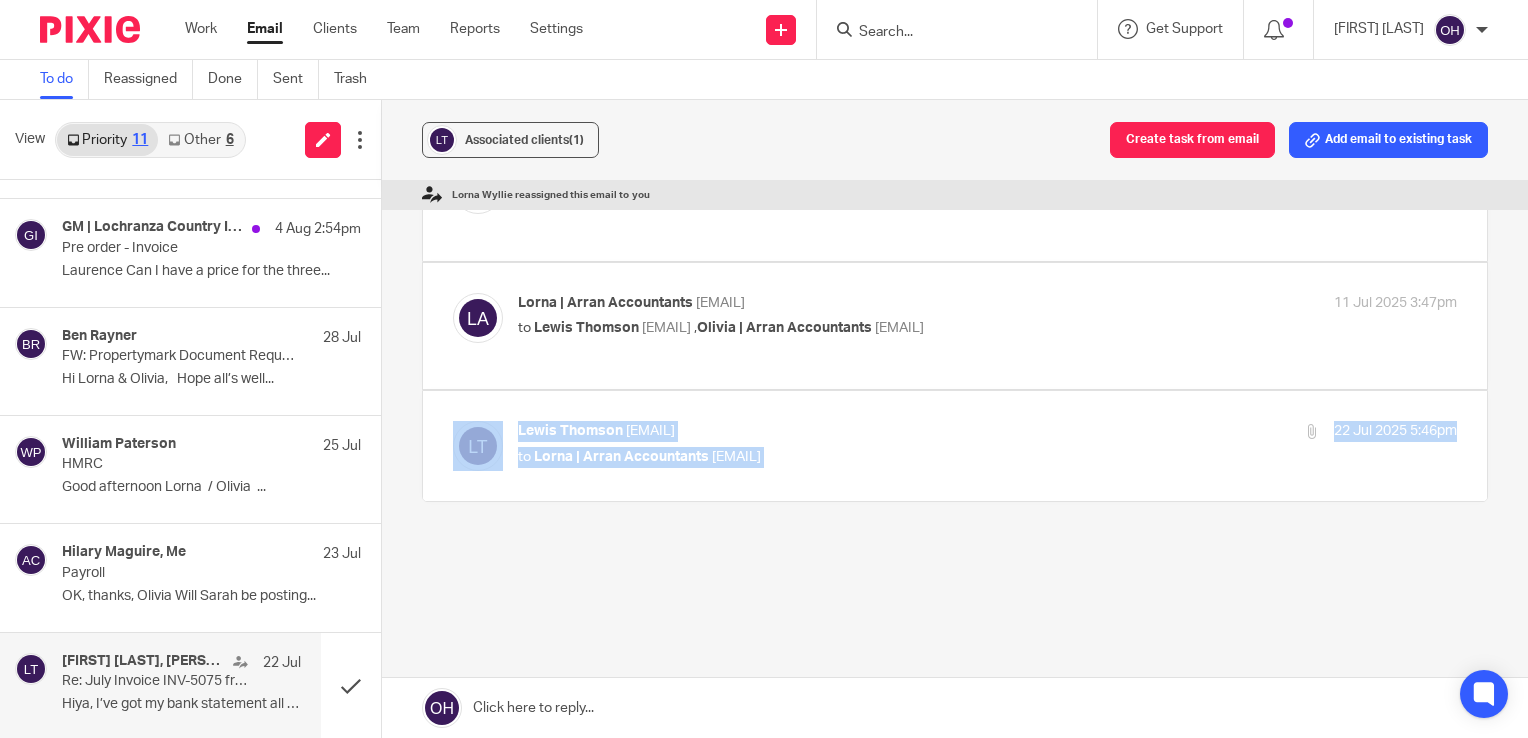 click on "Lewis Thomson
<lthomson840@gmail.com>" at bounding box center [831, 431] 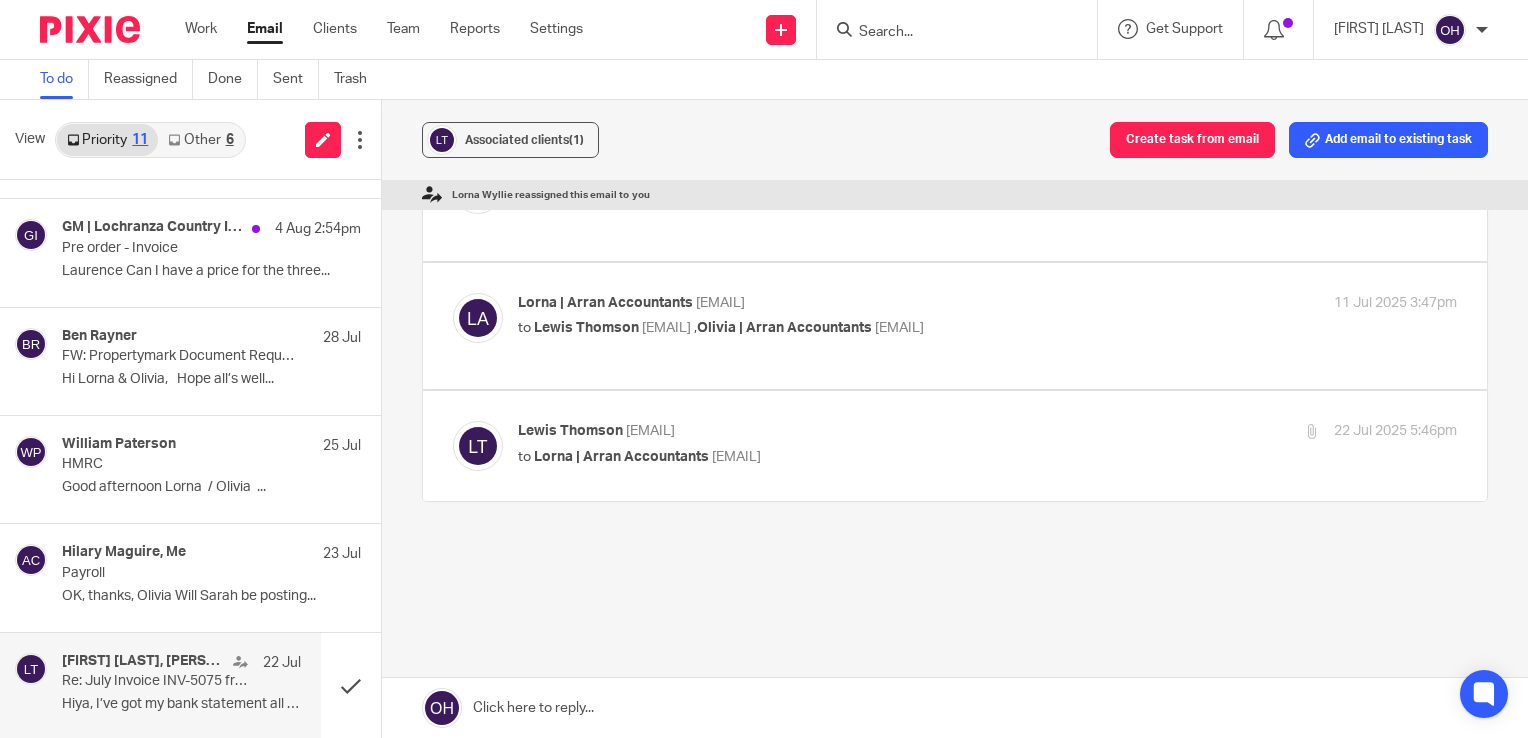 click on "Lewis Thomson
<lthomson840@gmail.com>" at bounding box center (831, 431) 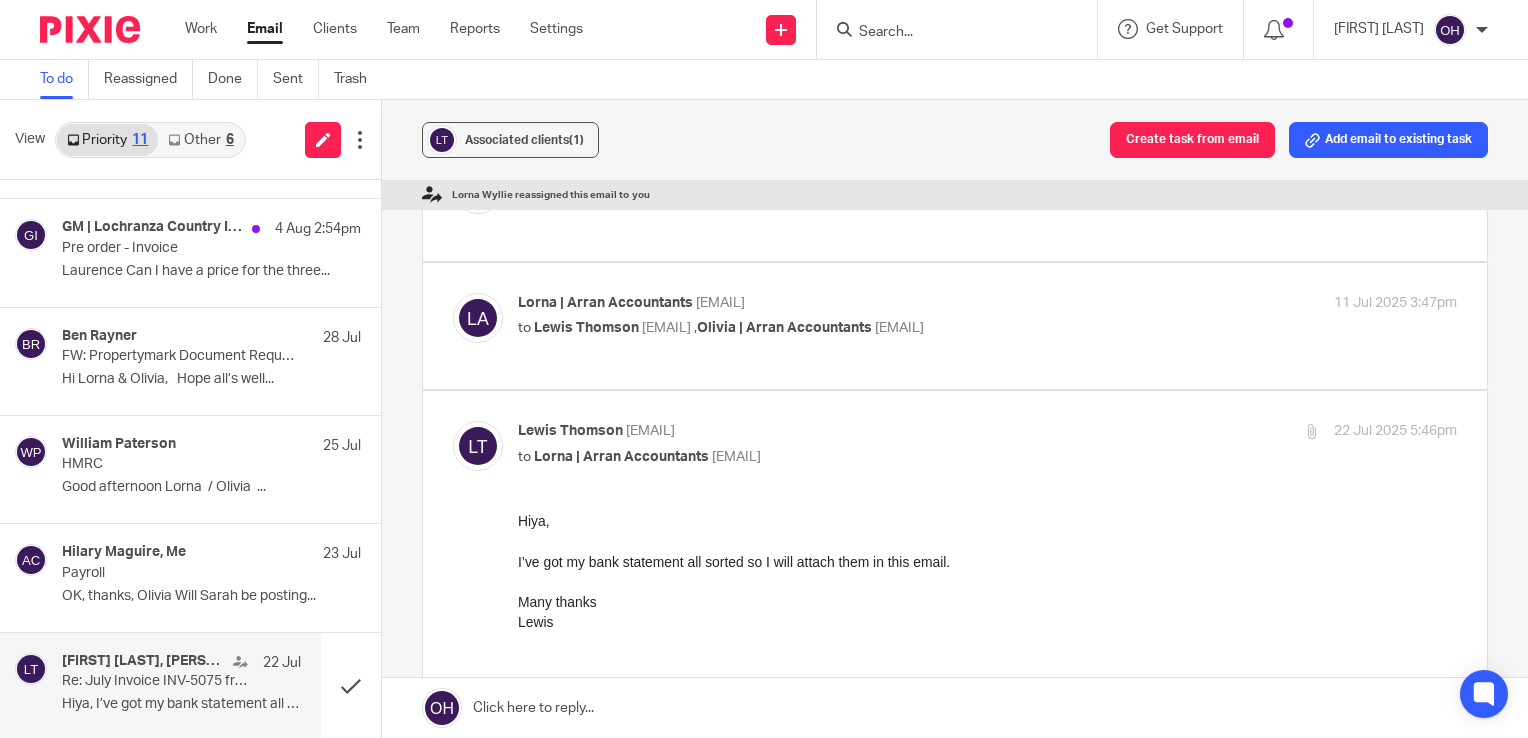 scroll, scrollTop: 0, scrollLeft: 0, axis: both 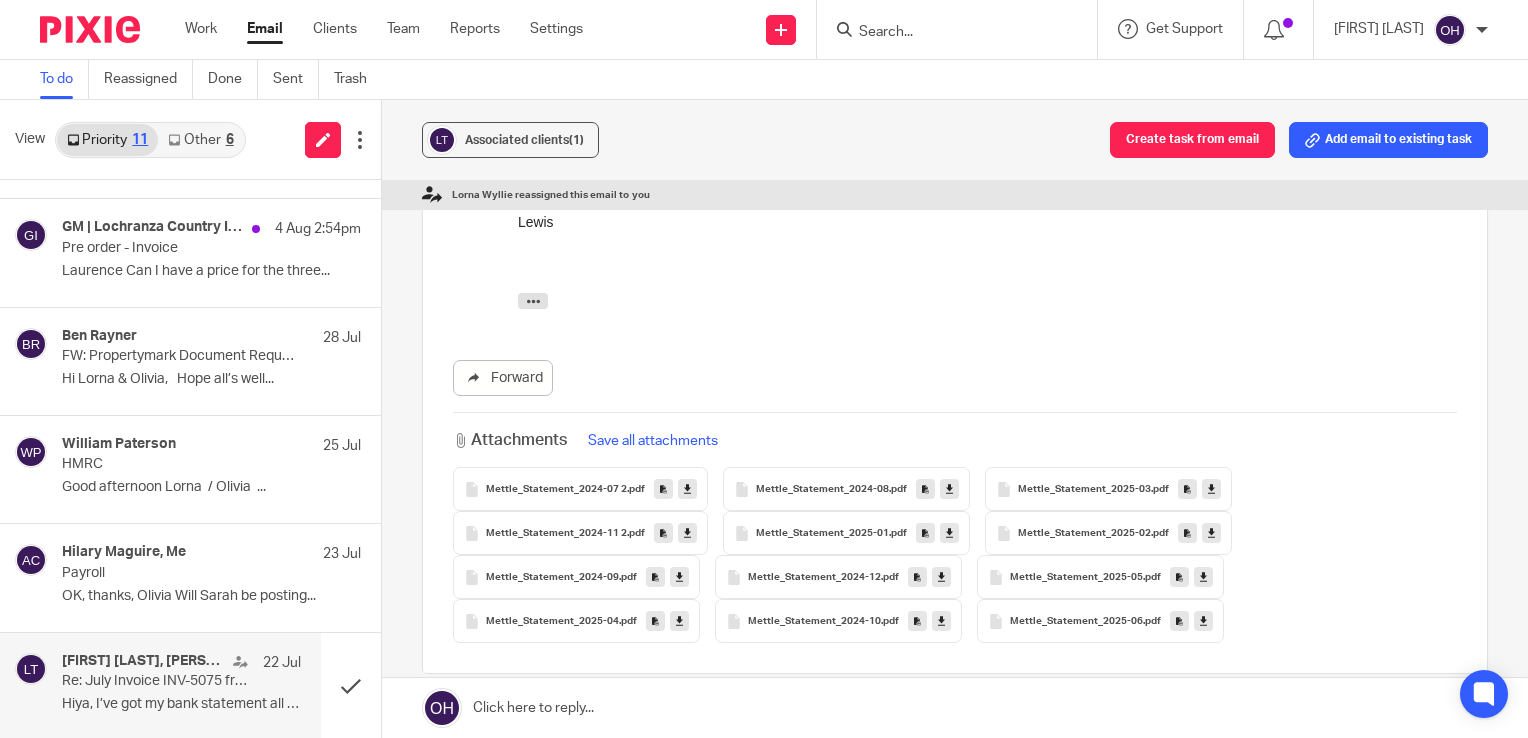 click at bounding box center (941, 577) 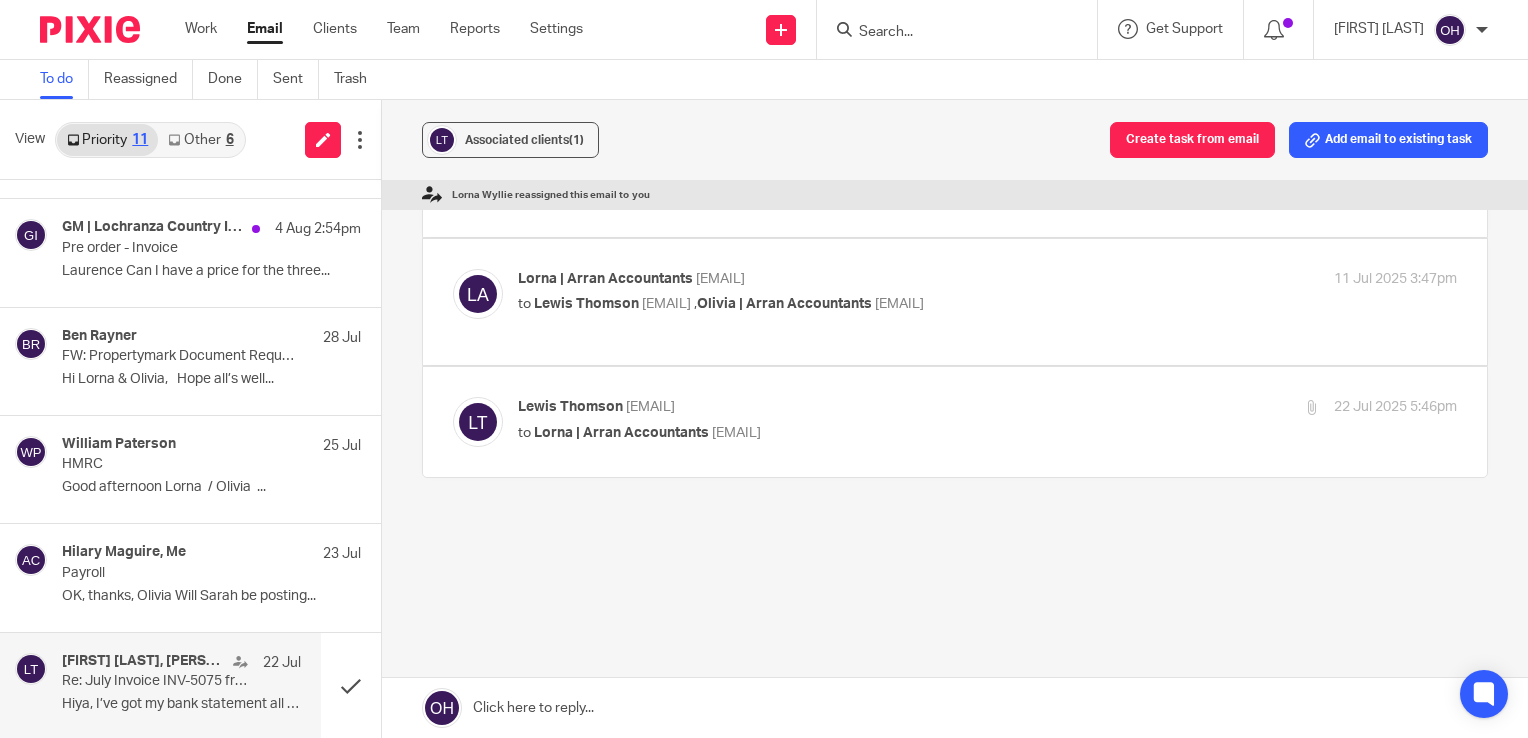 scroll, scrollTop: 123, scrollLeft: 0, axis: vertical 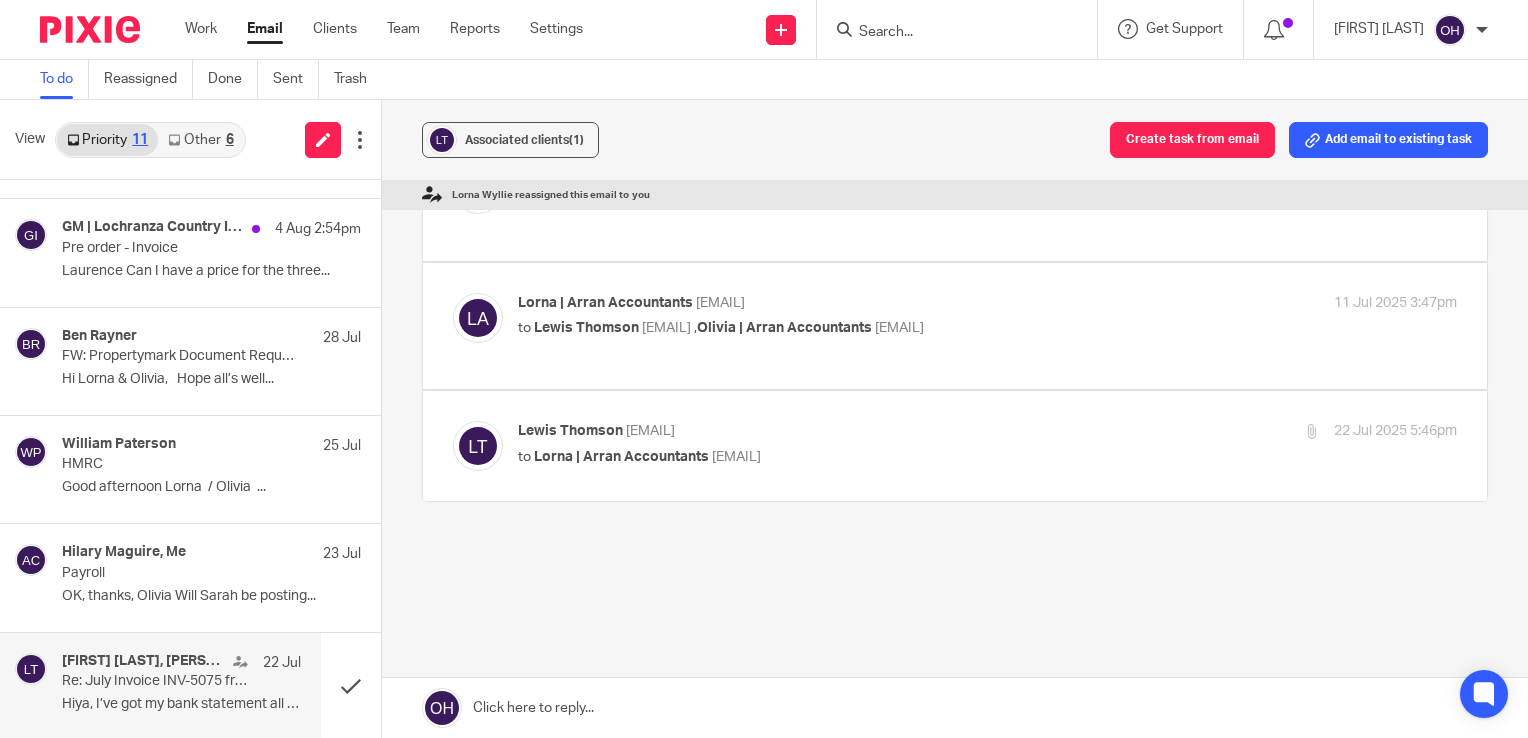 click on "to
Lorna | Arran Accountants
<lorna@arranaccountants.co.uk>" at bounding box center (831, 457) 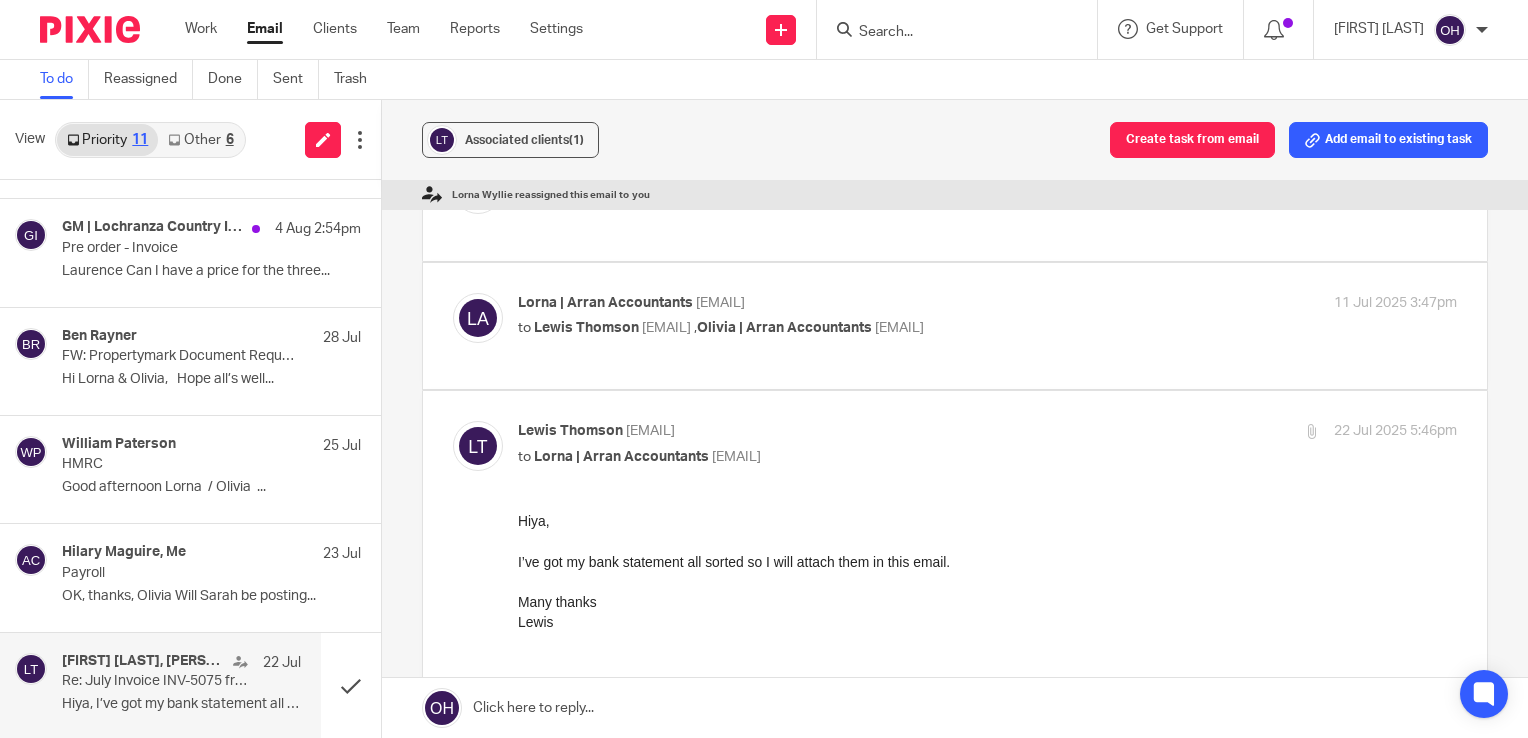 scroll, scrollTop: 0, scrollLeft: 0, axis: both 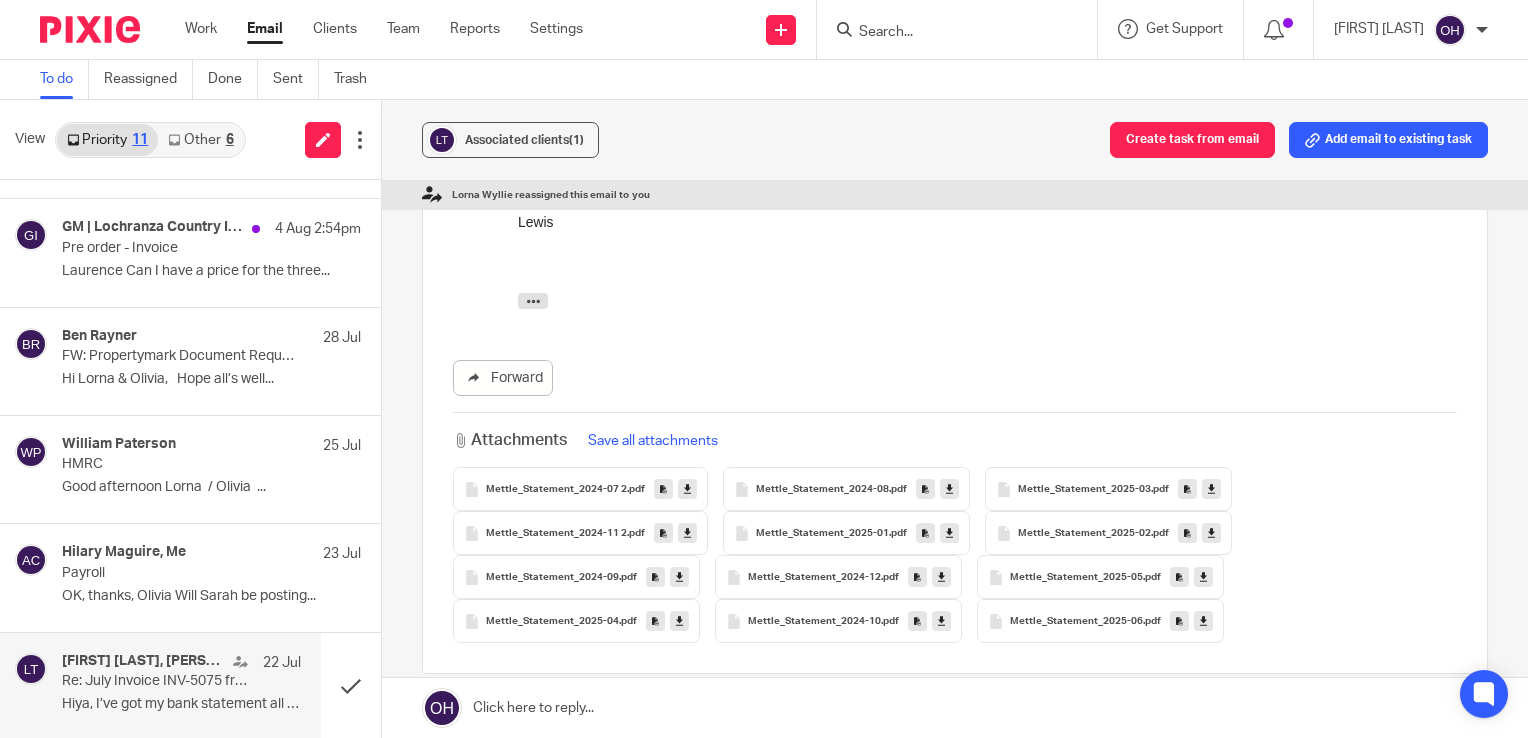 click at bounding box center [1203, 577] 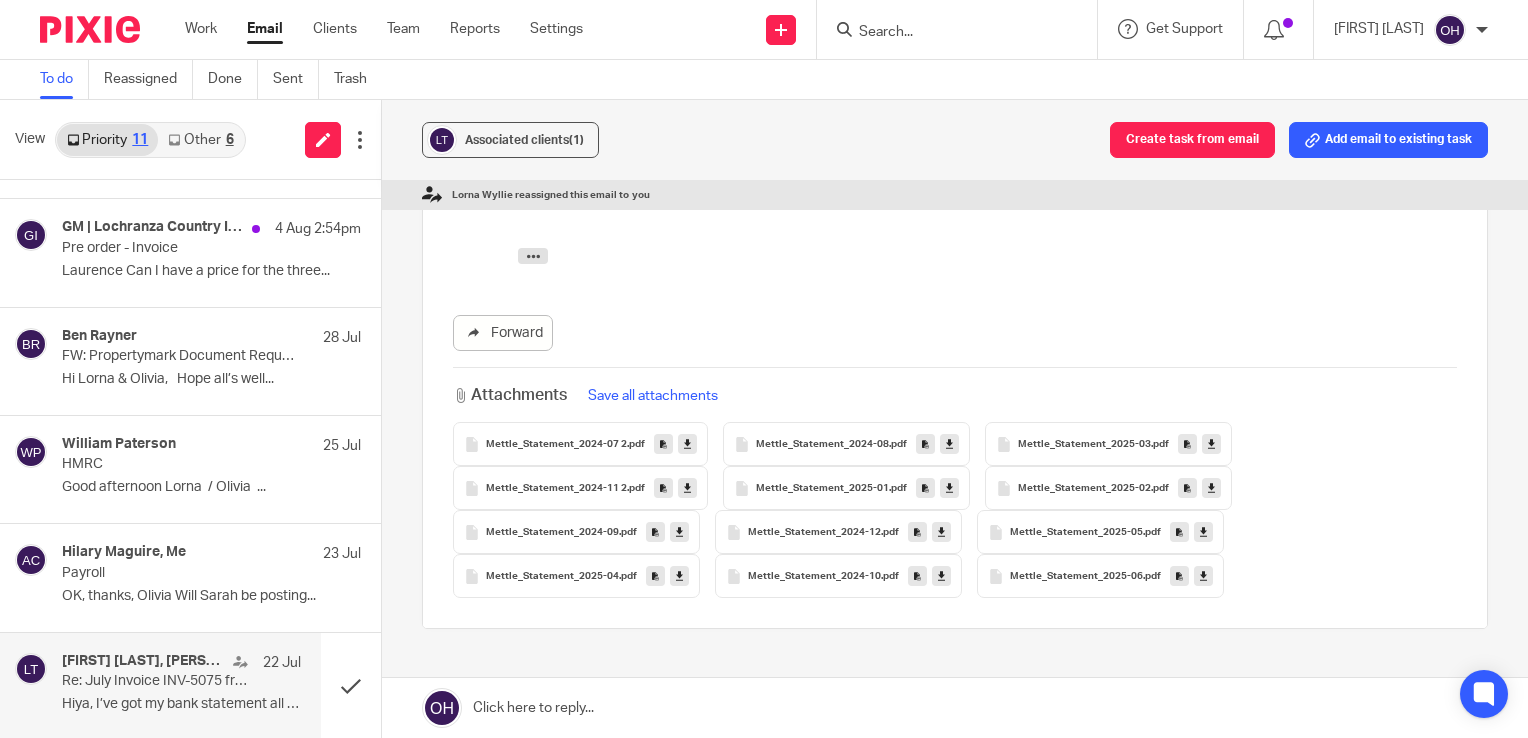 scroll, scrollTop: 623, scrollLeft: 0, axis: vertical 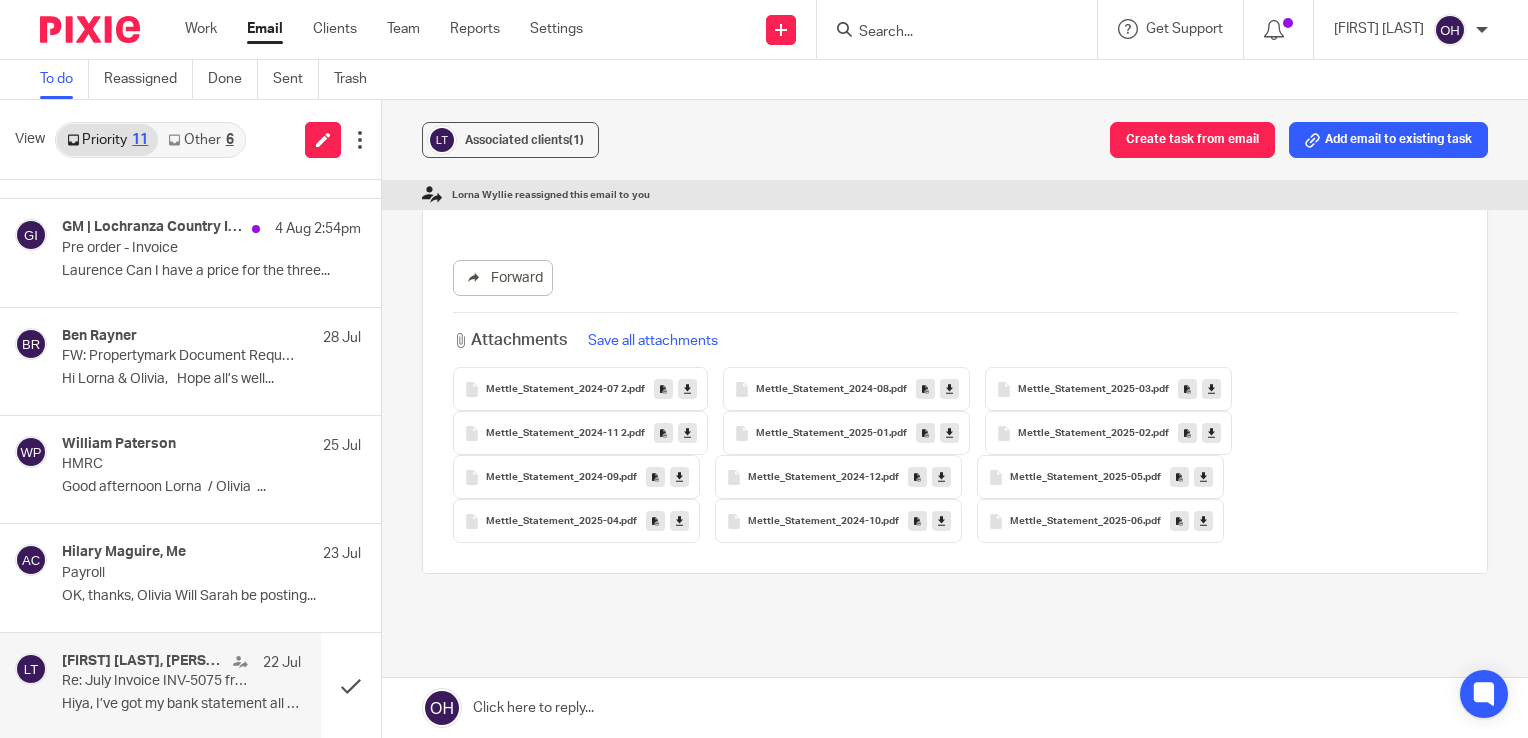drag, startPoint x: 900, startPoint y: 330, endPoint x: 852, endPoint y: 391, distance: 77.62087 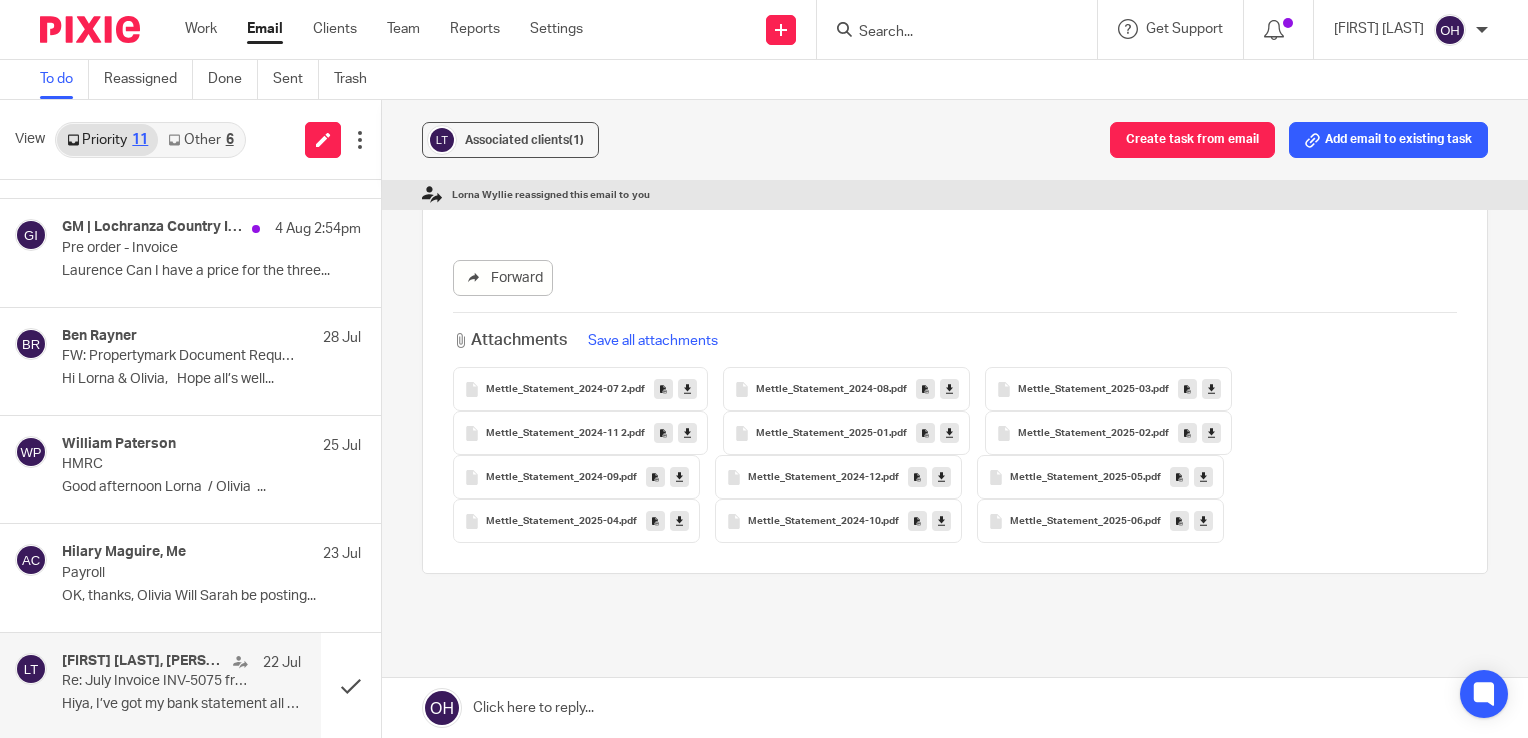 click at bounding box center (955, 232) 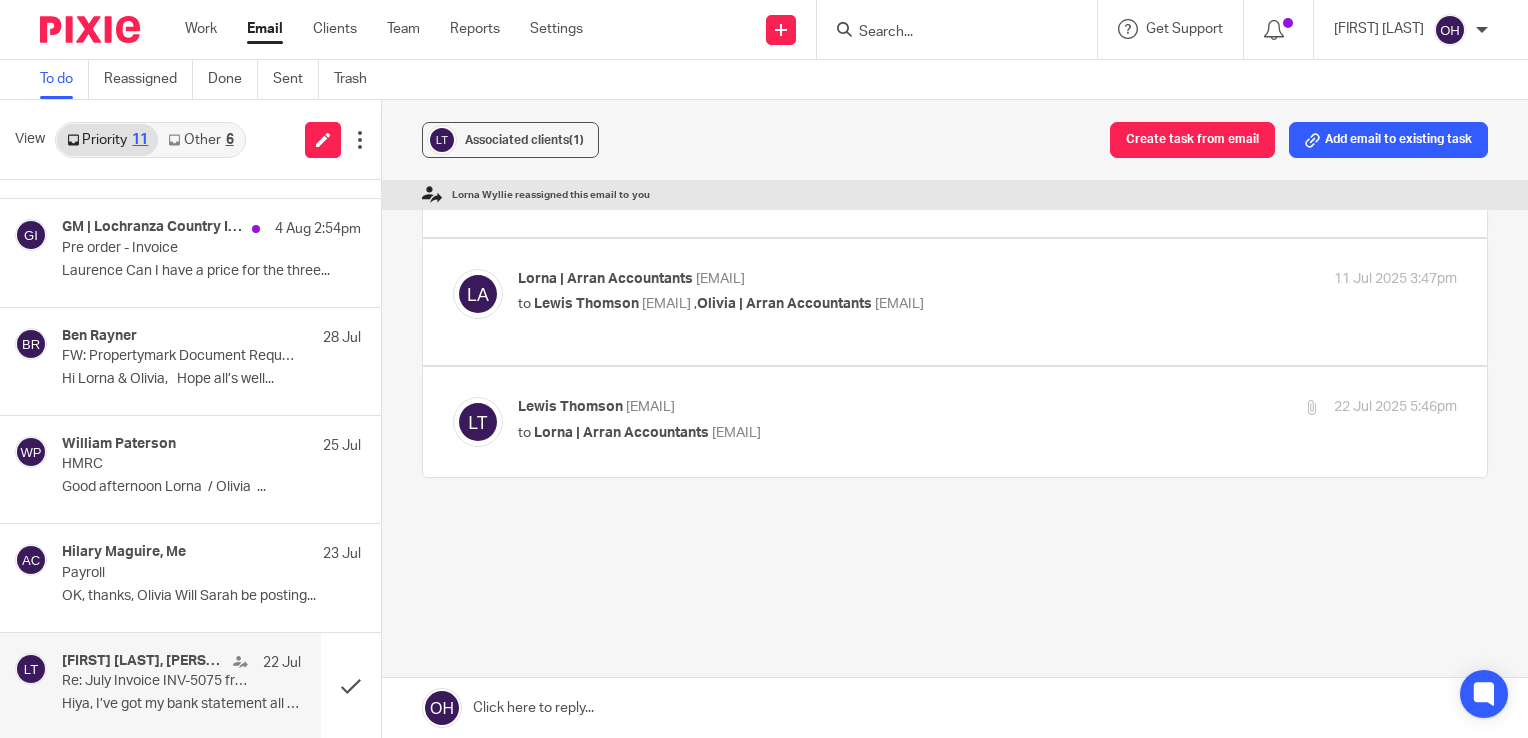 scroll, scrollTop: 123, scrollLeft: 0, axis: vertical 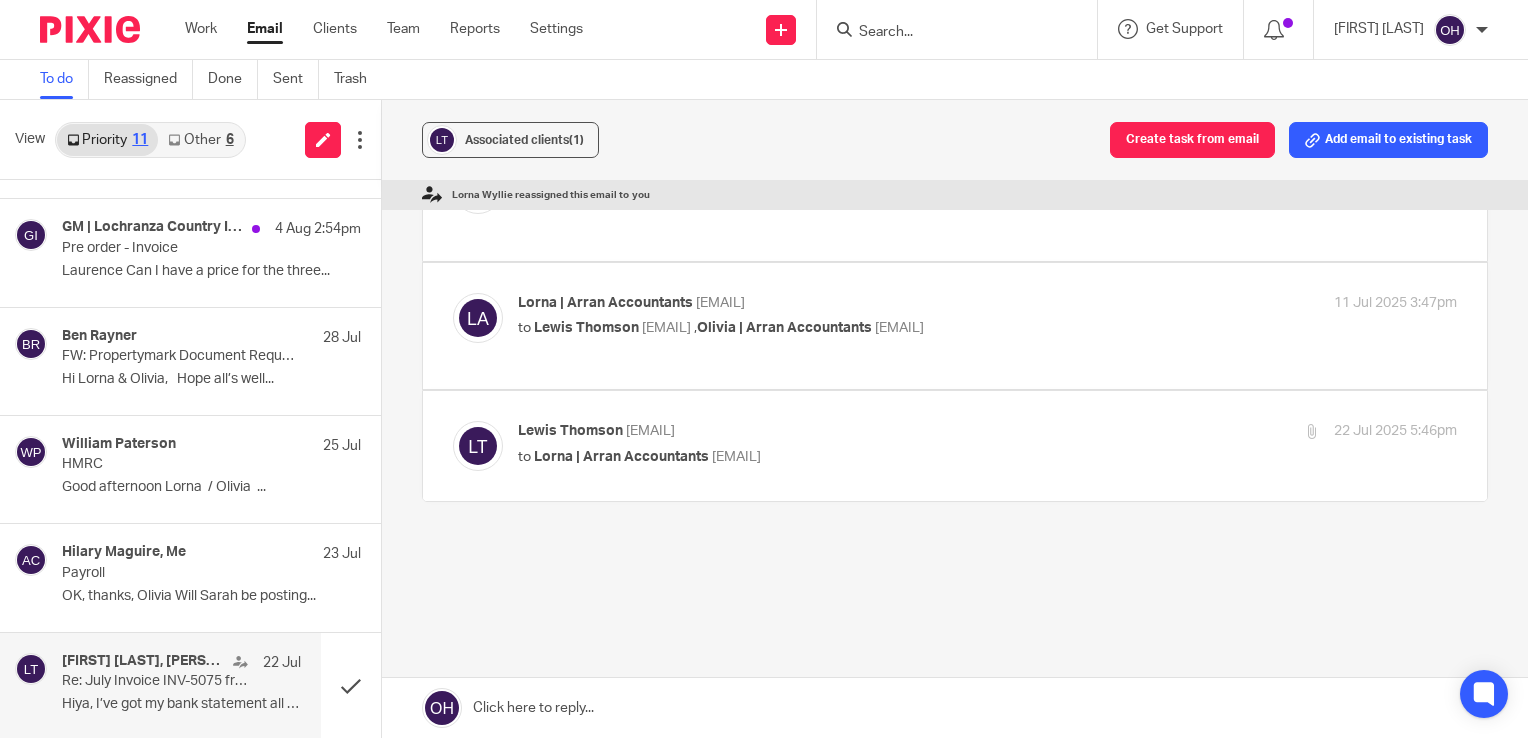 click on "Lewis Thomson
<lthomson840@gmail.com>   to
Lorna | Arran Accountants
<lorna@arranaccountants.co.uk>       22 Jul 2025 5:46pm
Forward
Attachments
Save all attachments
Mettle_Statement_2024-07 2 .pdf       Mettle_Statement_2024-08 .pdf       Mettle_Statement_2025-03 .pdf       Mettle_Statement_2024-11 2 .pdf       Mettle_Statement_2025-01 .pdf       Mettle_Statement_2025-02 .pdf       Mettle_Statement_2024-09 .pdf       Mettle_Statement_2024-12 .pdf       Mettle_Statement_2025-05 .pdf       Mettle_Statement_2025-04 .pdf       Mettle_Statement_2024-10 .pdf       Mettle_Statement_2025-06 .pdf" at bounding box center (955, 446) 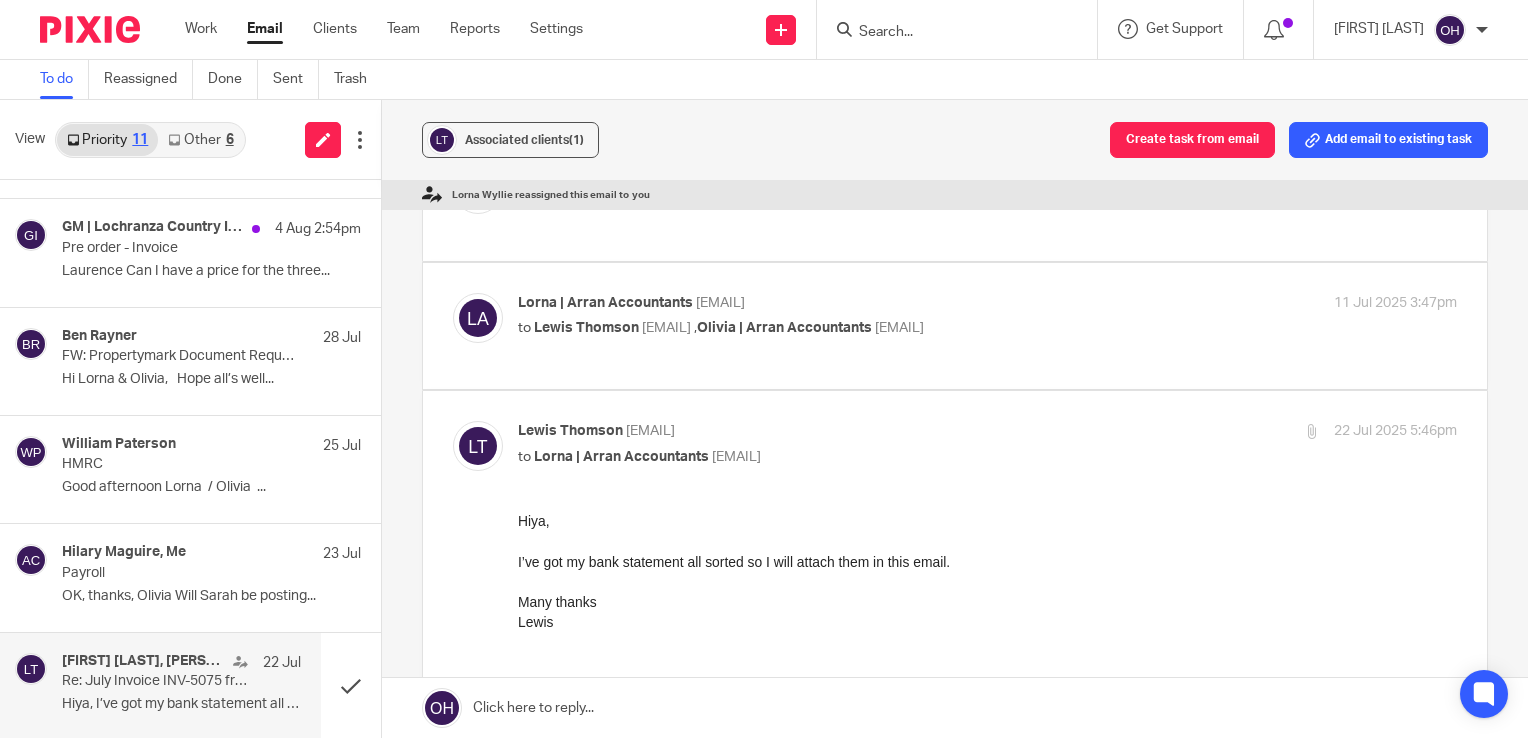 scroll, scrollTop: 0, scrollLeft: 0, axis: both 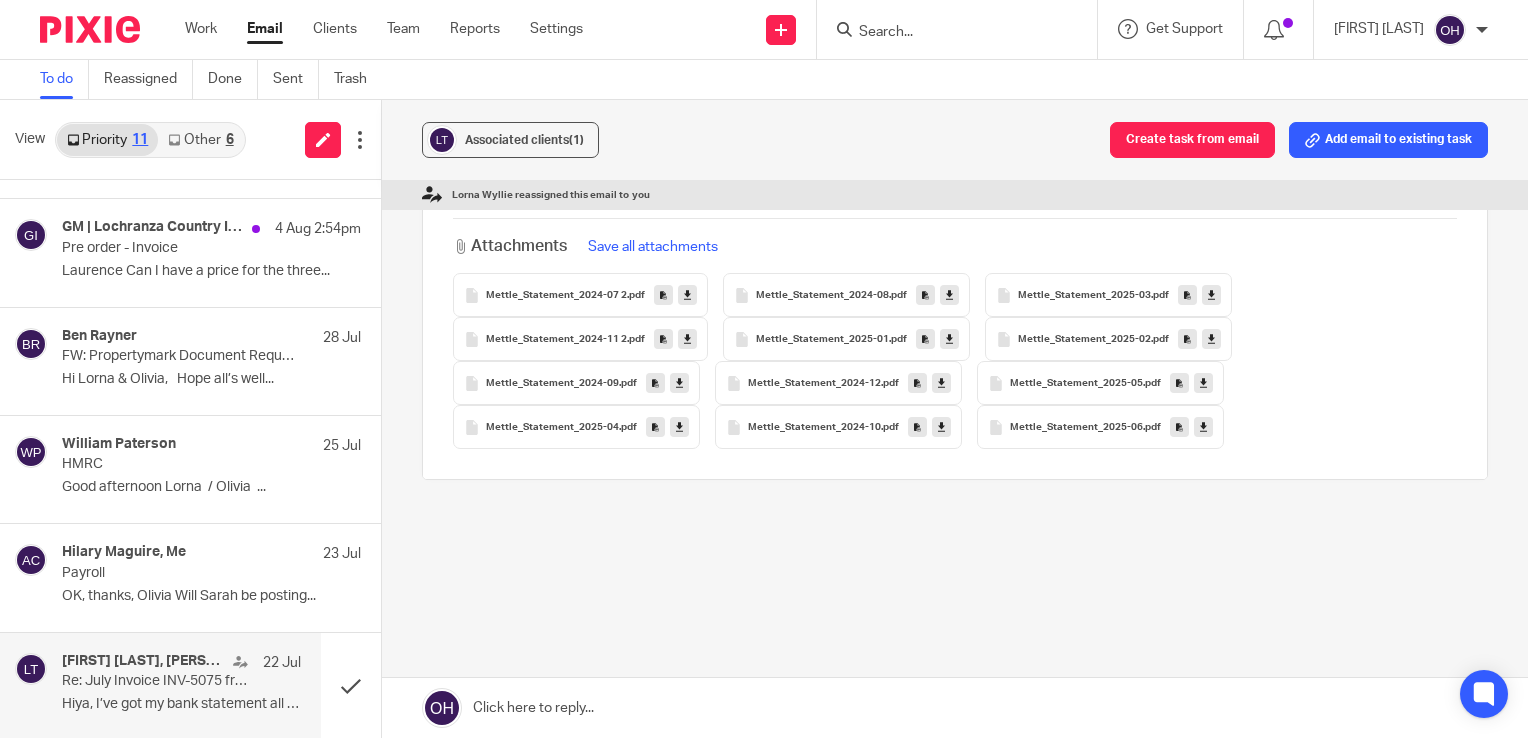 click at bounding box center (1203, 427) 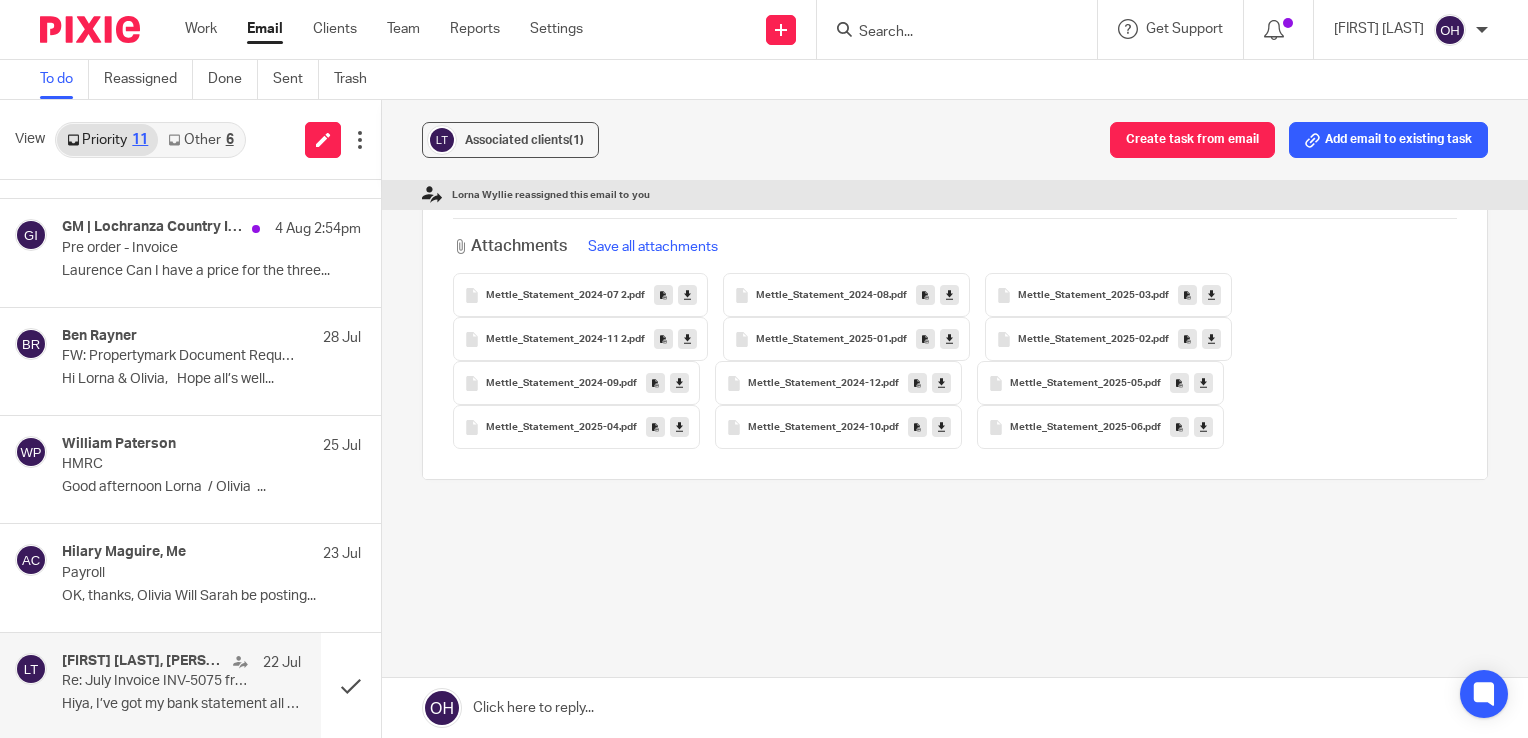 click on "Mettle_Statement_2024-07 2 .pdf       Mettle_Statement_2024-08 .pdf       Mettle_Statement_2025-03 .pdf       Mettle_Statement_2024-11 2 .pdf       Mettle_Statement_2025-01 .pdf       Mettle_Statement_2025-02 .pdf       Mettle_Statement_2024-09 .pdf       Mettle_Statement_2024-12 .pdf       Mettle_Statement_2025-05 .pdf       Mettle_Statement_2025-04 .pdf       Mettle_Statement_2024-10 .pdf       Mettle_Statement_2025-06 .pdf" at bounding box center [955, 361] 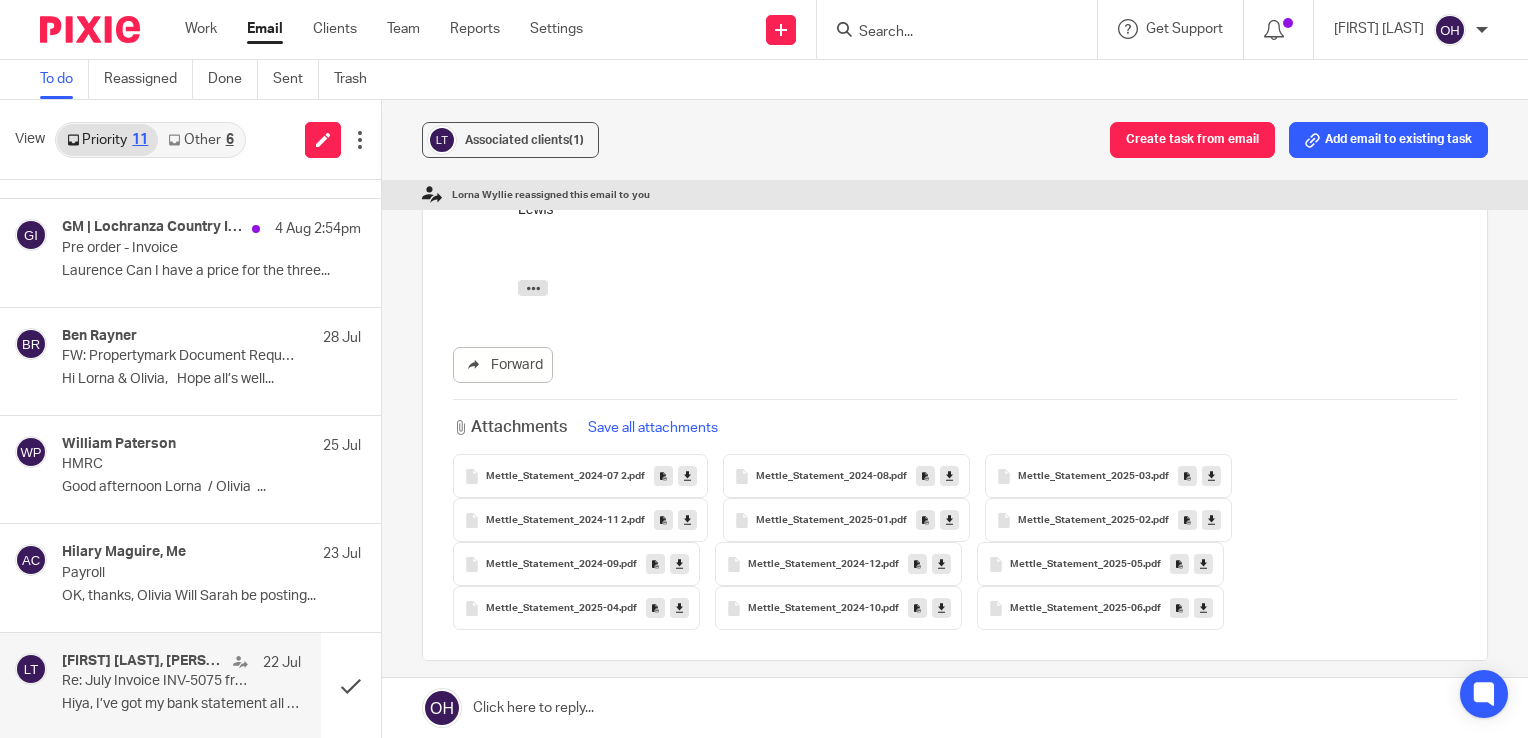 scroll, scrollTop: 517, scrollLeft: 0, axis: vertical 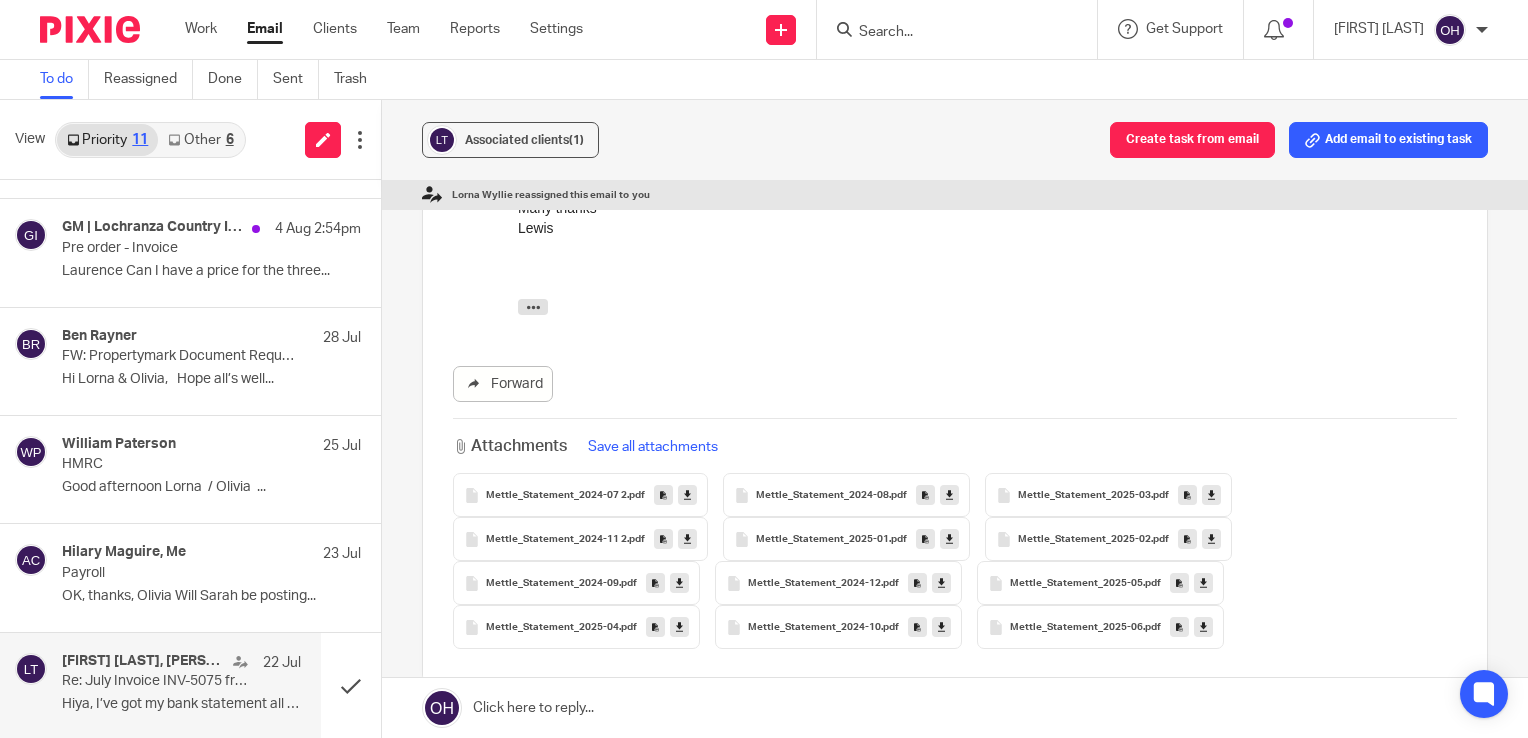 click on "Mettle_Statement_2025-04" at bounding box center [552, 628] 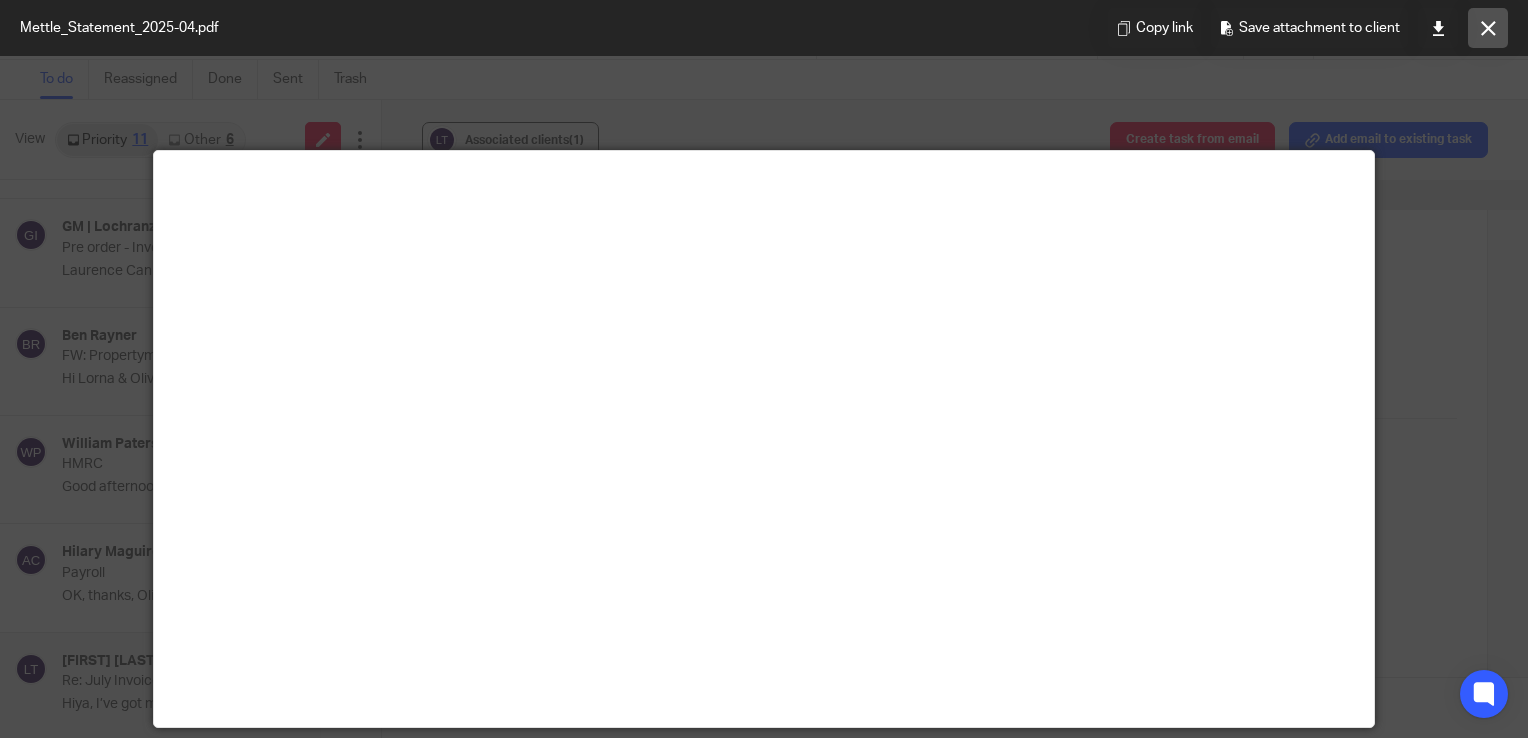 click at bounding box center [1488, 28] 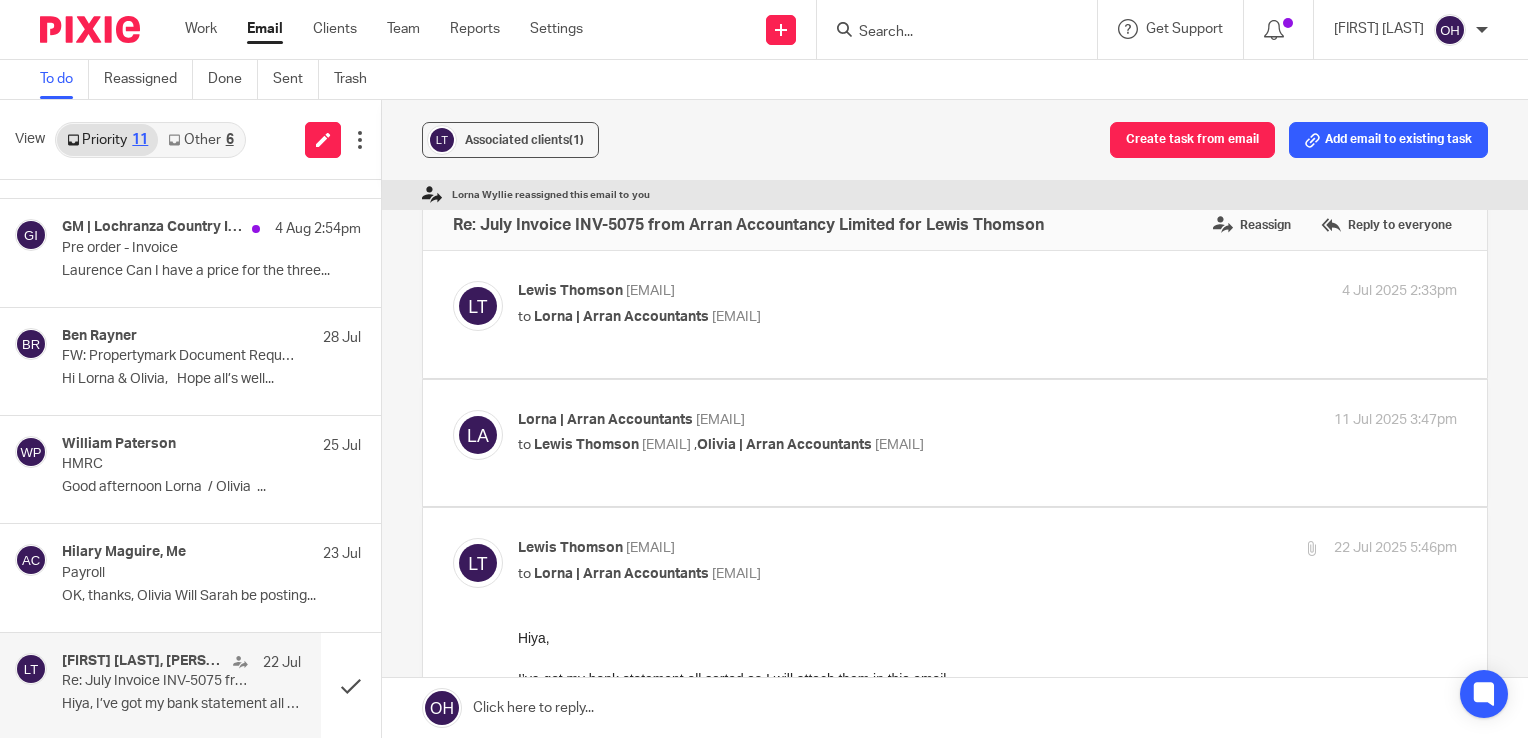 scroll, scrollTop: 0, scrollLeft: 0, axis: both 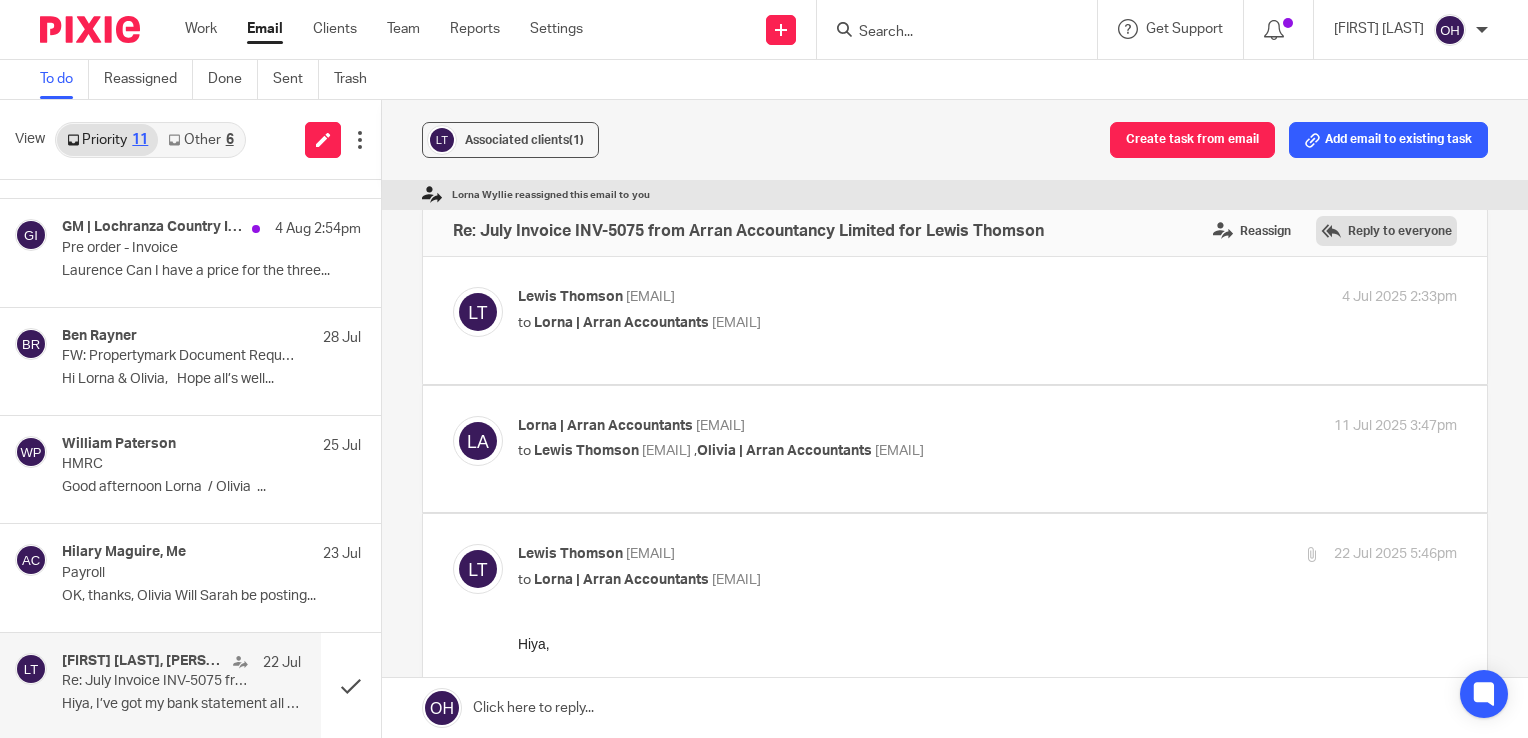click on "Reply to everyone" at bounding box center [1386, 231] 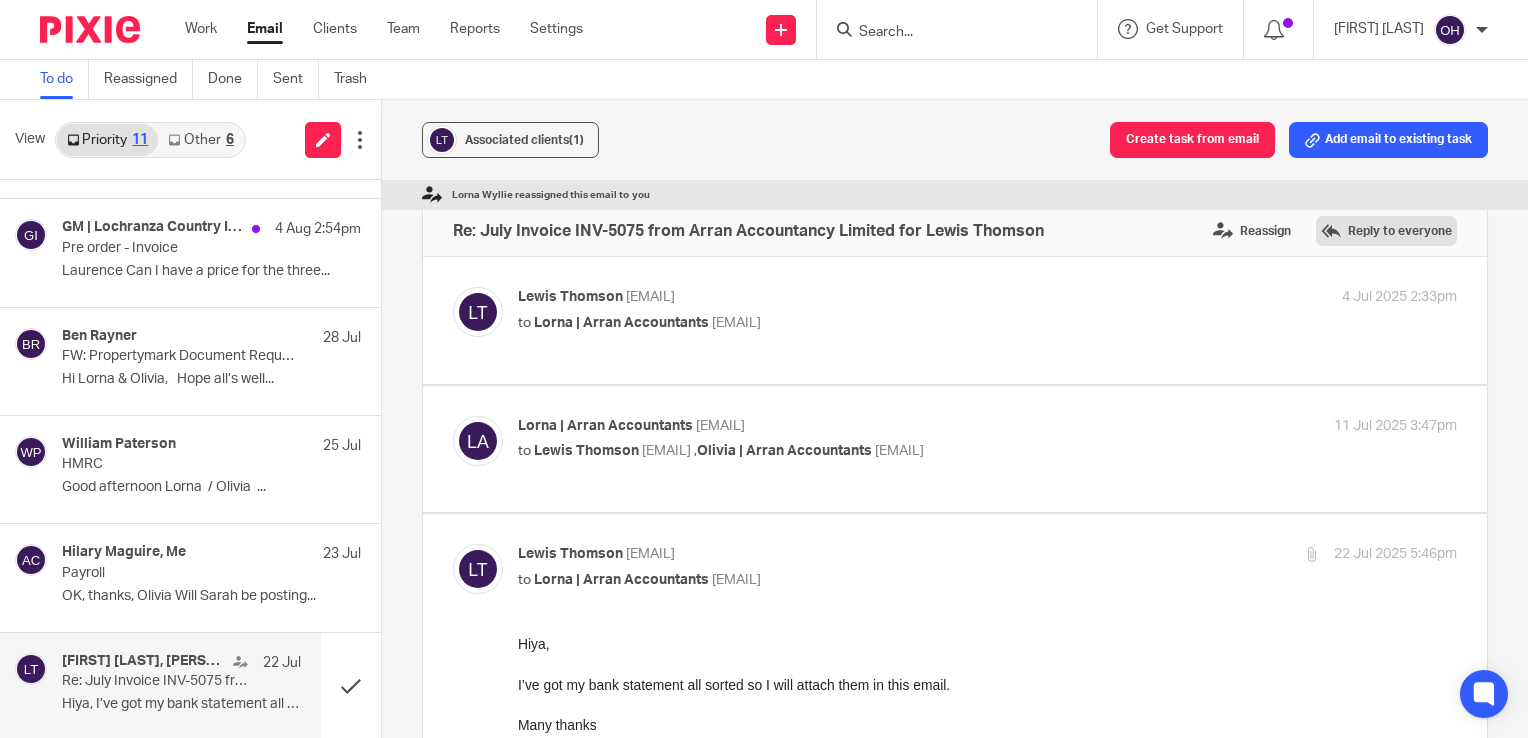 scroll, scrollTop: 1064, scrollLeft: 0, axis: vertical 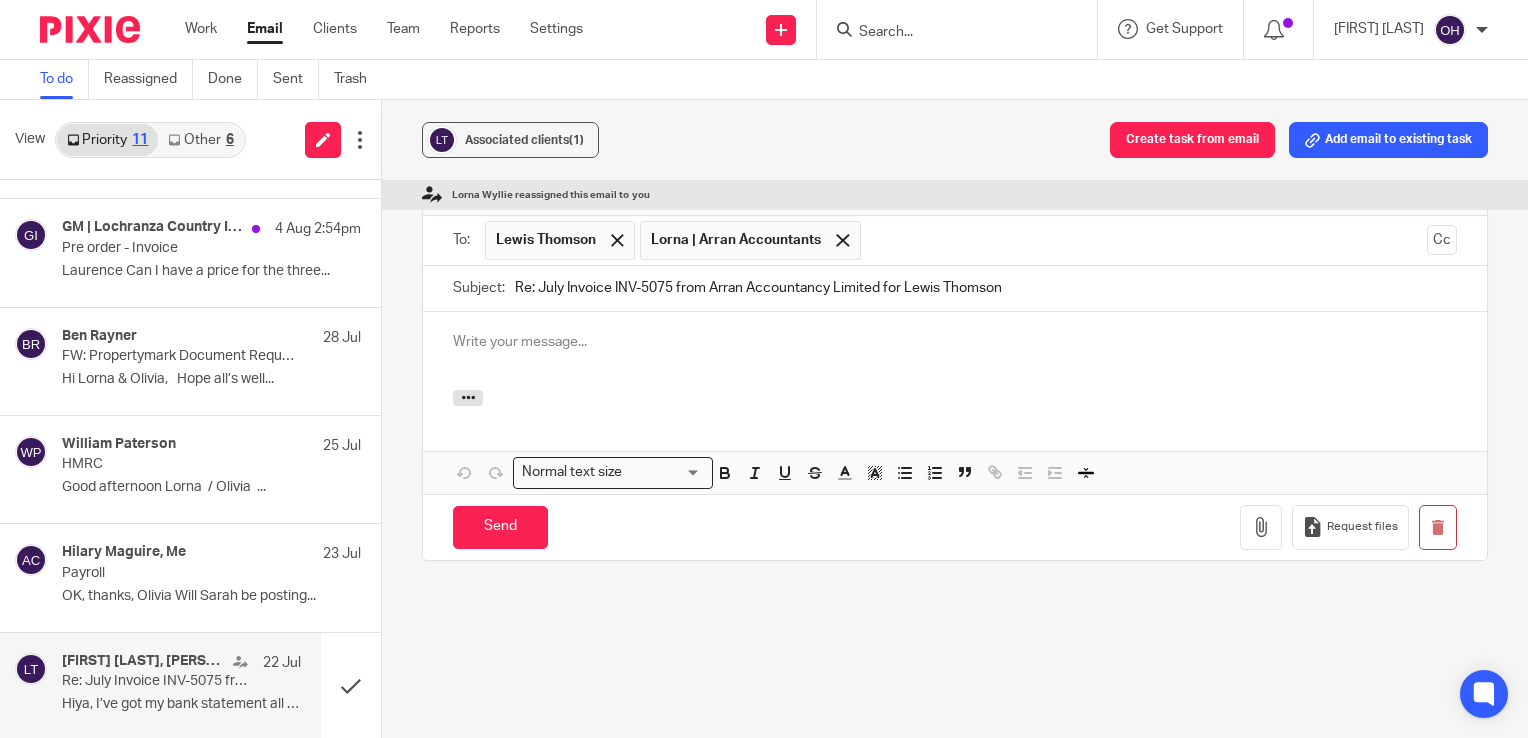 type 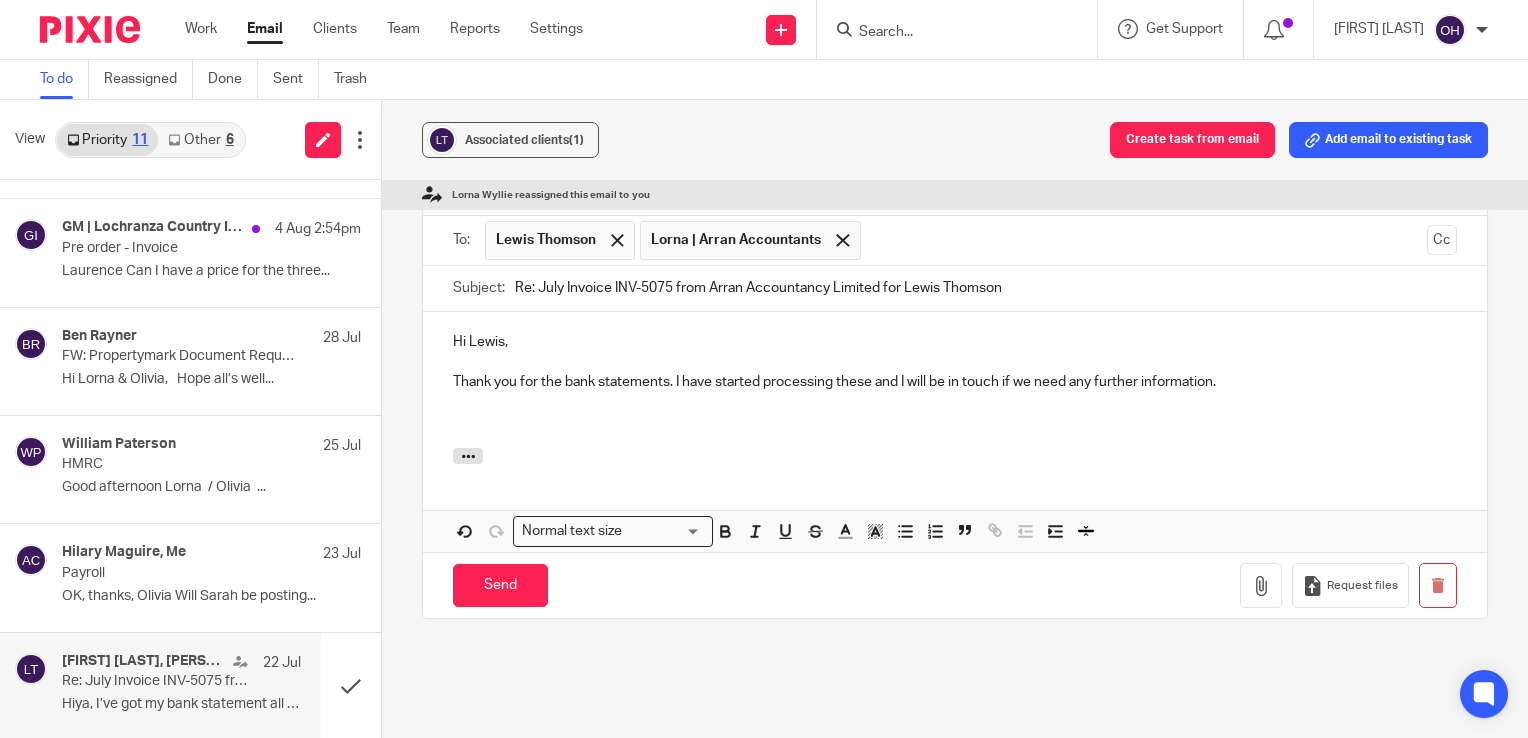 drag, startPoint x: 1437, startPoint y: 354, endPoint x: 1414, endPoint y: 357, distance: 23.194826 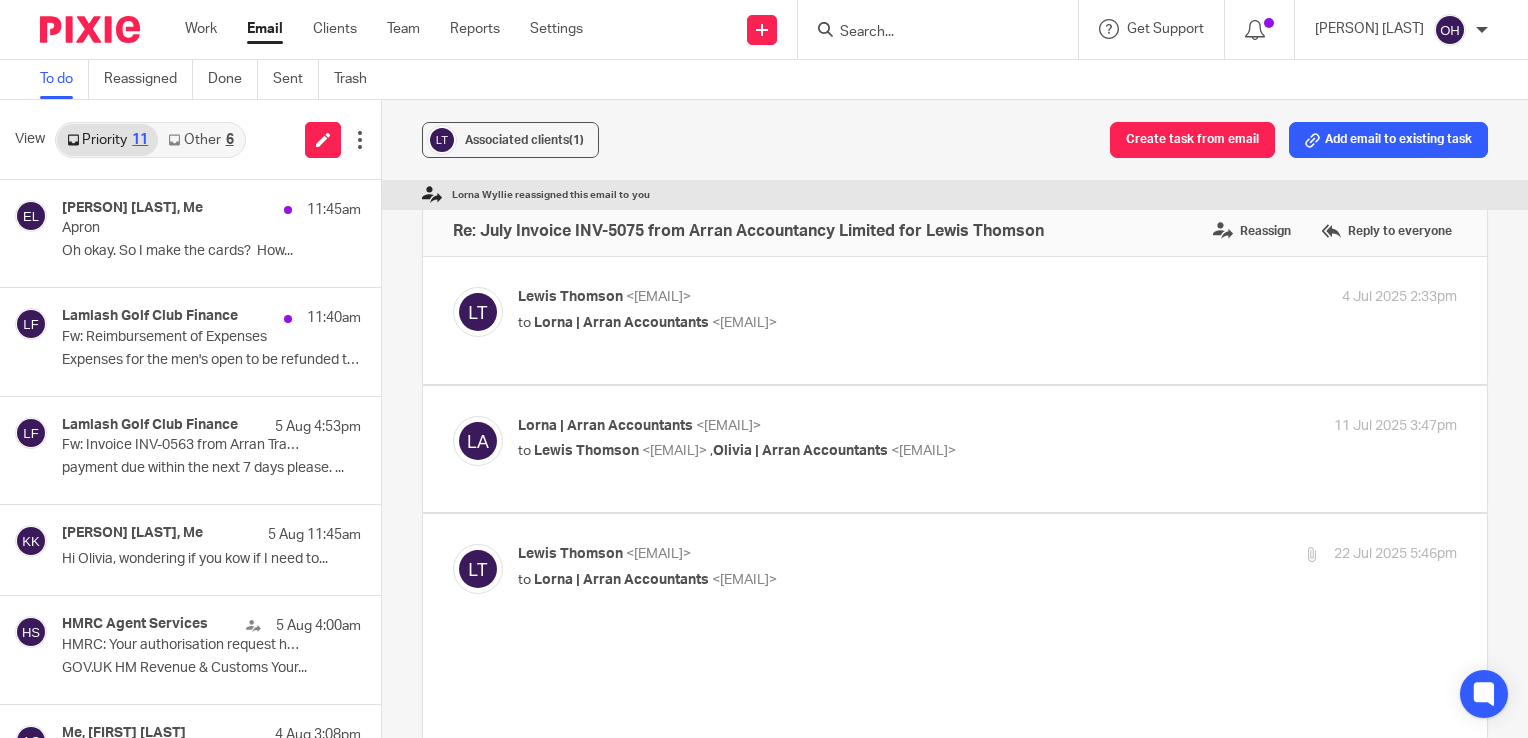 scroll, scrollTop: 0, scrollLeft: 0, axis: both 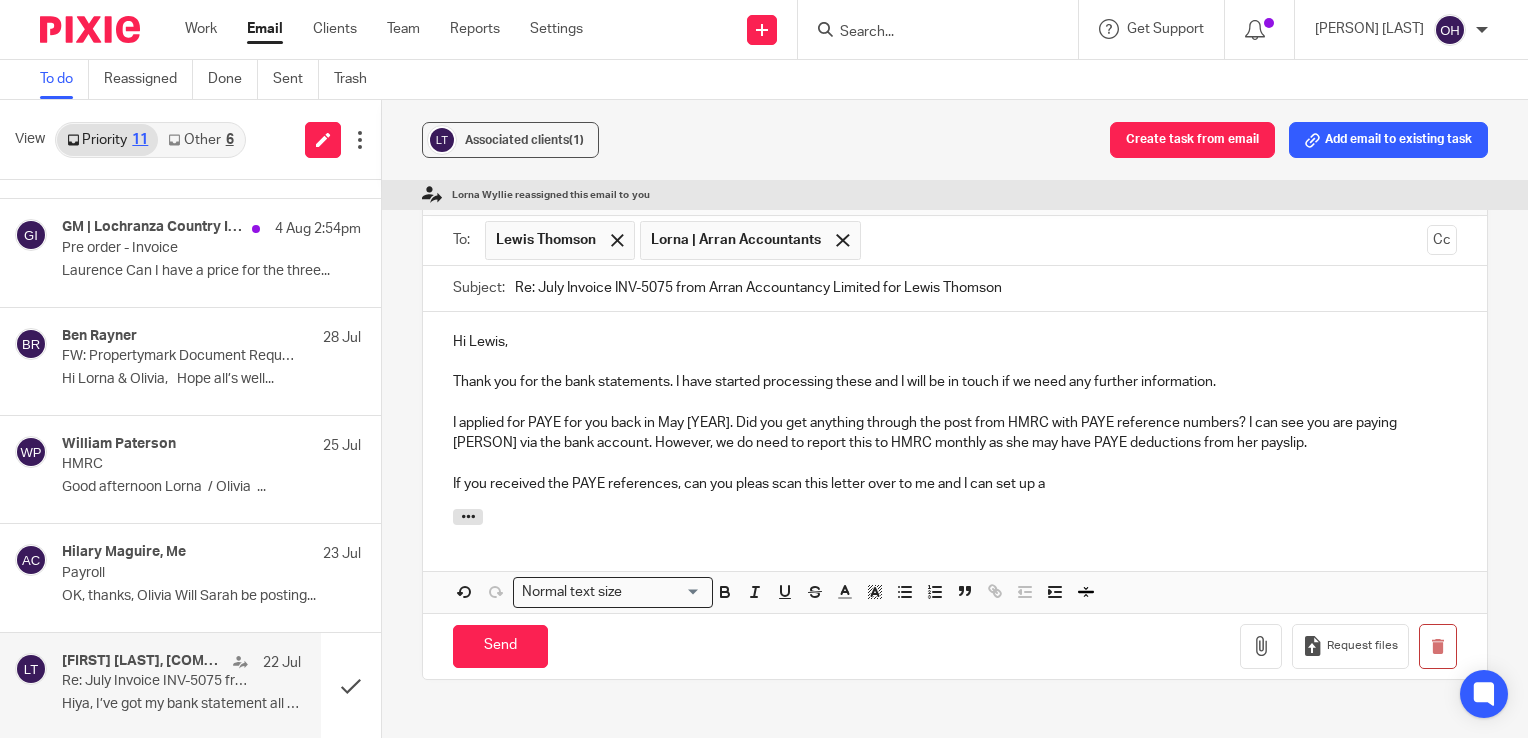 type 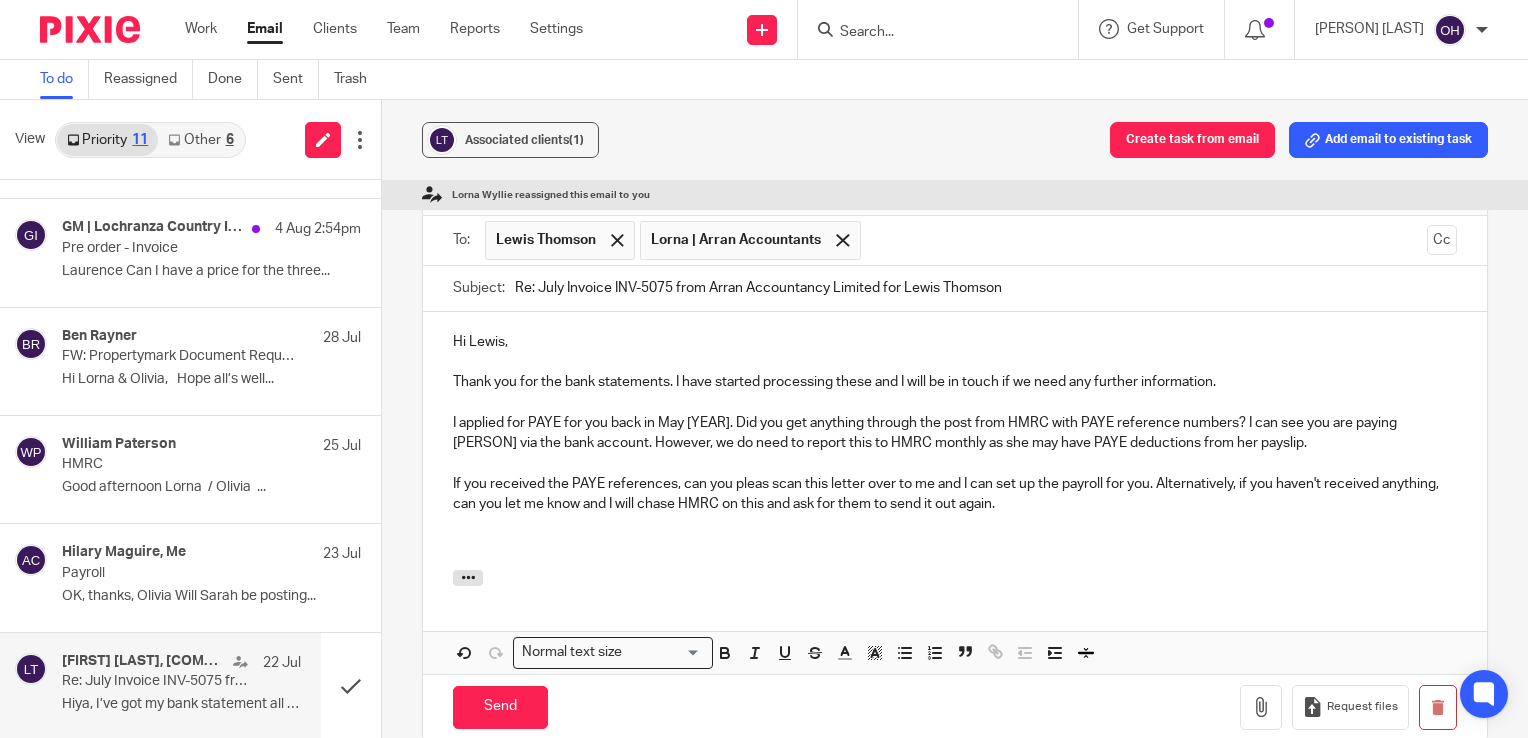 click on "I applied for PAYE for you back in May [YEAR]. Did you get anything through the post from HMRC with PAYE reference numbers? I can see you are paying [PERSON] via the bank account. However, we do need to report this to HMRC monthly as she may have PAYE deductions from her payslip." at bounding box center (955, 433) 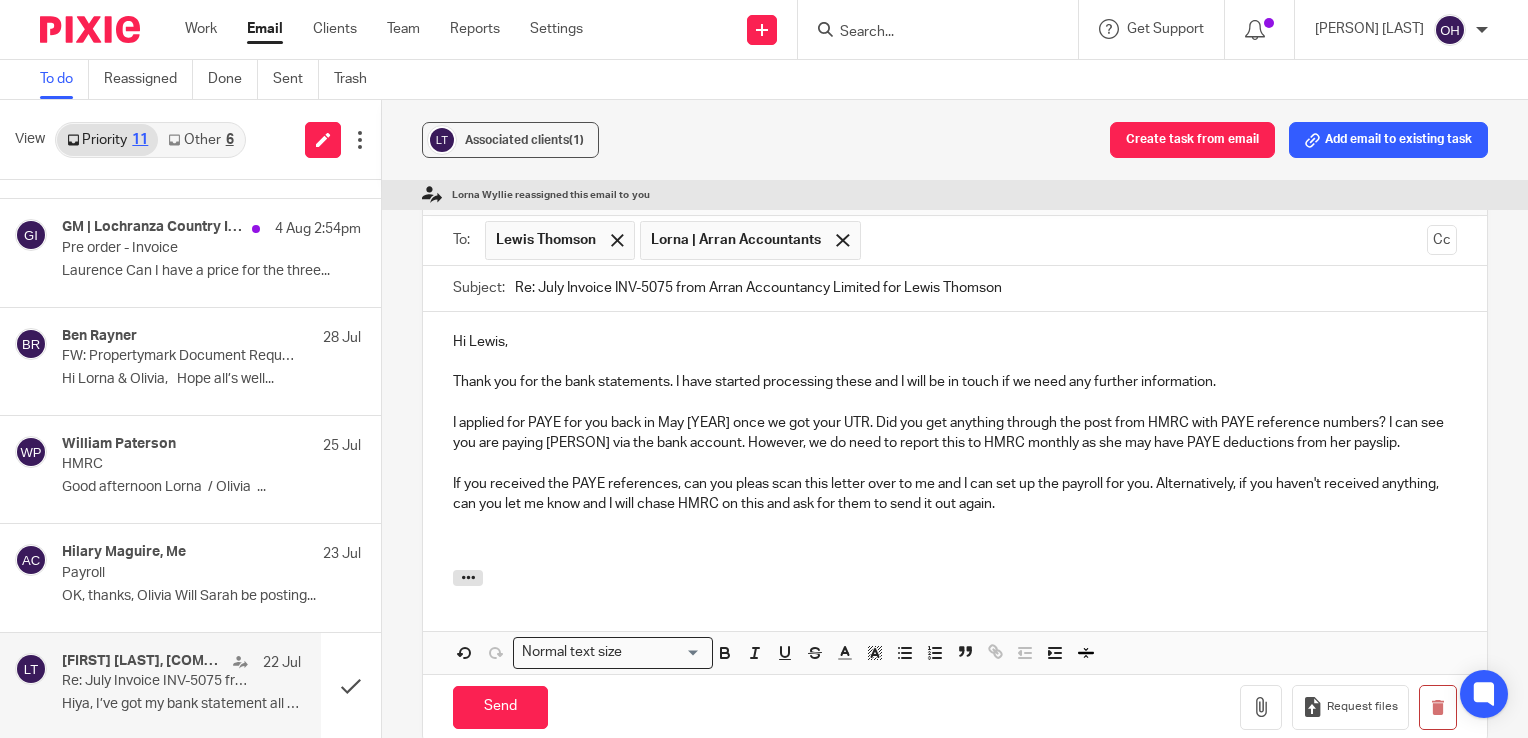 click on "I applied for PAYE for you back in May 2025 once we got your UTR. Did you get anything through the post from HMRC with PAYE reference numbers? I can see you are paying Imogen via the bank account. However, we do need to report this to HMRC monthly as she may have PAYE deductions from her payslip." at bounding box center (955, 433) 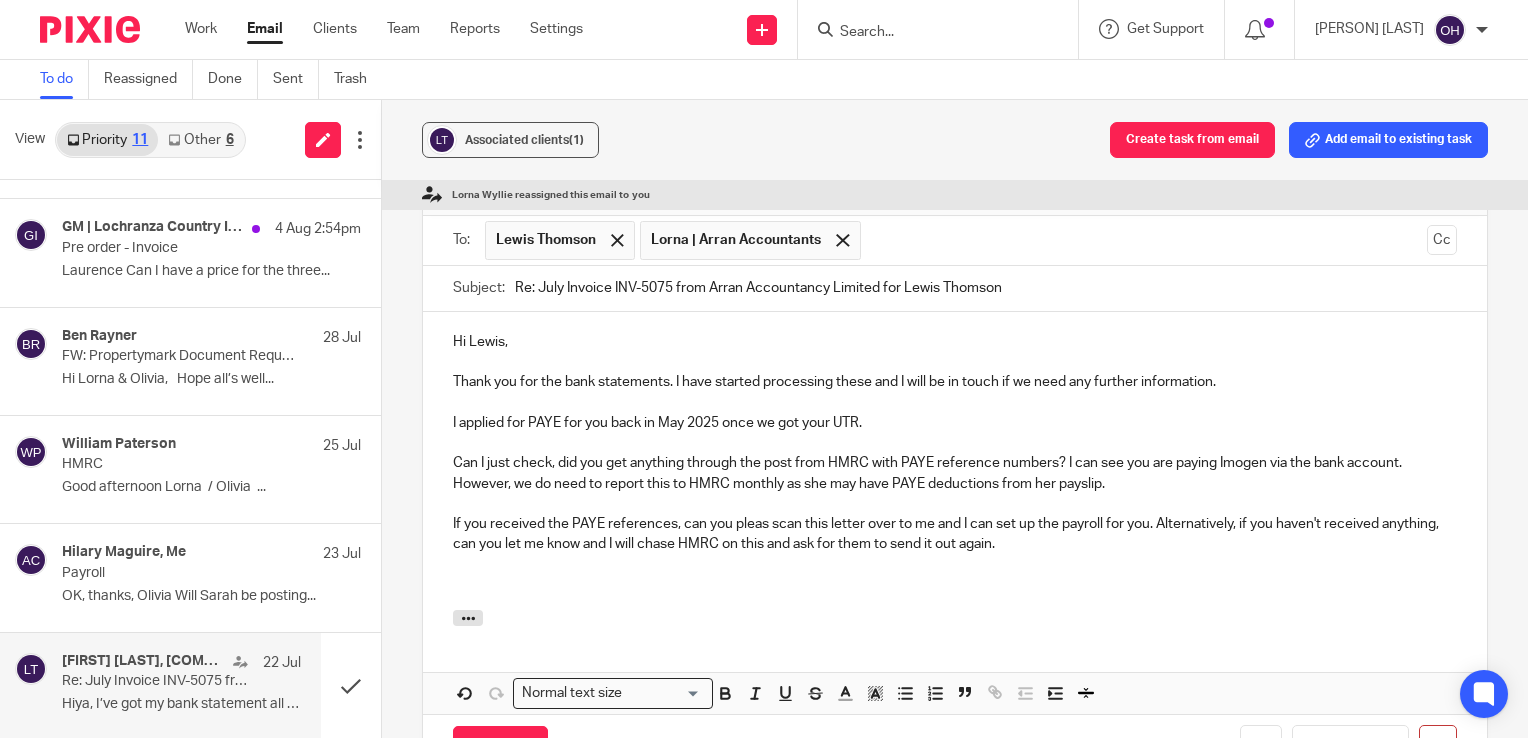 click at bounding box center (955, 504) 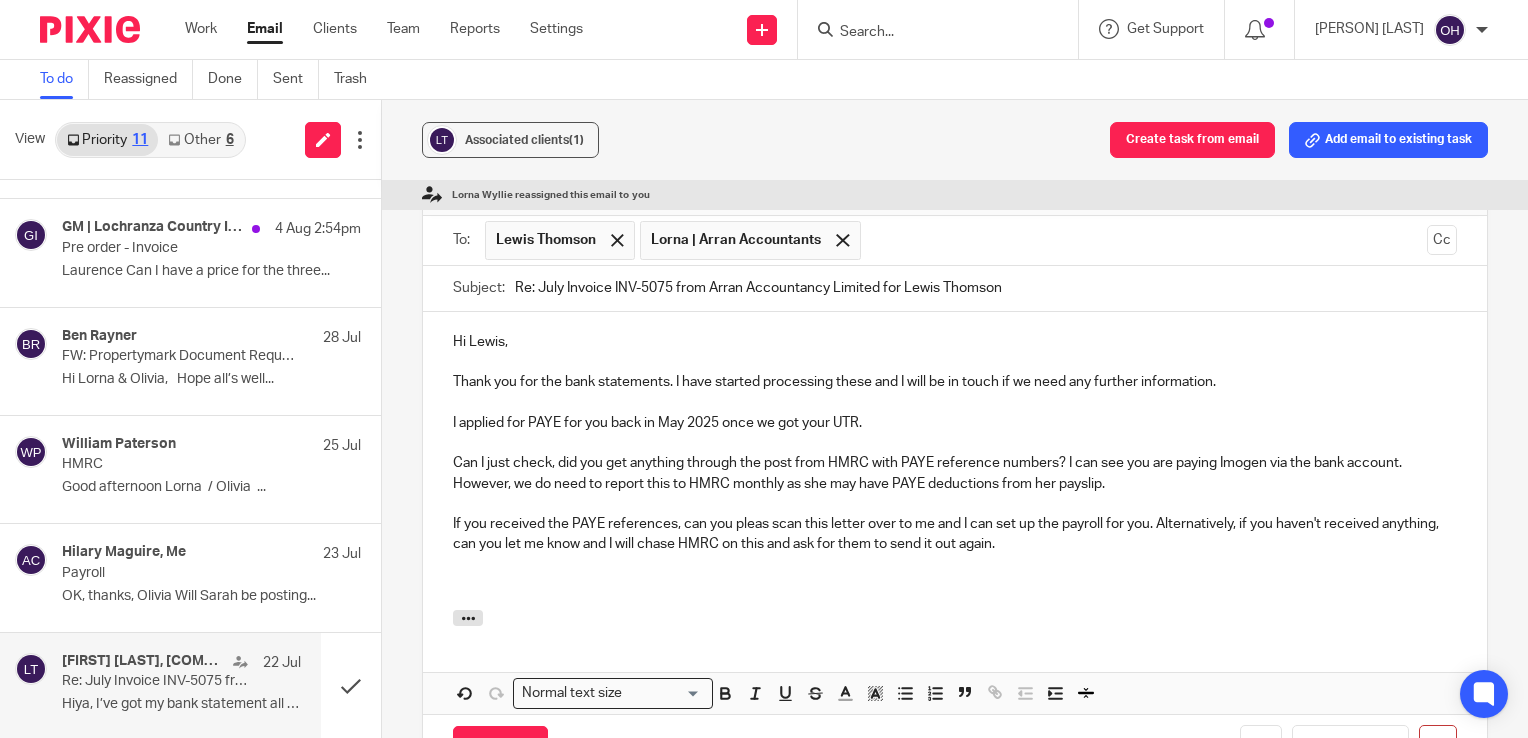 click at bounding box center (955, 565) 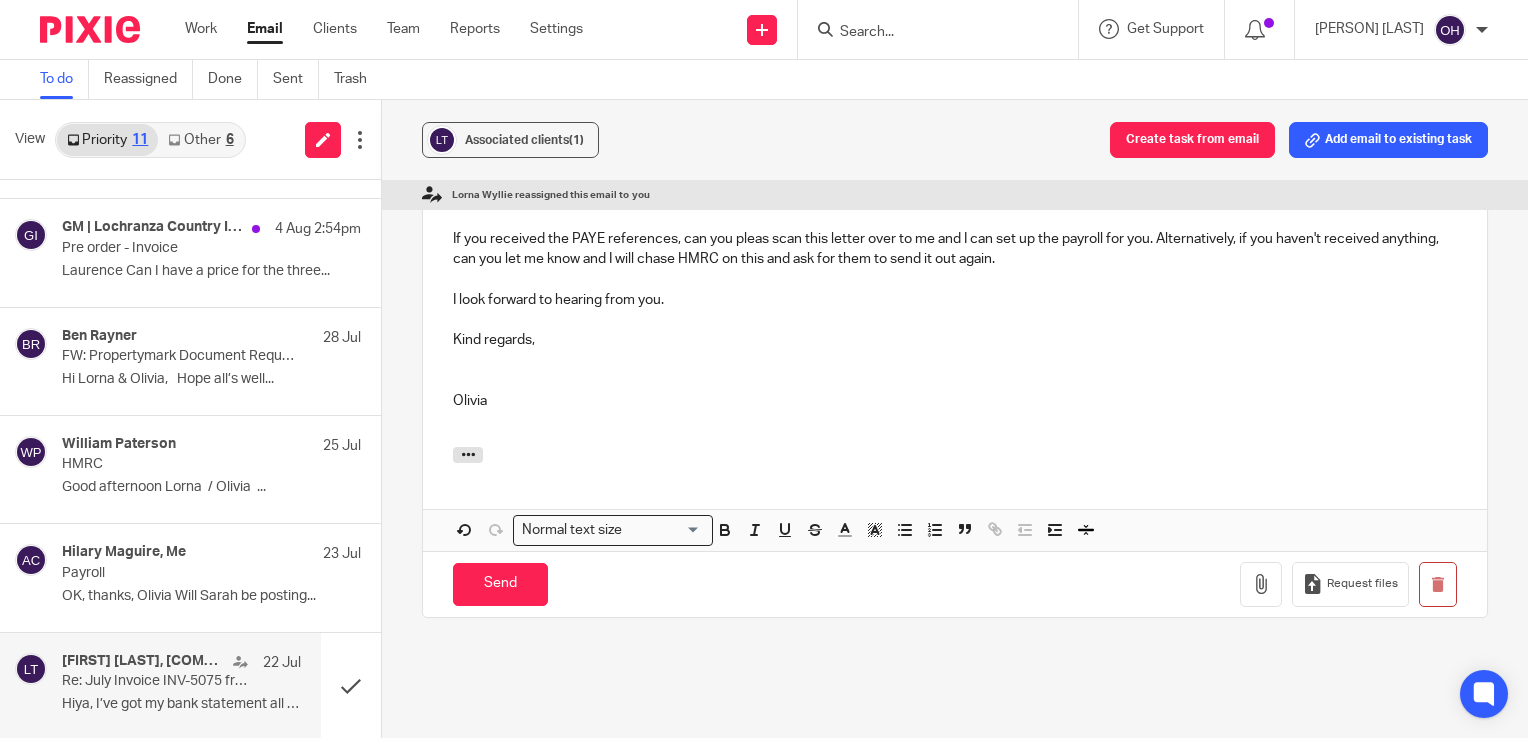 scroll, scrollTop: 1364, scrollLeft: 0, axis: vertical 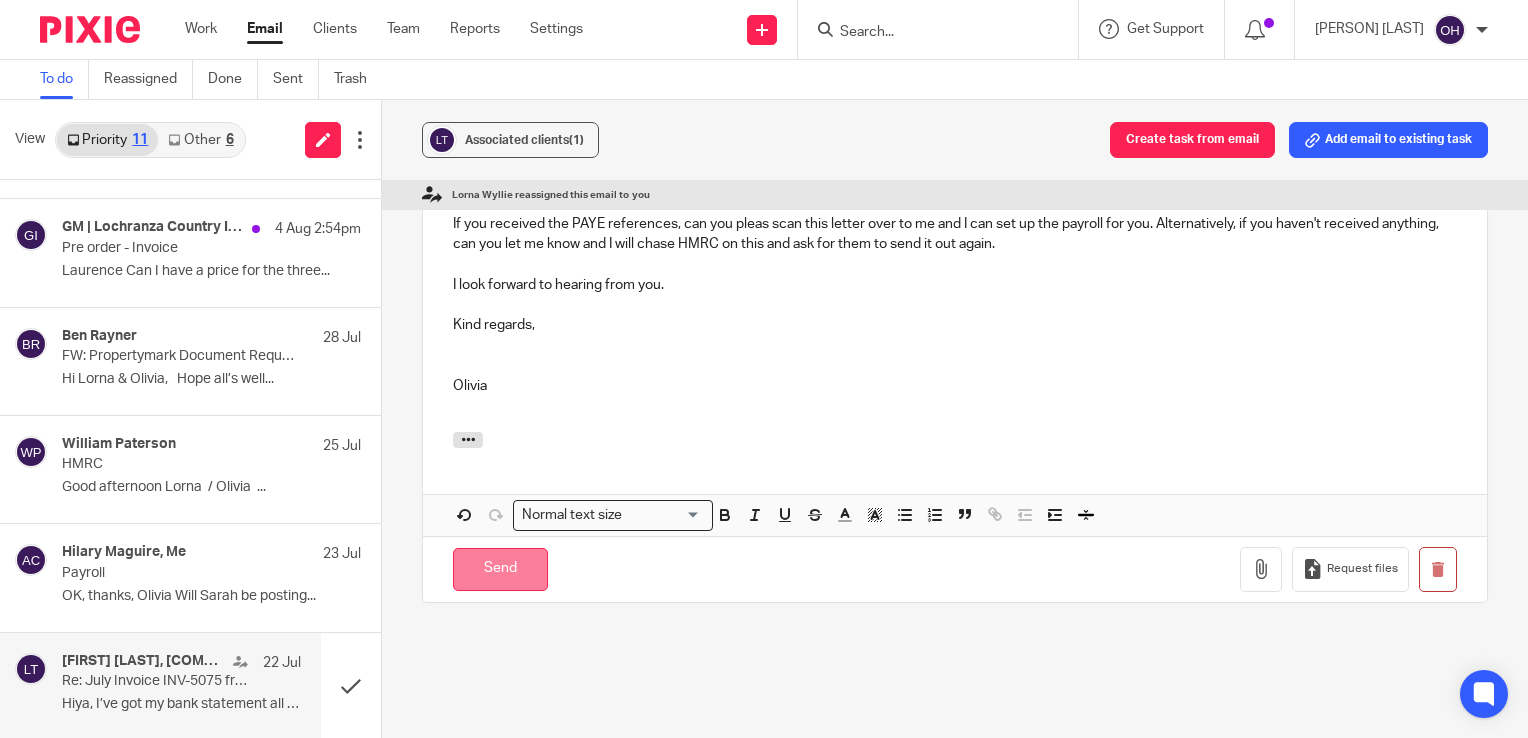 click on "Send" at bounding box center [500, 569] 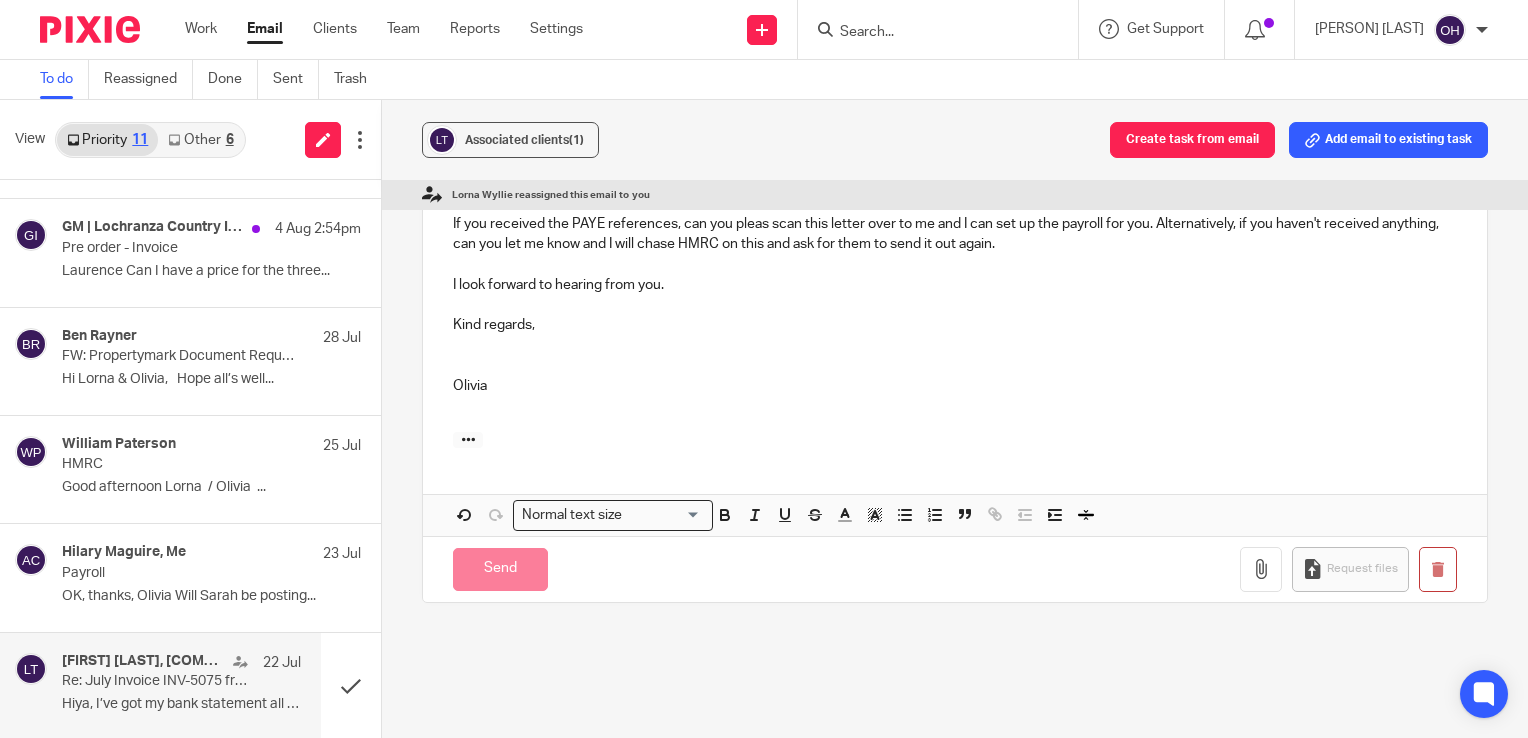 scroll, scrollTop: 717, scrollLeft: 0, axis: vertical 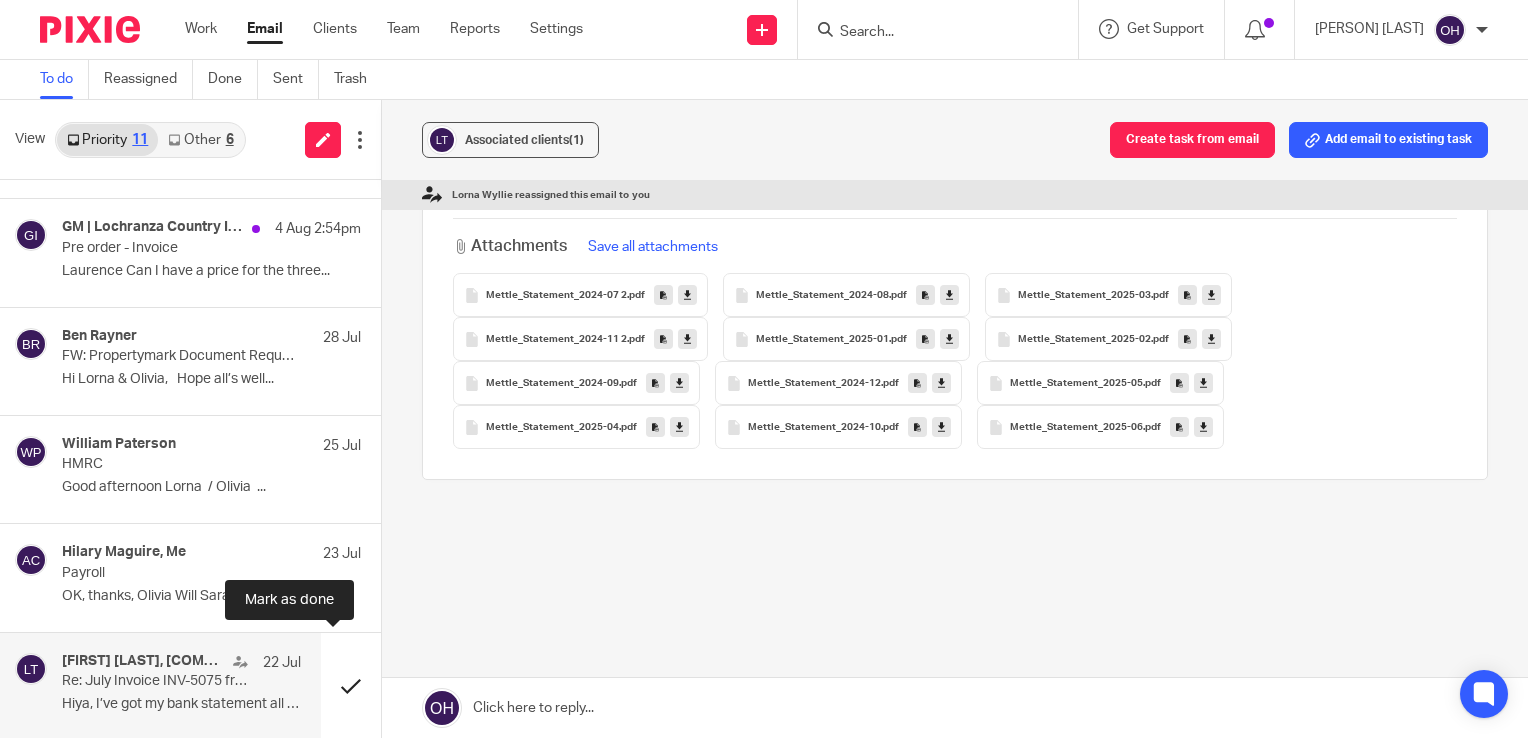 click at bounding box center (351, 686) 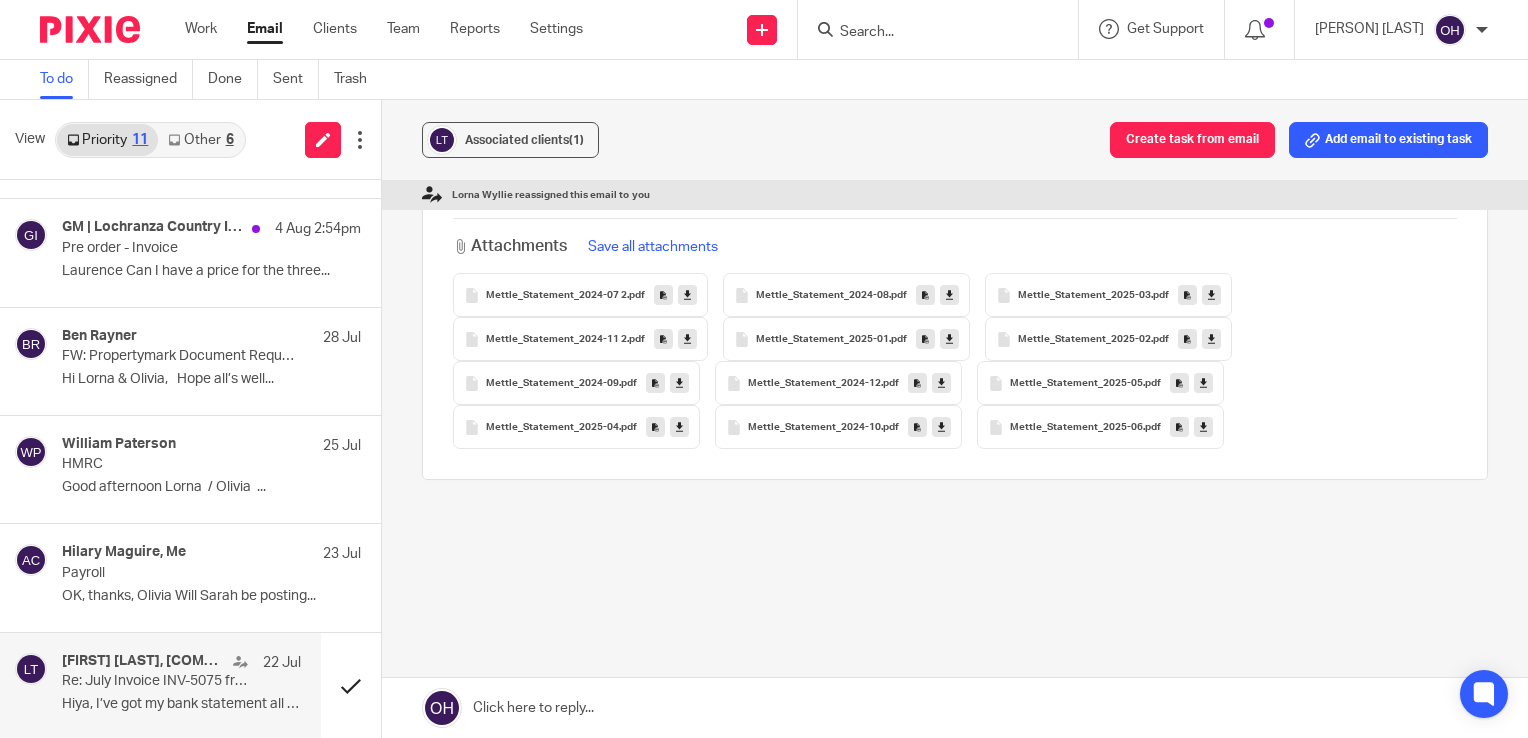 scroll, scrollTop: 506, scrollLeft: 0, axis: vertical 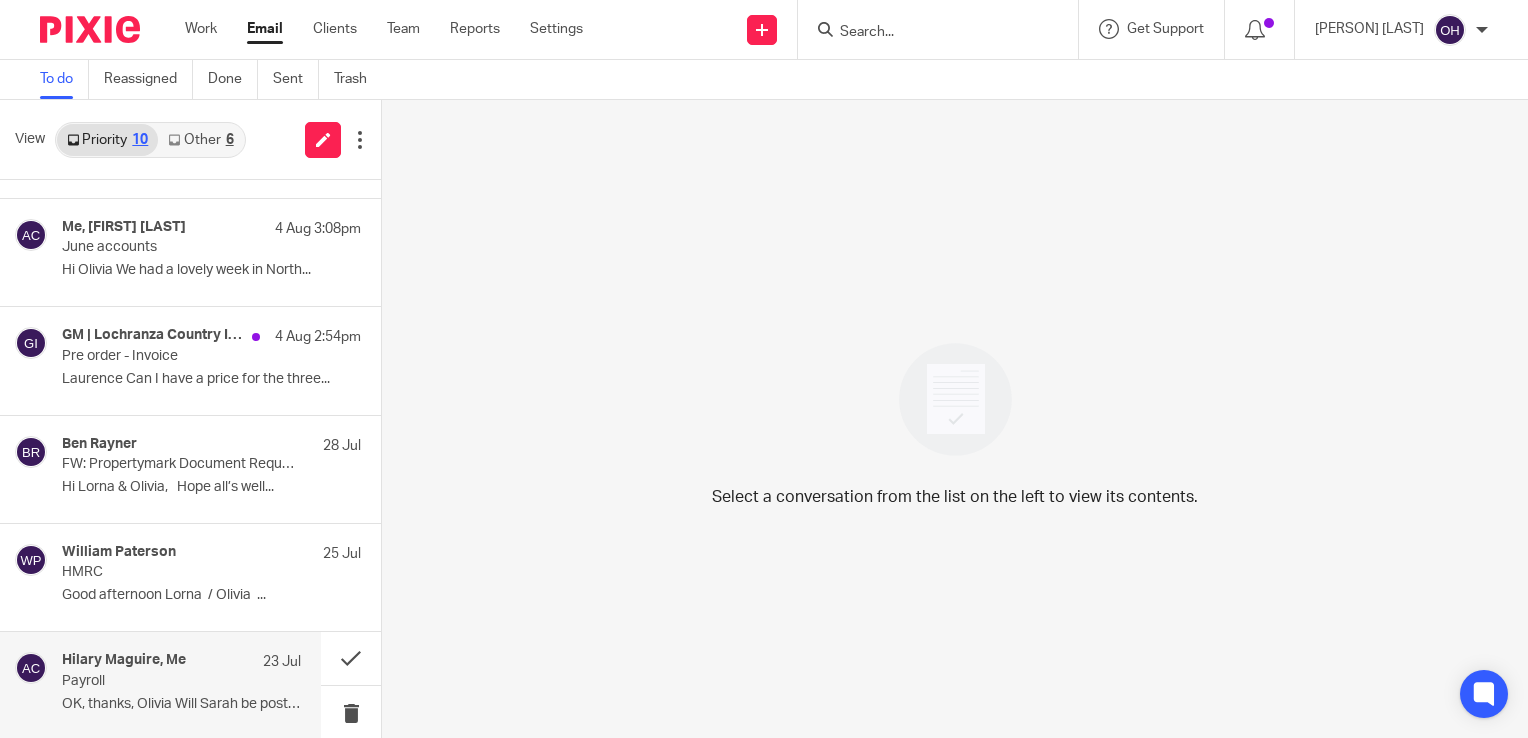 click on "Hilary Maguire, Me
23 Jul   Payroll   OK, thanks, Olivia  Will Sarah be posting..." at bounding box center (181, 685) 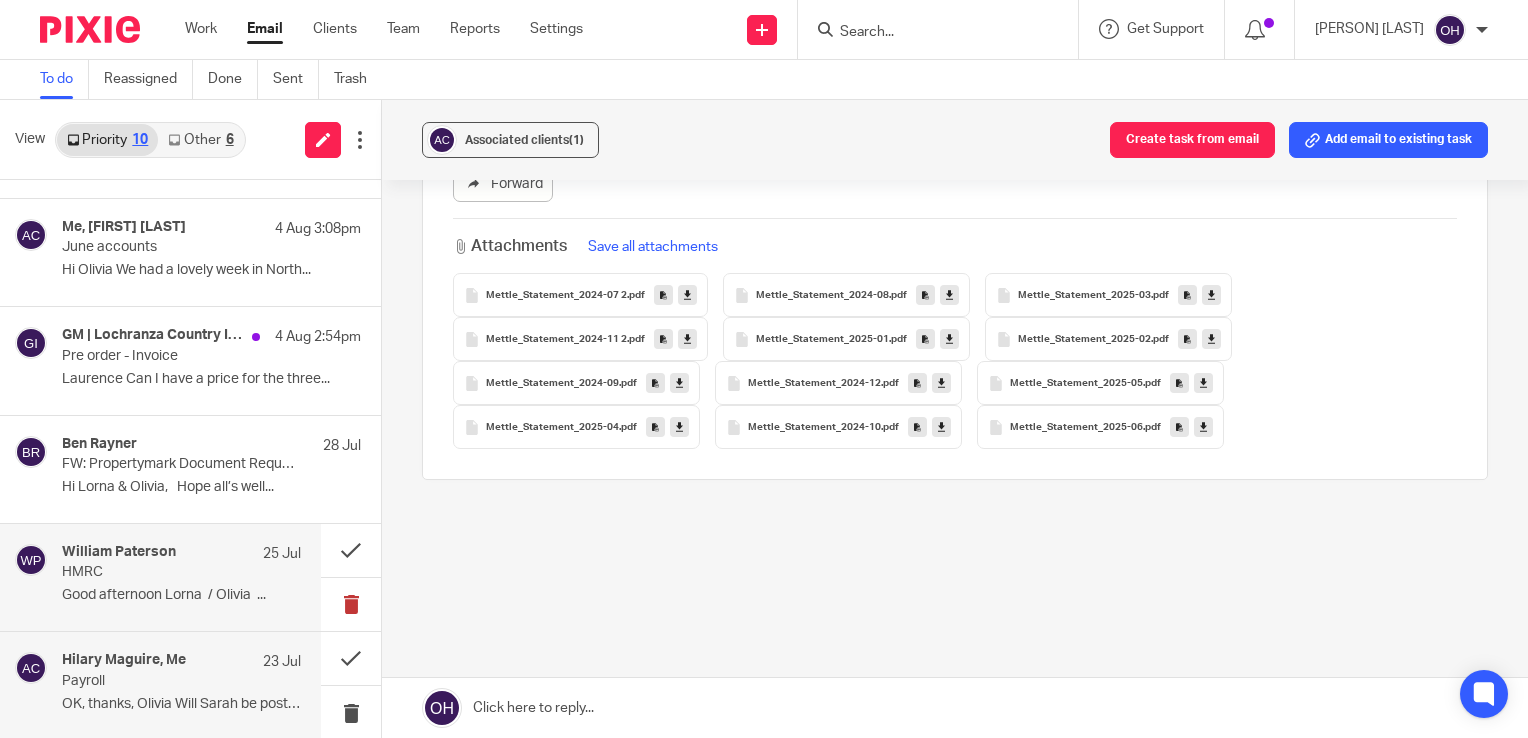 scroll, scrollTop: 0, scrollLeft: 0, axis: both 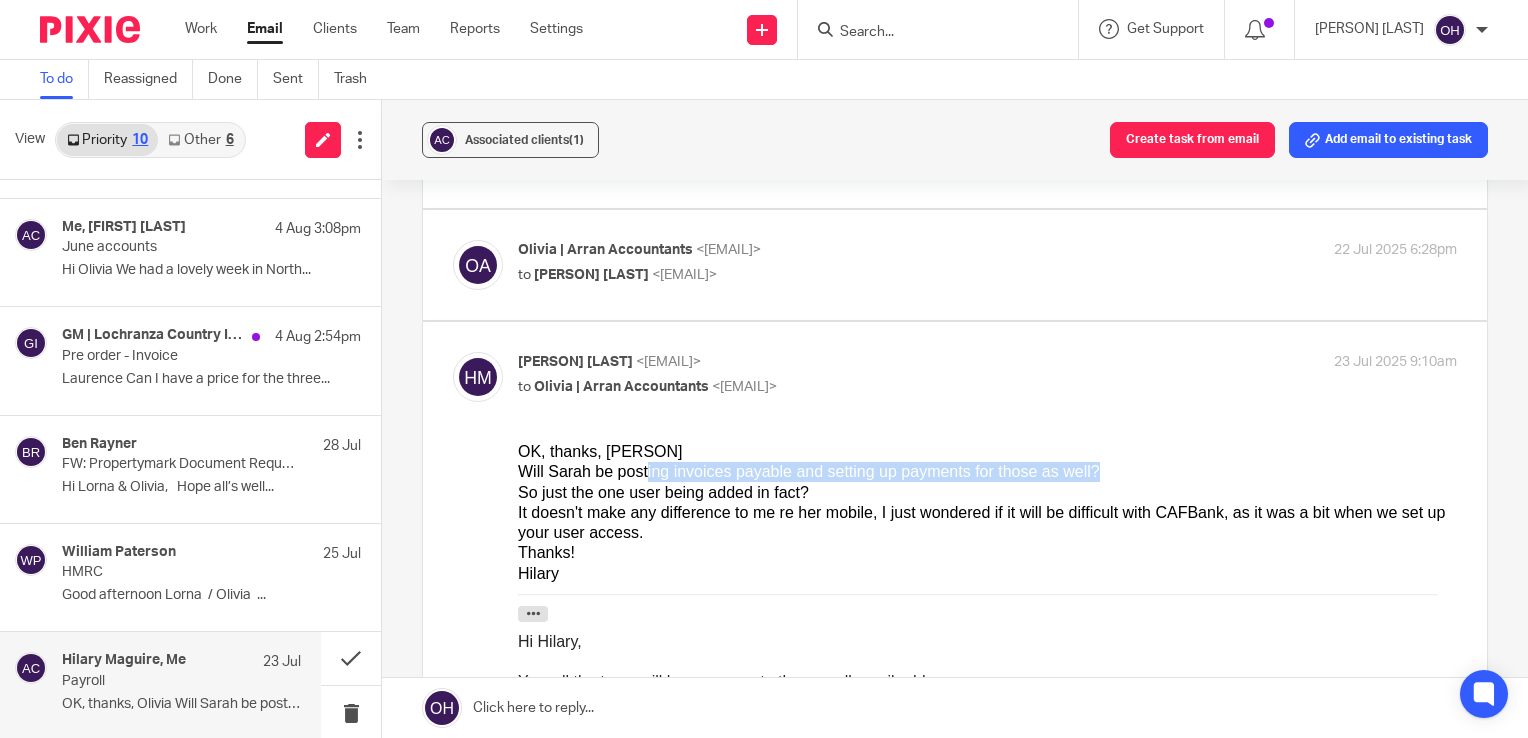 drag, startPoint x: 635, startPoint y: 468, endPoint x: 1049, endPoint y: 462, distance: 414.0435 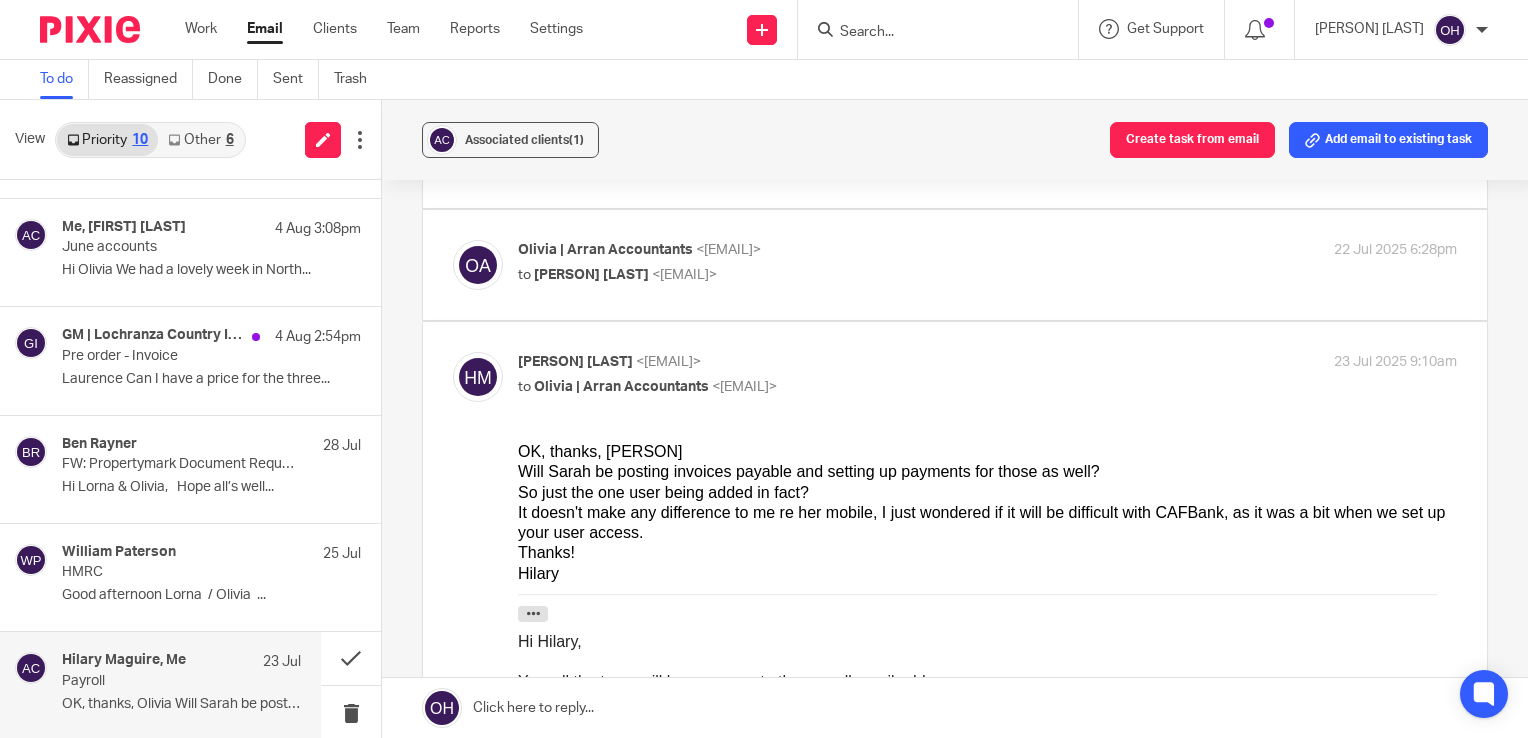 click on "Will Sarah be posting invoices payable and setting up payments for those as well?" at bounding box center [987, 471] 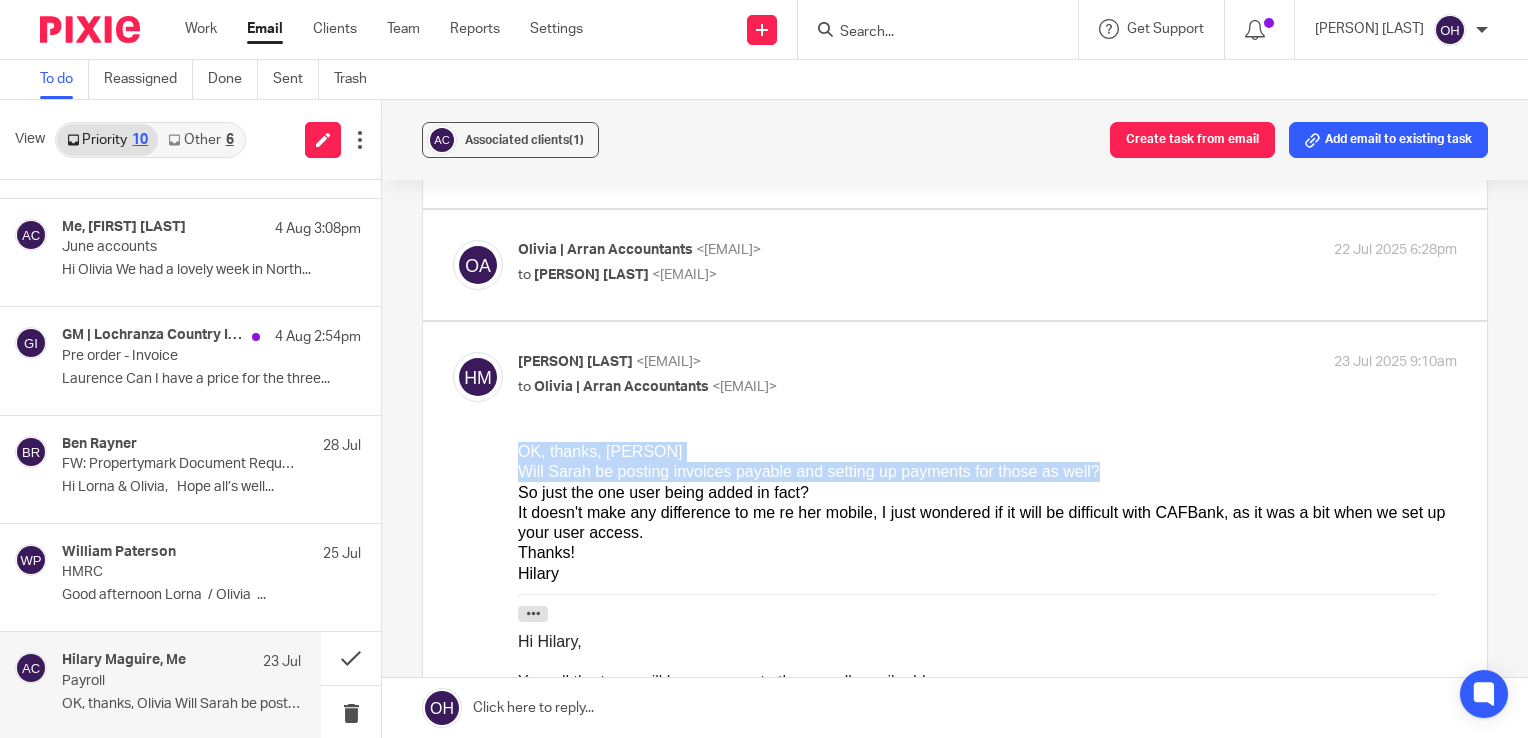 drag, startPoint x: 1041, startPoint y: 469, endPoint x: 497, endPoint y: 453, distance: 544.2352 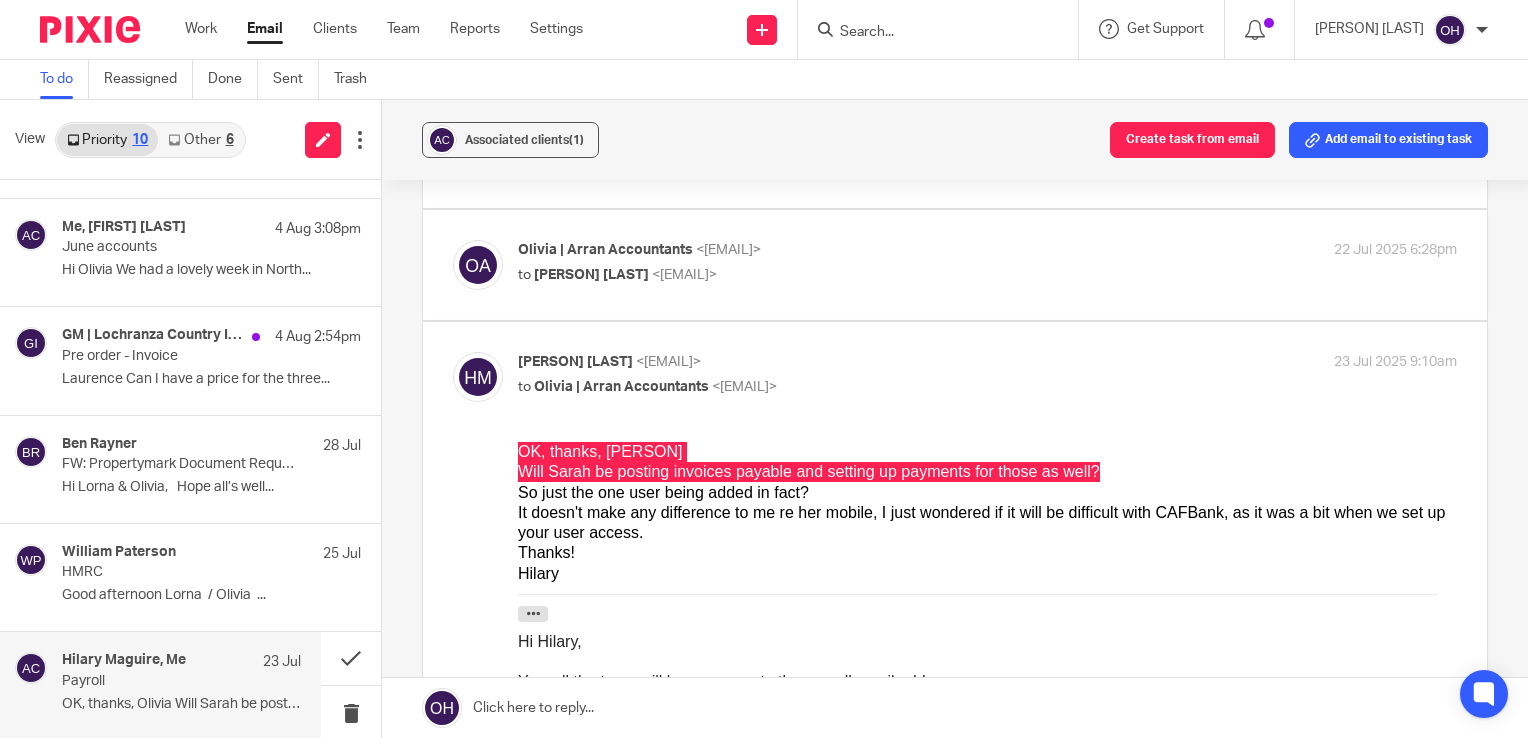 drag, startPoint x: -21, startPoint y: 12, endPoint x: 508, endPoint y: 496, distance: 717.00555 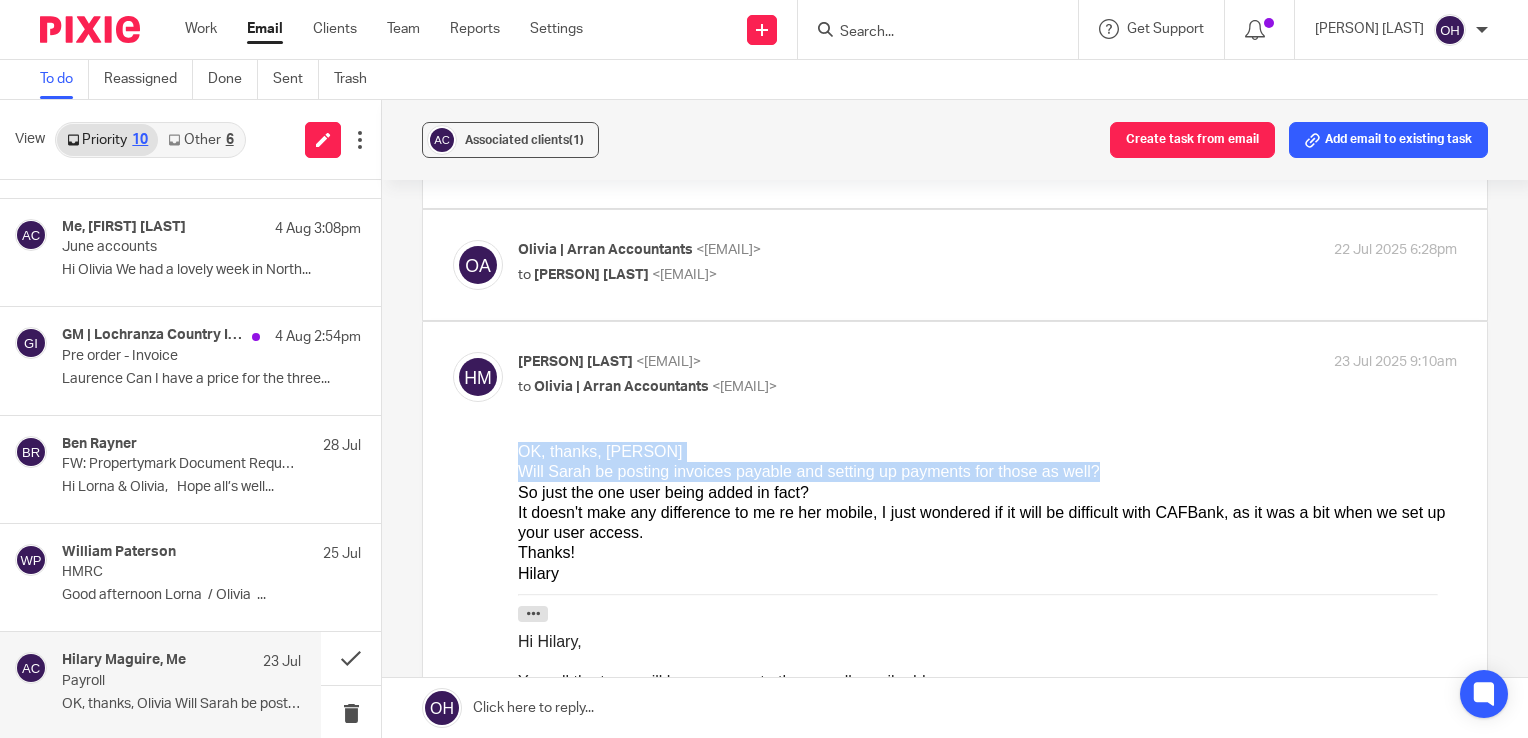 click on "OK, thanks, Olivia" at bounding box center (987, 451) 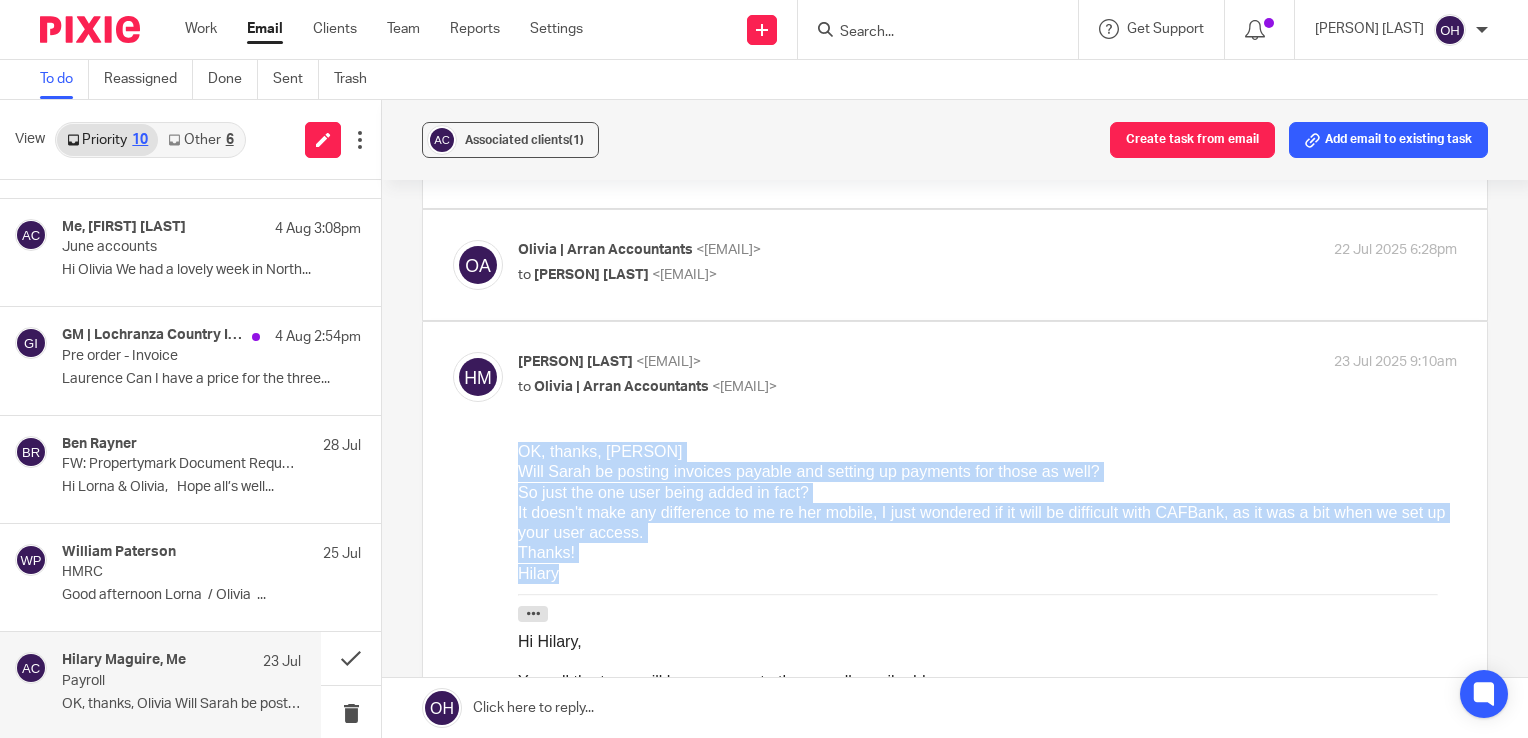 drag, startPoint x: 518, startPoint y: 449, endPoint x: 564, endPoint y: 578, distance: 136.95619 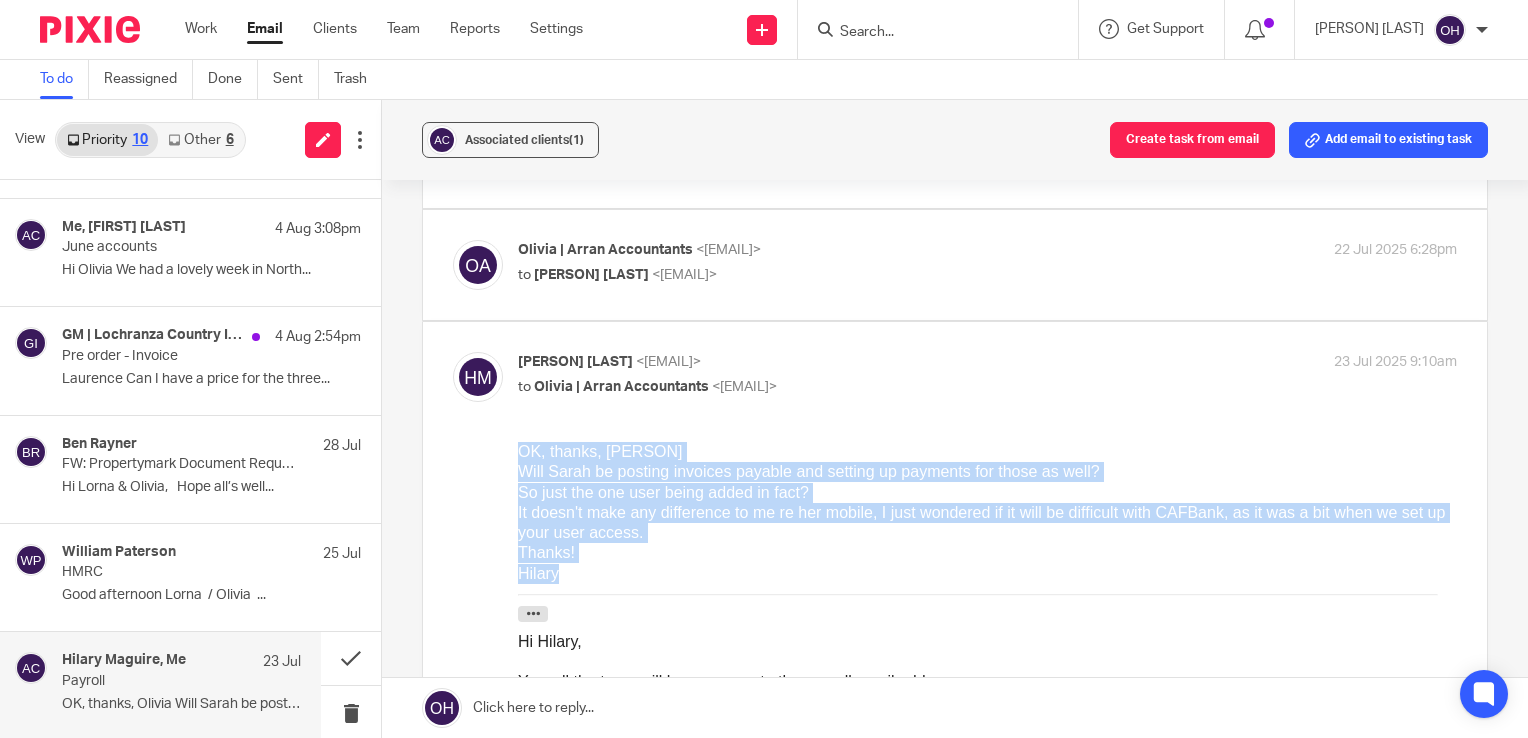 drag, startPoint x: 559, startPoint y: 573, endPoint x: 503, endPoint y: 452, distance: 133.33041 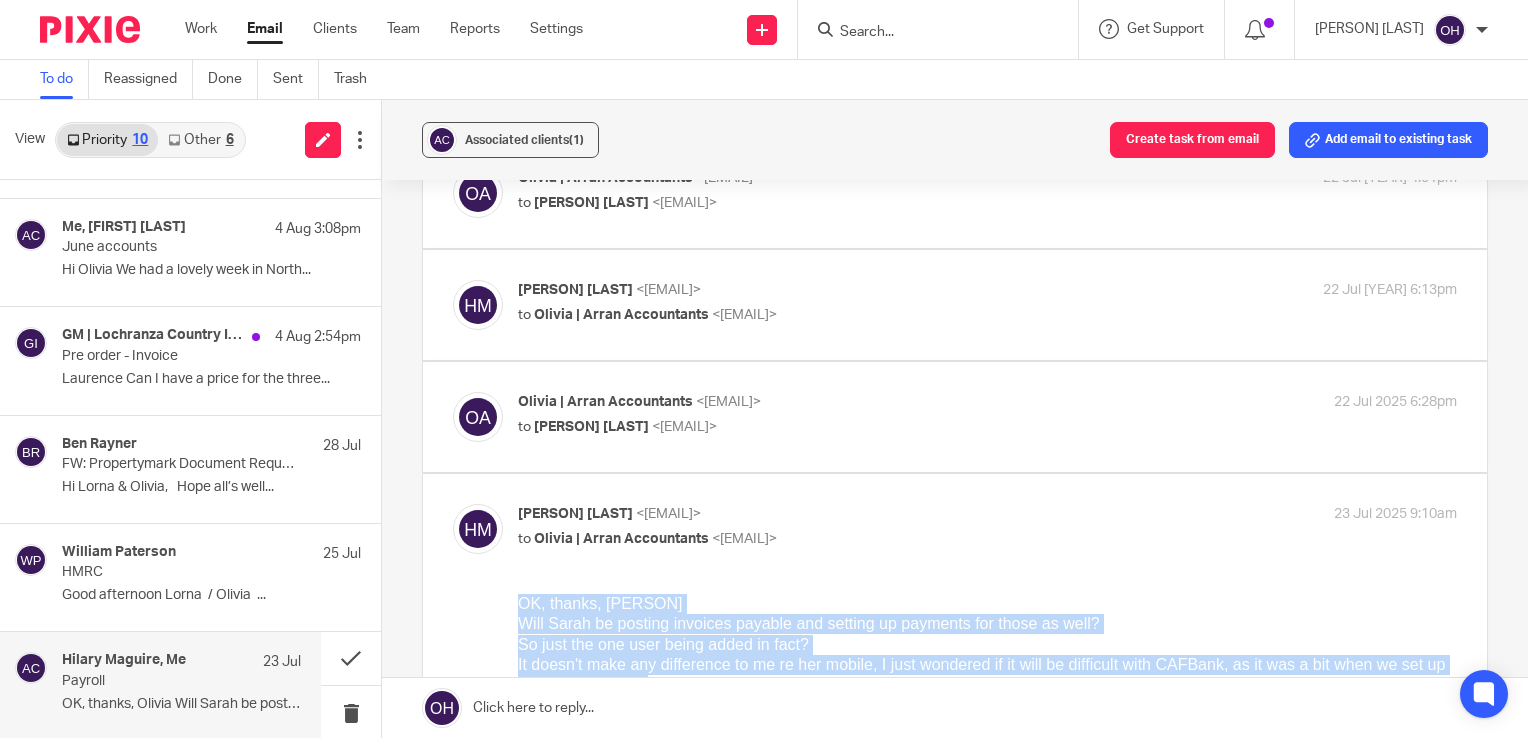 scroll, scrollTop: 0, scrollLeft: 0, axis: both 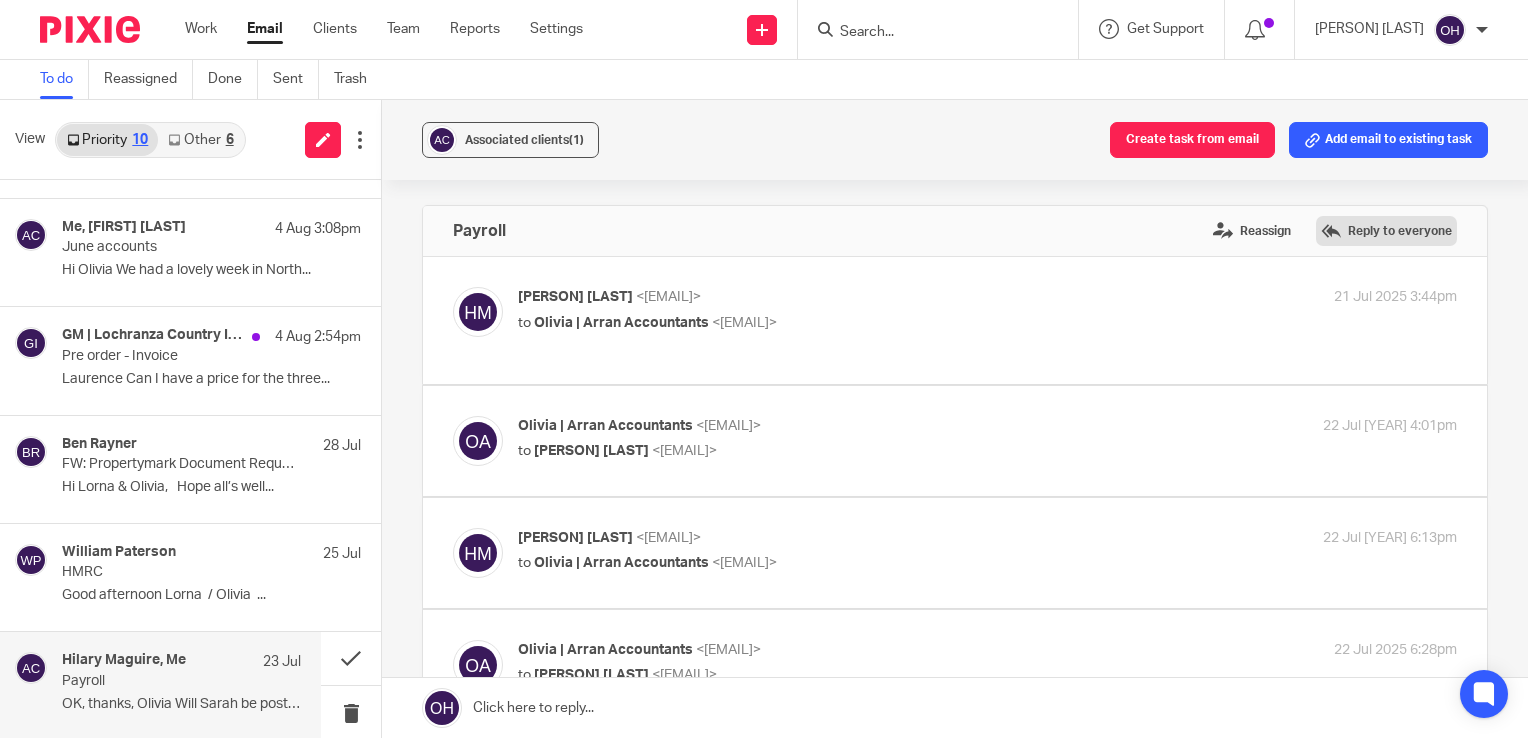 click on "Reply to everyone" at bounding box center (1386, 231) 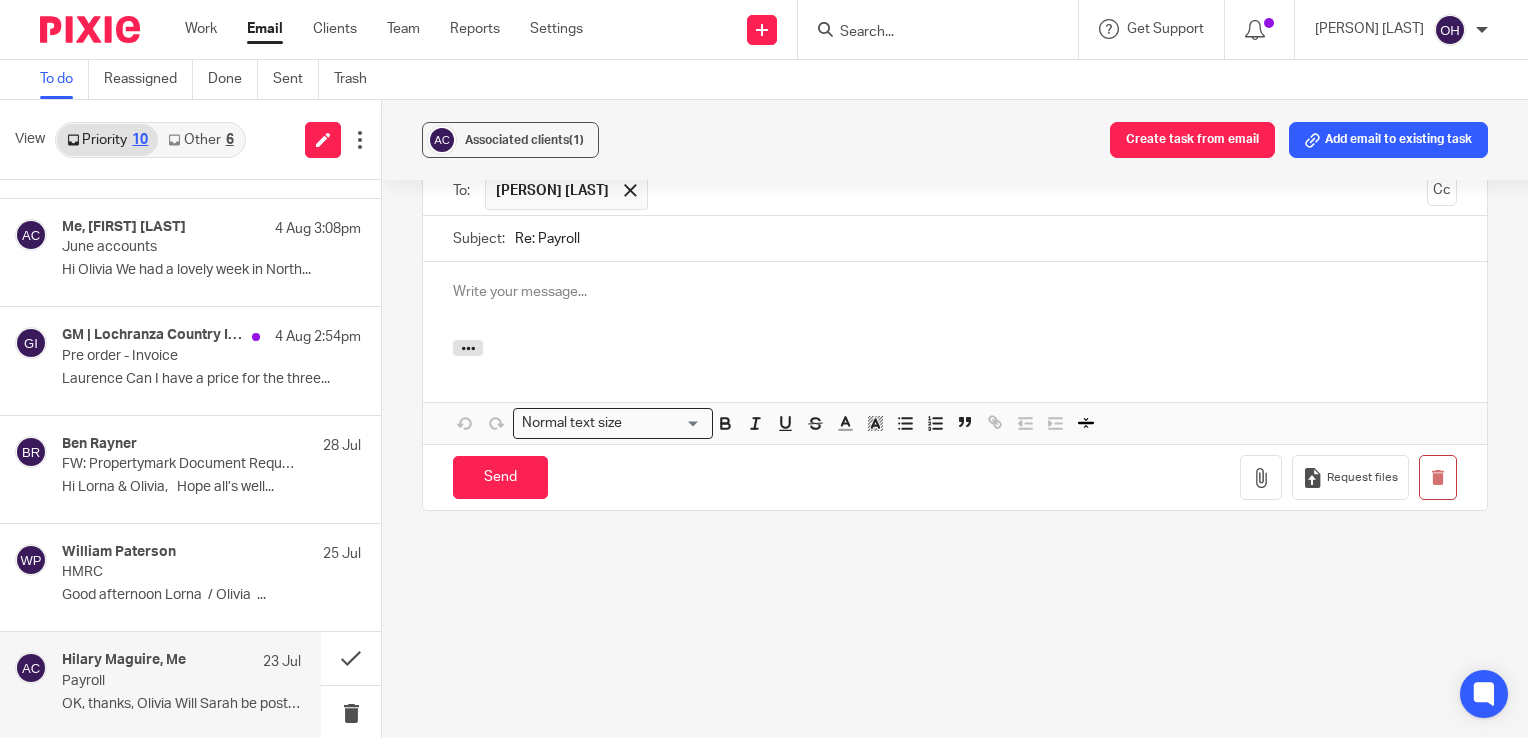 scroll, scrollTop: 0, scrollLeft: 0, axis: both 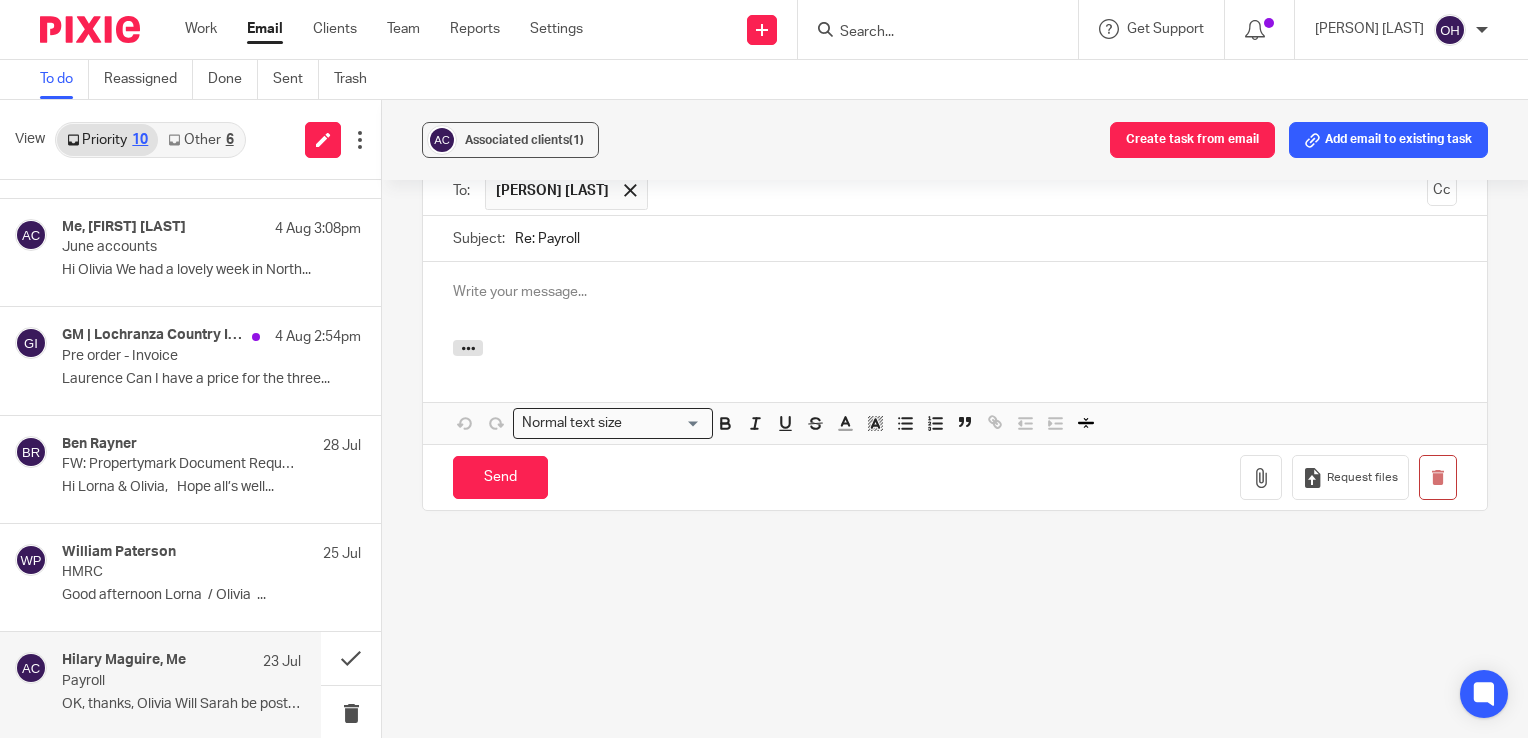 type 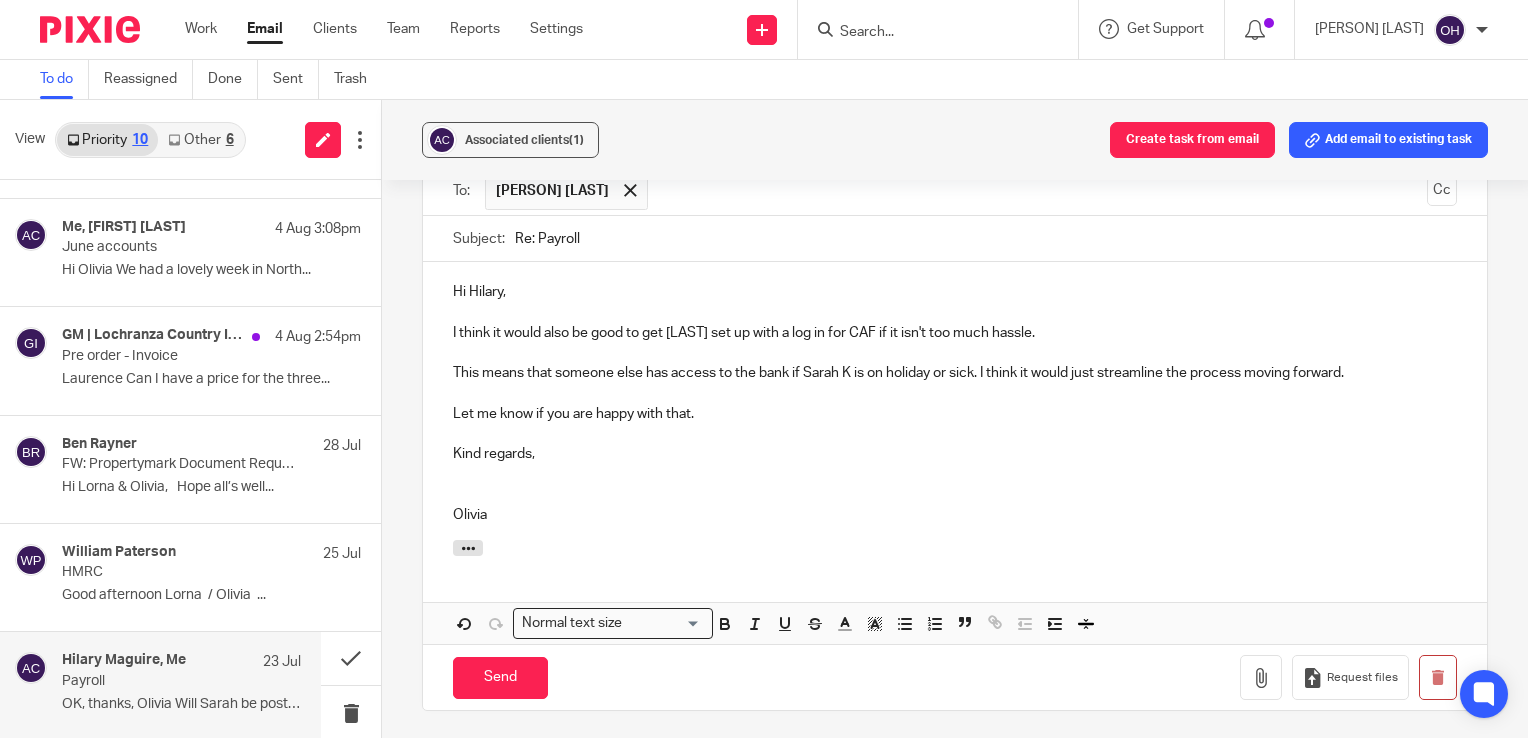 type 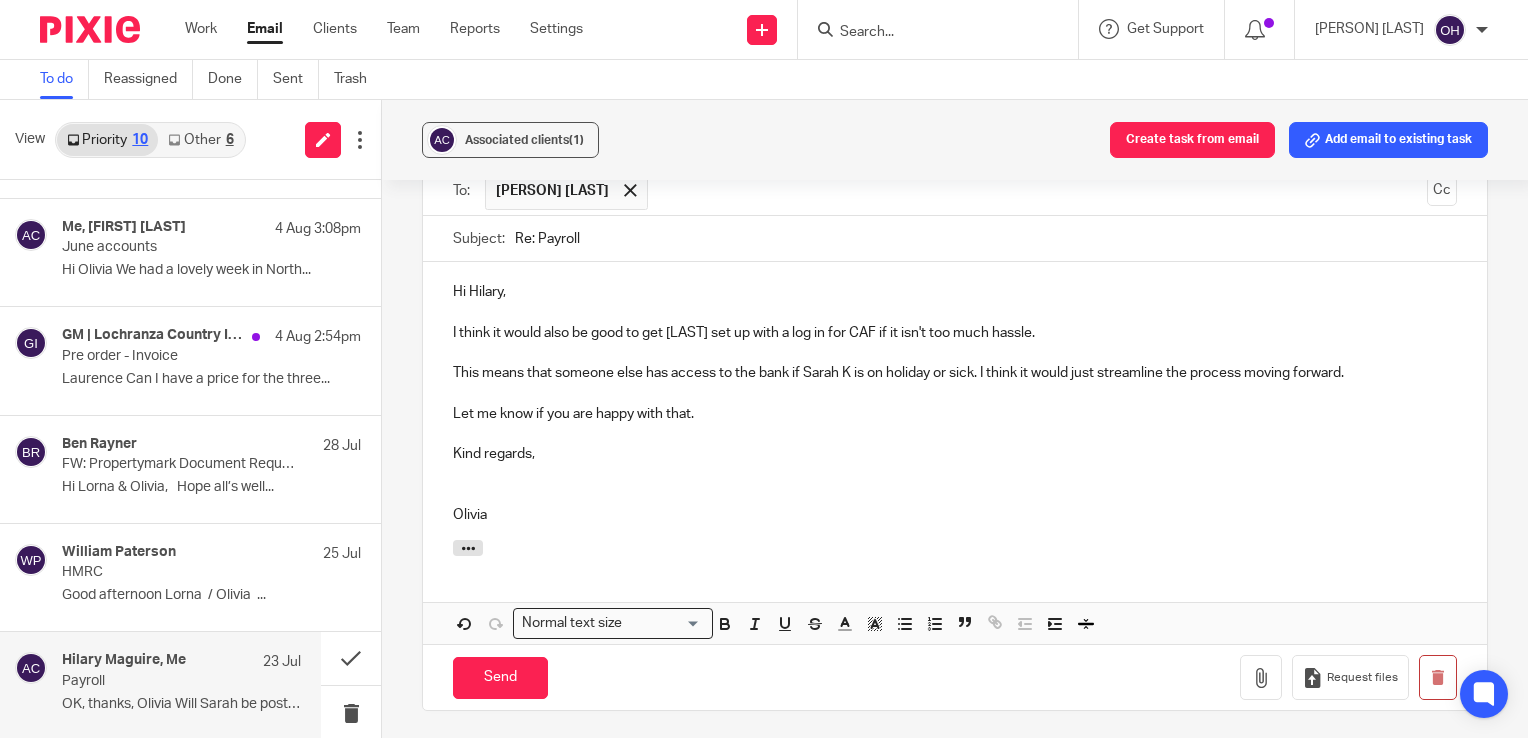 click at bounding box center (955, 474) 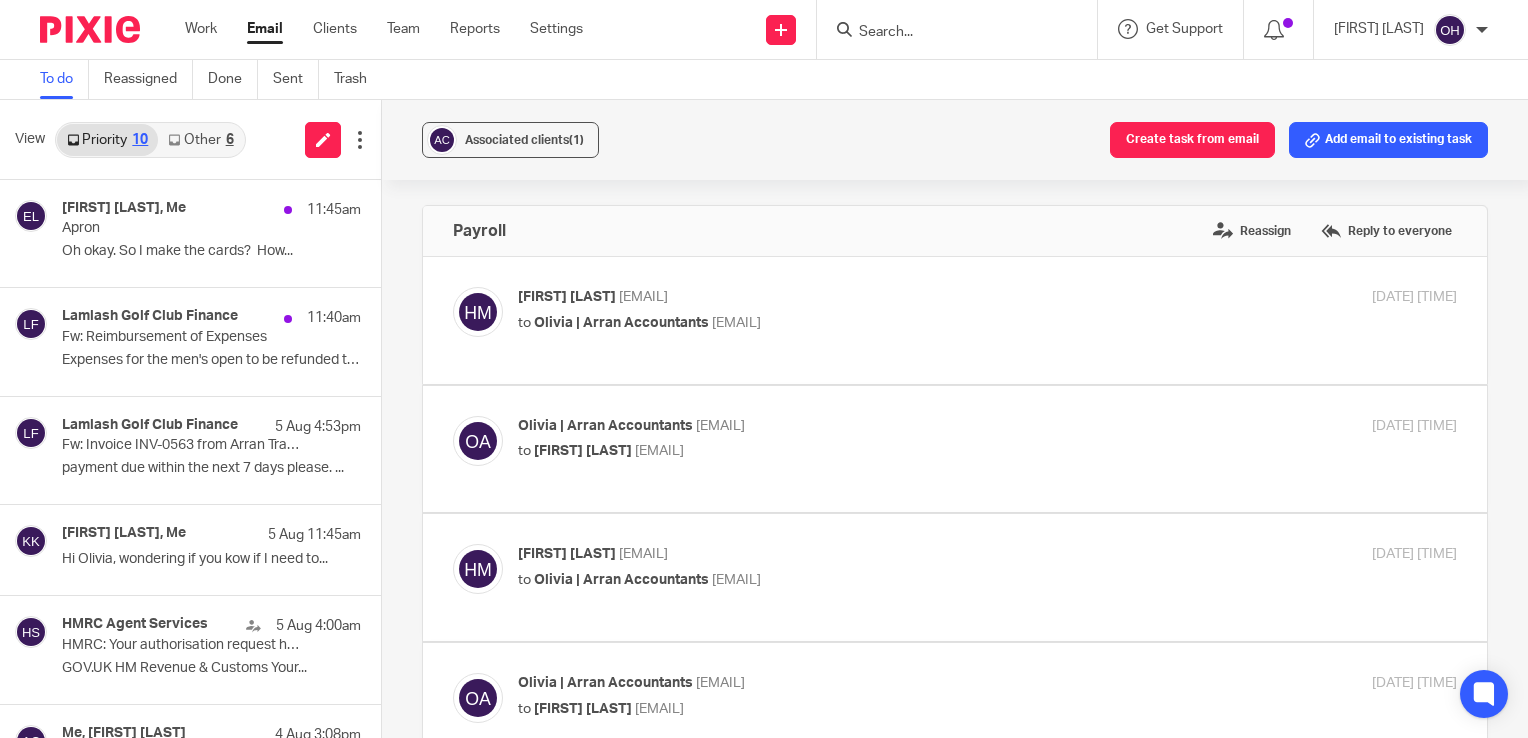 scroll, scrollTop: 0, scrollLeft: 0, axis: both 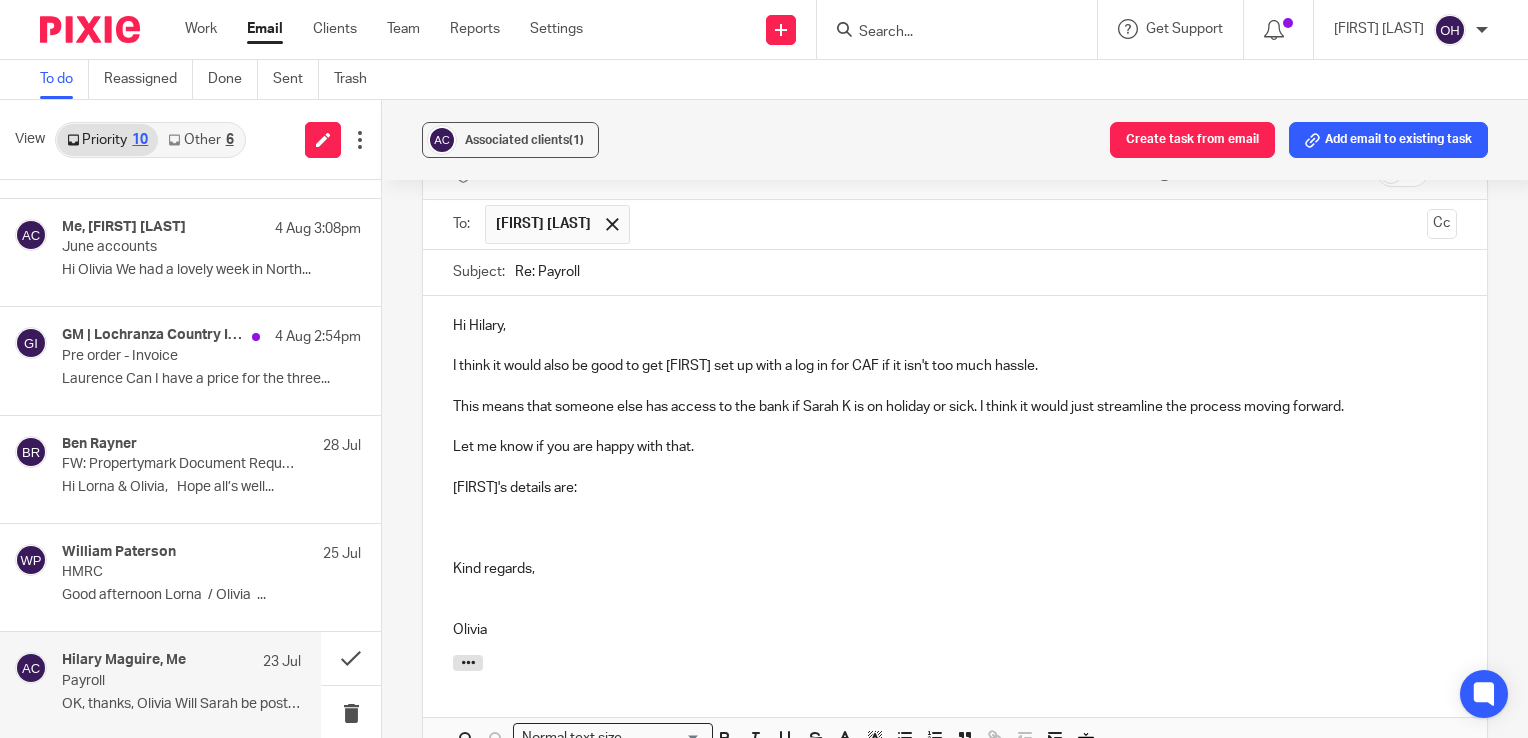 type 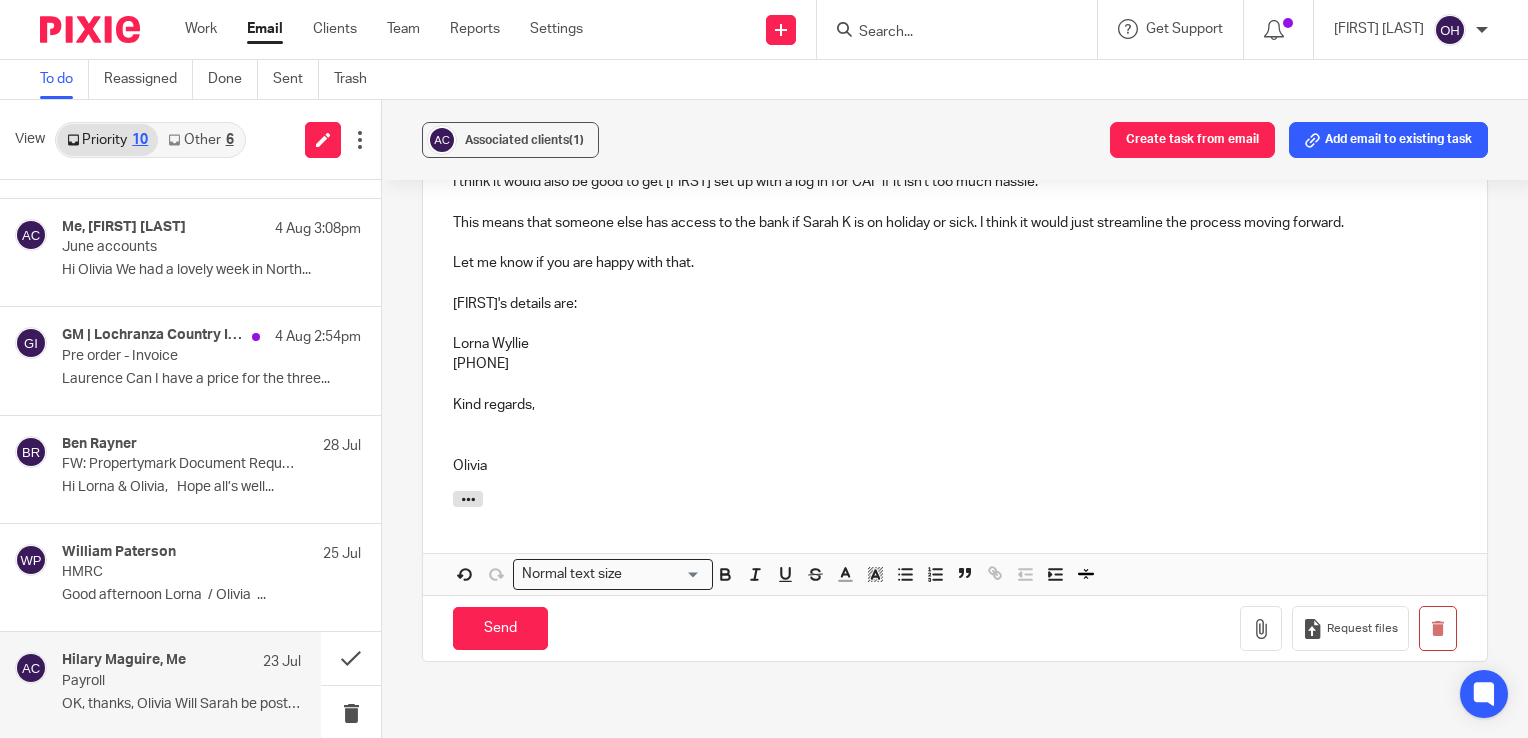 scroll, scrollTop: 2964, scrollLeft: 0, axis: vertical 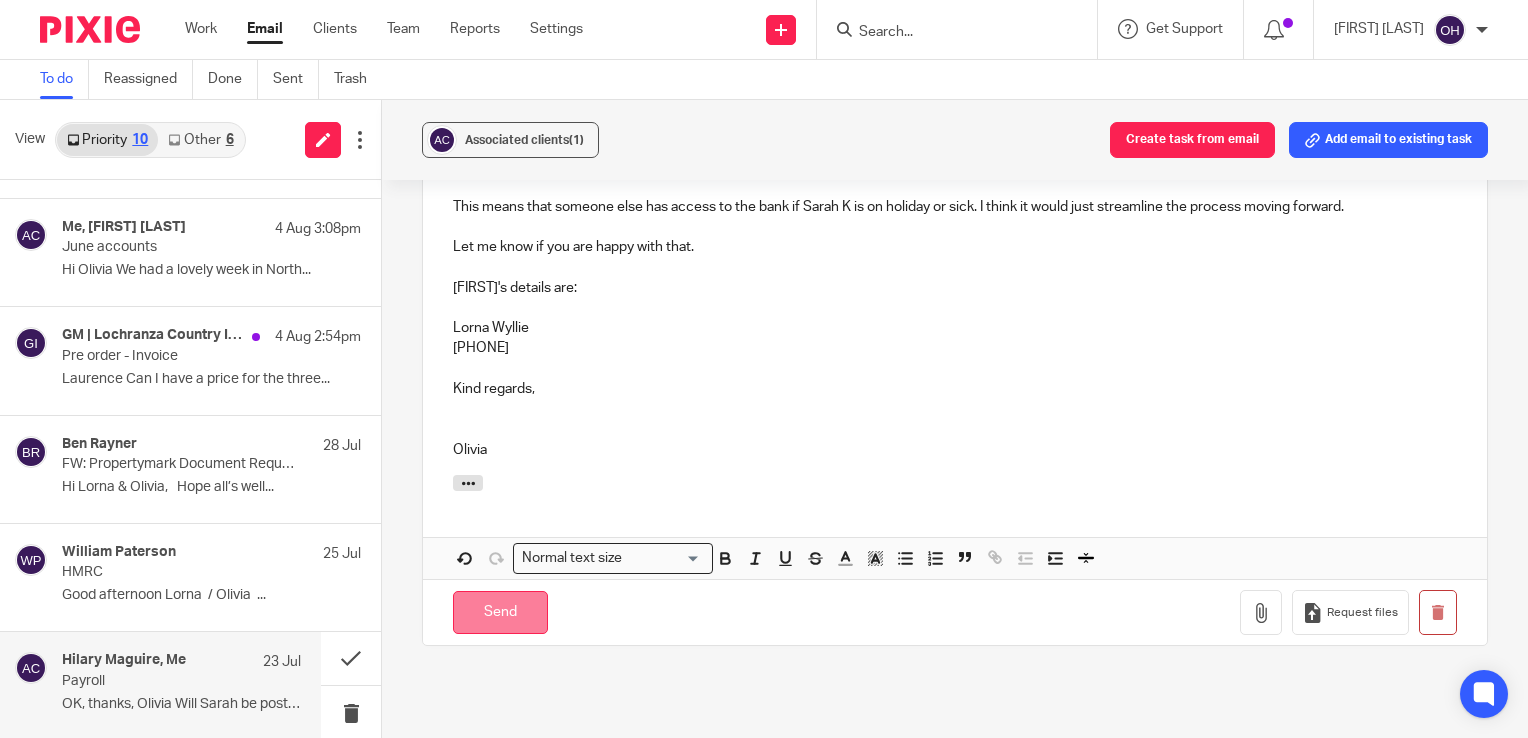 click on "Send" at bounding box center [500, 612] 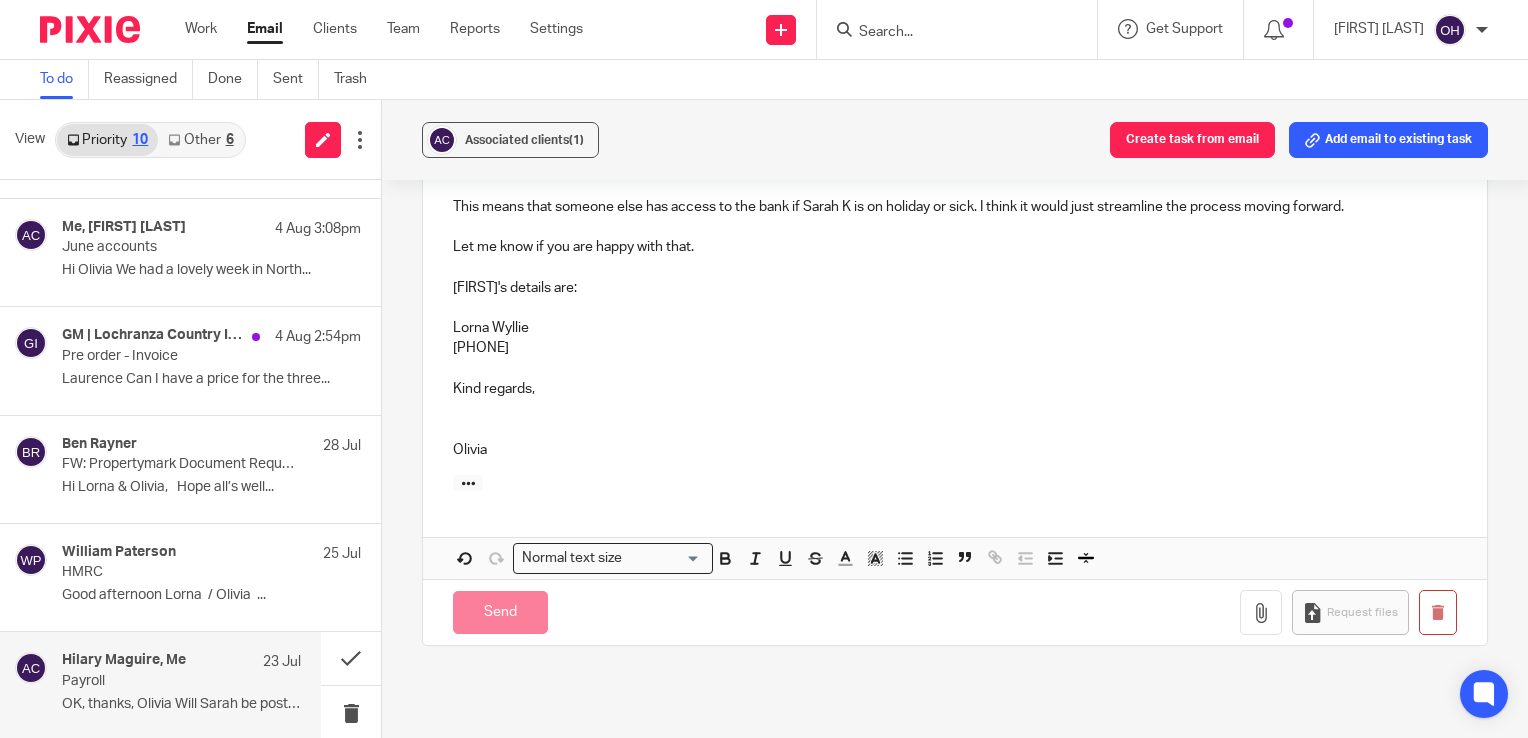 scroll, scrollTop: 2417, scrollLeft: 0, axis: vertical 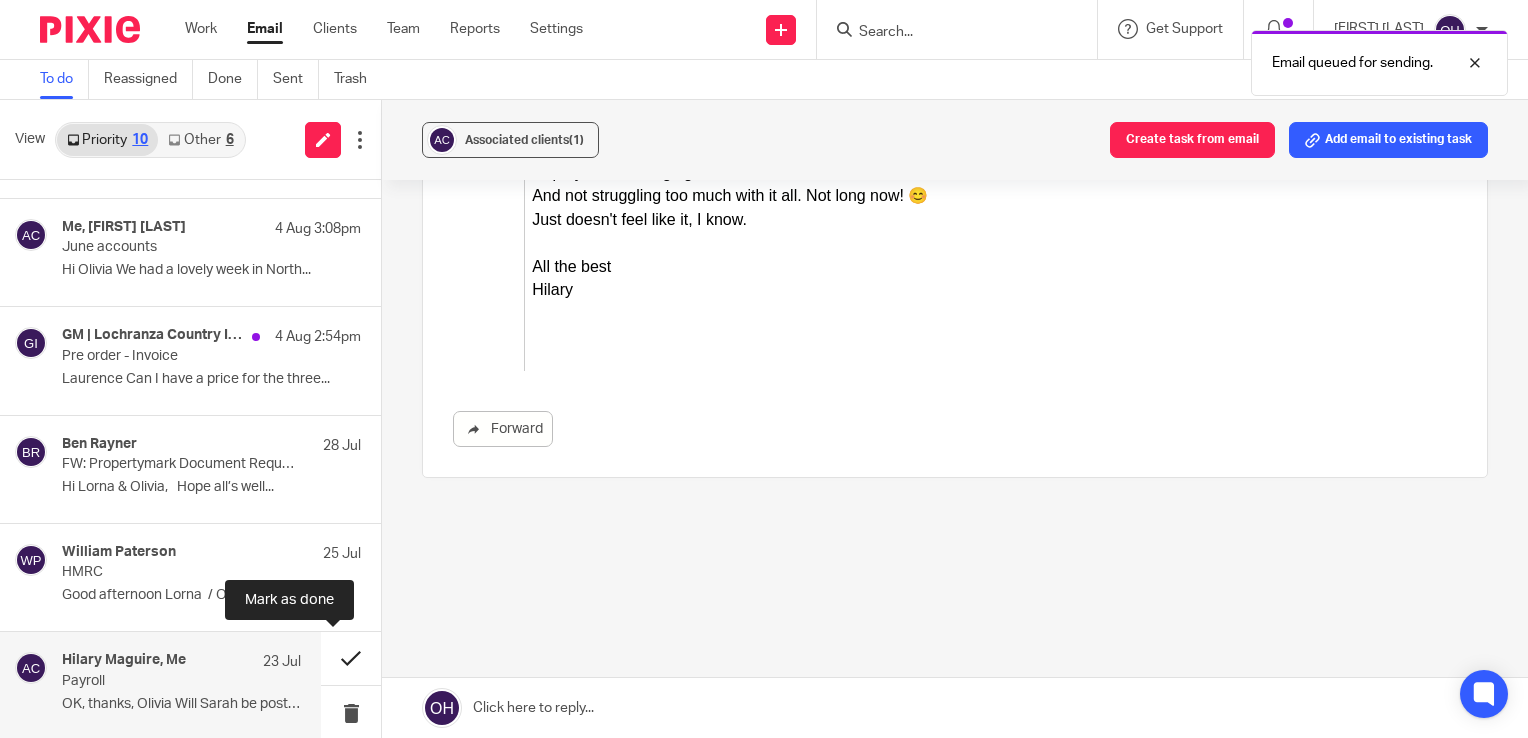 click at bounding box center [351, 658] 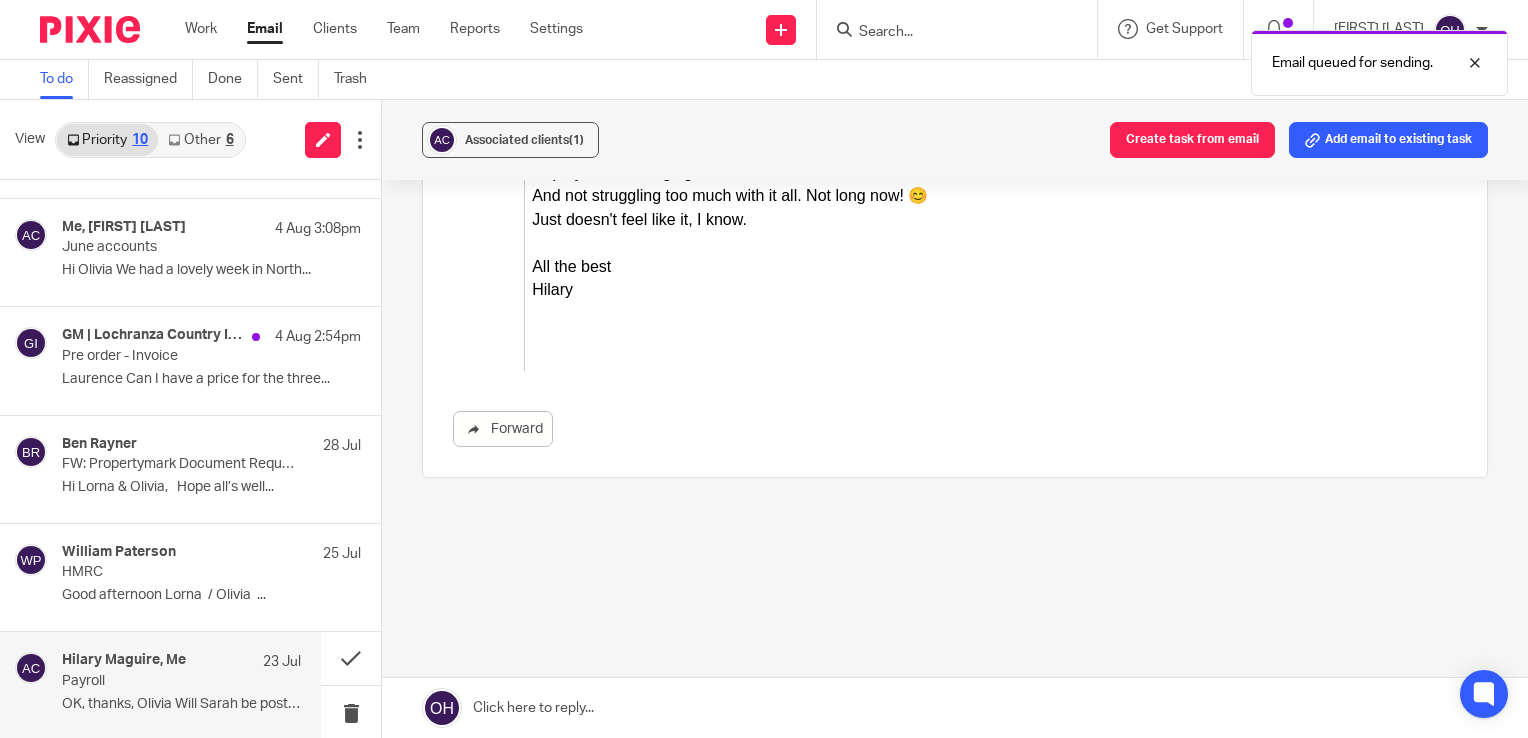 scroll, scrollTop: 398, scrollLeft: 0, axis: vertical 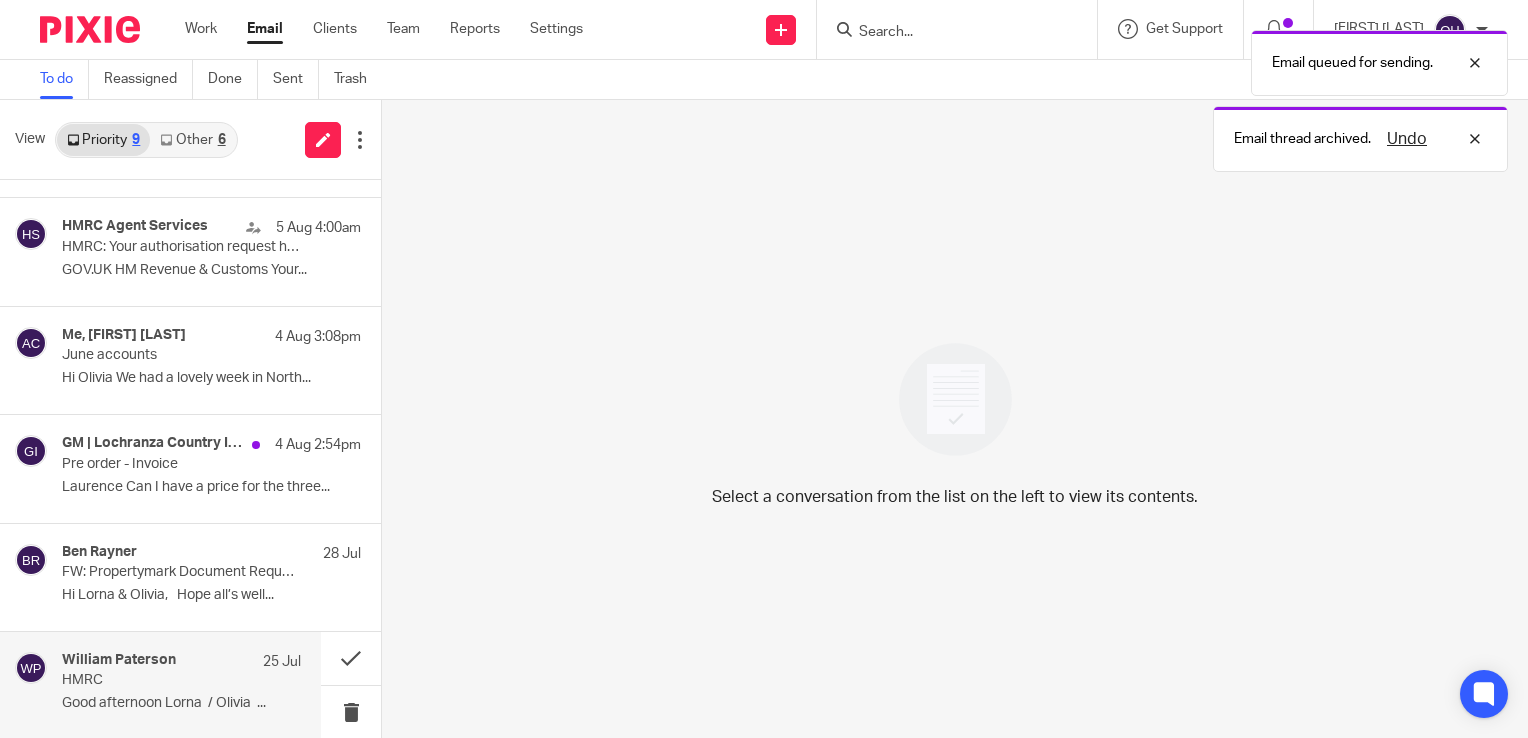 click on "HMRC" at bounding box center [157, 680] 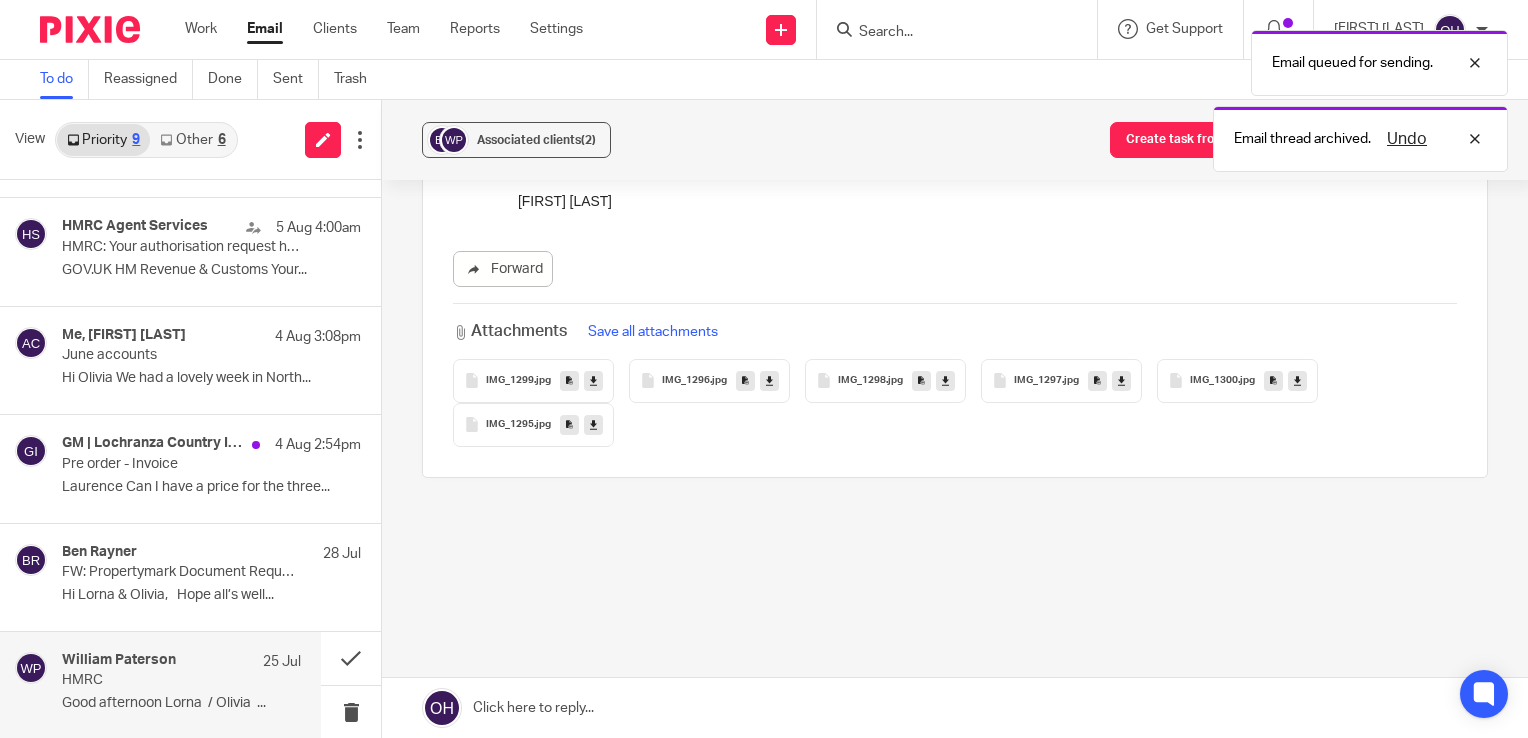 scroll, scrollTop: 0, scrollLeft: 0, axis: both 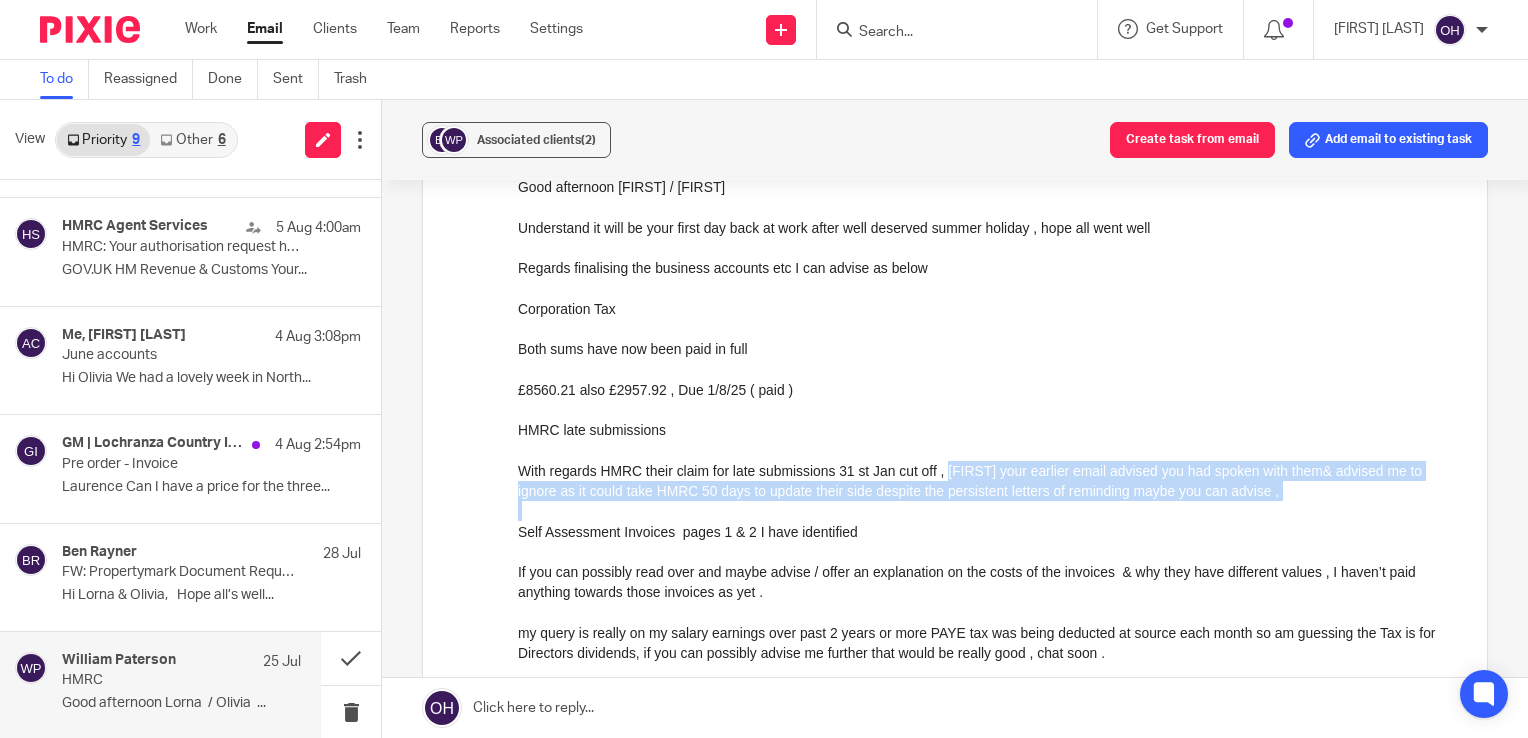 drag, startPoint x: 948, startPoint y: 477, endPoint x: 1275, endPoint y: 502, distance: 327.95425 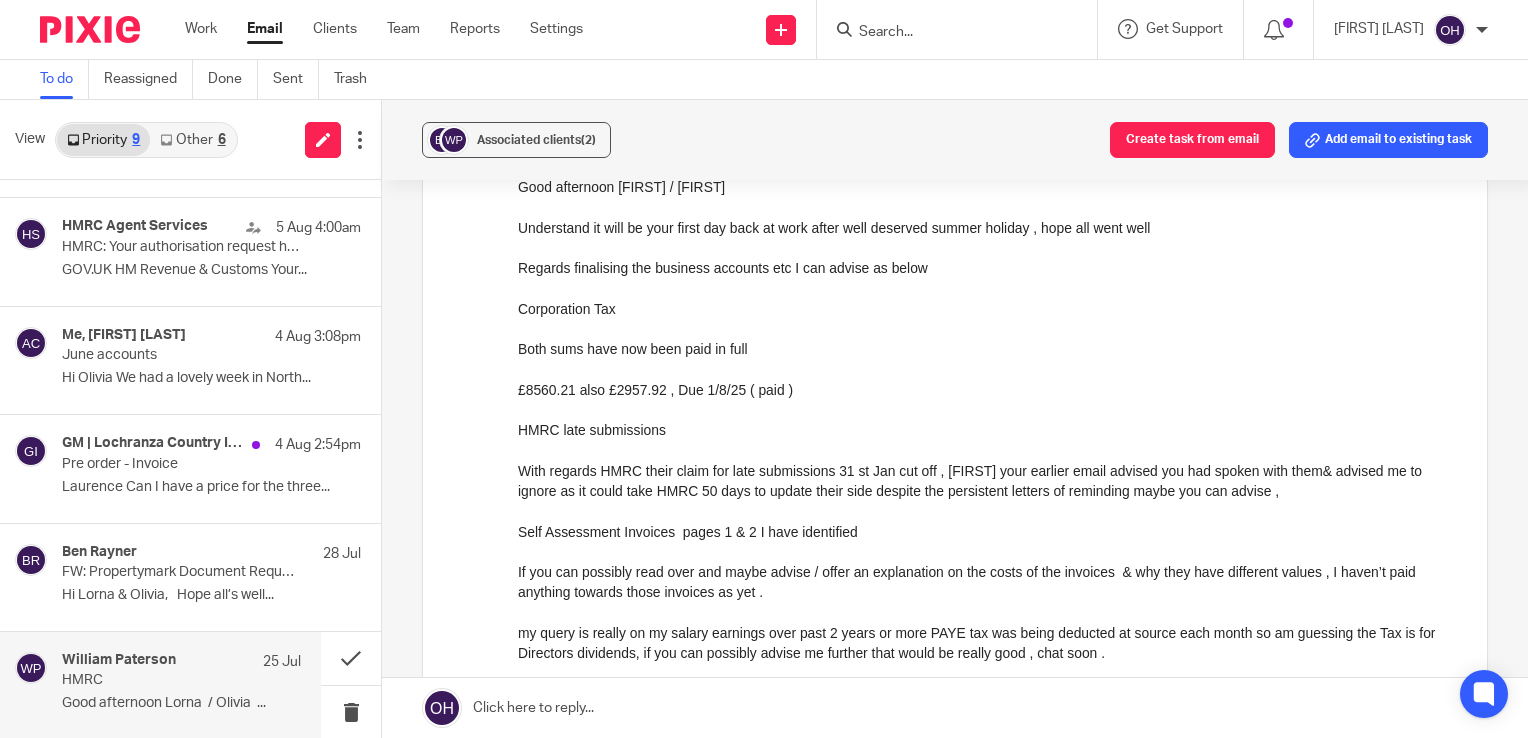 click on "Self Assessment Invoices  pages 1 & 2 I have identified" at bounding box center [987, 532] 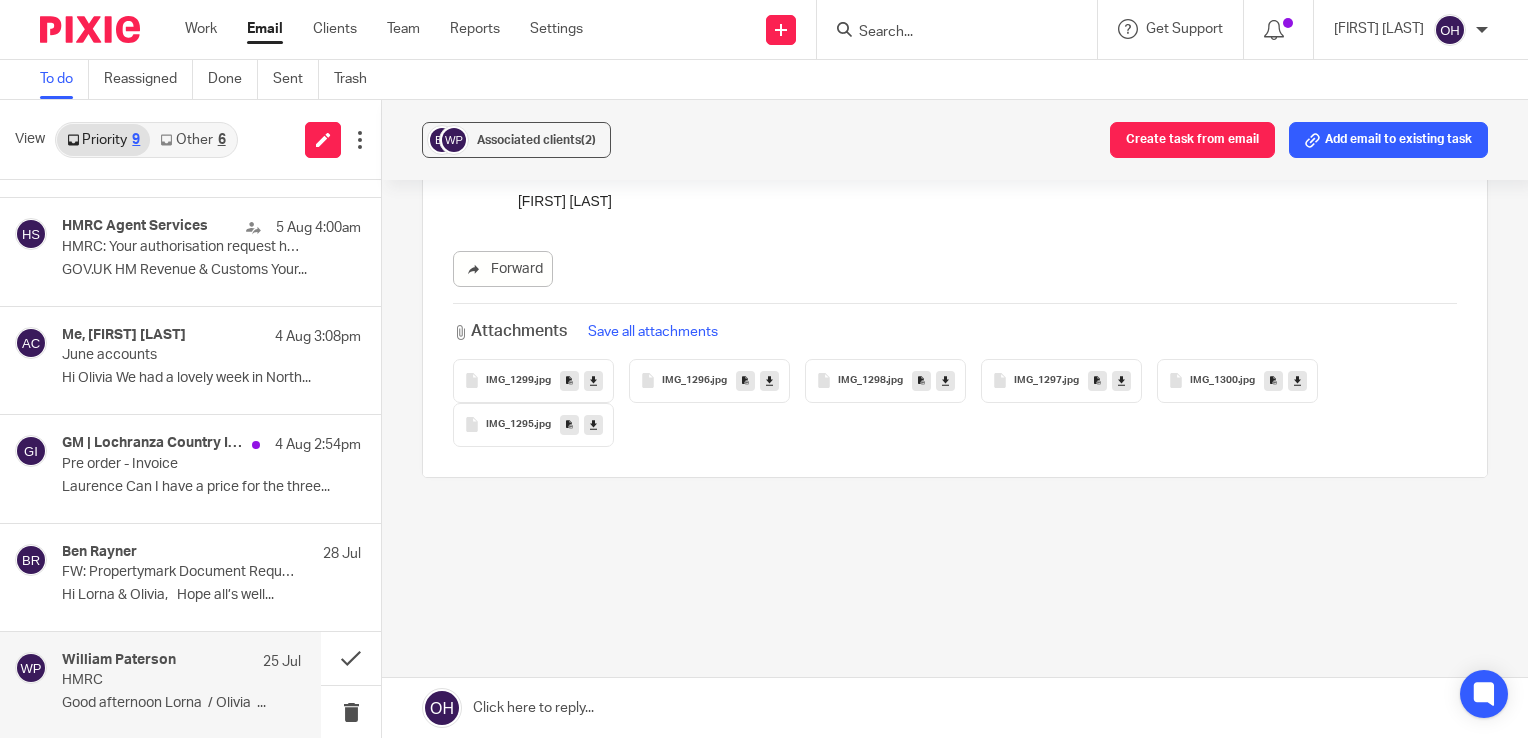 click on "IMG_1299 .jpg" at bounding box center [533, 381] 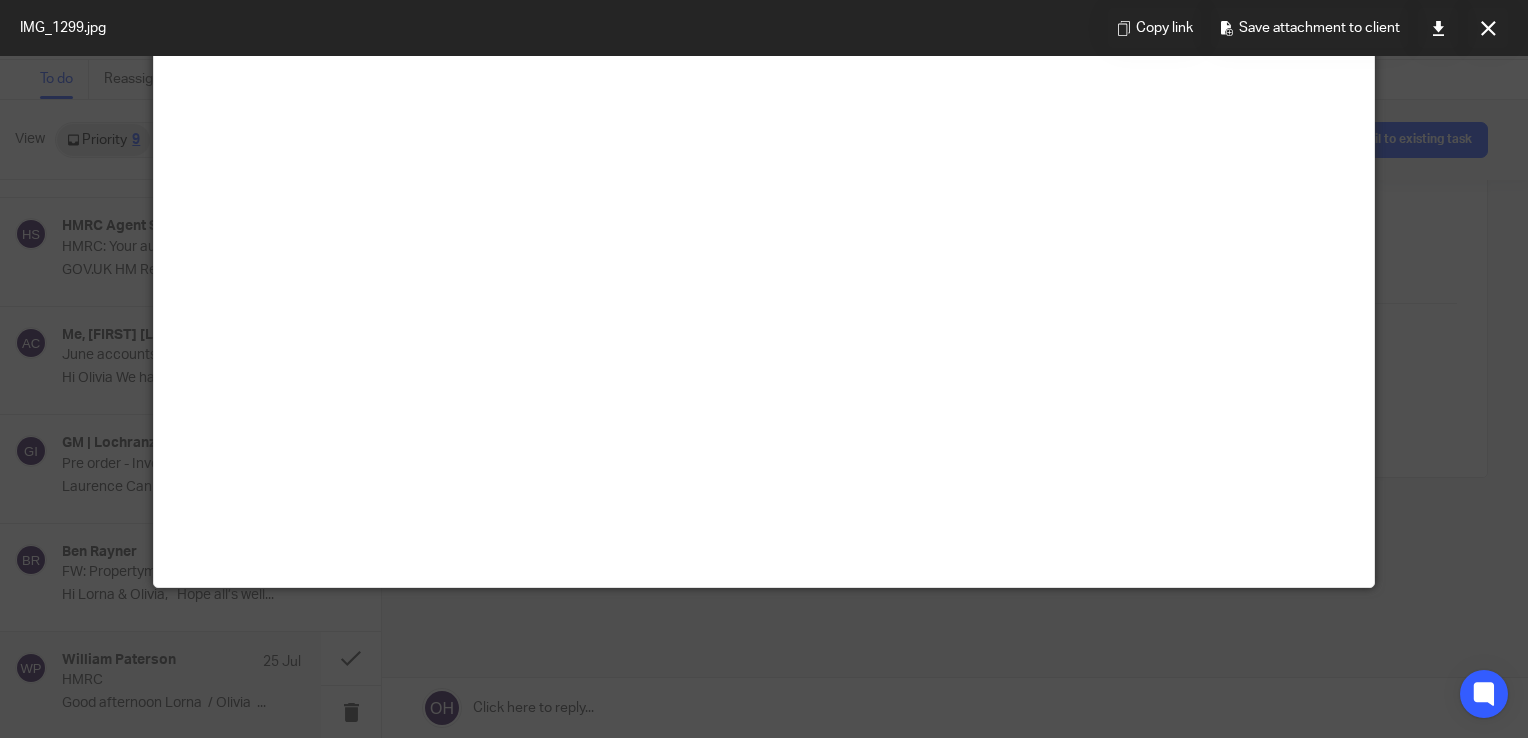 scroll, scrollTop: 279, scrollLeft: 0, axis: vertical 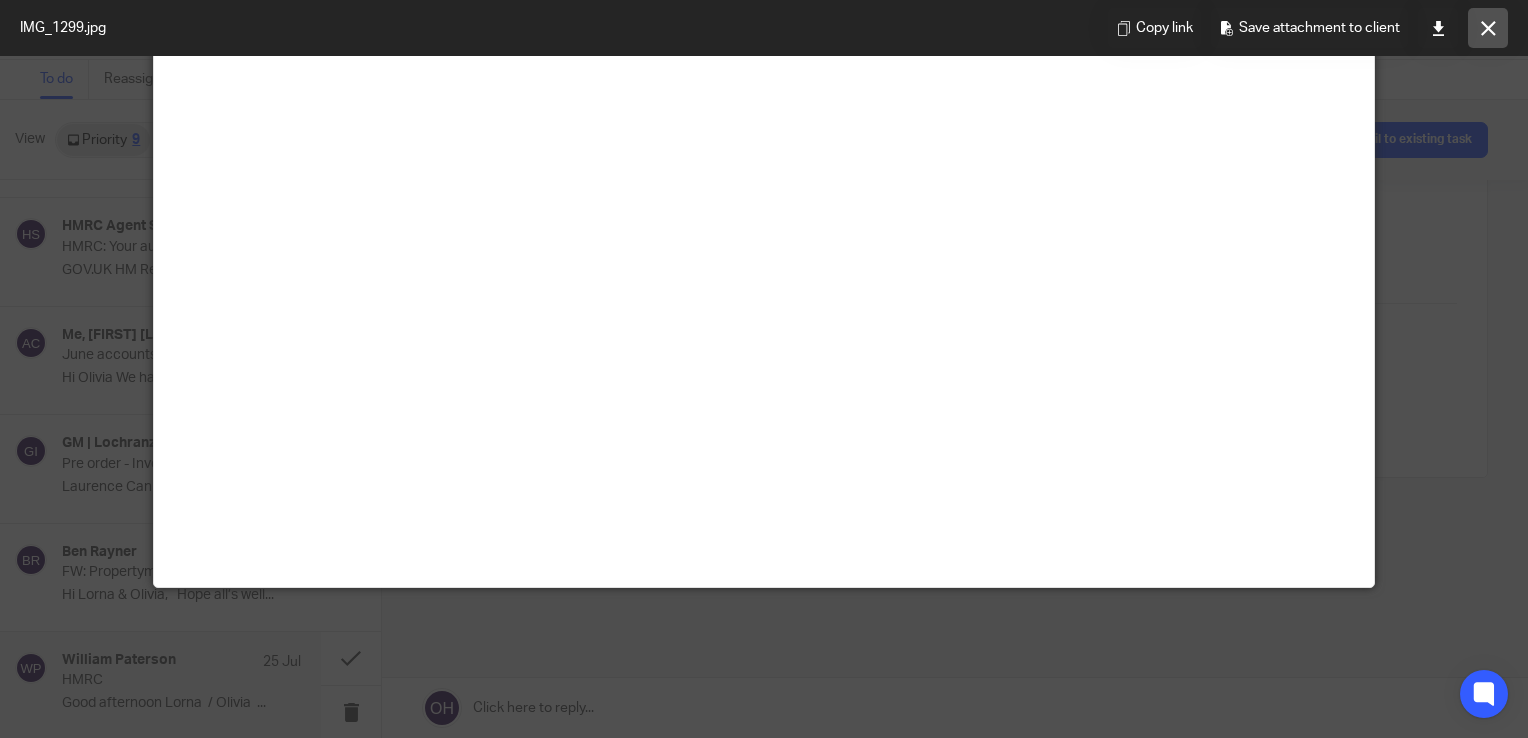 click at bounding box center (1488, 28) 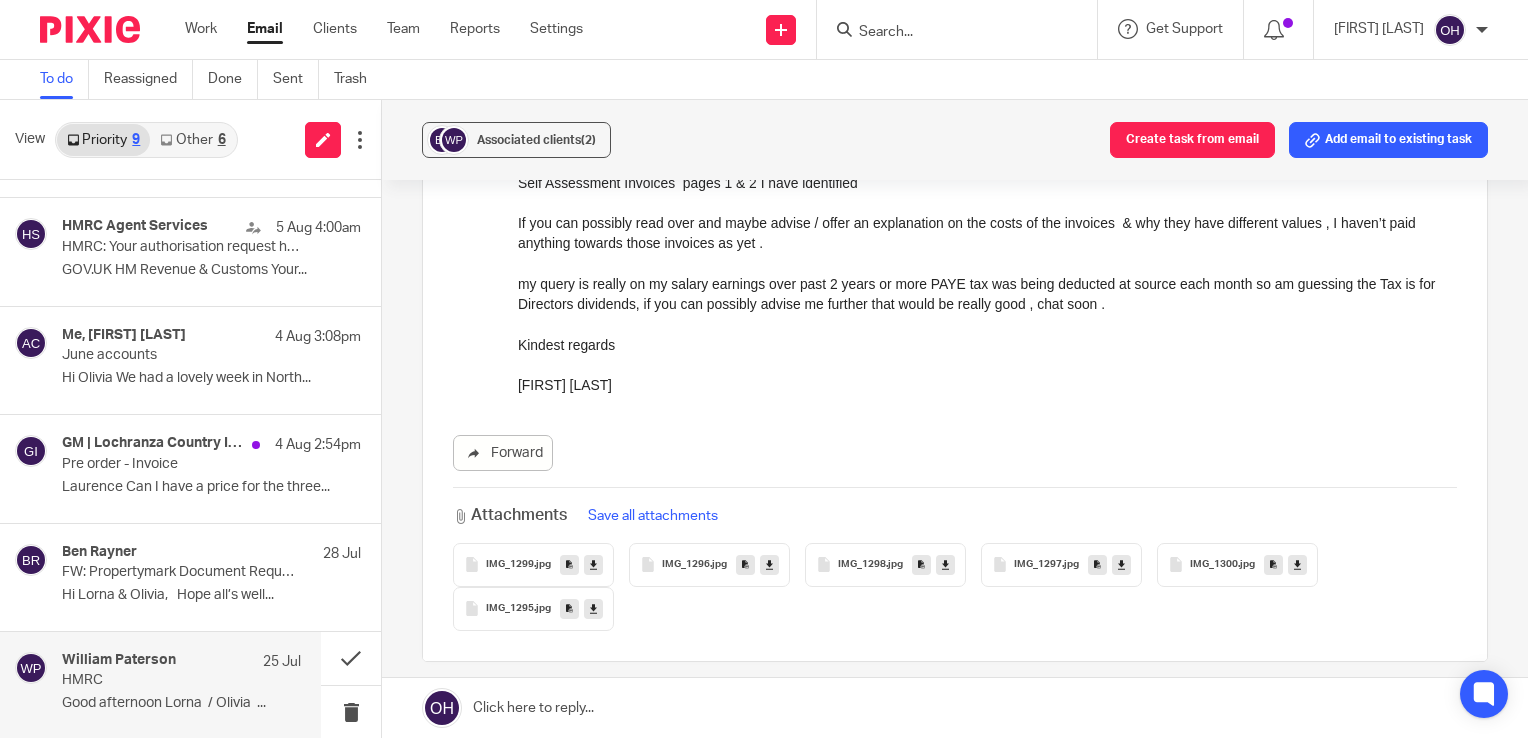 scroll, scrollTop: 548, scrollLeft: 0, axis: vertical 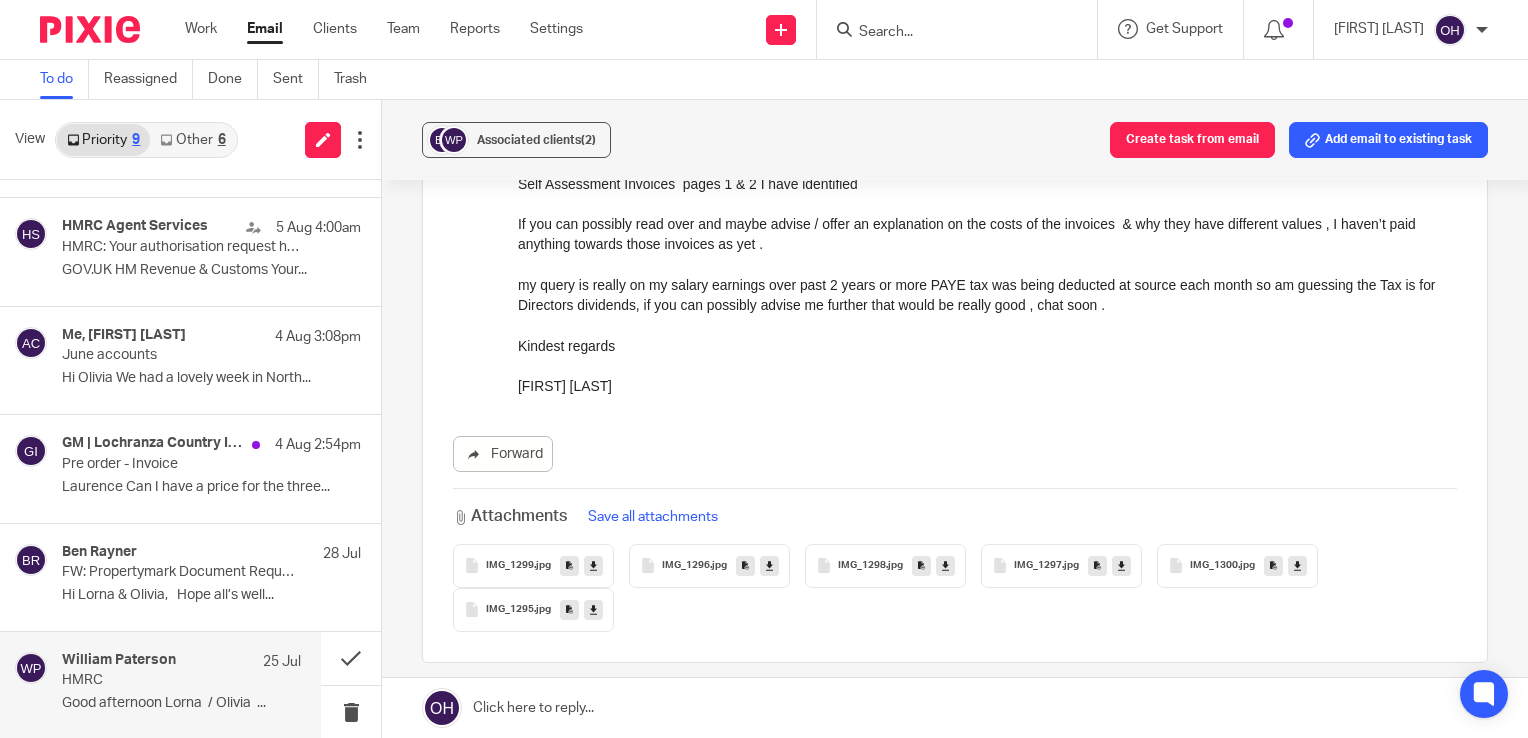 click at bounding box center (947, 33) 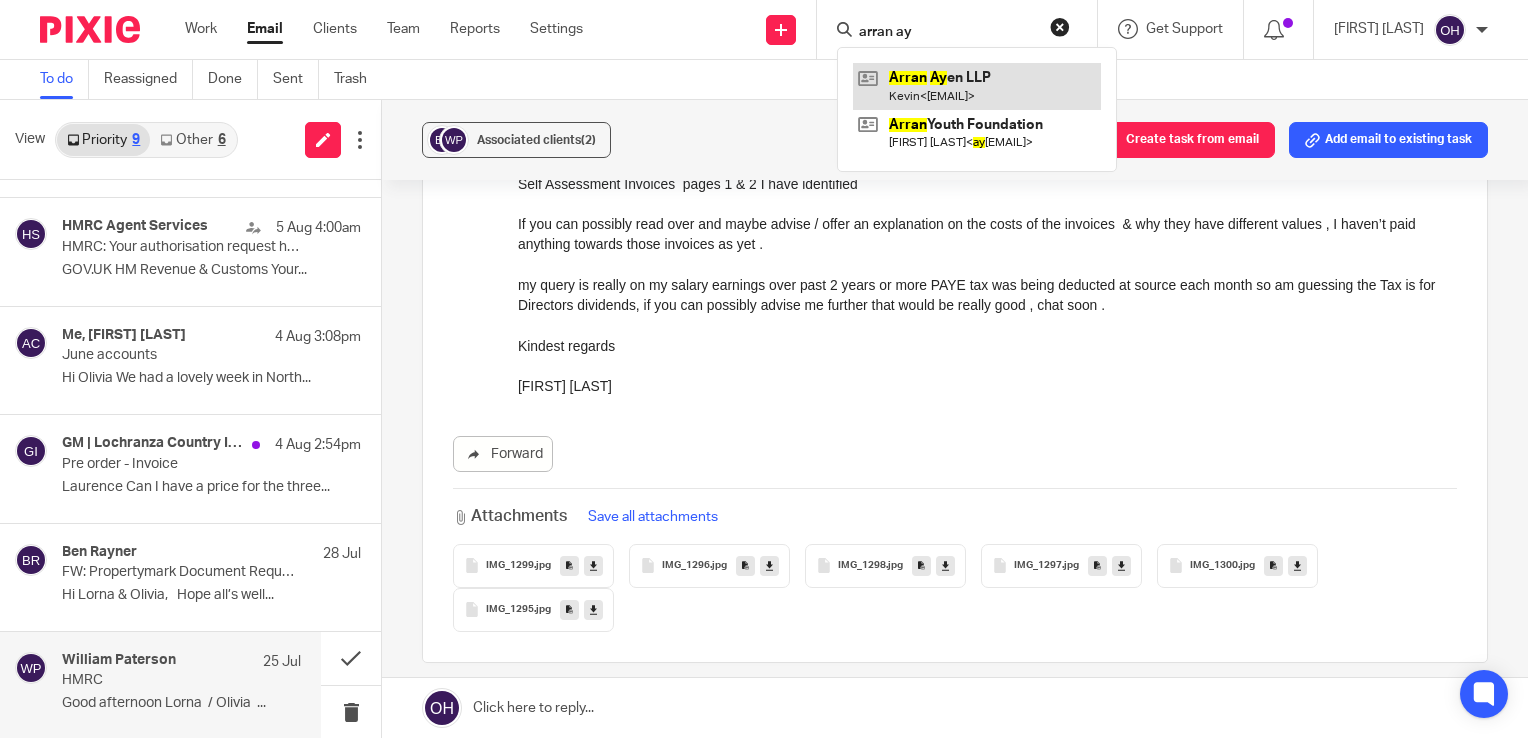 type on "arran ay" 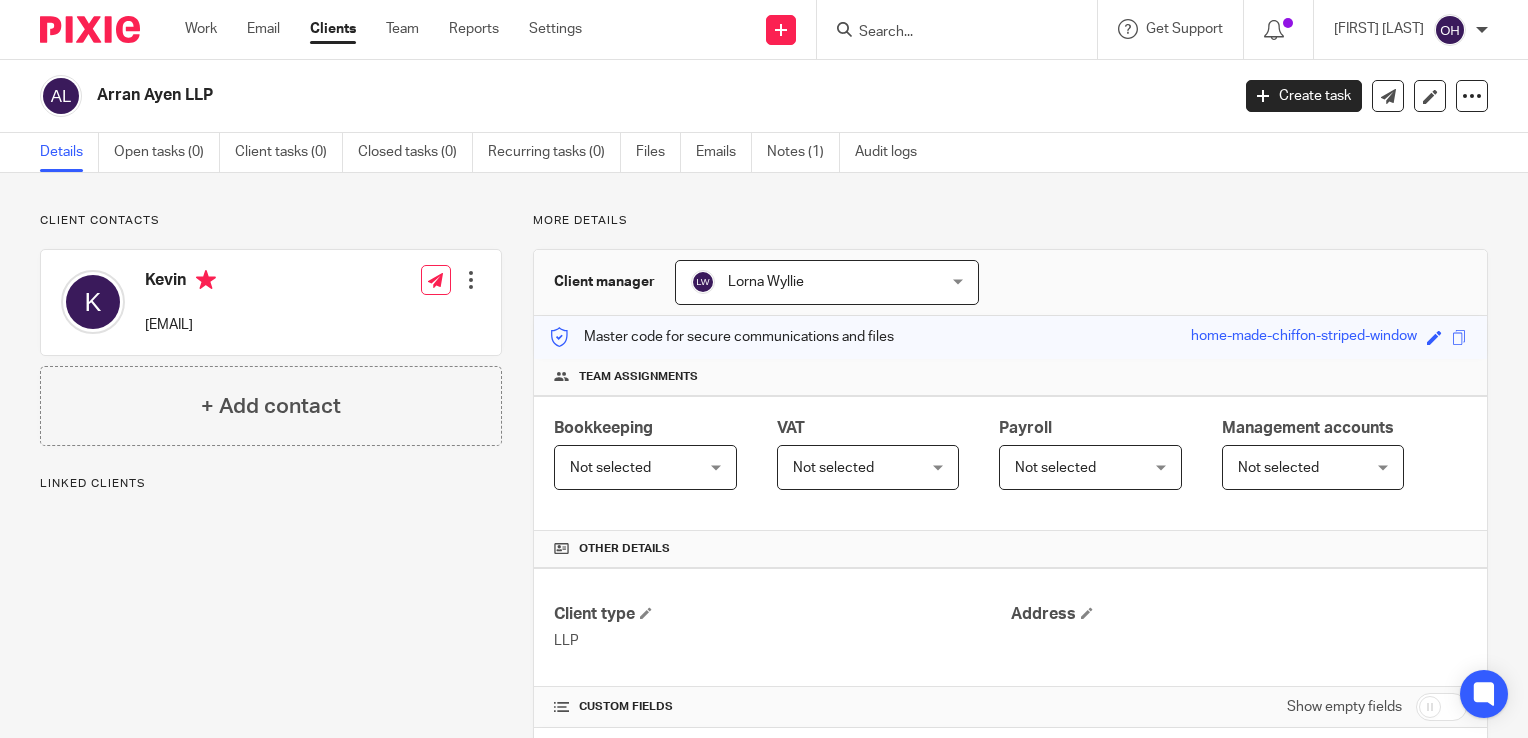 scroll, scrollTop: 0, scrollLeft: 0, axis: both 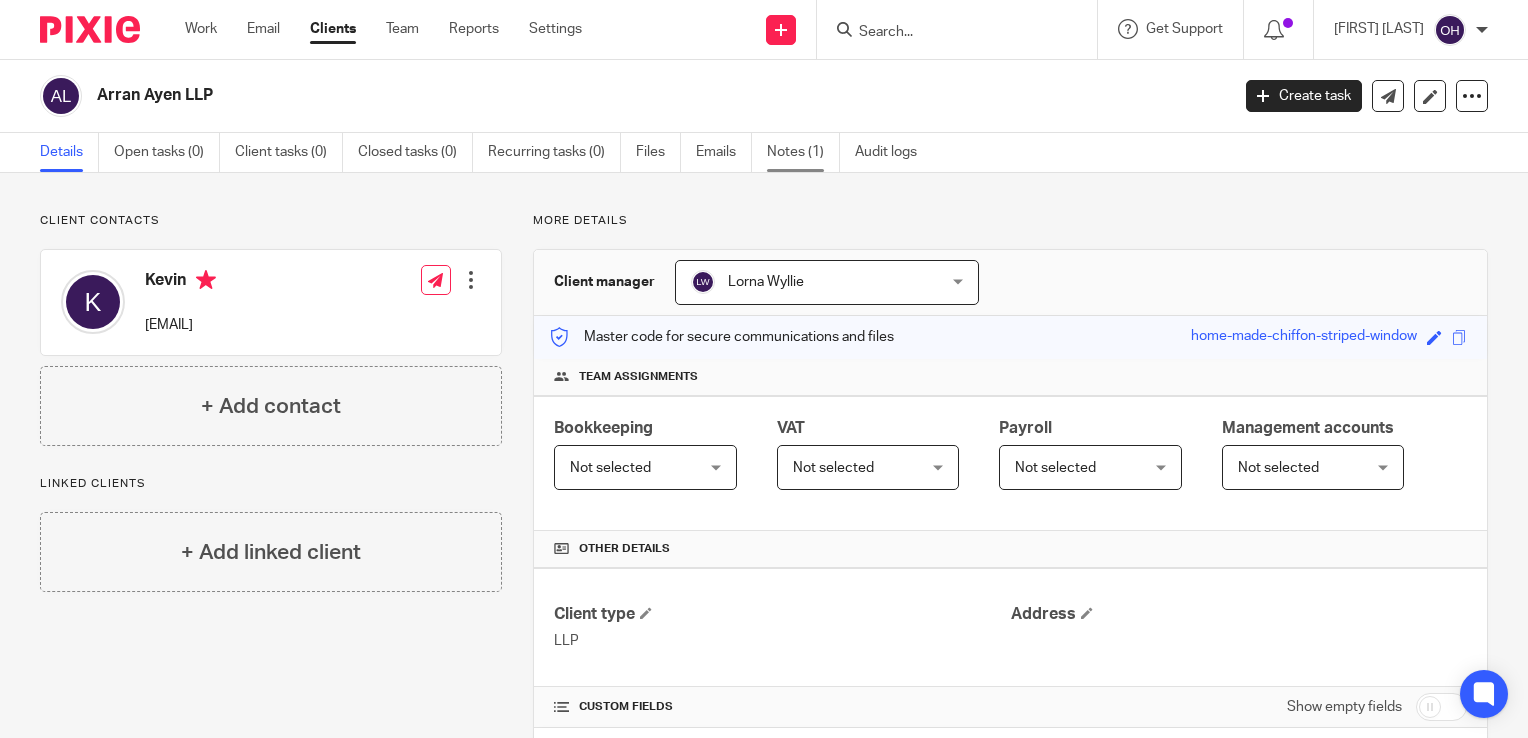 click on "Notes (1)" at bounding box center (803, 152) 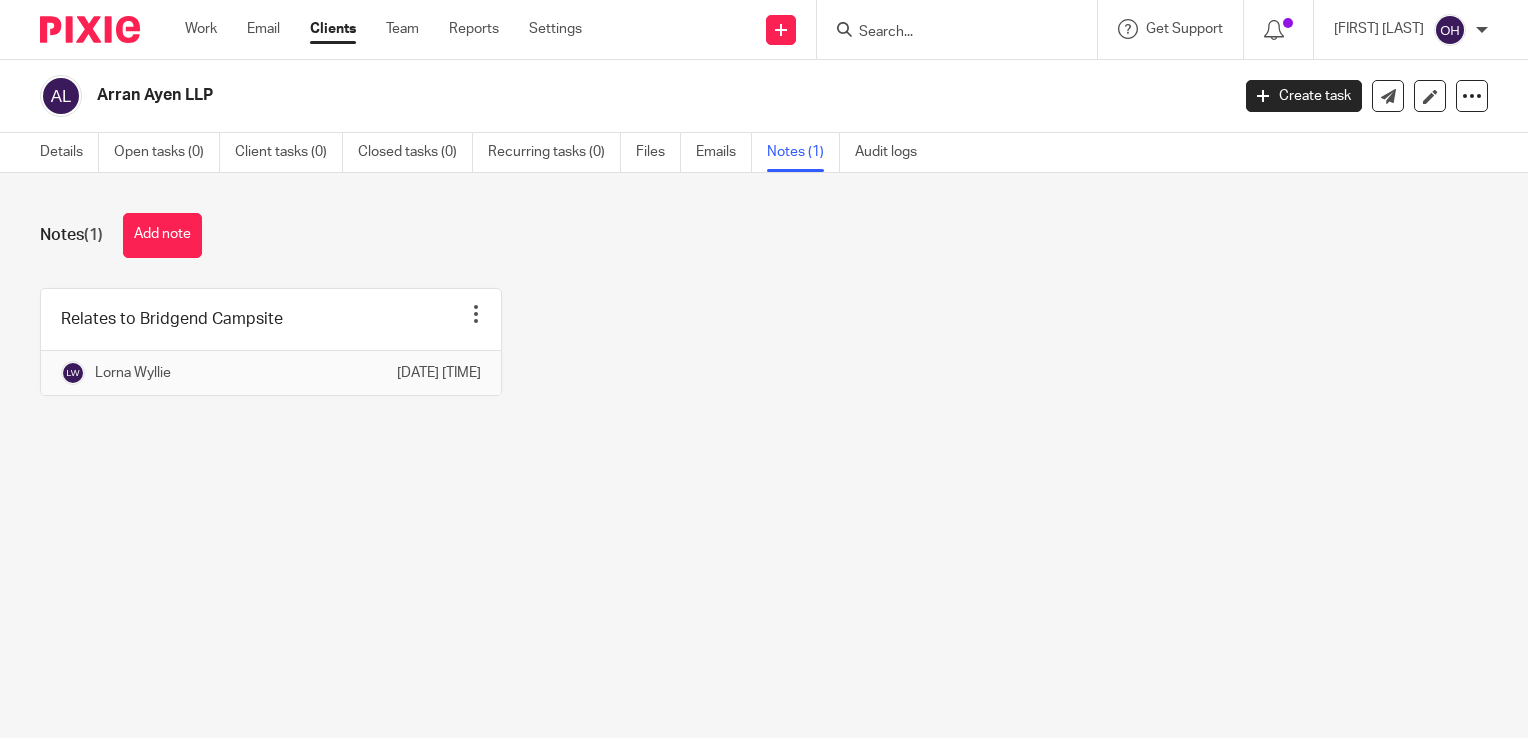 scroll, scrollTop: 0, scrollLeft: 0, axis: both 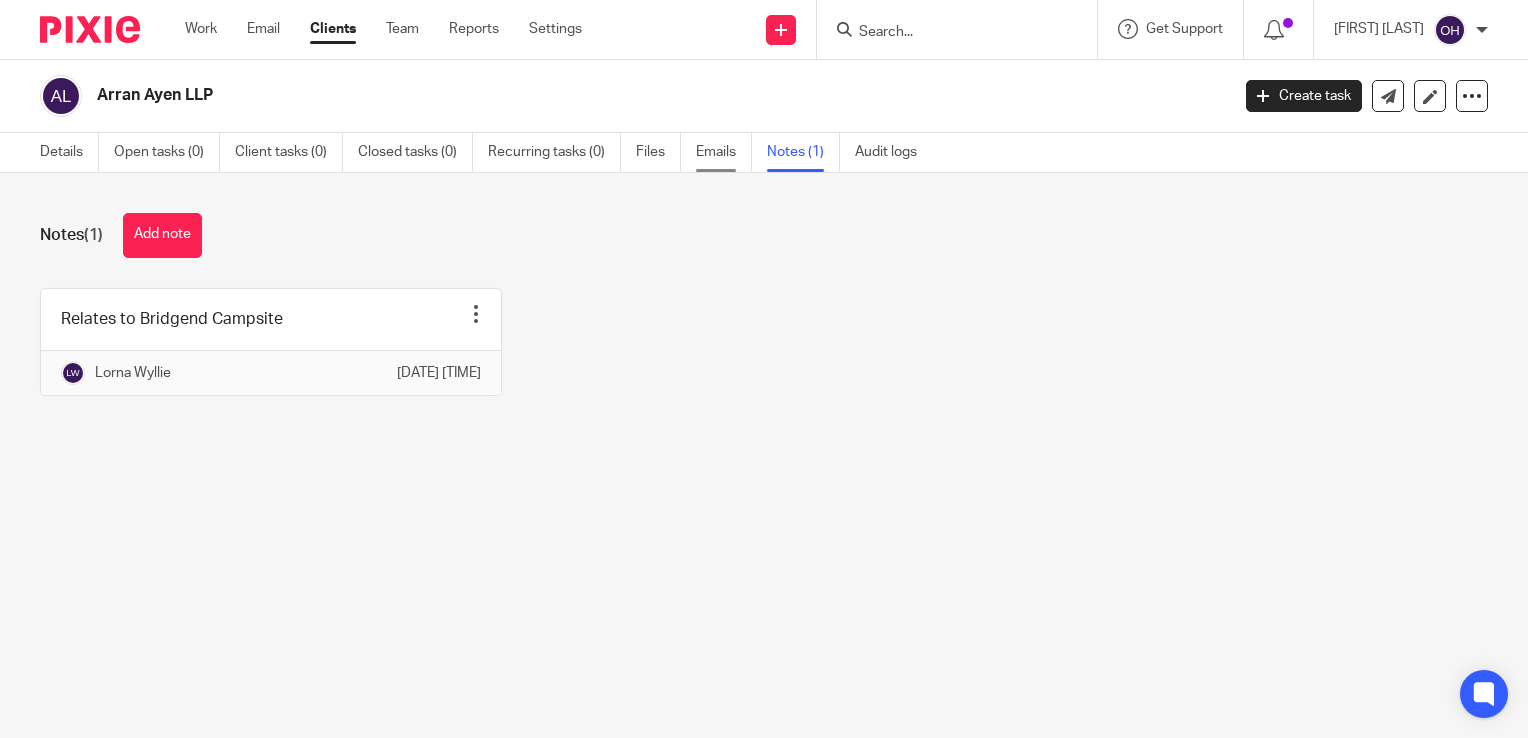 click on "Emails" at bounding box center (724, 152) 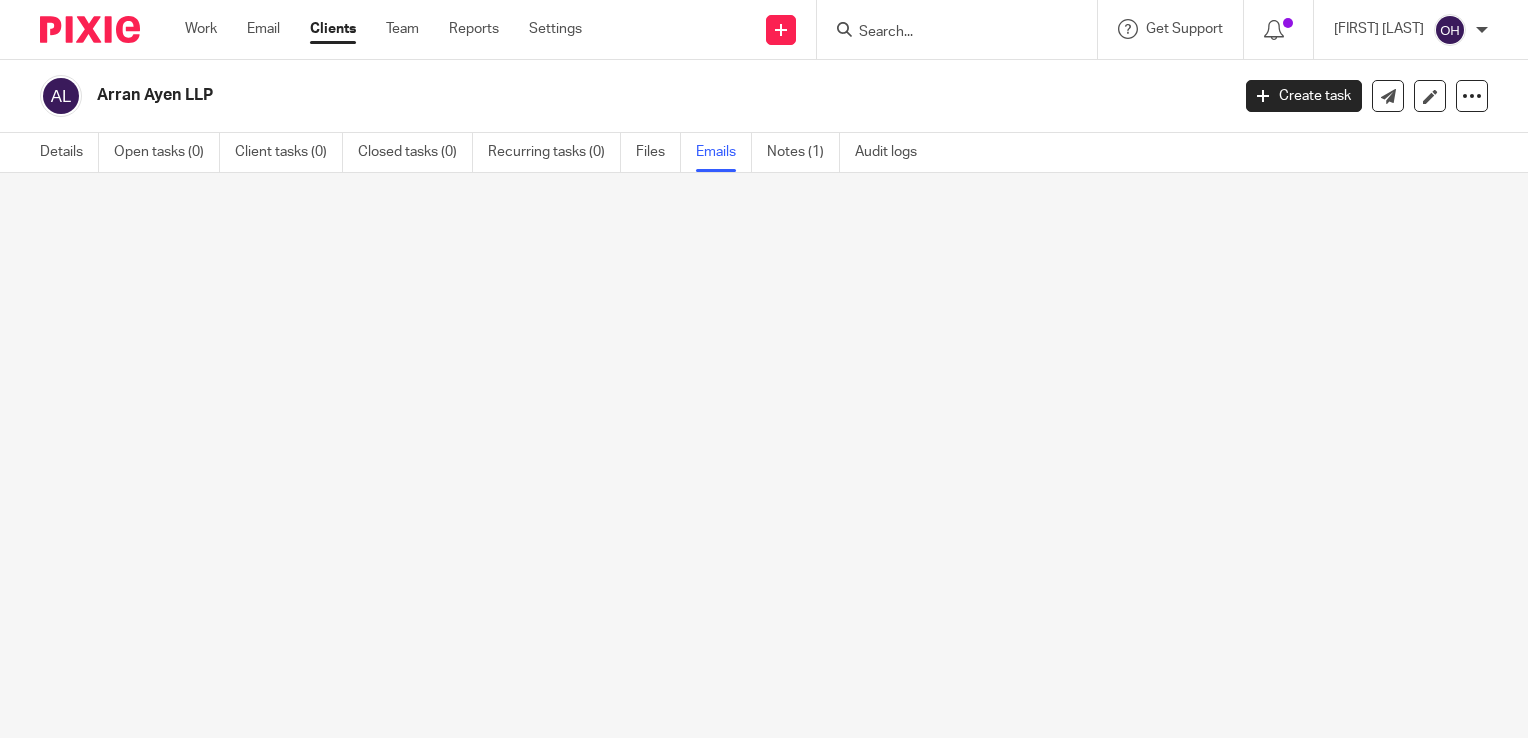 scroll, scrollTop: 0, scrollLeft: 0, axis: both 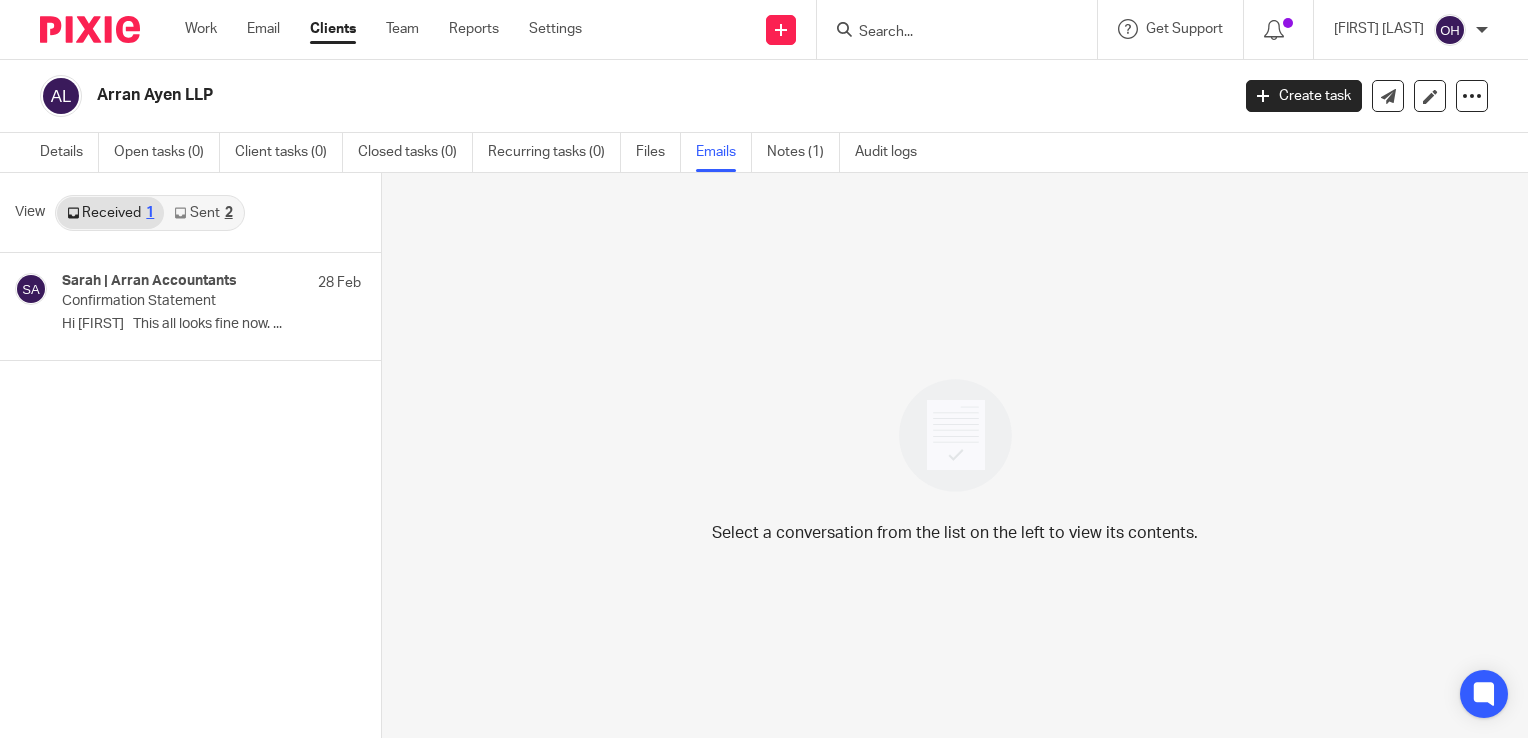 click on "Received
1
Sent
2" at bounding box center [150, 213] 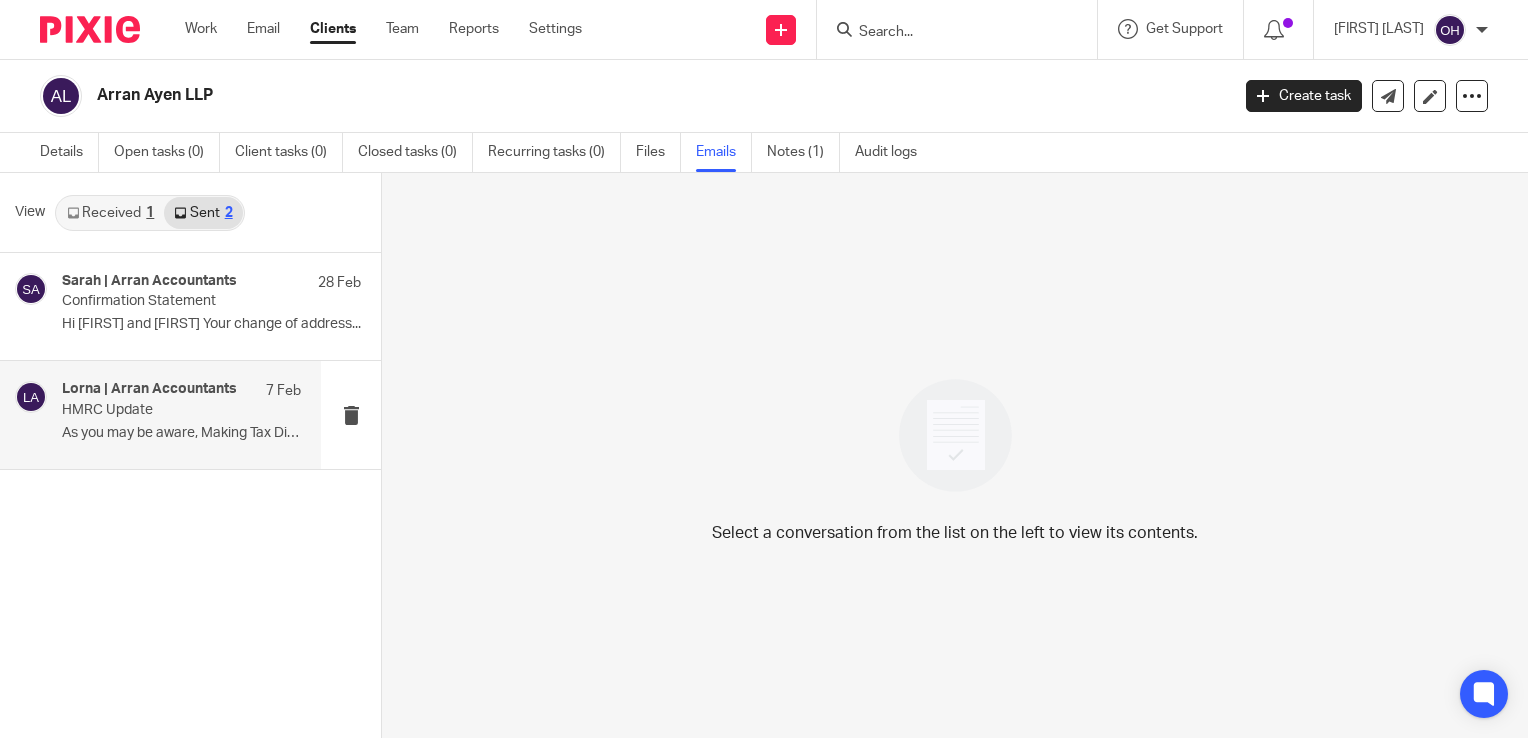 click on "As you may be aware, Making Tax Digital for..." at bounding box center [181, 433] 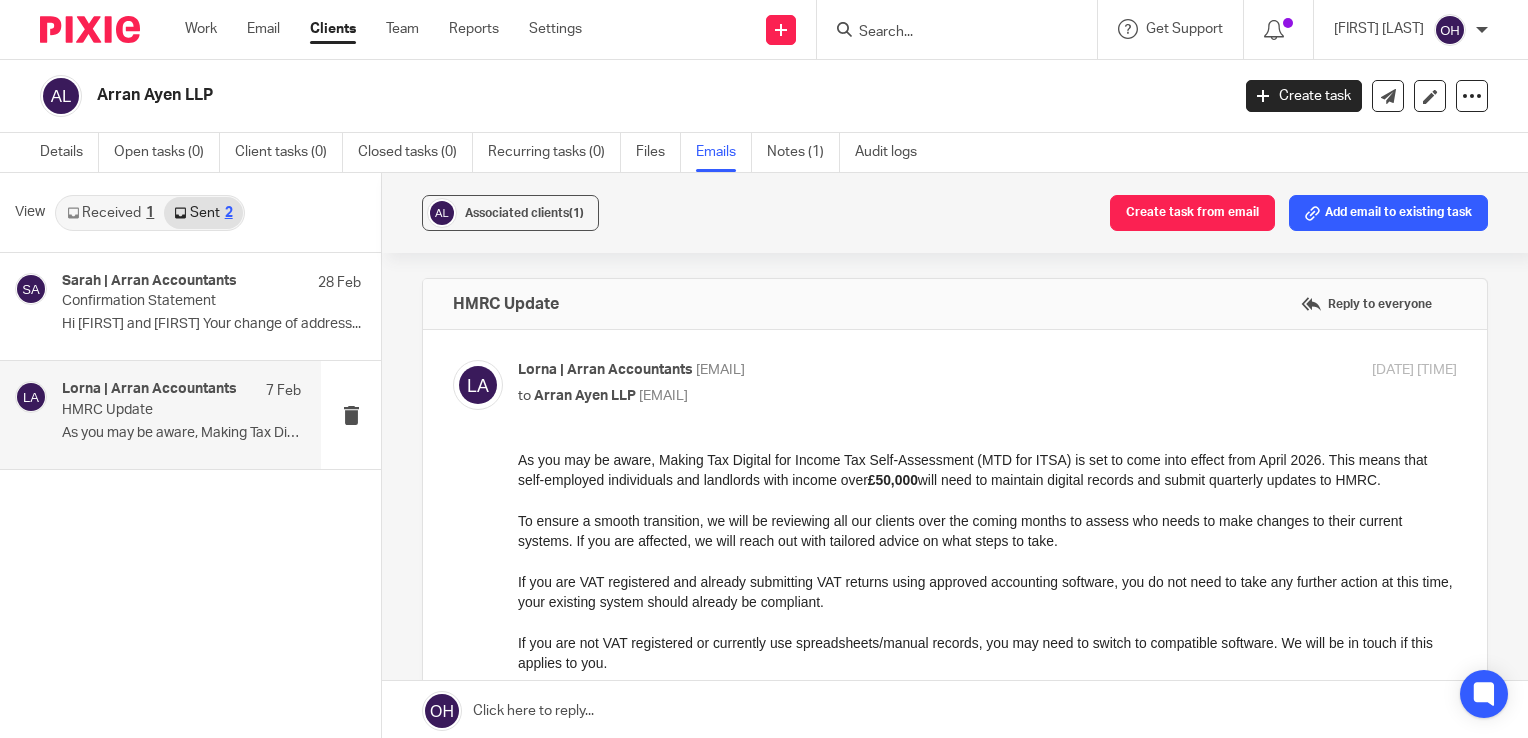 scroll, scrollTop: 0, scrollLeft: 0, axis: both 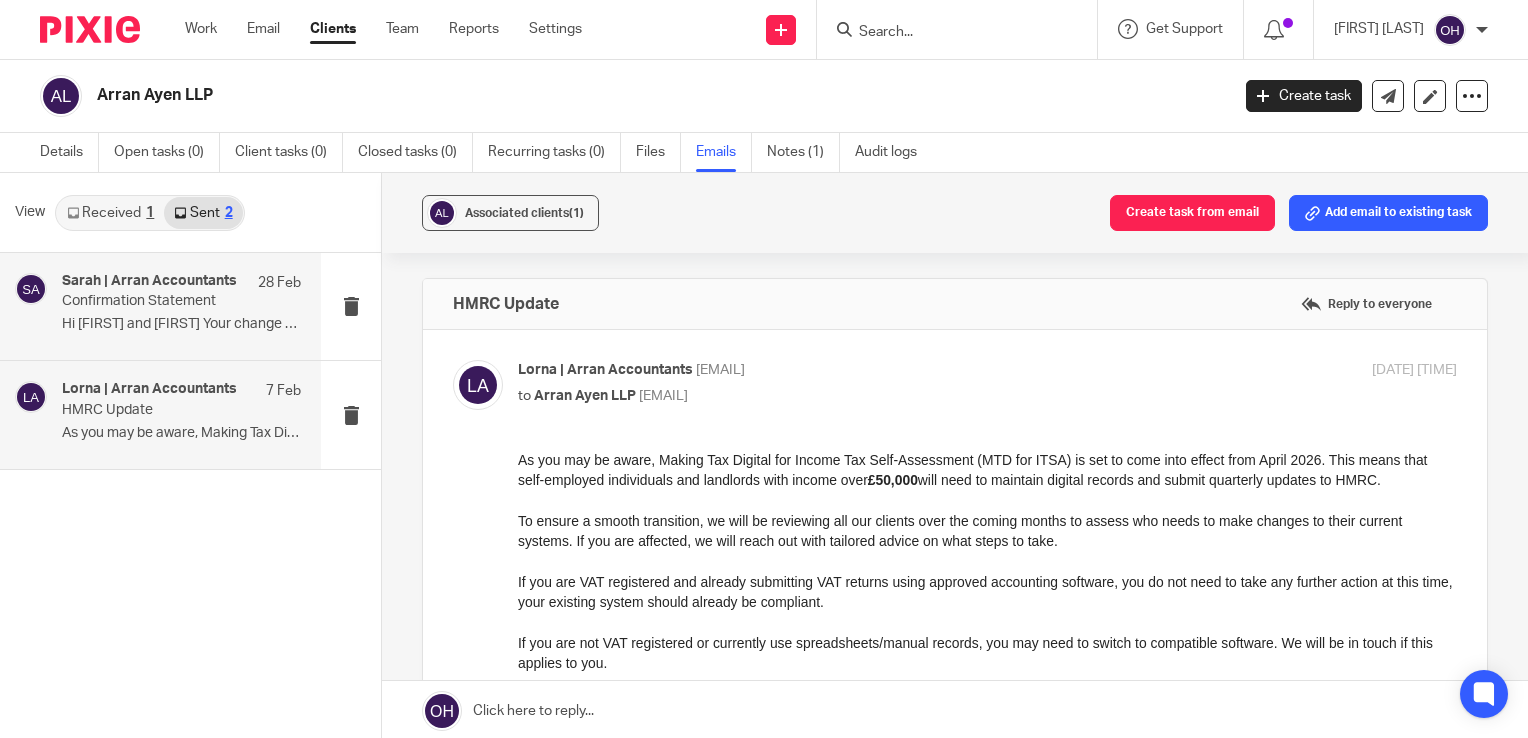 click on "Hi [FIRST] and [FIRST]    Your change of address..." at bounding box center [181, 324] 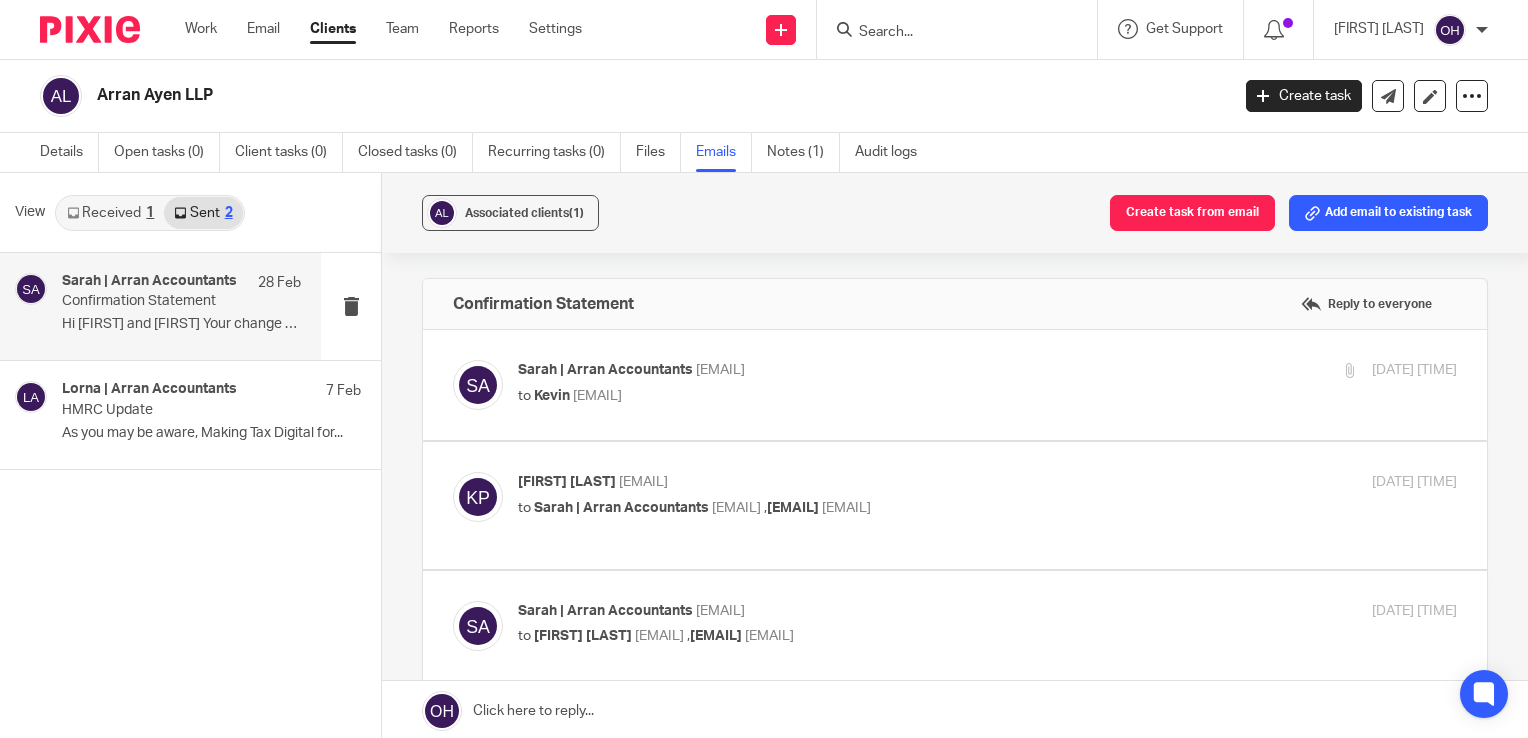 scroll, scrollTop: 0, scrollLeft: 0, axis: both 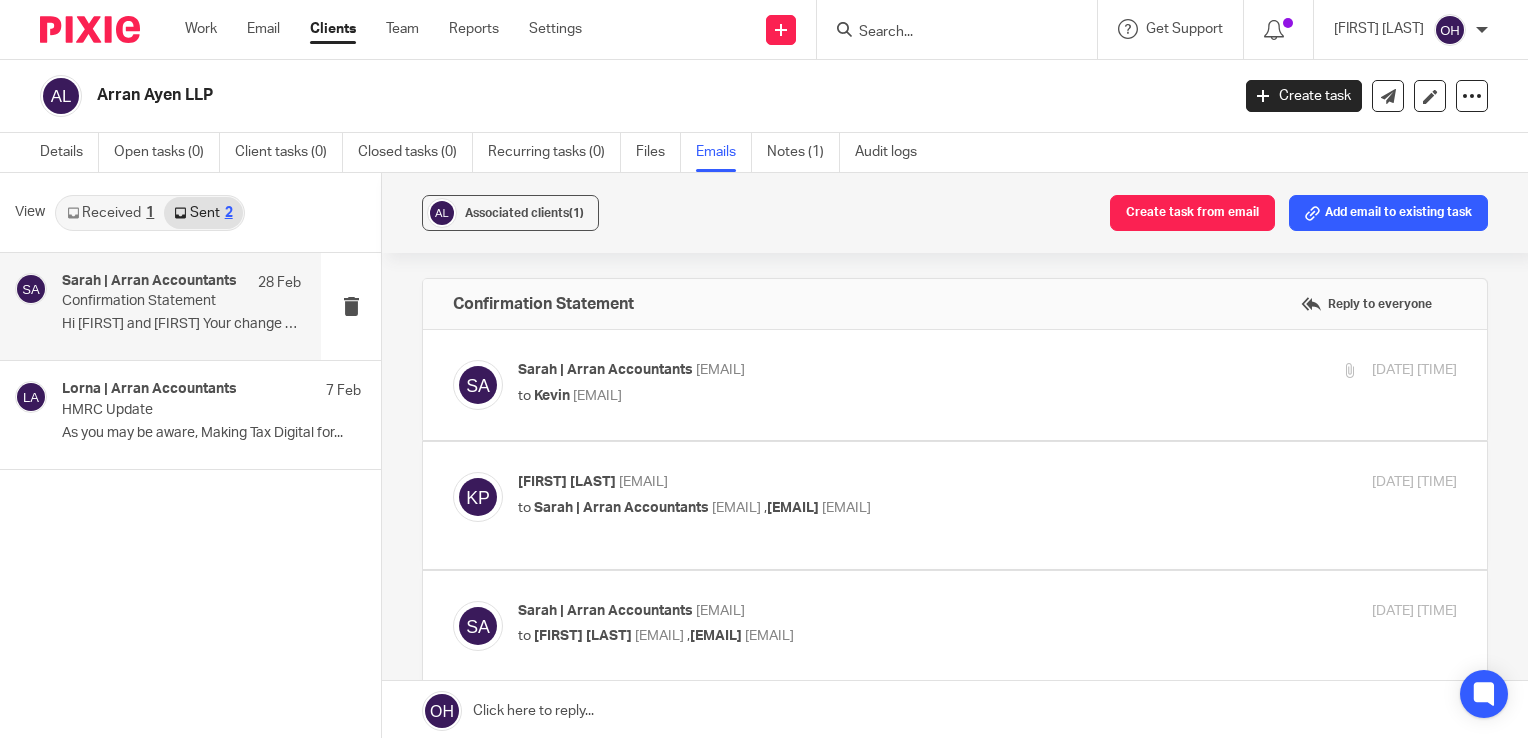 click on "[FIRST] | [COMPANY]
[EMAIL]" at bounding box center [831, 370] 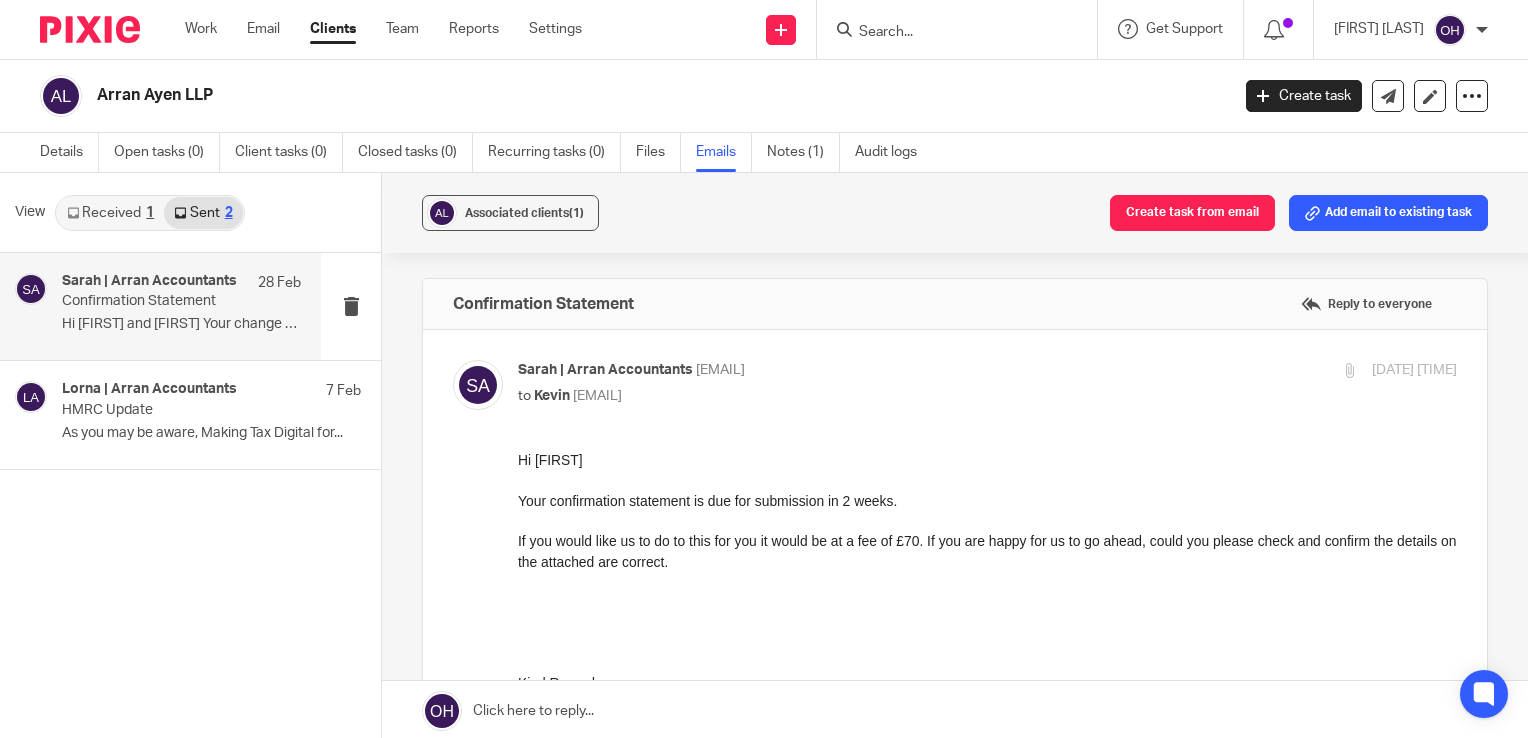 scroll, scrollTop: 0, scrollLeft: 0, axis: both 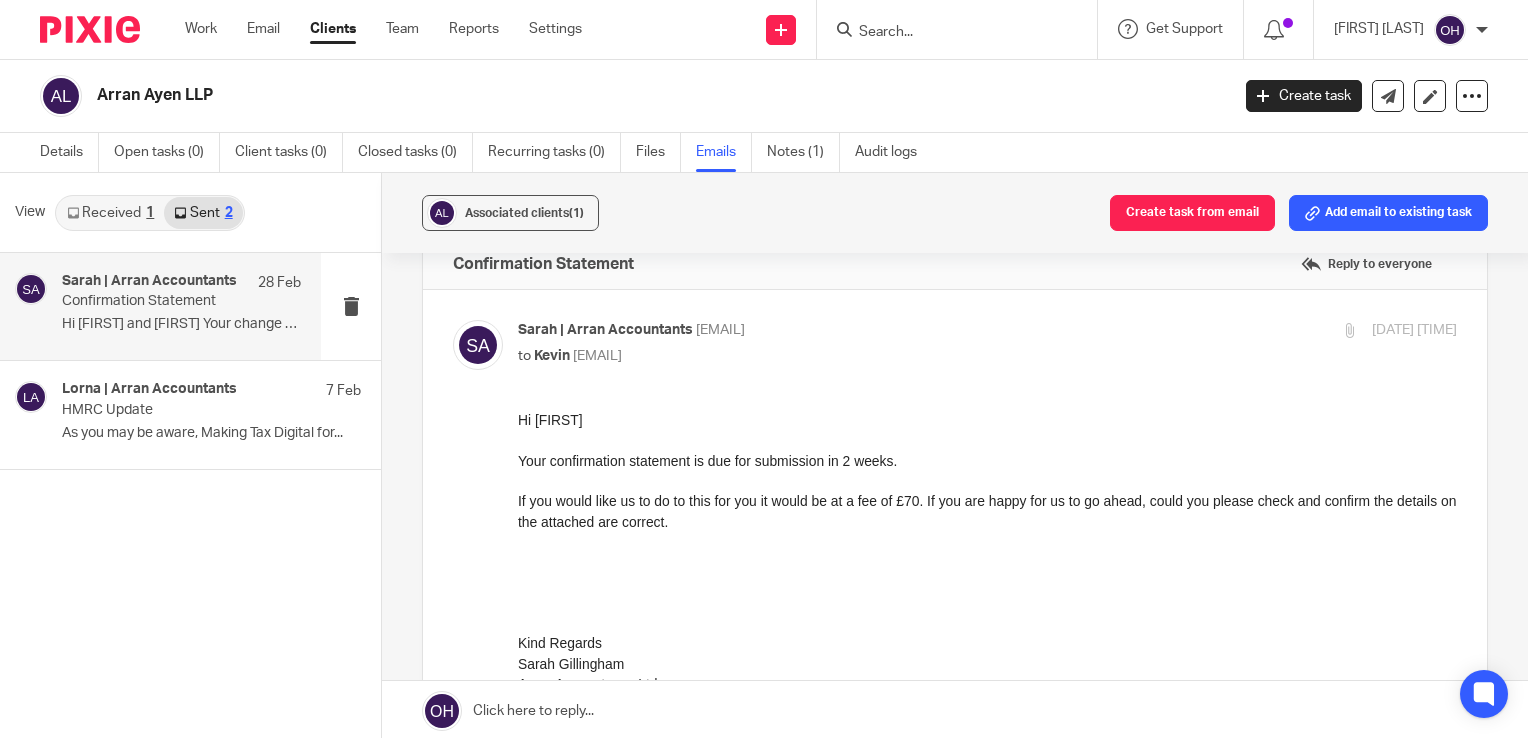 click on "[FIRST] | [COMPANY]
[EMAIL]" at bounding box center [831, 330] 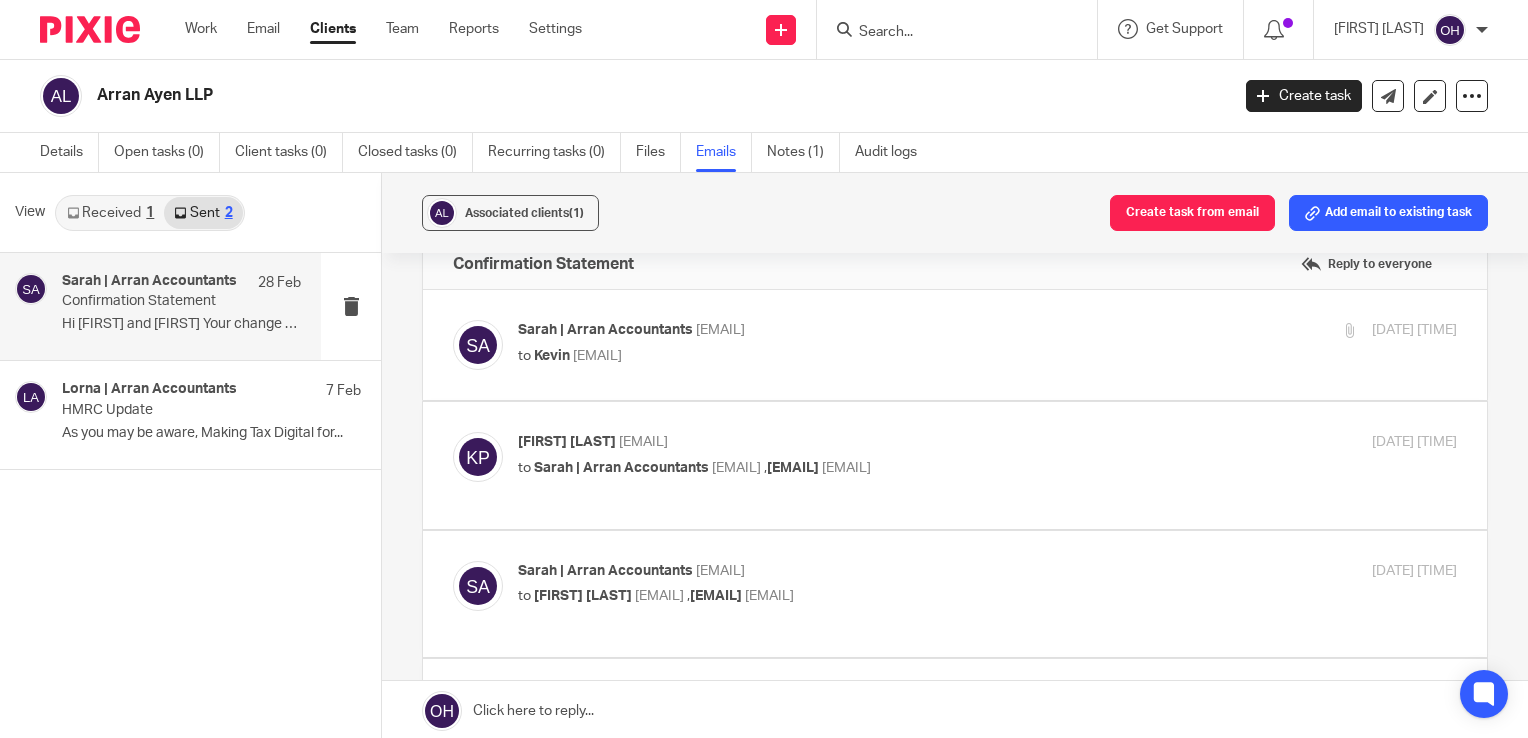 click on "kevin Prunty
<kevy@talk21.com>   to
Sarah | Arran Accountants
<sarah@arranaccountants.co.uk>   ,
camp@bridgend.info
<camp@bridgend.info>" at bounding box center [831, 455] 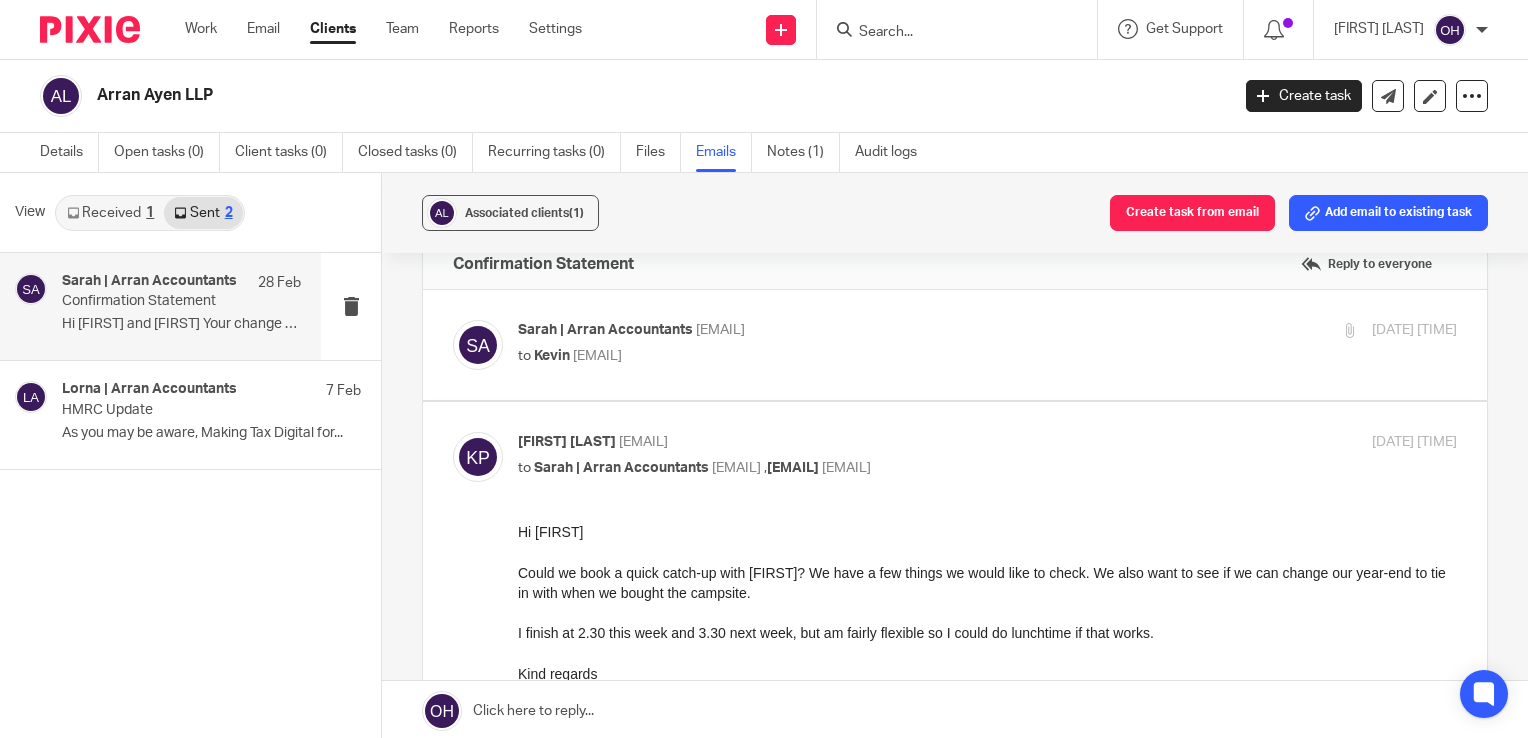 scroll, scrollTop: 0, scrollLeft: 0, axis: both 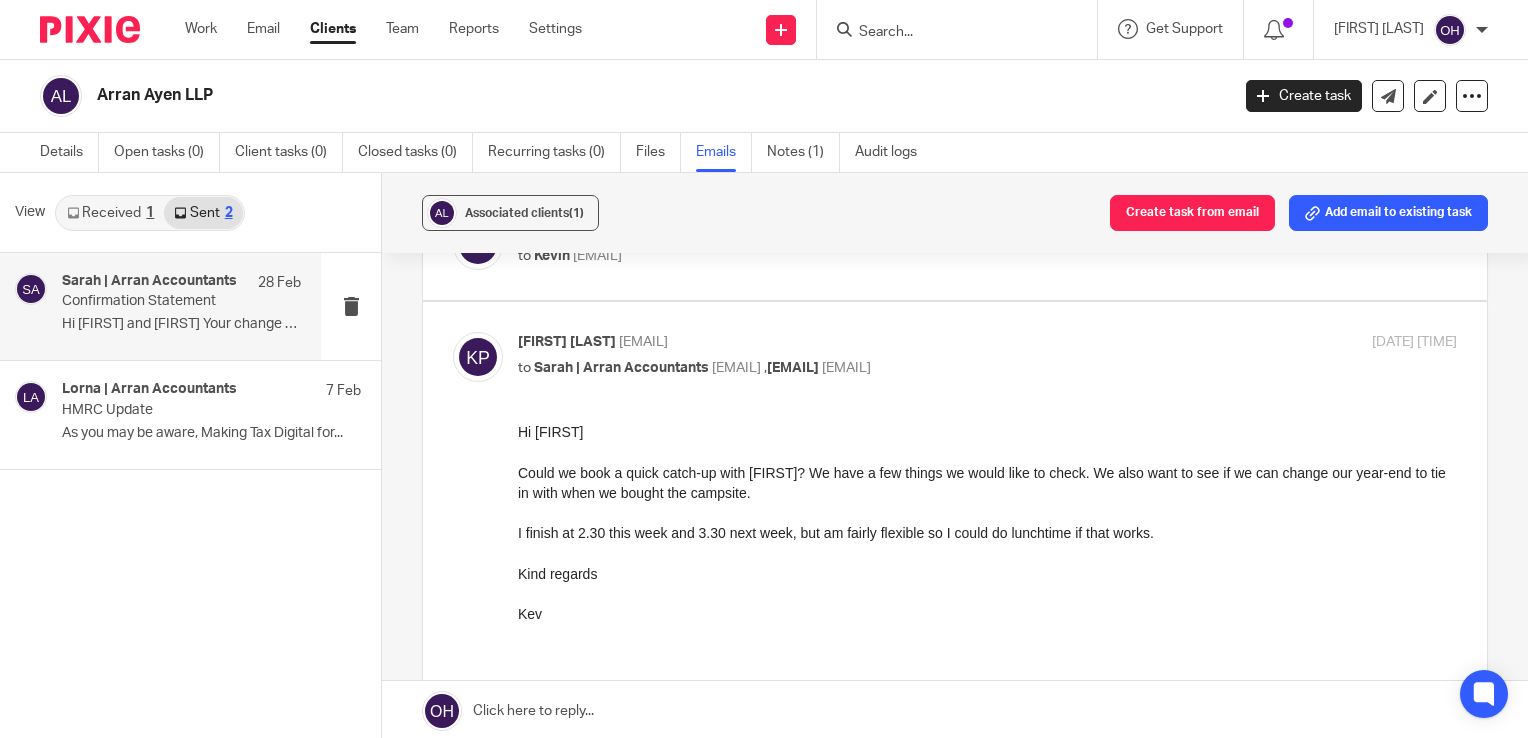 click on "kevin Prunty
<kevy@talk21.com>   to
Sarah | Arran Accountants
<sarah@arranaccountants.co.uk>   ,
camp@bridgend.info
<camp@bridgend.info>       19 Feb 2025 1:18pm" at bounding box center [987, 357] 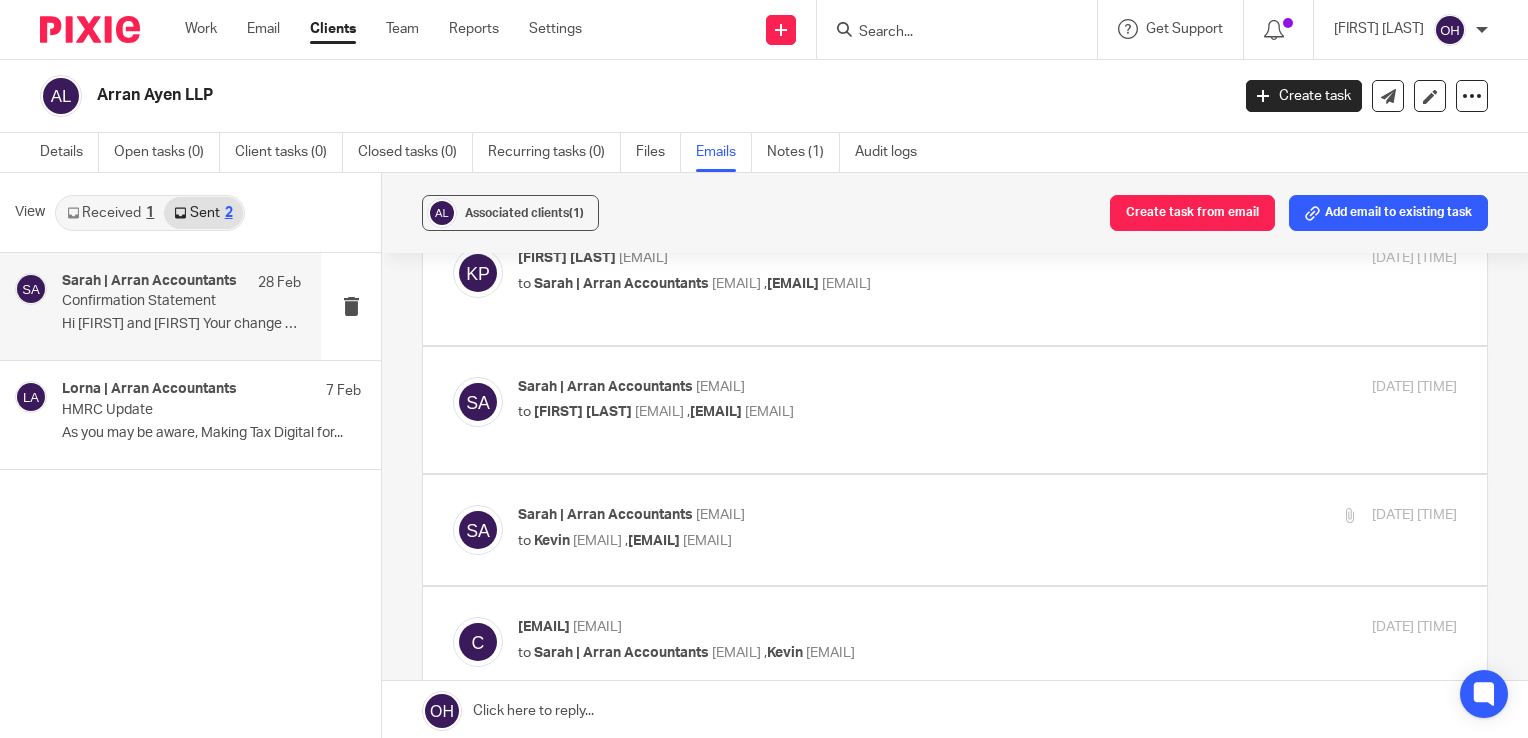scroll, scrollTop: 240, scrollLeft: 0, axis: vertical 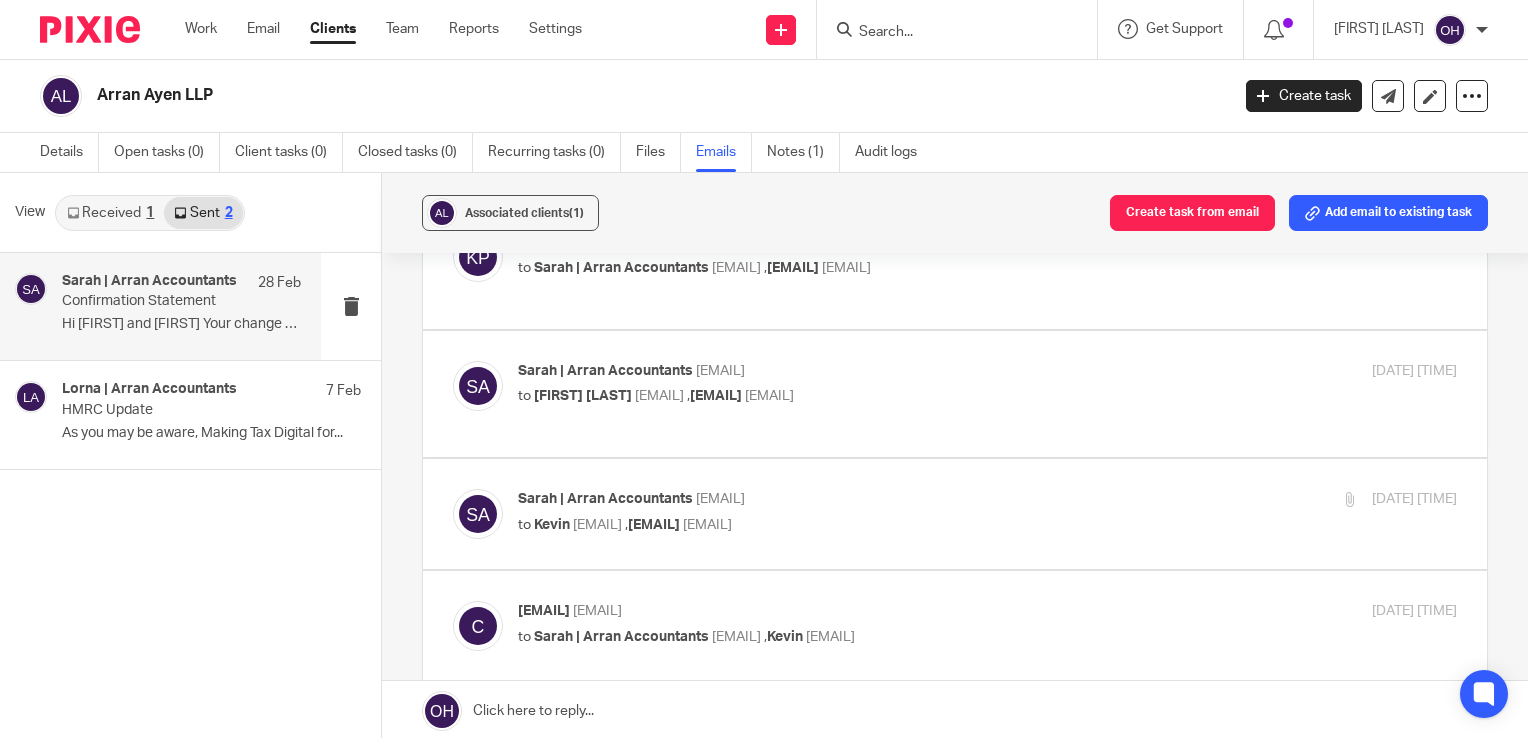 click at bounding box center (955, 514) 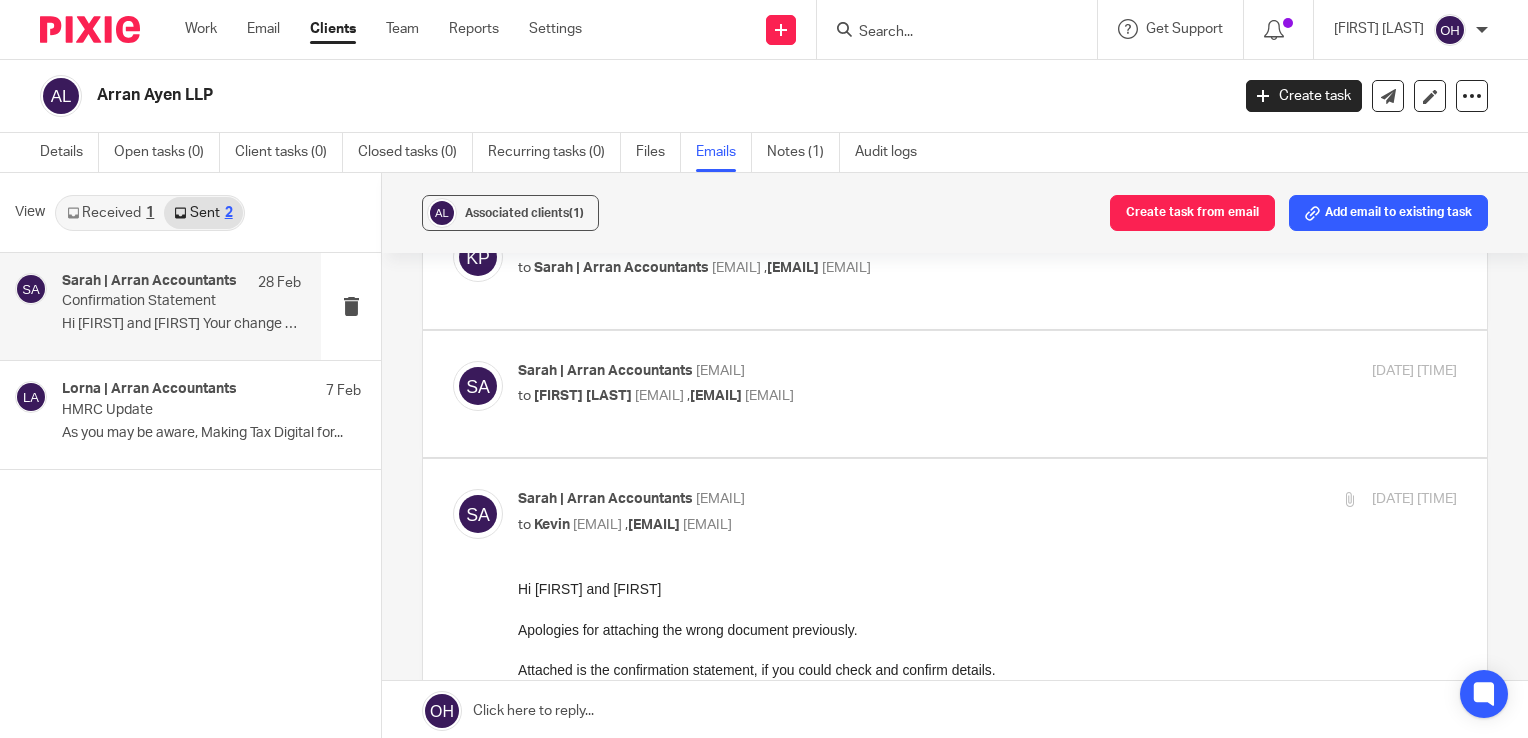 scroll, scrollTop: 0, scrollLeft: 0, axis: both 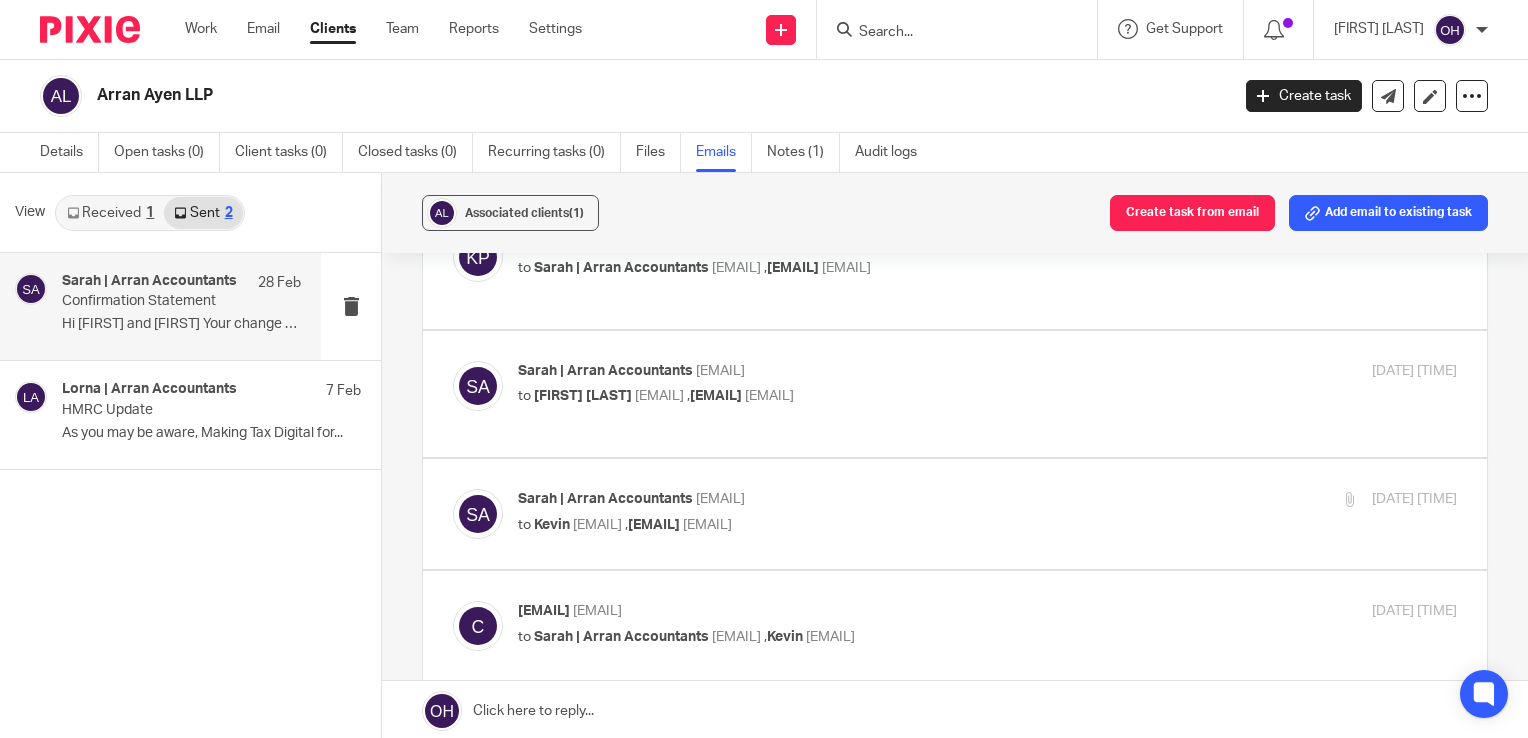 click at bounding box center (955, 514) 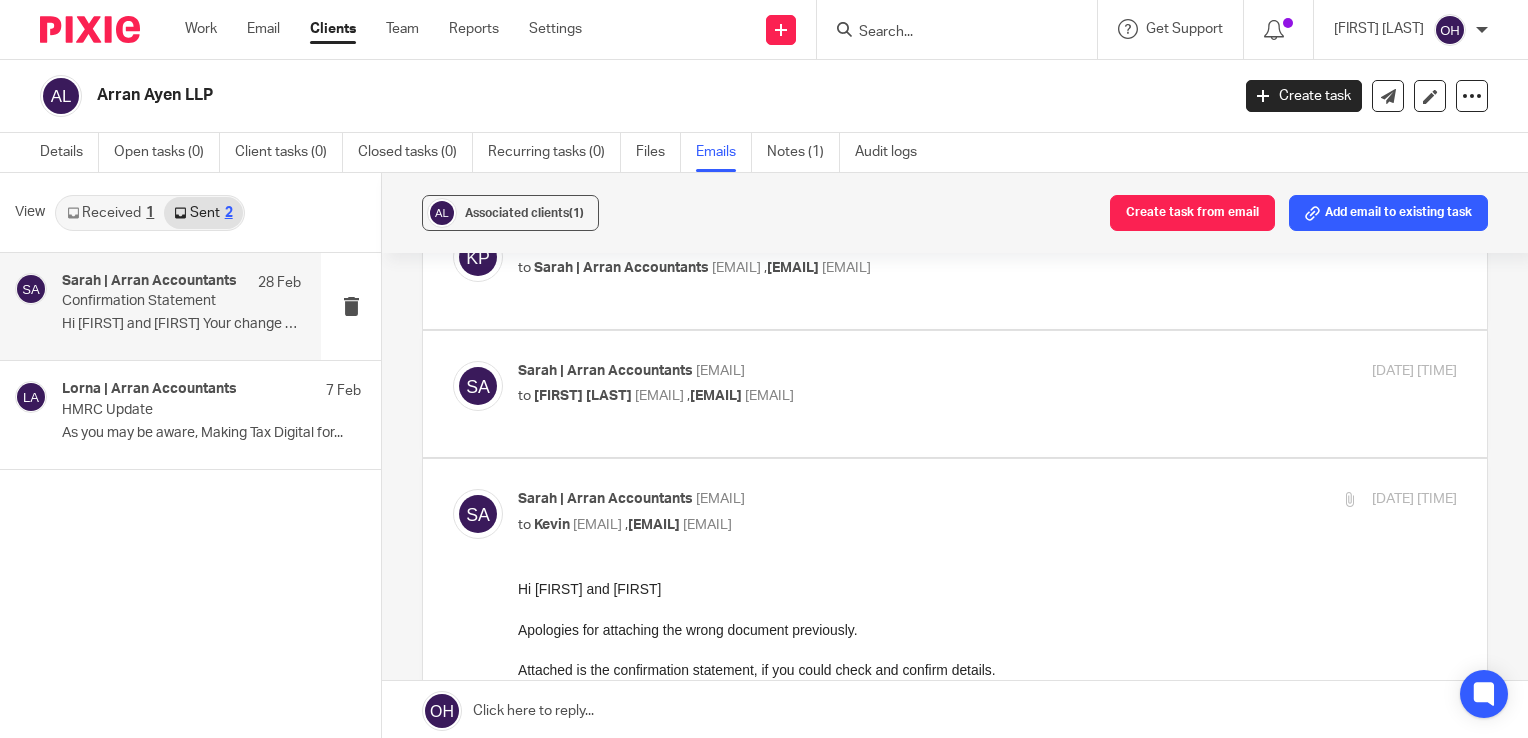 scroll, scrollTop: 0, scrollLeft: 0, axis: both 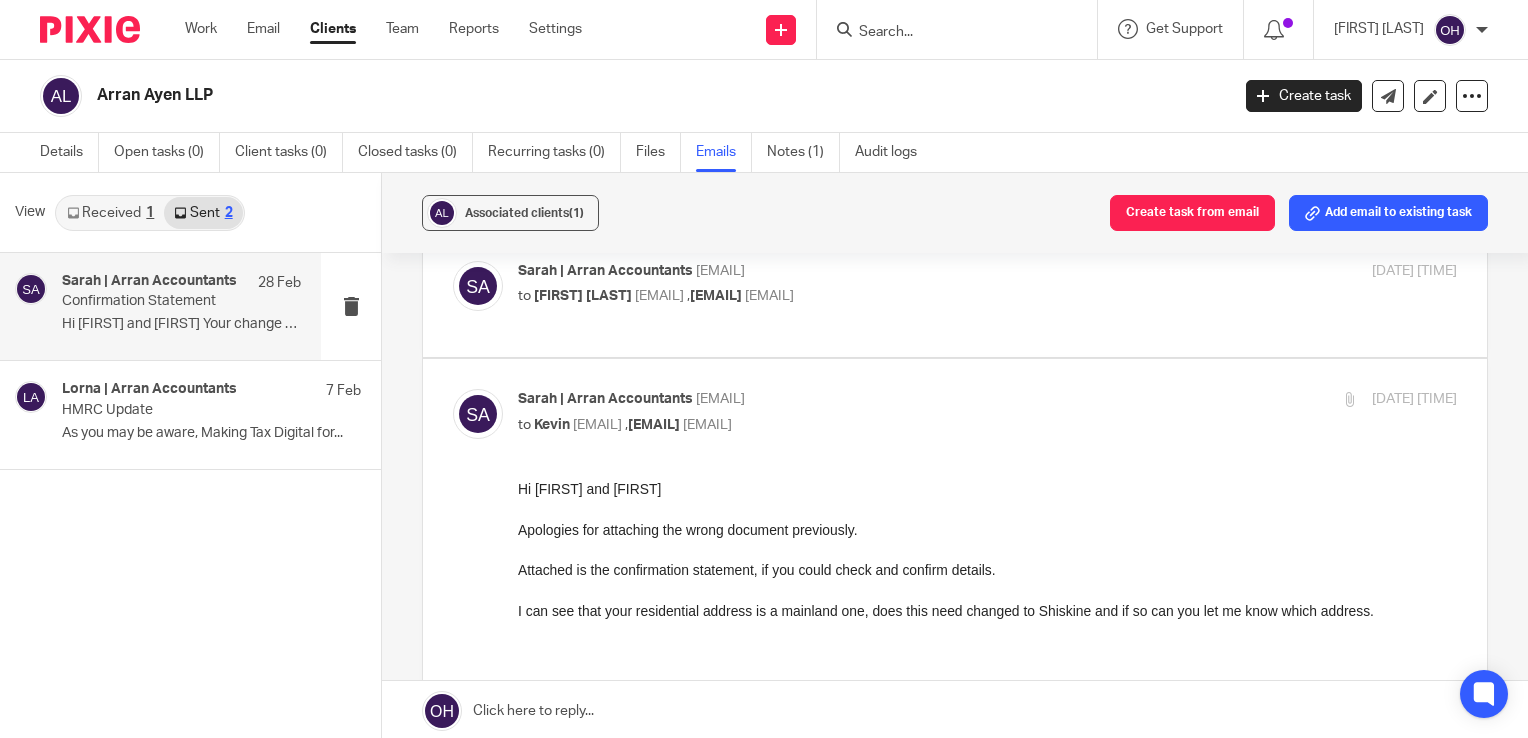 click on "to
Kevin
<kevy@talk21.com>   ,
camp@bridgend.info
<camp@bridgend.info>" at bounding box center (831, 425) 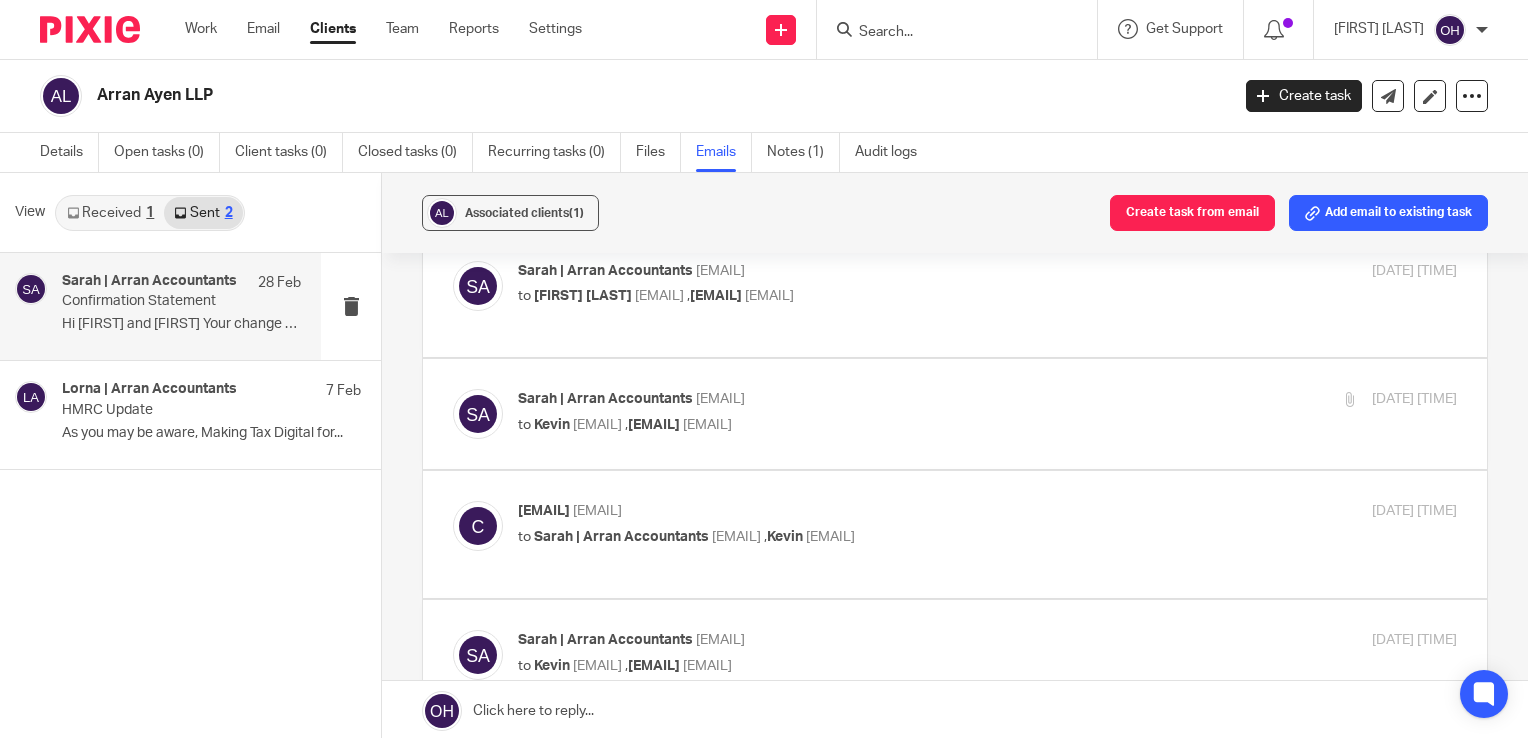 click on "Received
1" at bounding box center [110, 213] 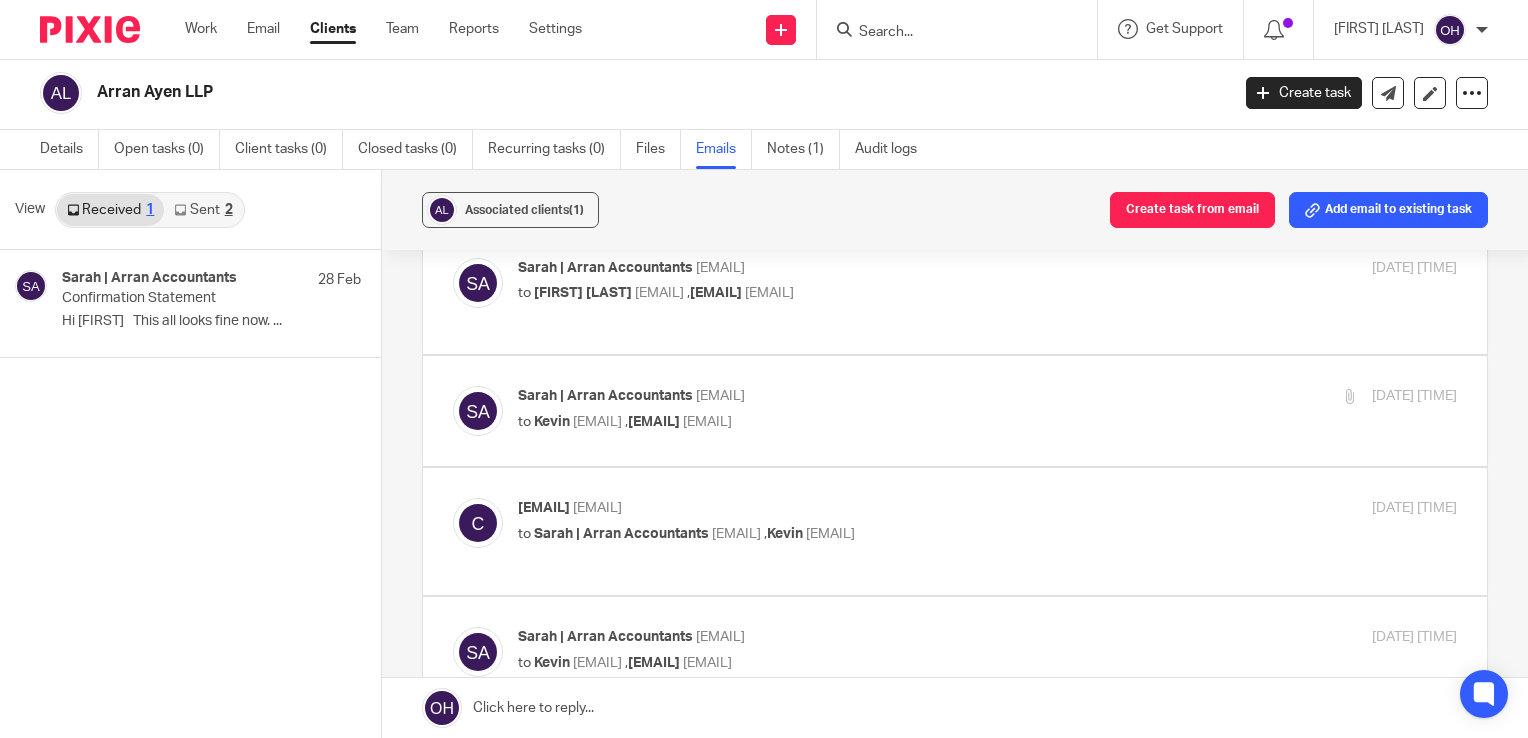 click at bounding box center (947, 33) 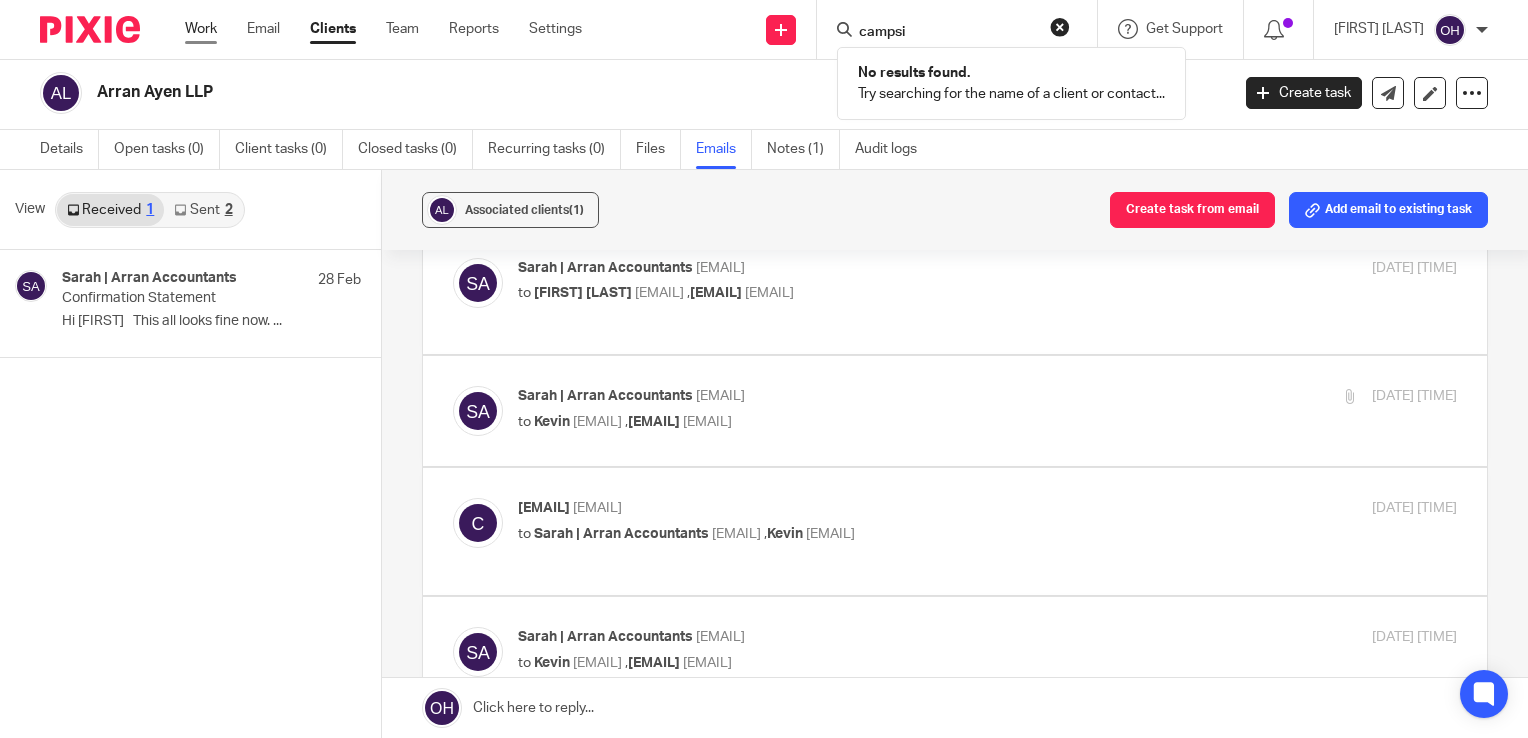 type on "campsi" 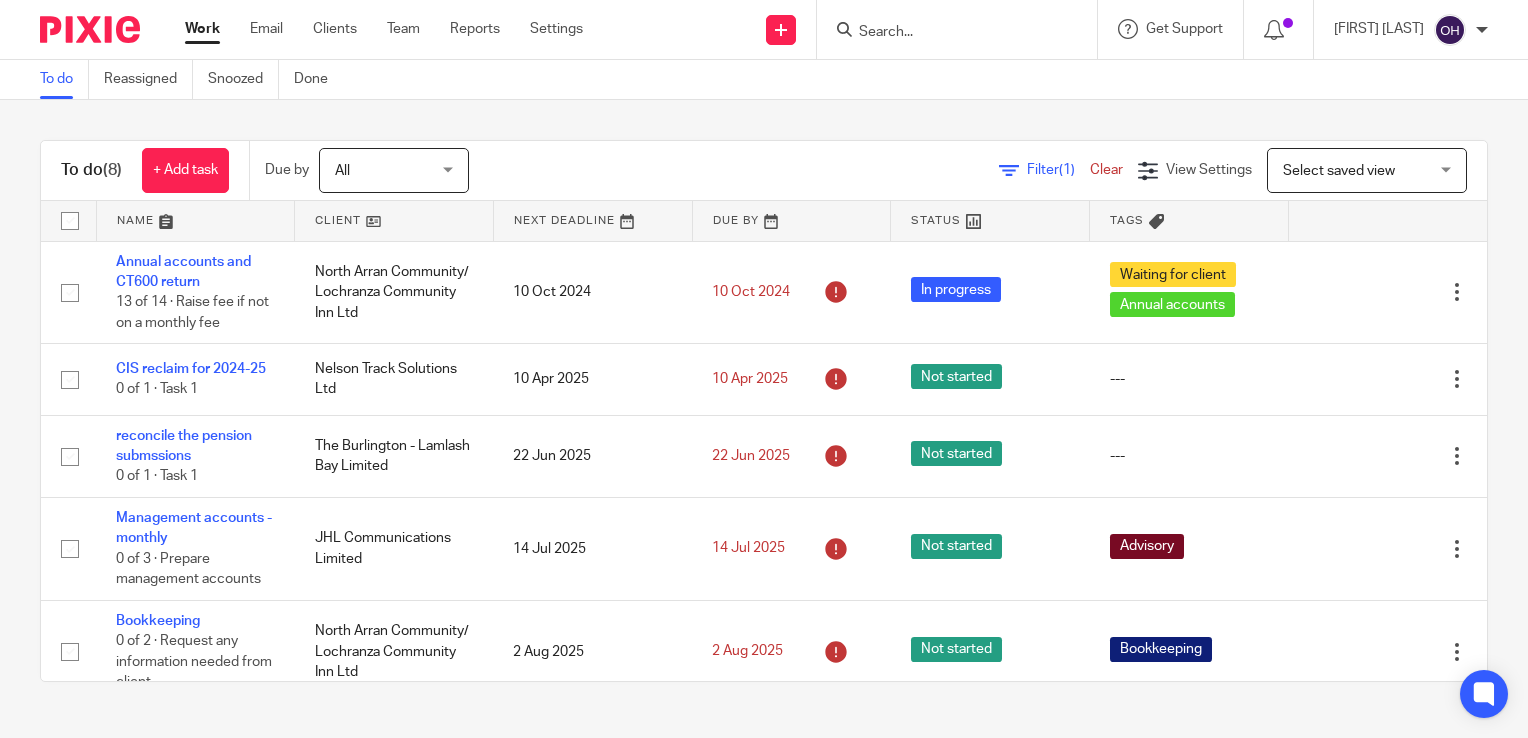 scroll, scrollTop: 0, scrollLeft: 0, axis: both 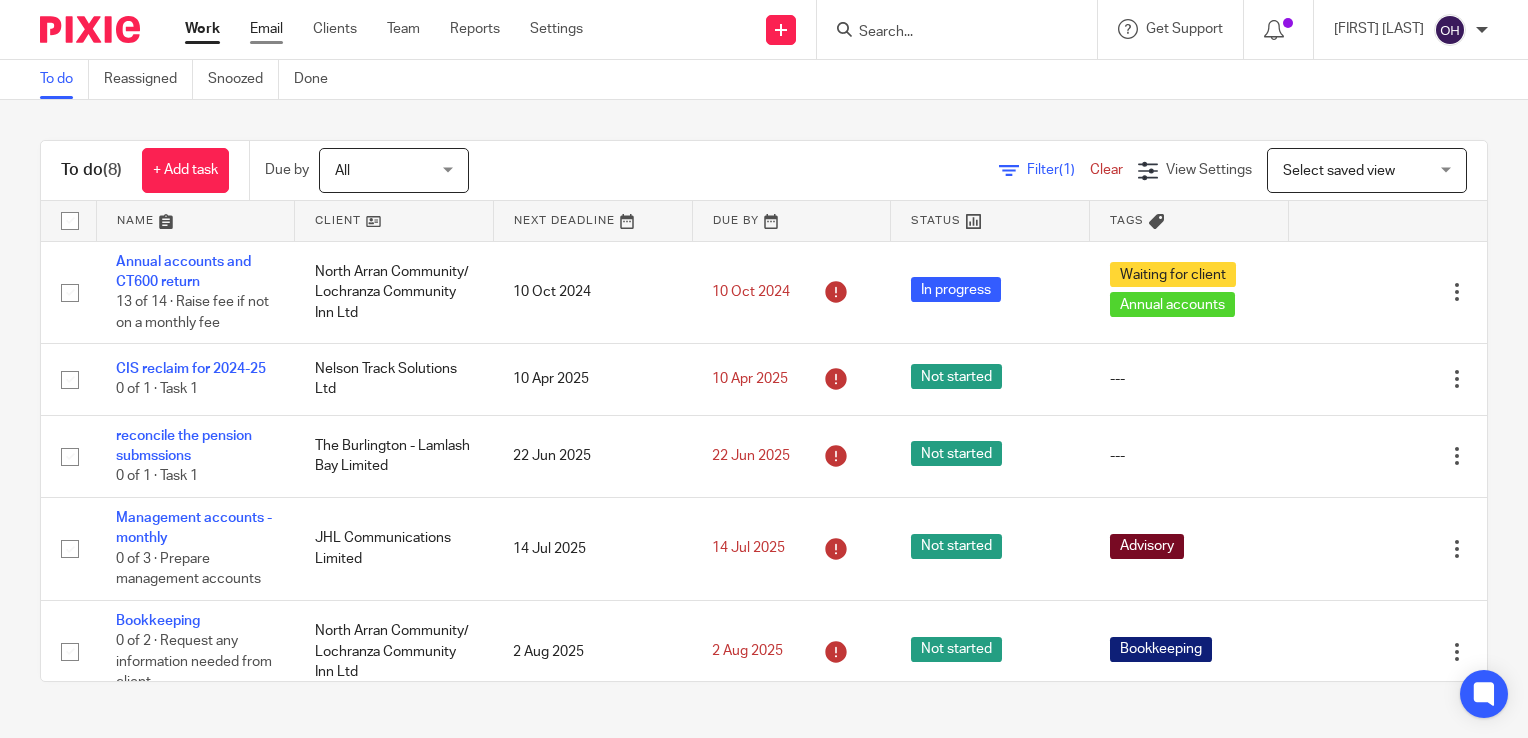 click on "Email" at bounding box center (266, 29) 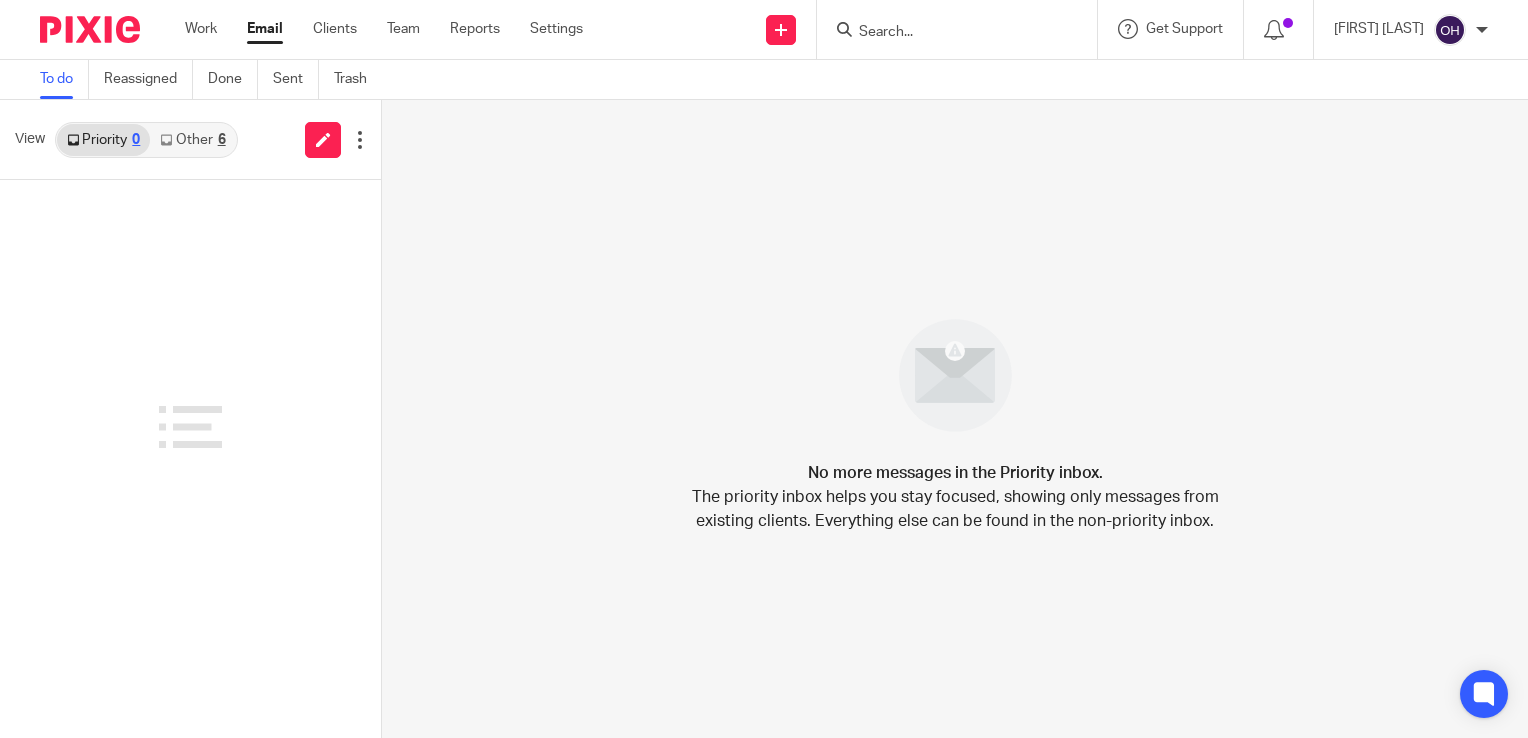 scroll, scrollTop: 0, scrollLeft: 0, axis: both 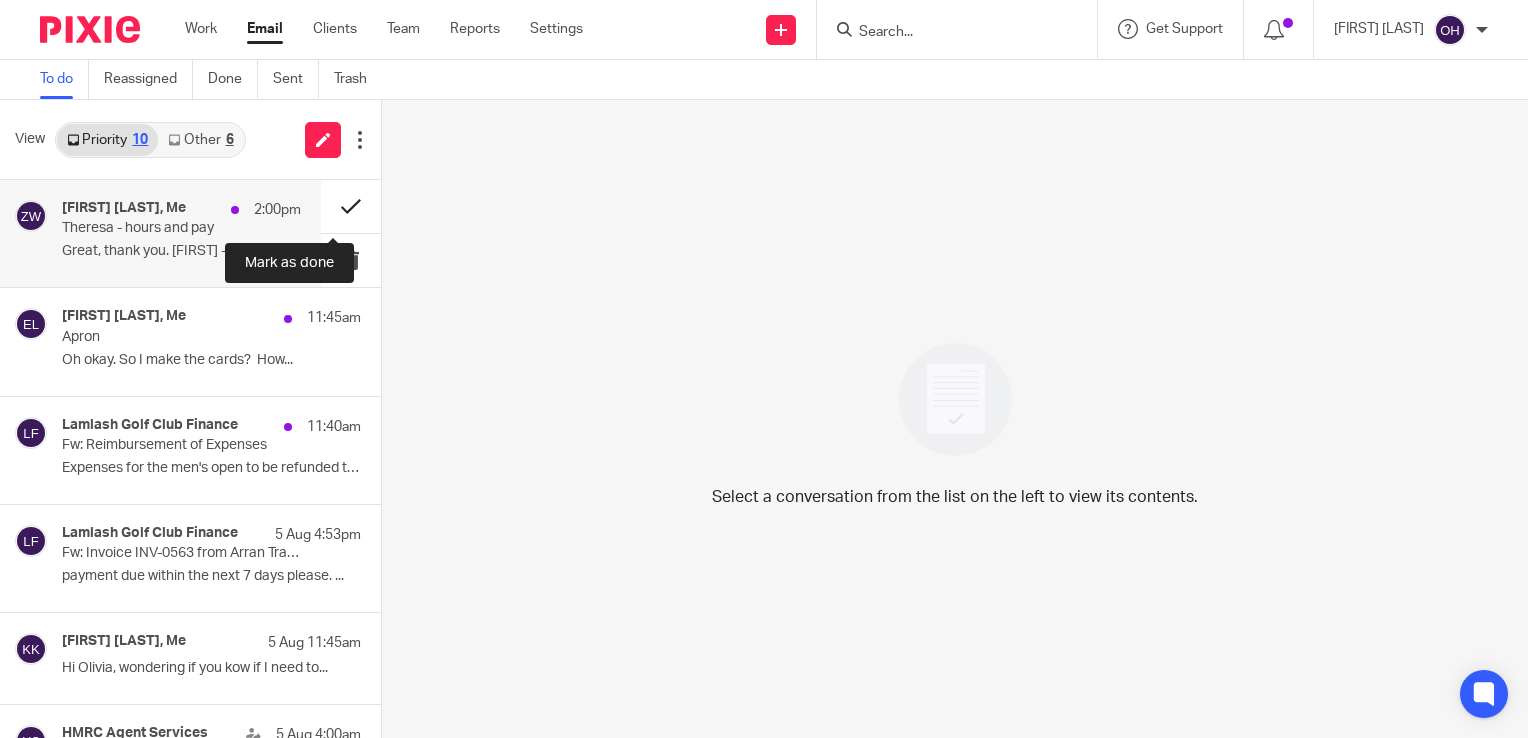 click at bounding box center (351, 206) 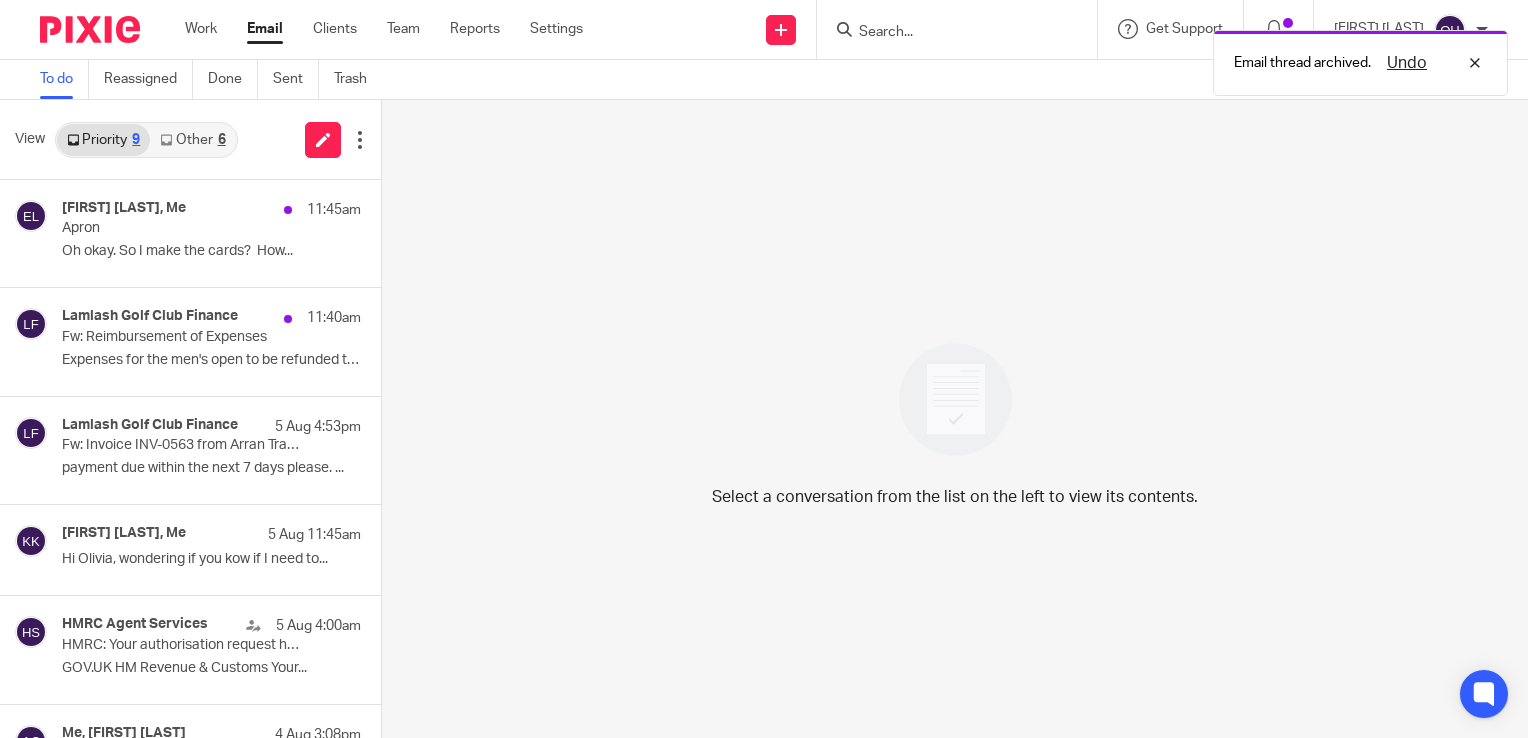 click on "Other
6" at bounding box center [192, 140] 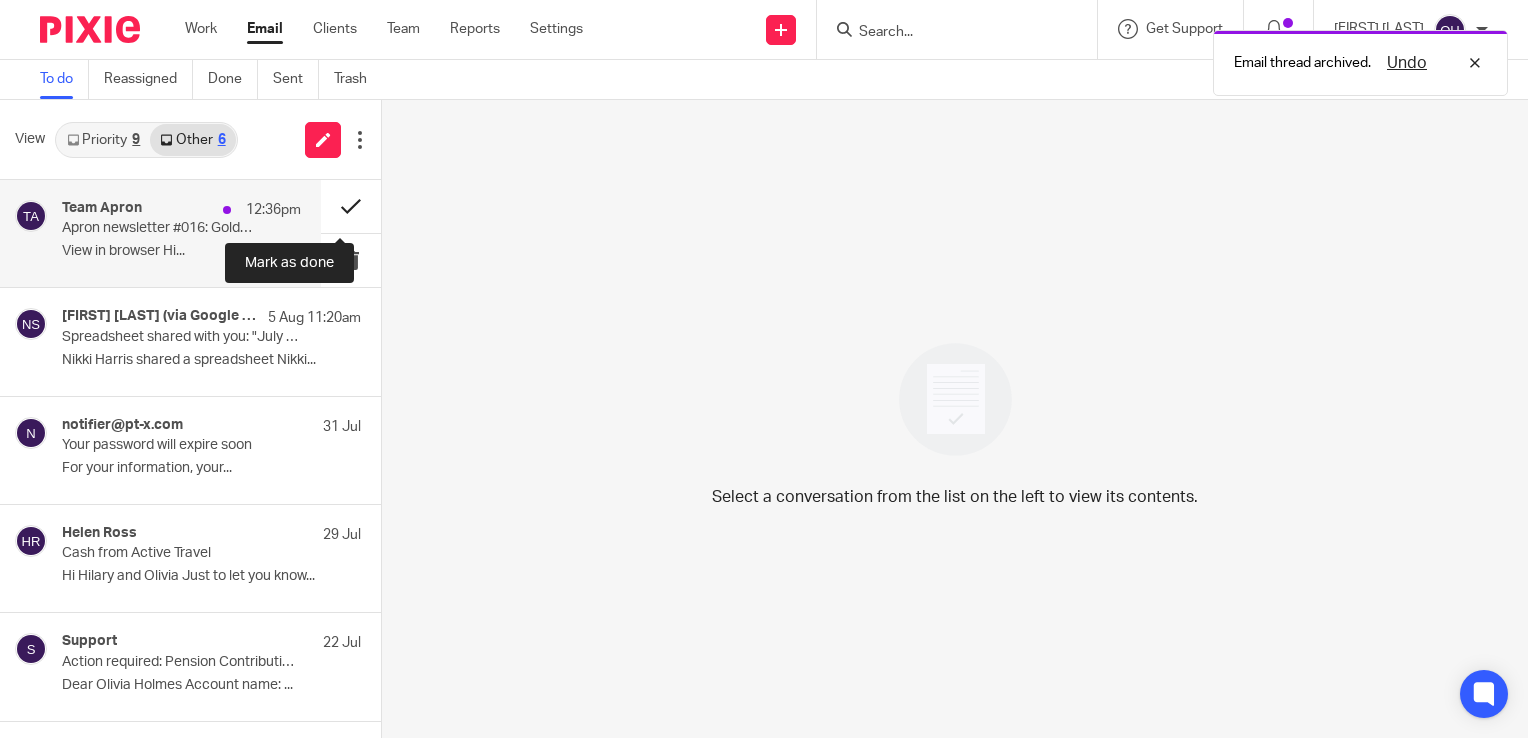 click at bounding box center (351, 206) 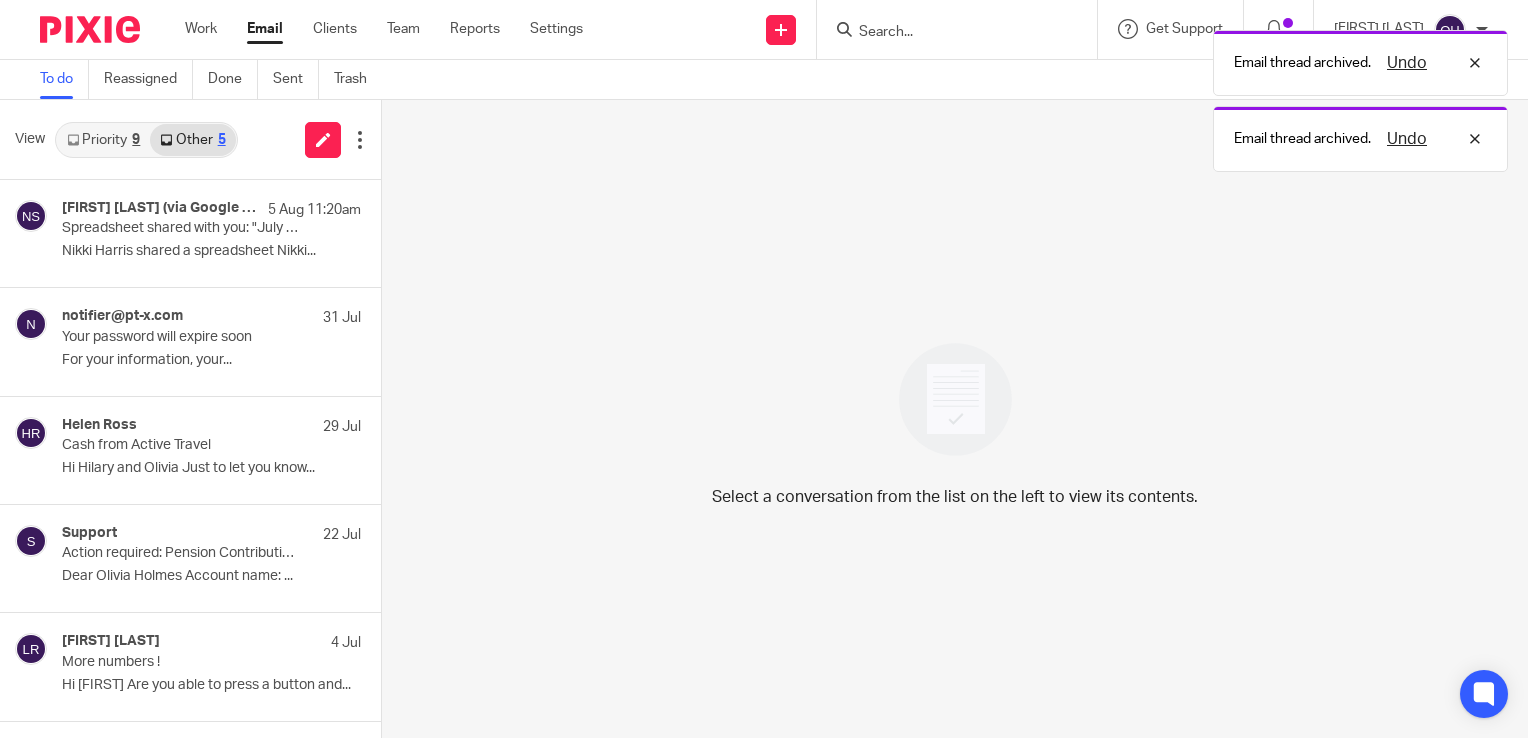 click on "Priority
9" at bounding box center [103, 140] 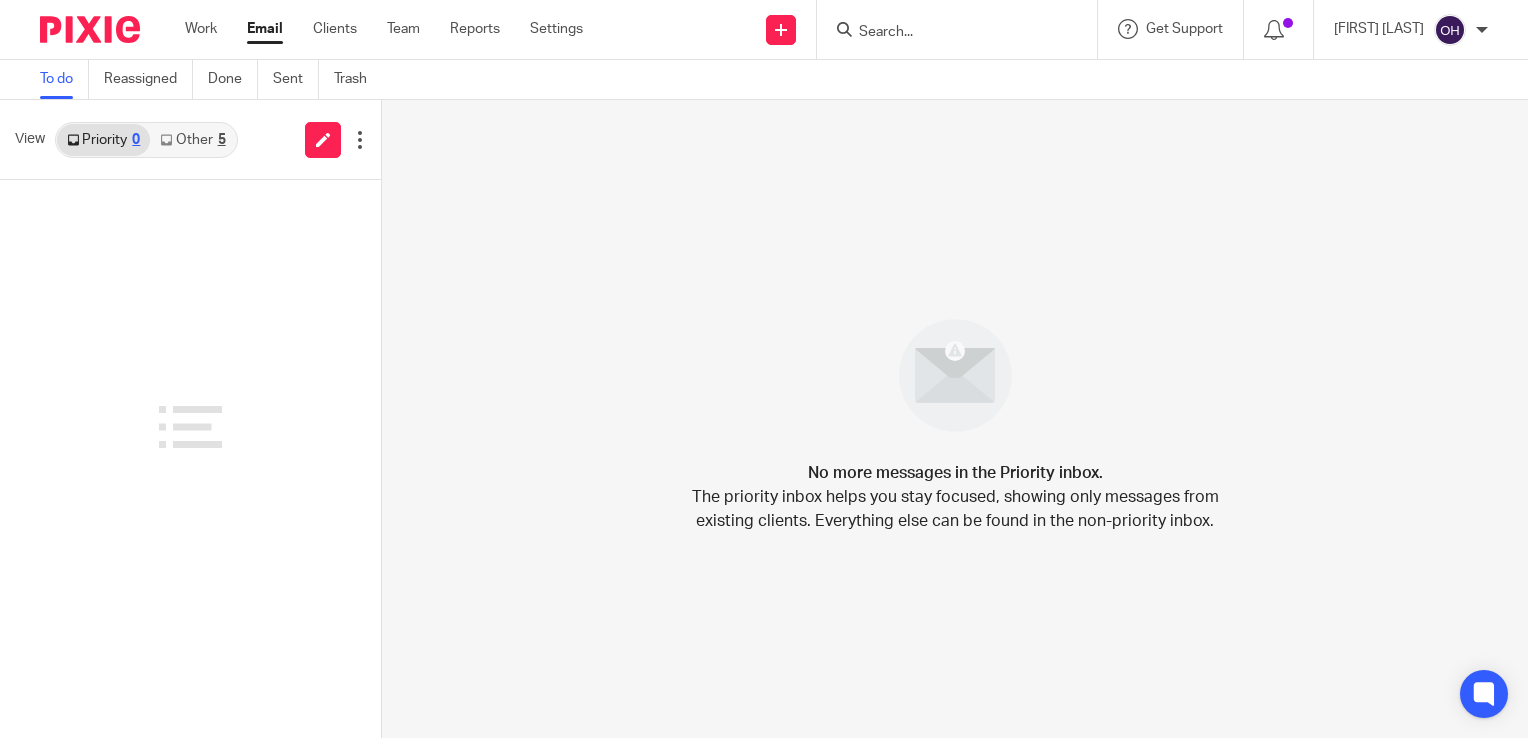 scroll, scrollTop: 0, scrollLeft: 0, axis: both 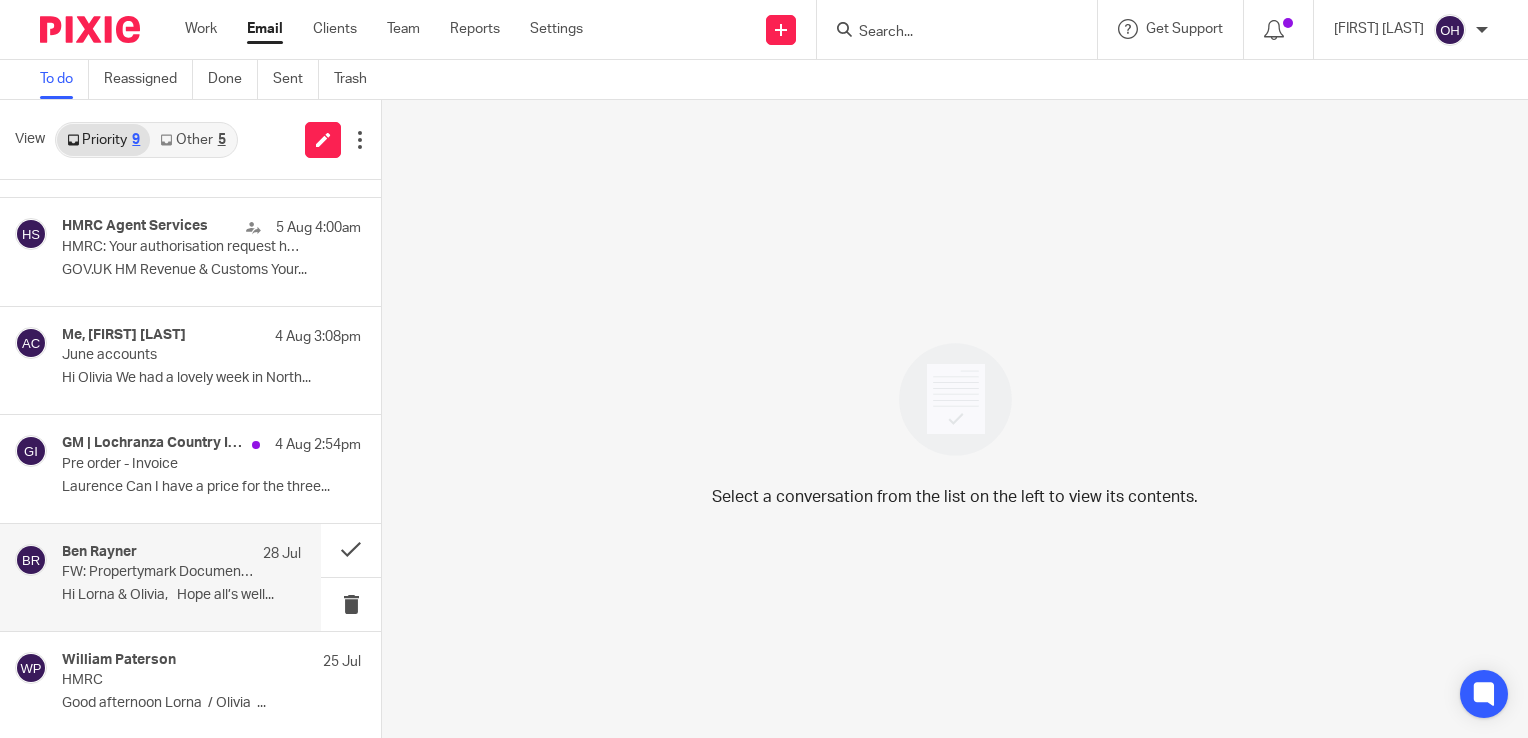 click on "Hi Lorna & Olivia,     Hope all’s well..." at bounding box center [181, 595] 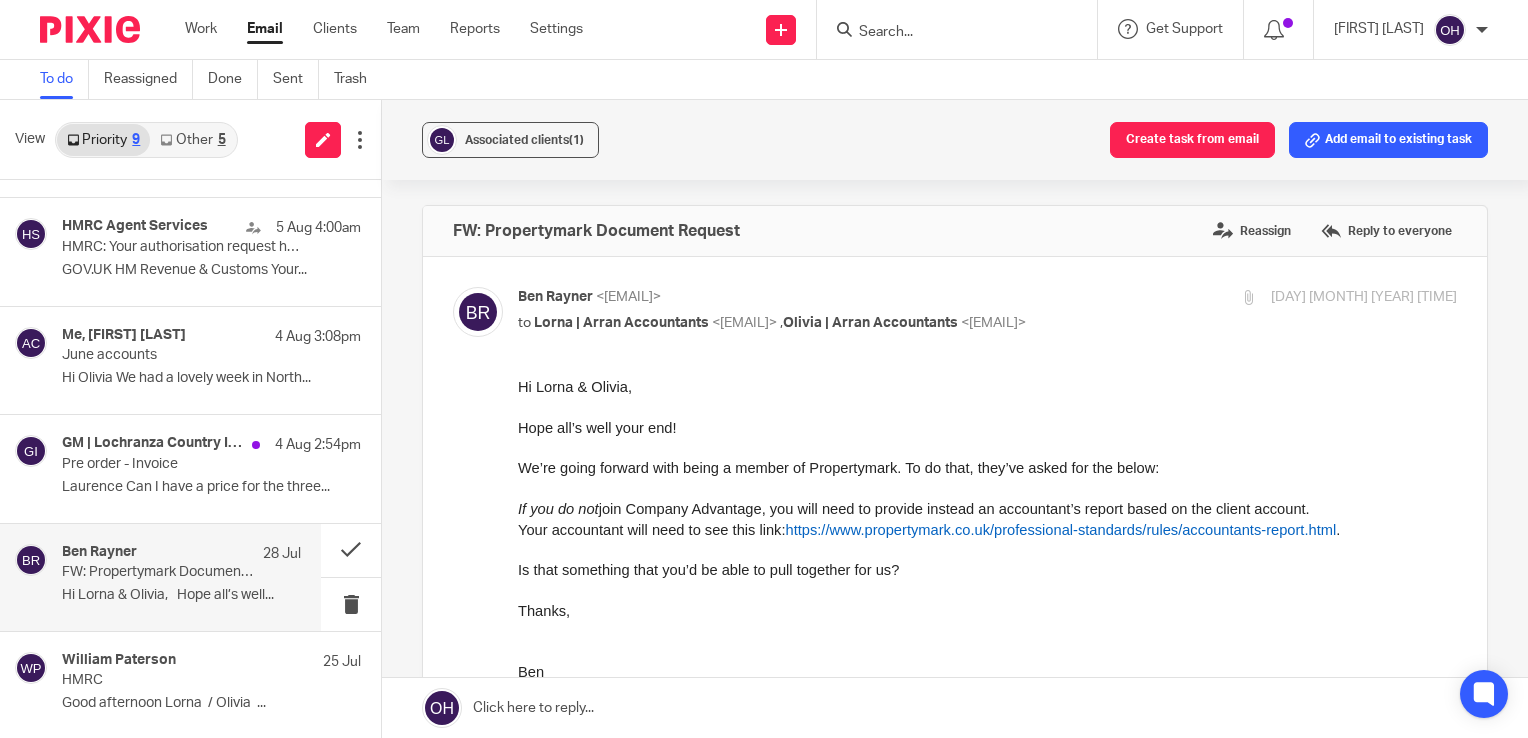 scroll, scrollTop: 0, scrollLeft: 0, axis: both 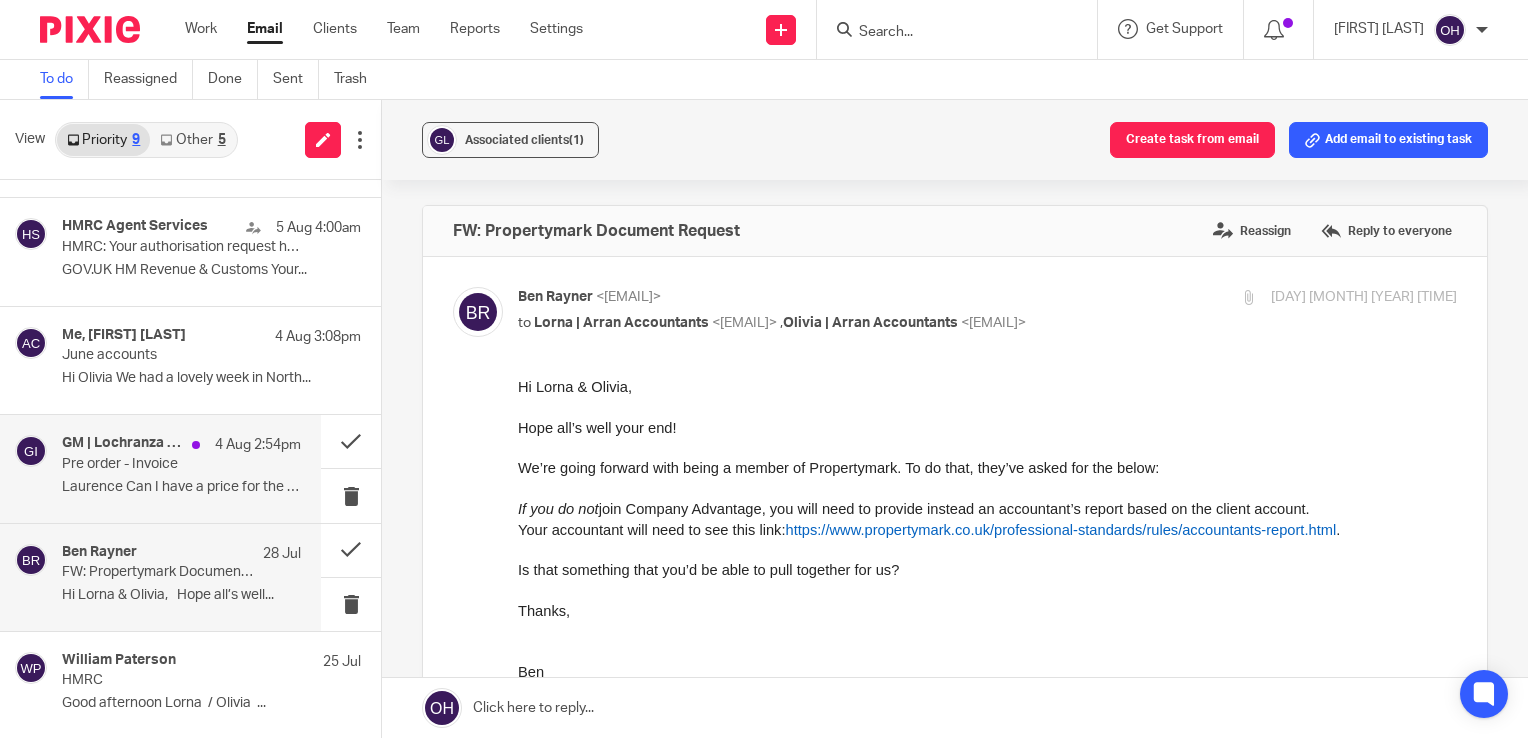 click on "Pre order - Invoice" at bounding box center [157, 464] 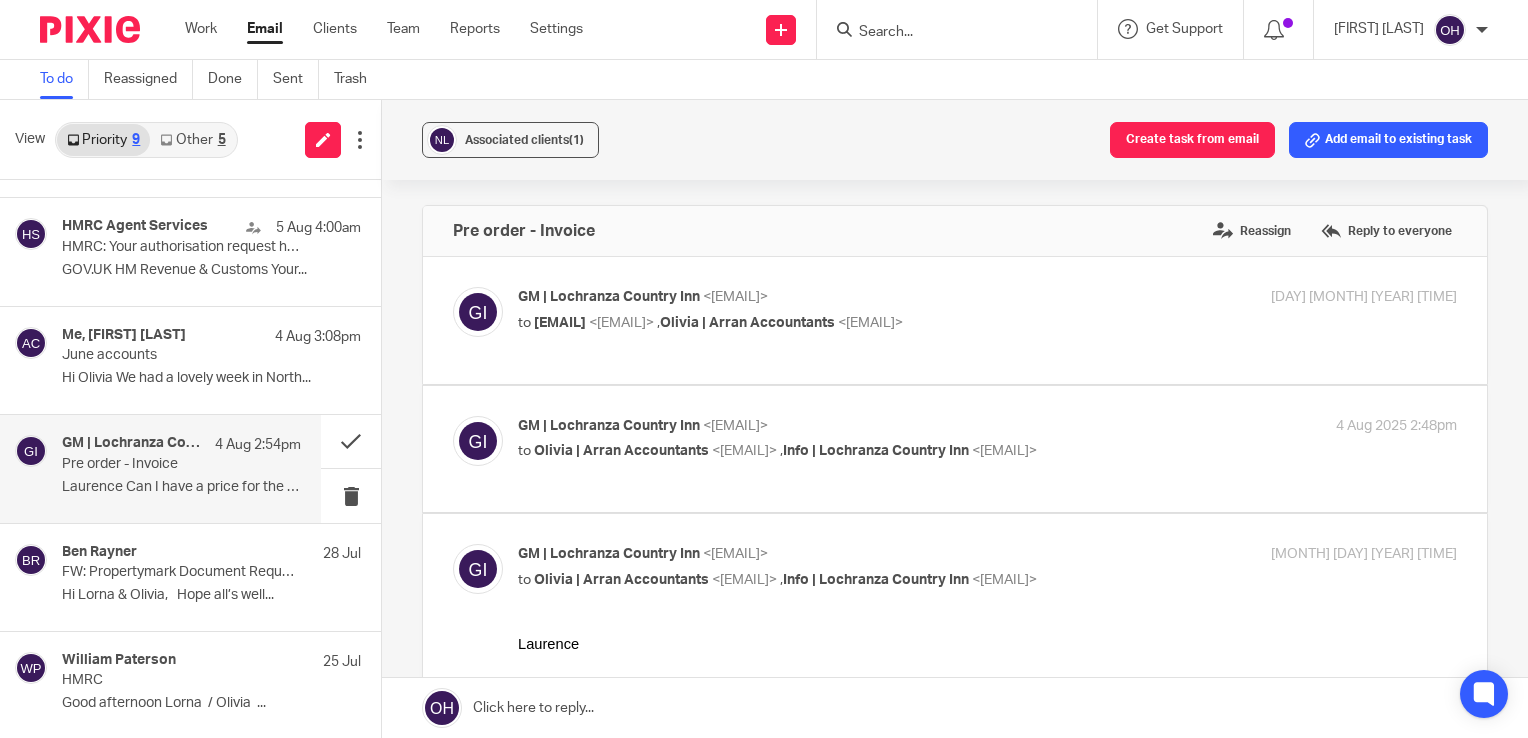 scroll, scrollTop: 0, scrollLeft: 0, axis: both 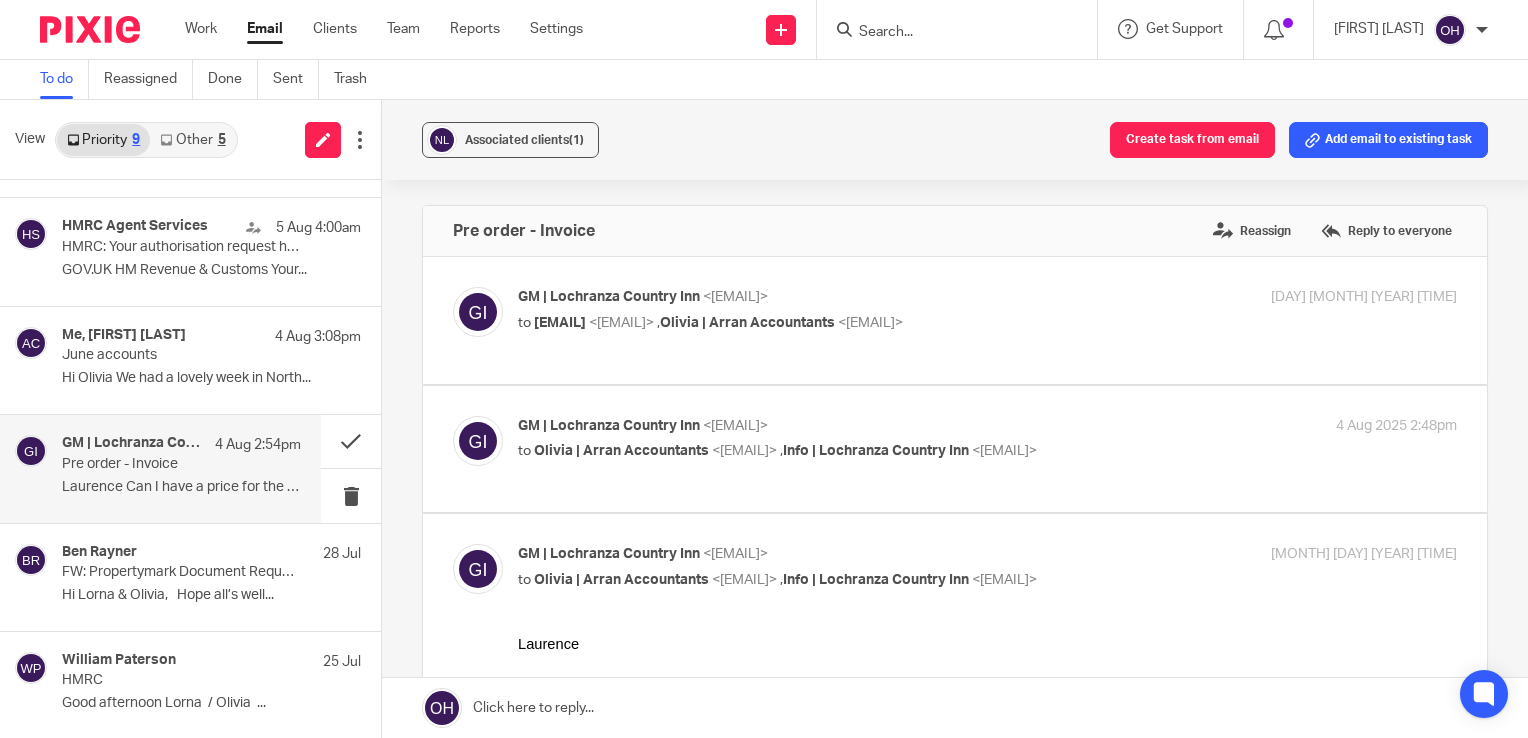 click on "to
[EMAIL]
<[EMAIL]>   ,
[FIRST] | Arran Accountants
<[EMAIL]>" at bounding box center (831, 323) 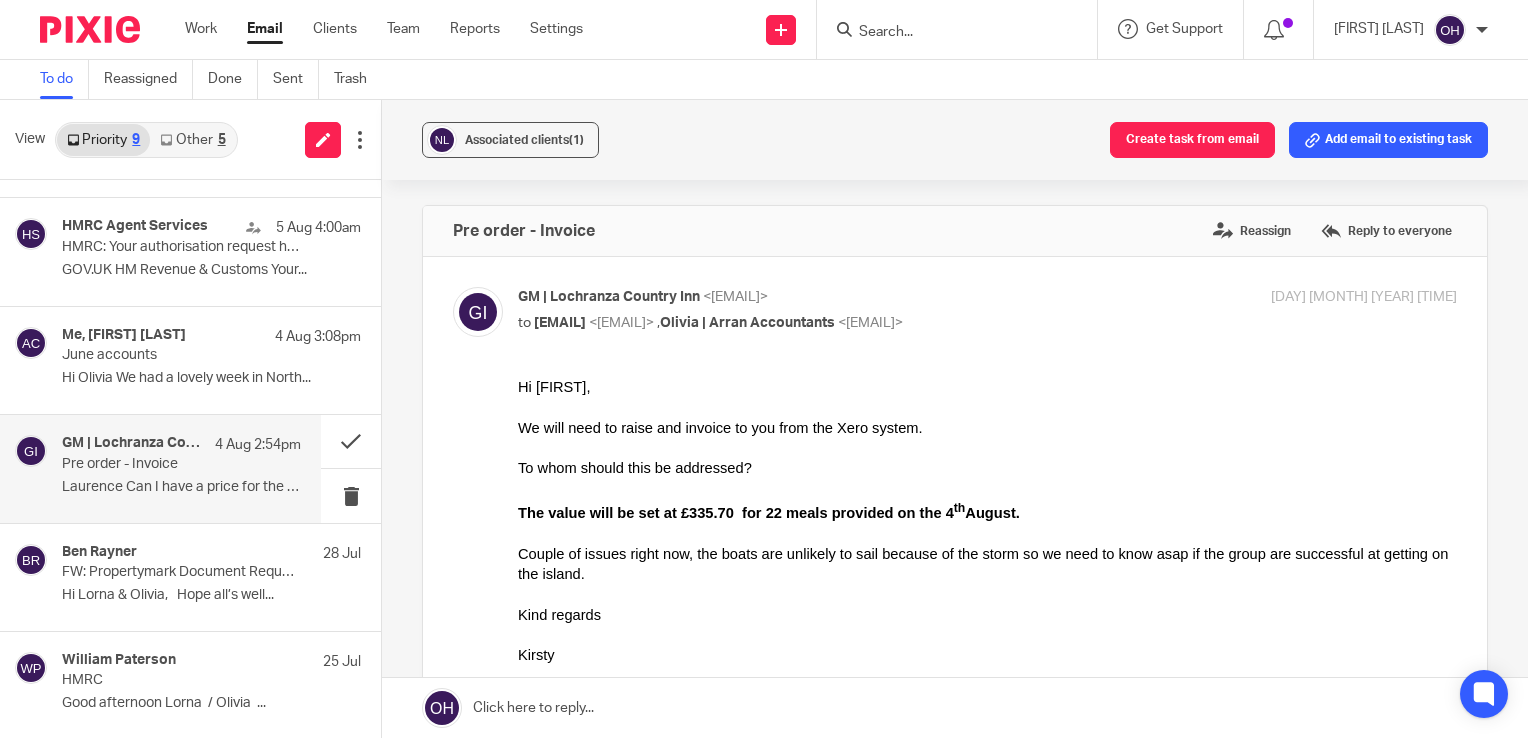 scroll, scrollTop: 0, scrollLeft: 0, axis: both 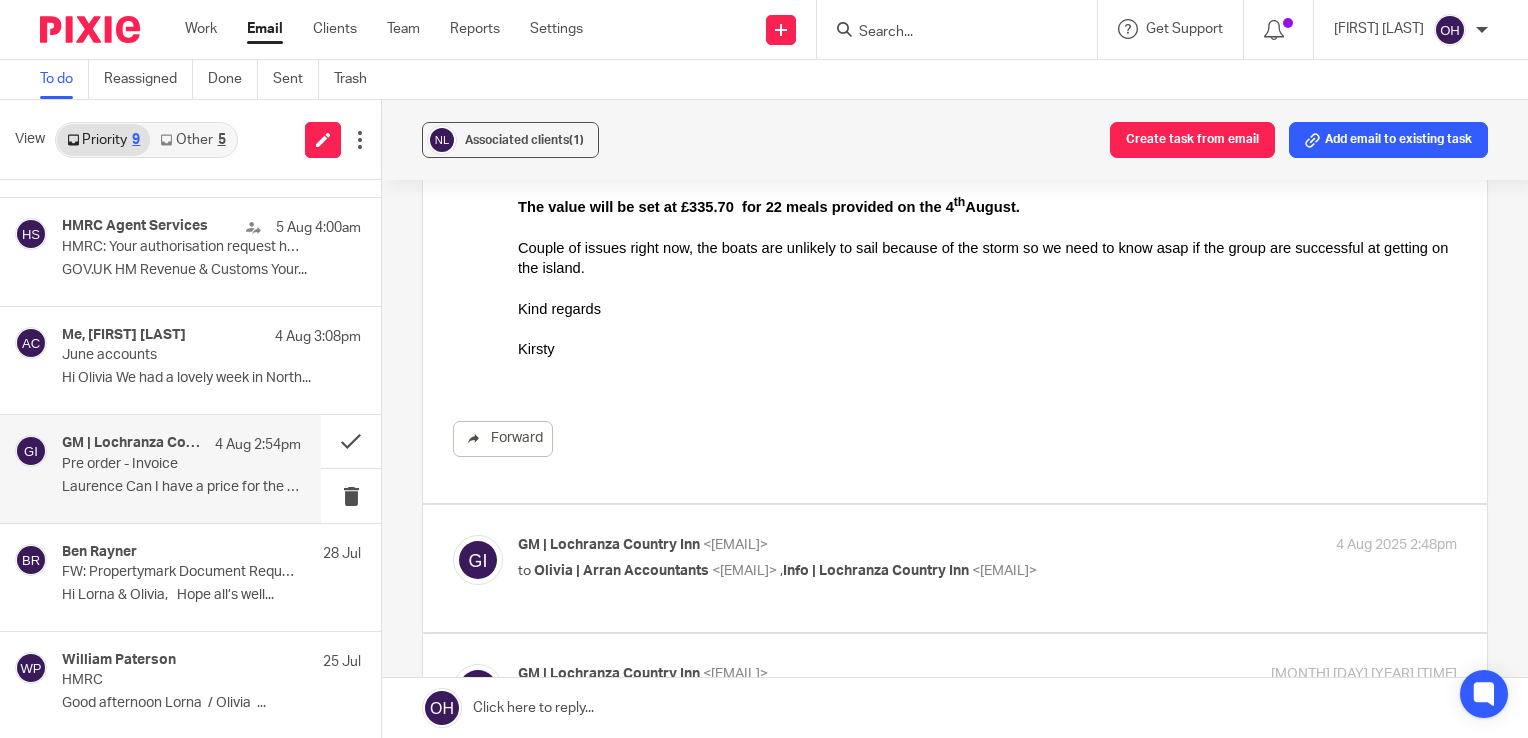 click on "4 Aug 2025 2:48pm" at bounding box center (1300, 545) 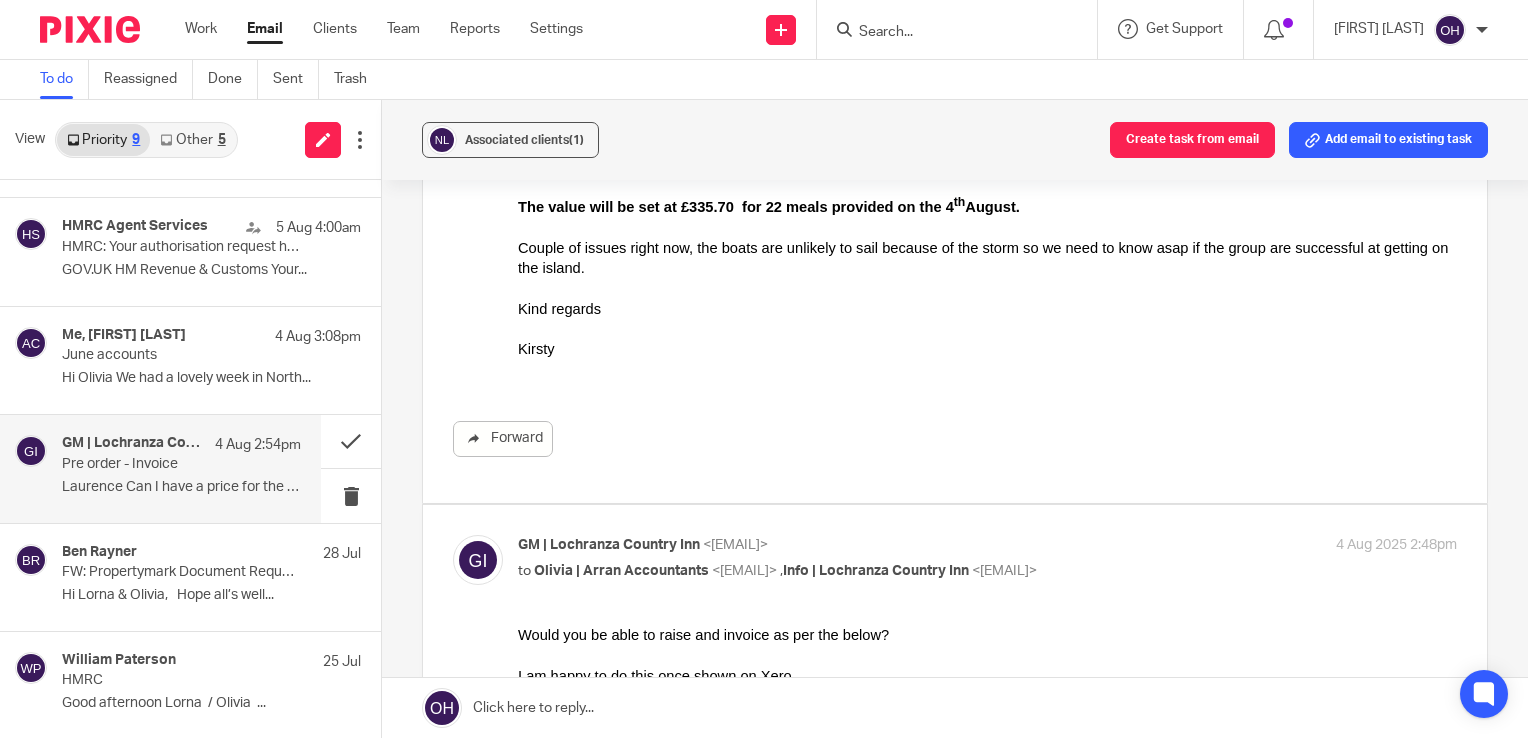 scroll, scrollTop: 0, scrollLeft: 0, axis: both 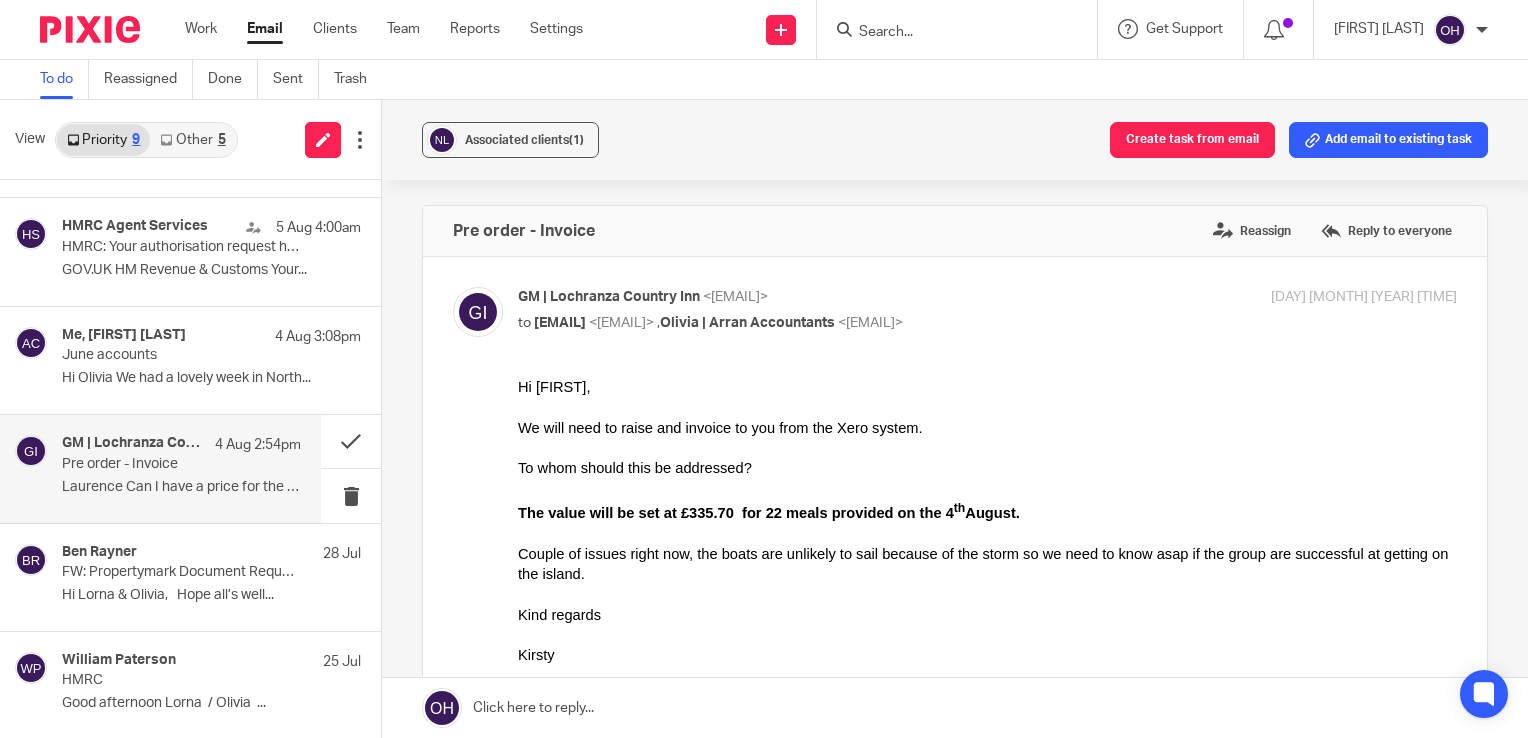 click on "Forward" at bounding box center (955, 570) 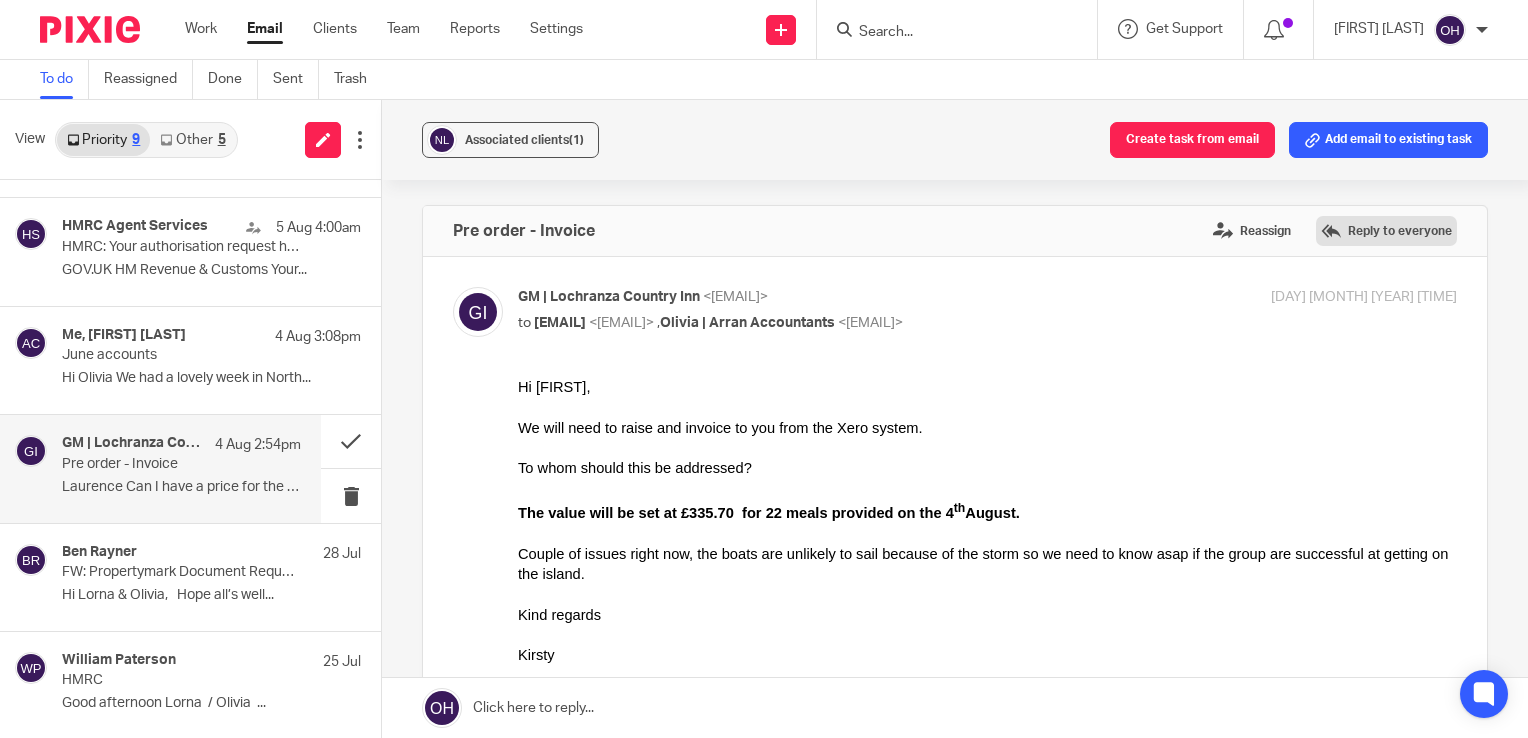 click on "Reply to everyone" at bounding box center [1386, 231] 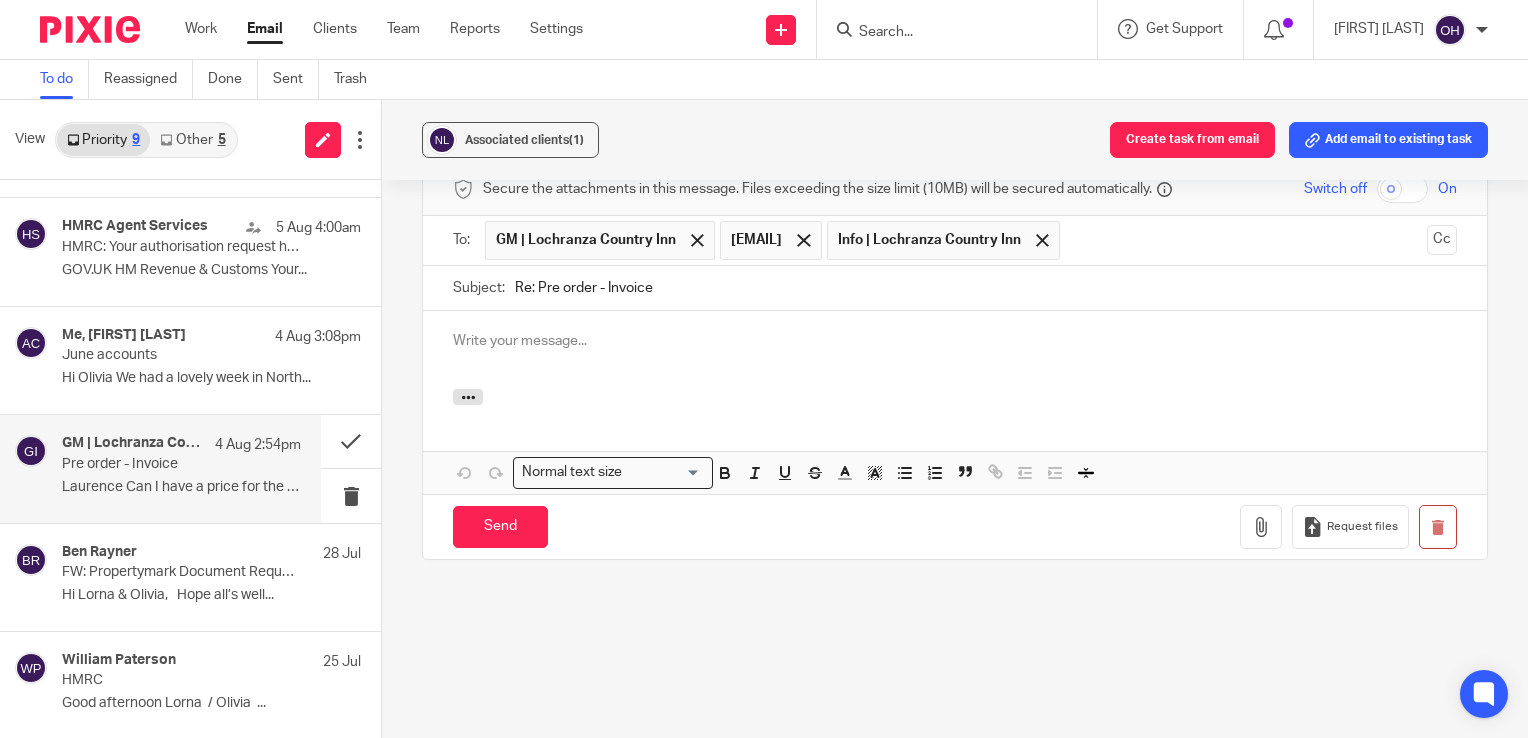 scroll, scrollTop: 0, scrollLeft: 0, axis: both 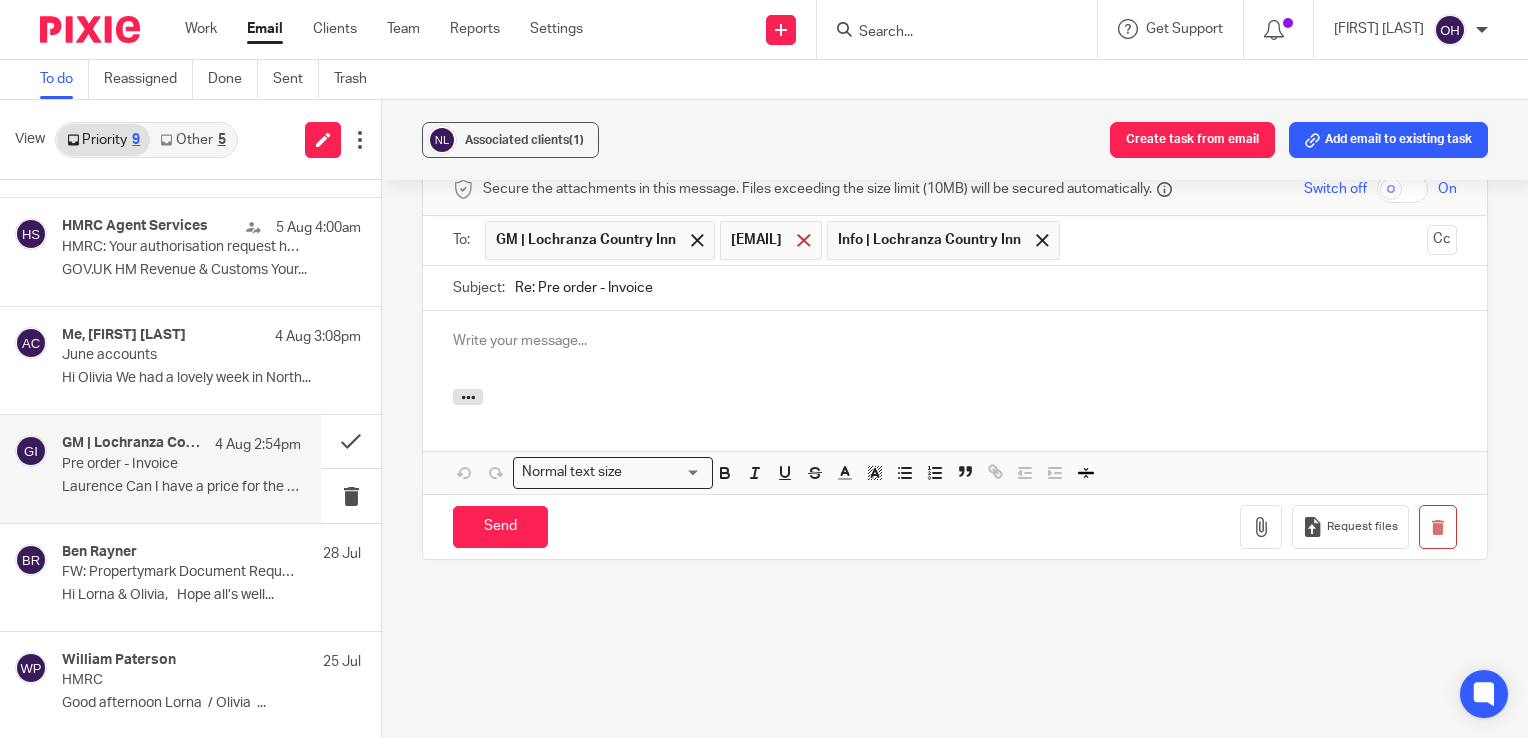 click at bounding box center [803, 240] 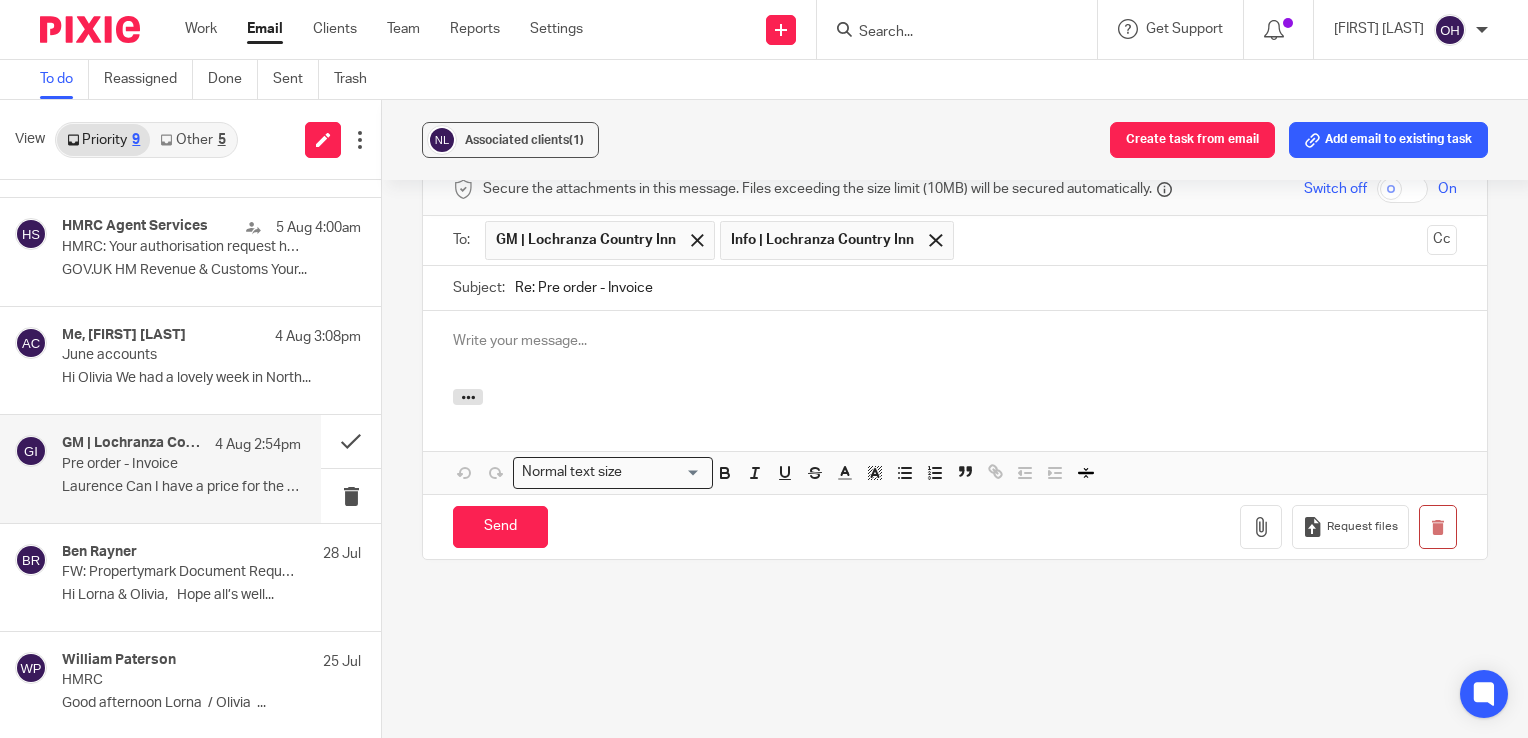 click on "Re: Pre order - Invoice" at bounding box center [986, 288] 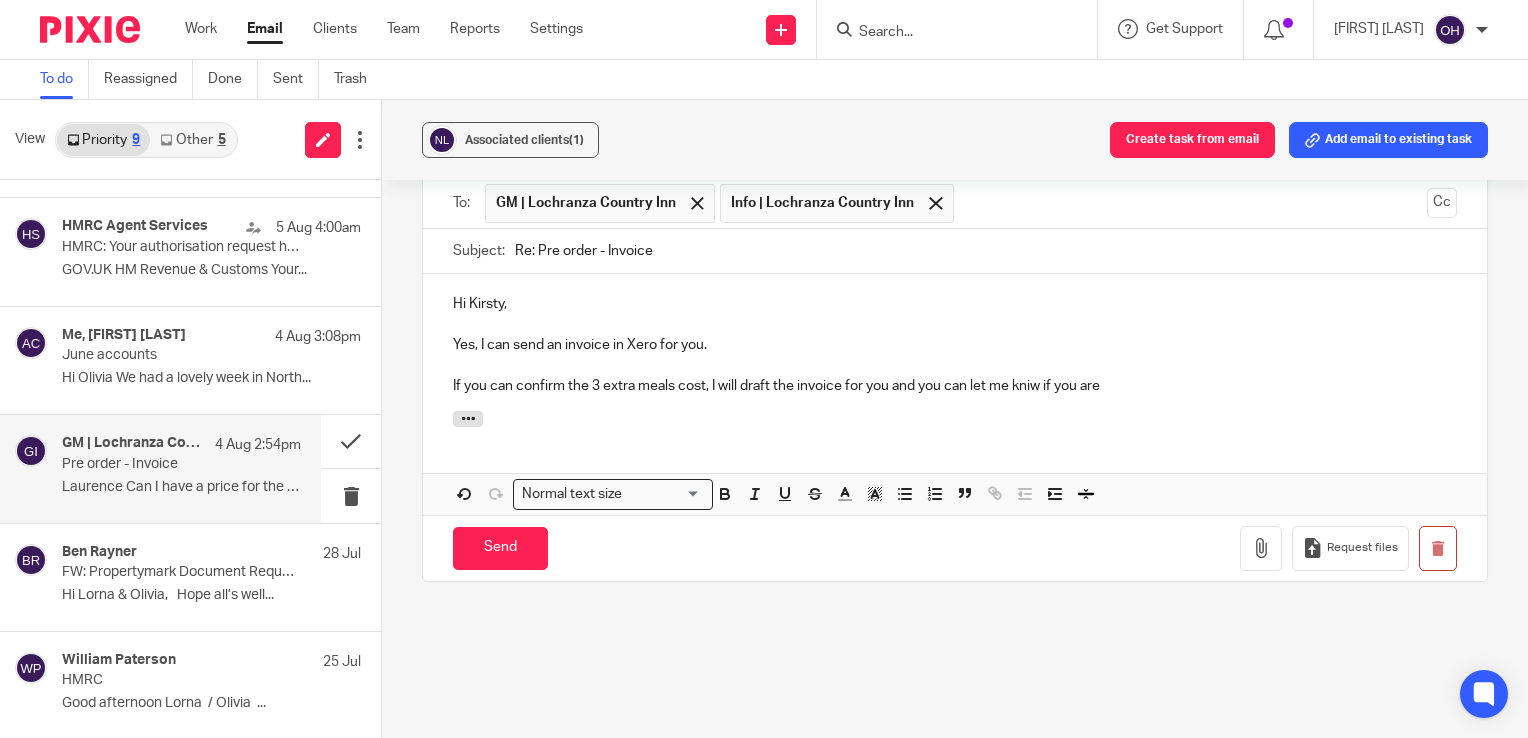 scroll, scrollTop: 6239, scrollLeft: 0, axis: vertical 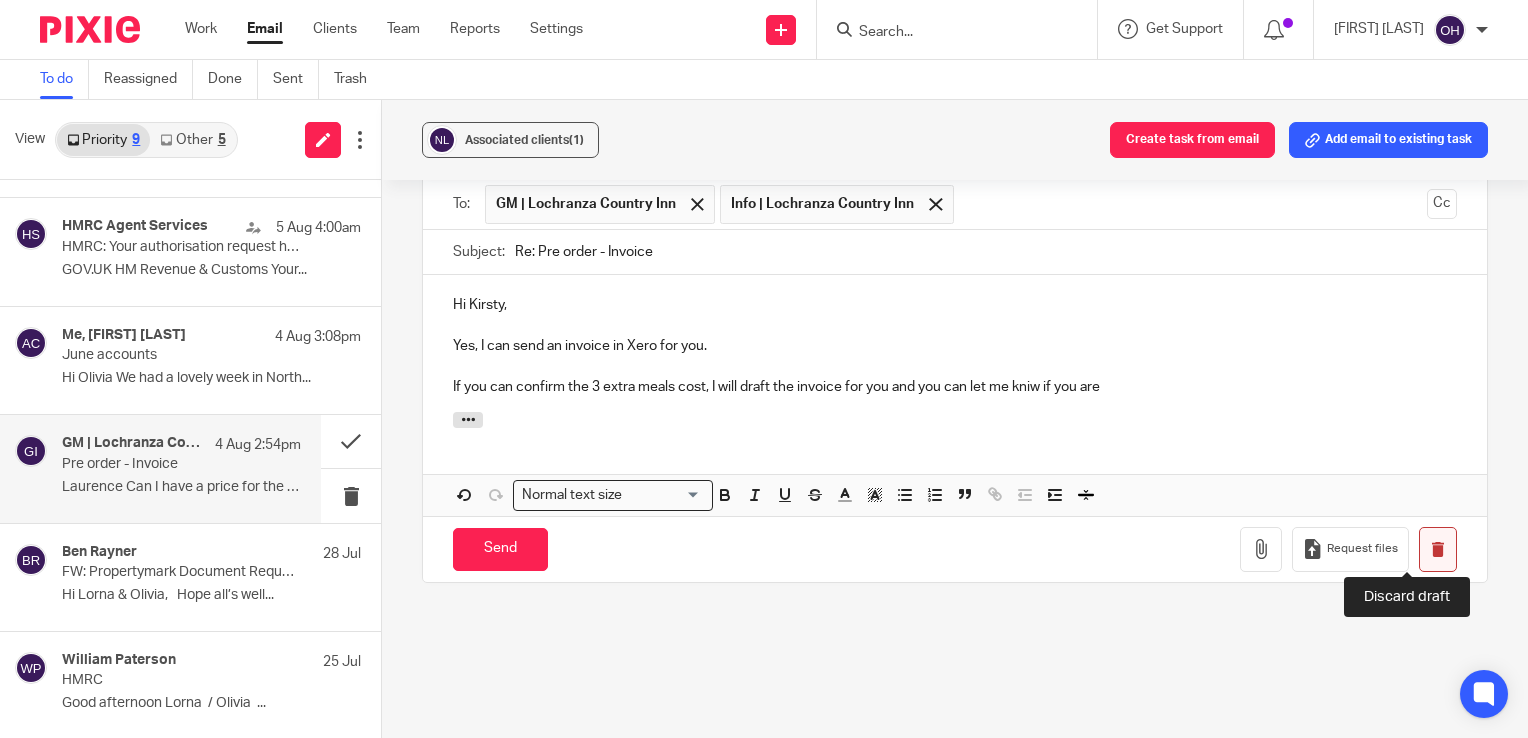 click at bounding box center [1438, 549] 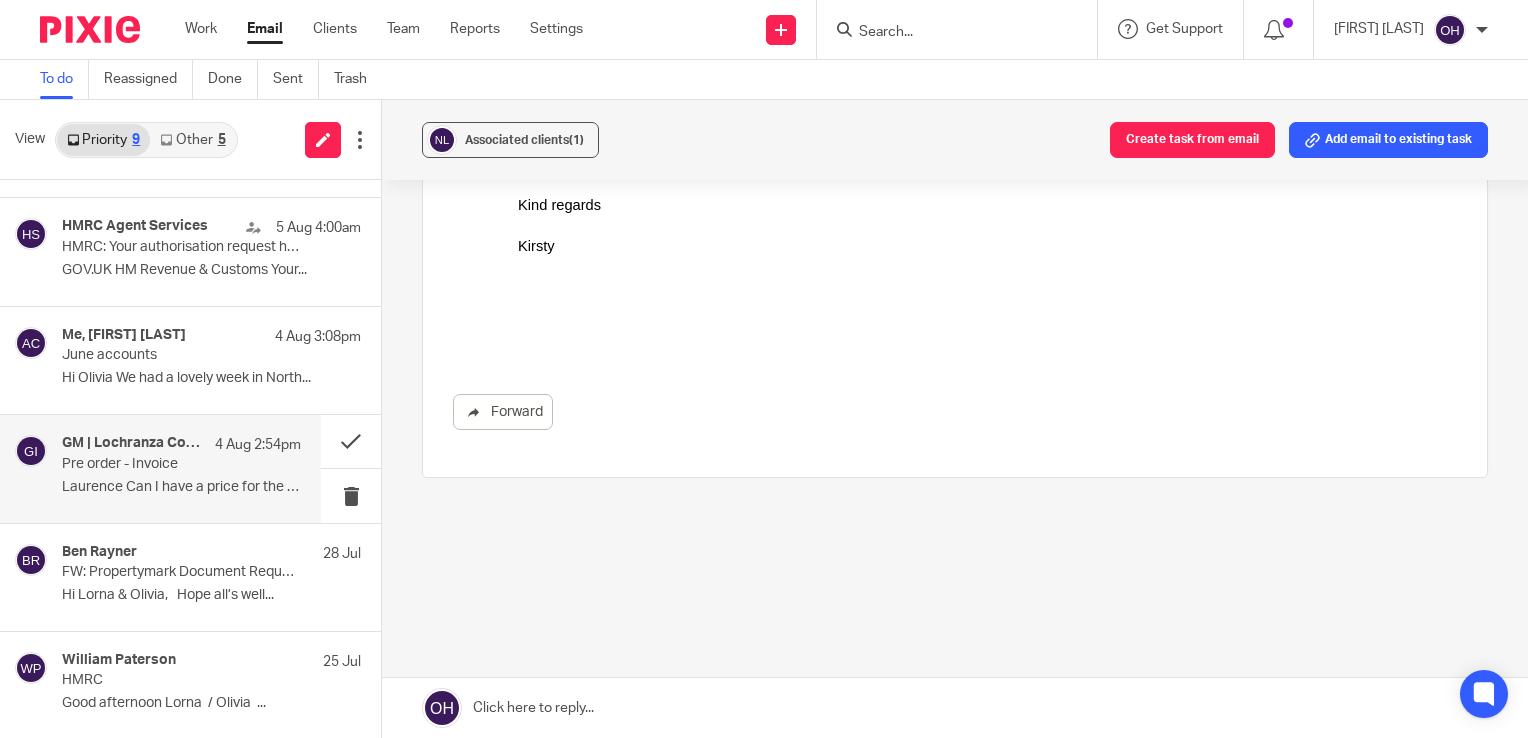 scroll, scrollTop: 5856, scrollLeft: 0, axis: vertical 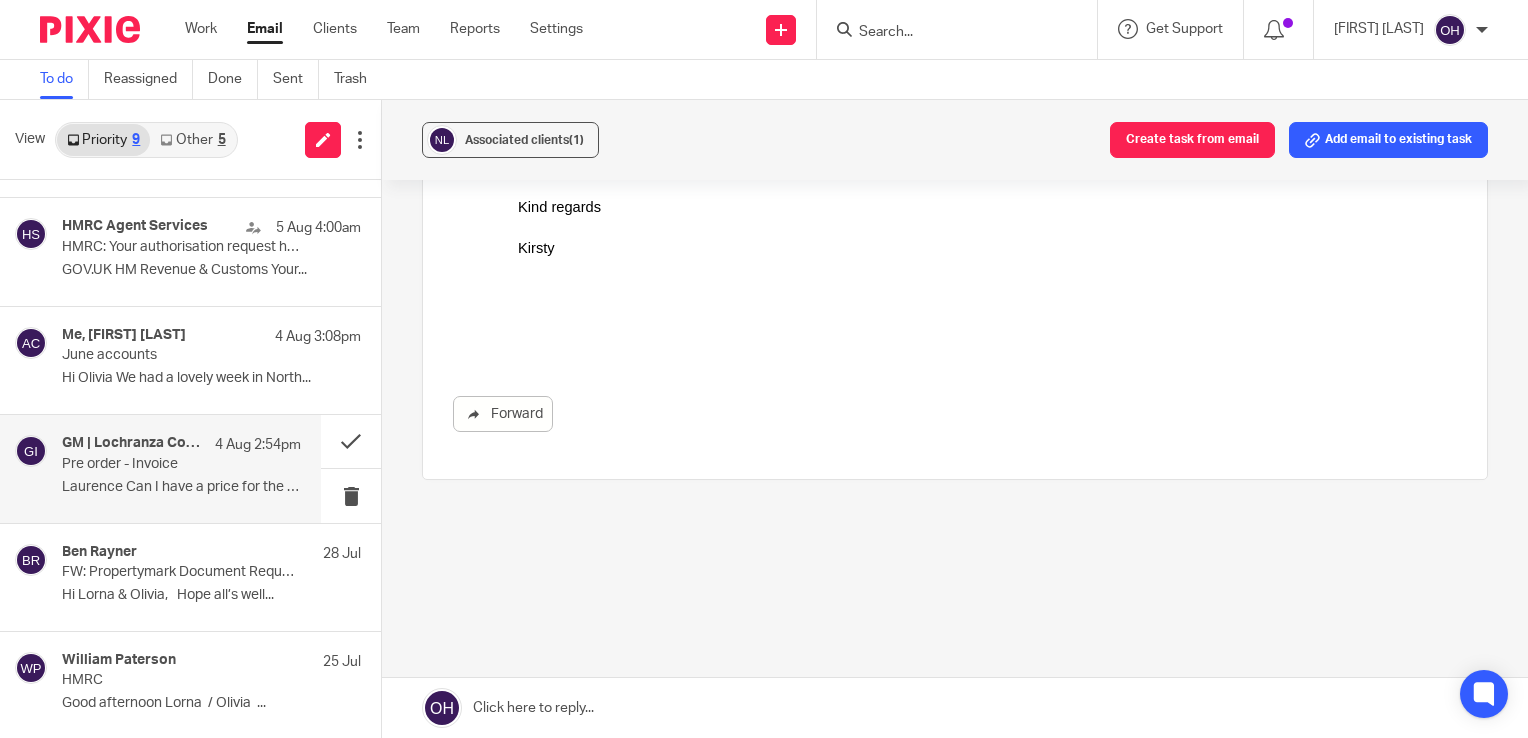 click on "Laurence     Can I have a price for the three..." at bounding box center (181, 487) 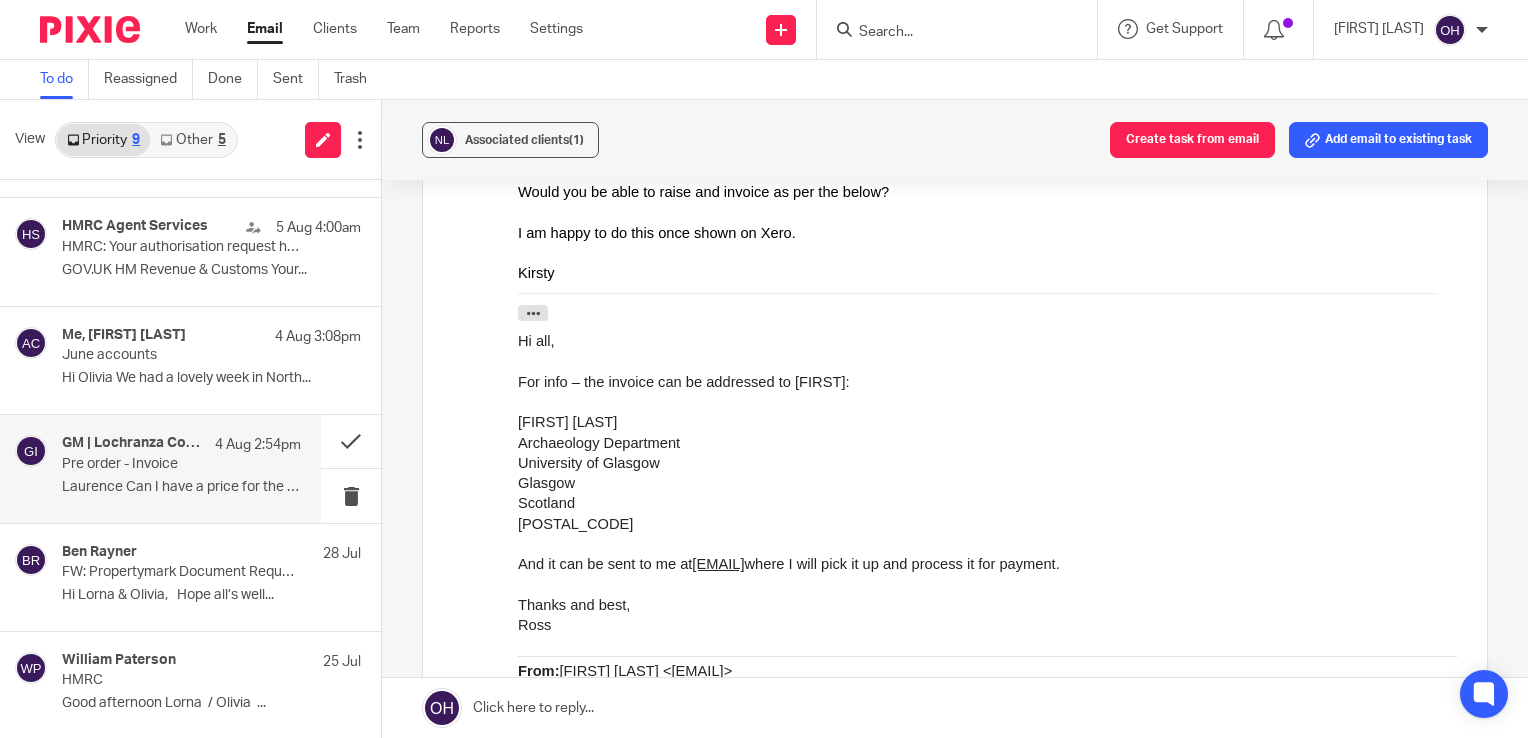 scroll, scrollTop: 456, scrollLeft: 0, axis: vertical 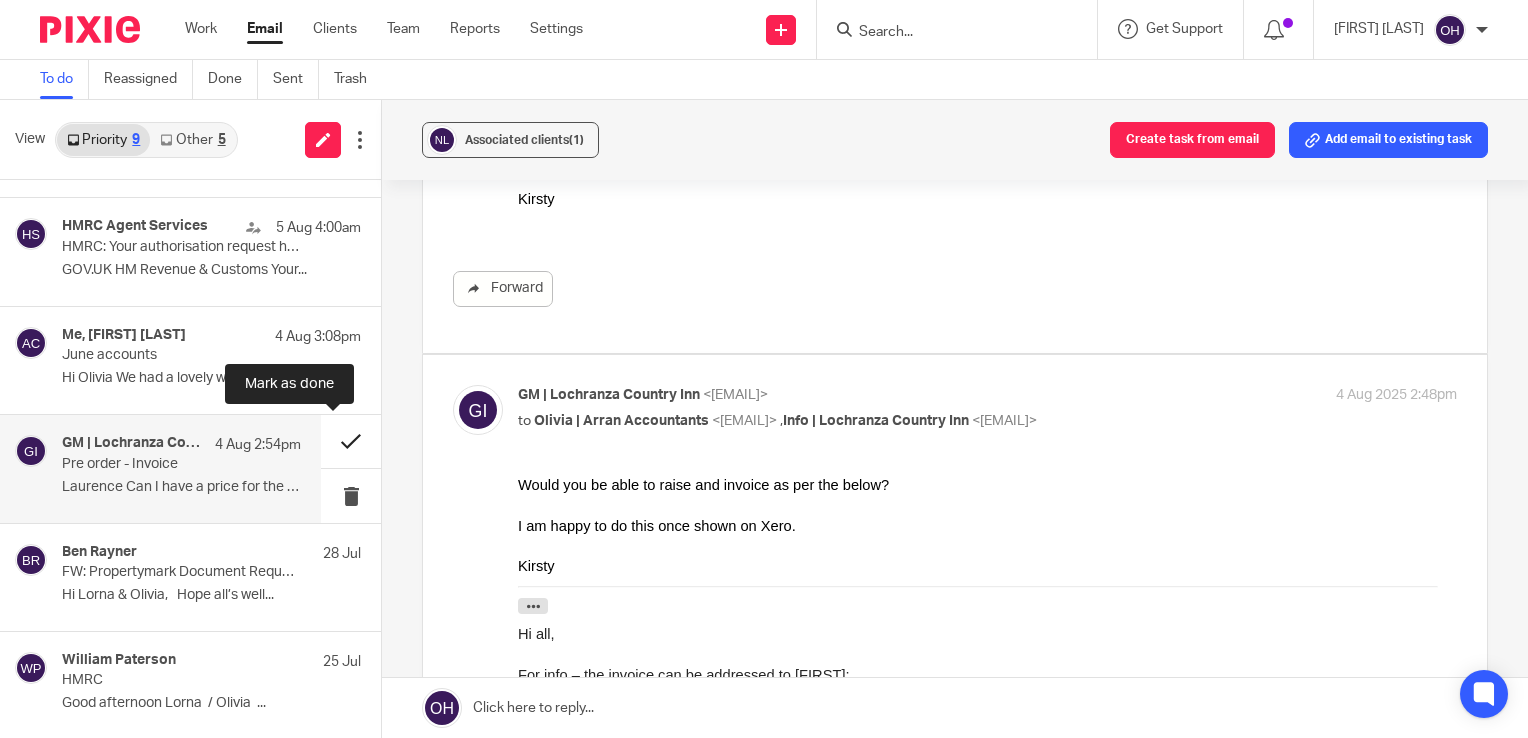 click at bounding box center (351, 441) 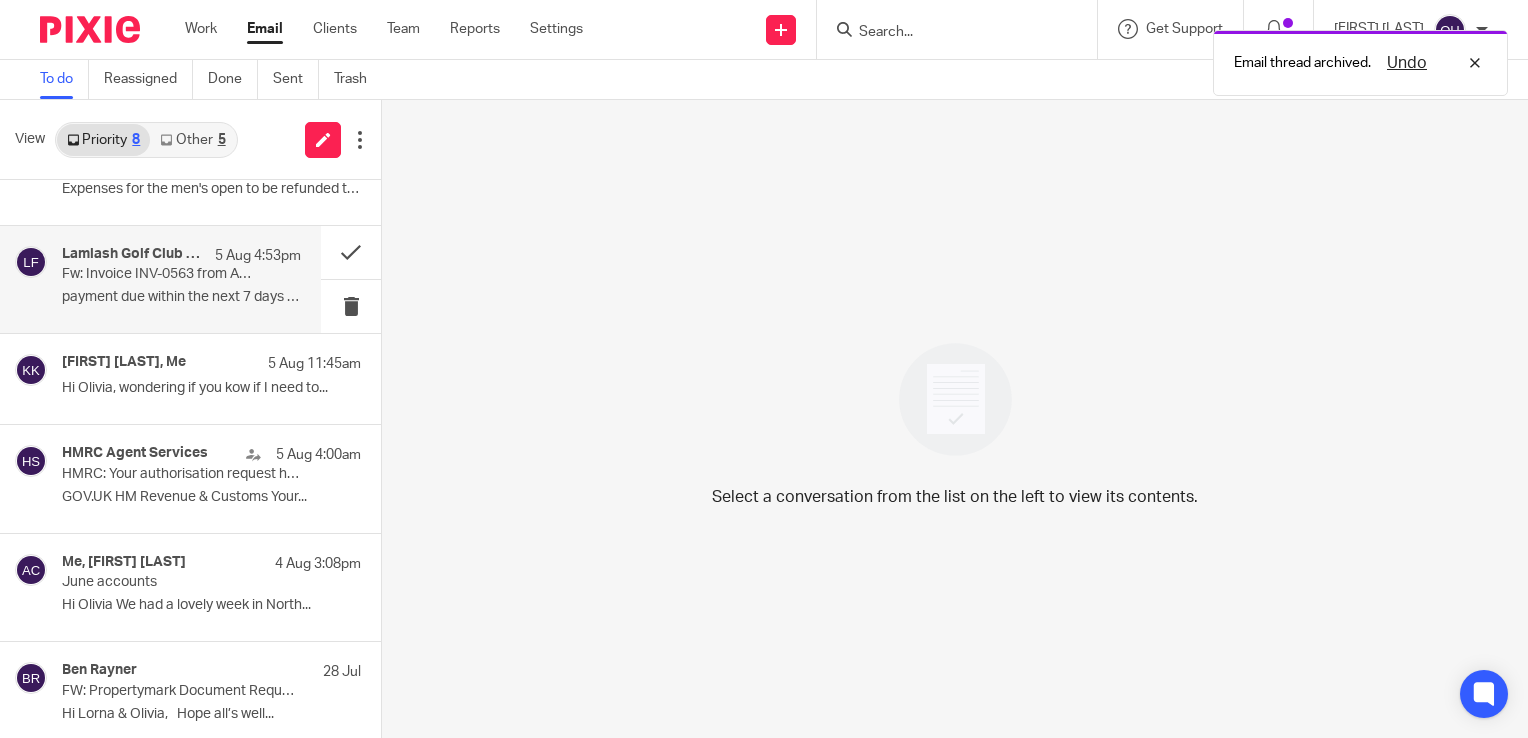 scroll, scrollTop: 0, scrollLeft: 0, axis: both 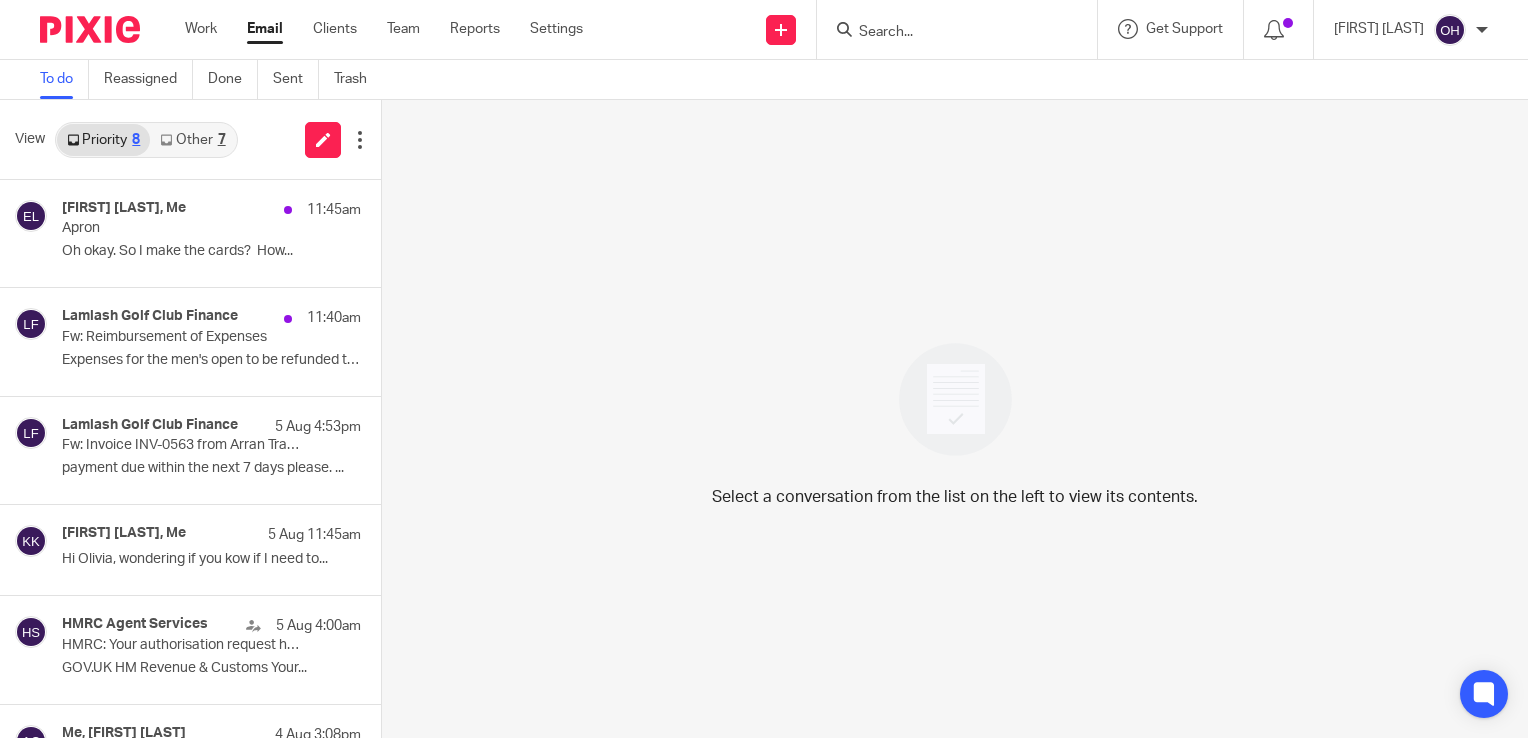 click on "Other
7" at bounding box center (192, 140) 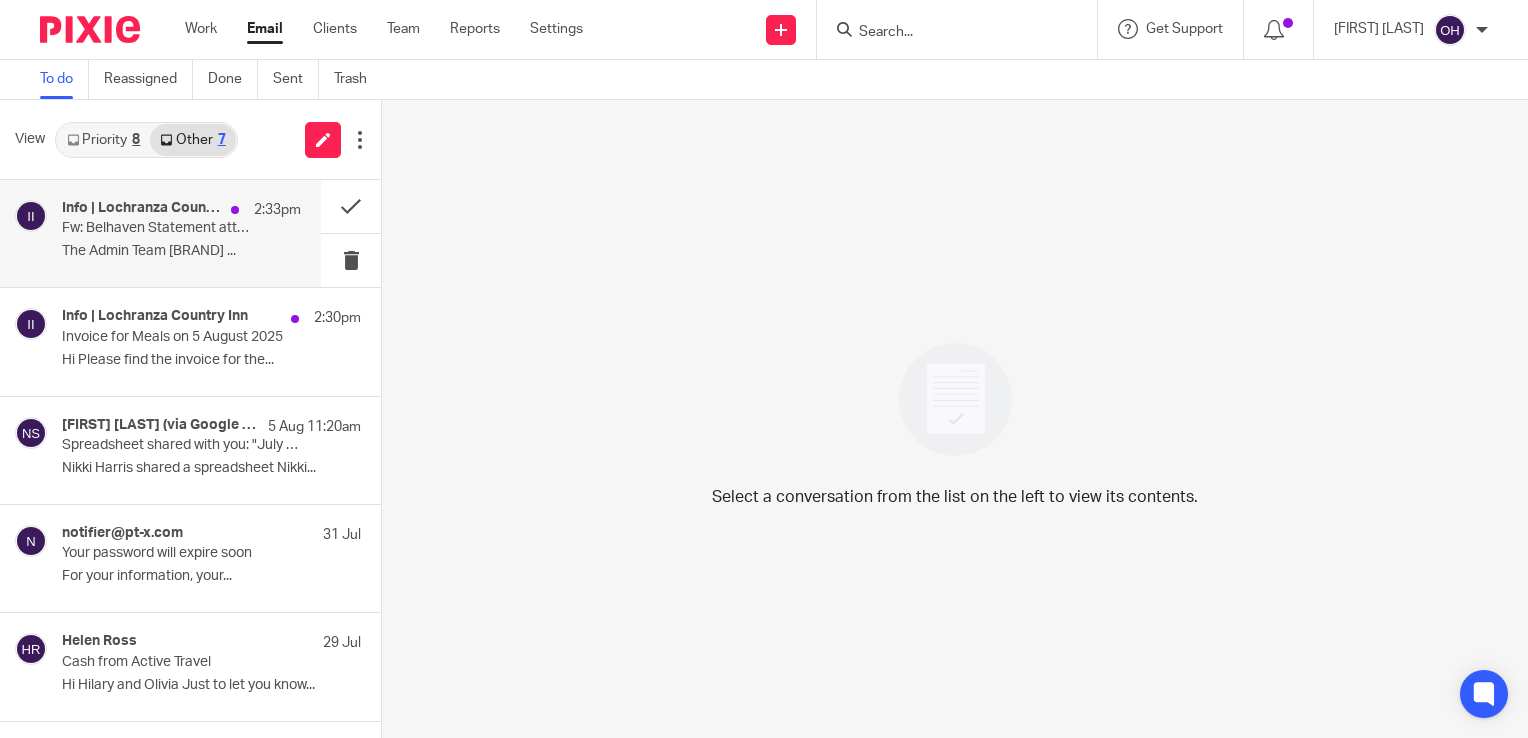 click on "Fw: Belhaven Statement attached, Account543930, dated5/08/25" at bounding box center (157, 228) 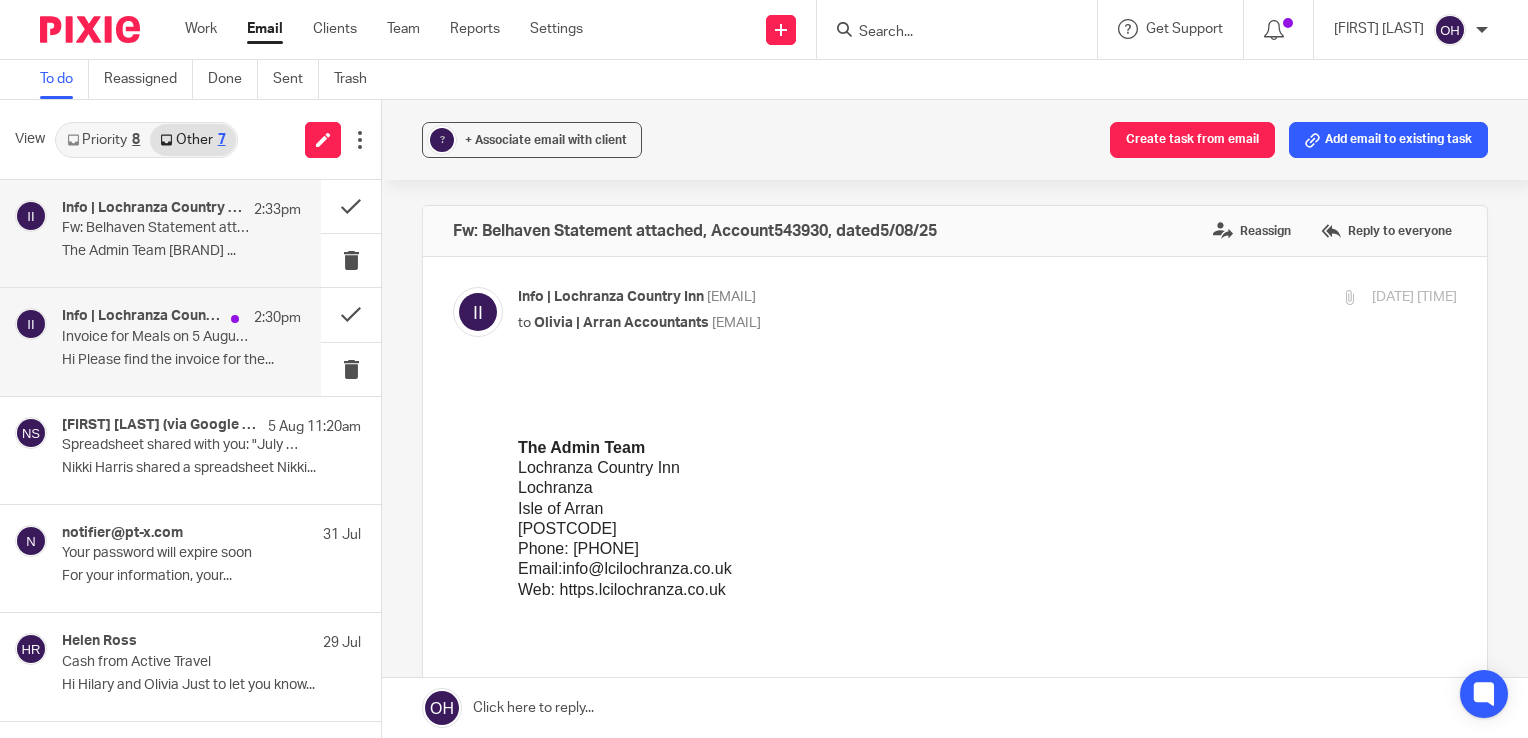 scroll, scrollTop: 0, scrollLeft: 0, axis: both 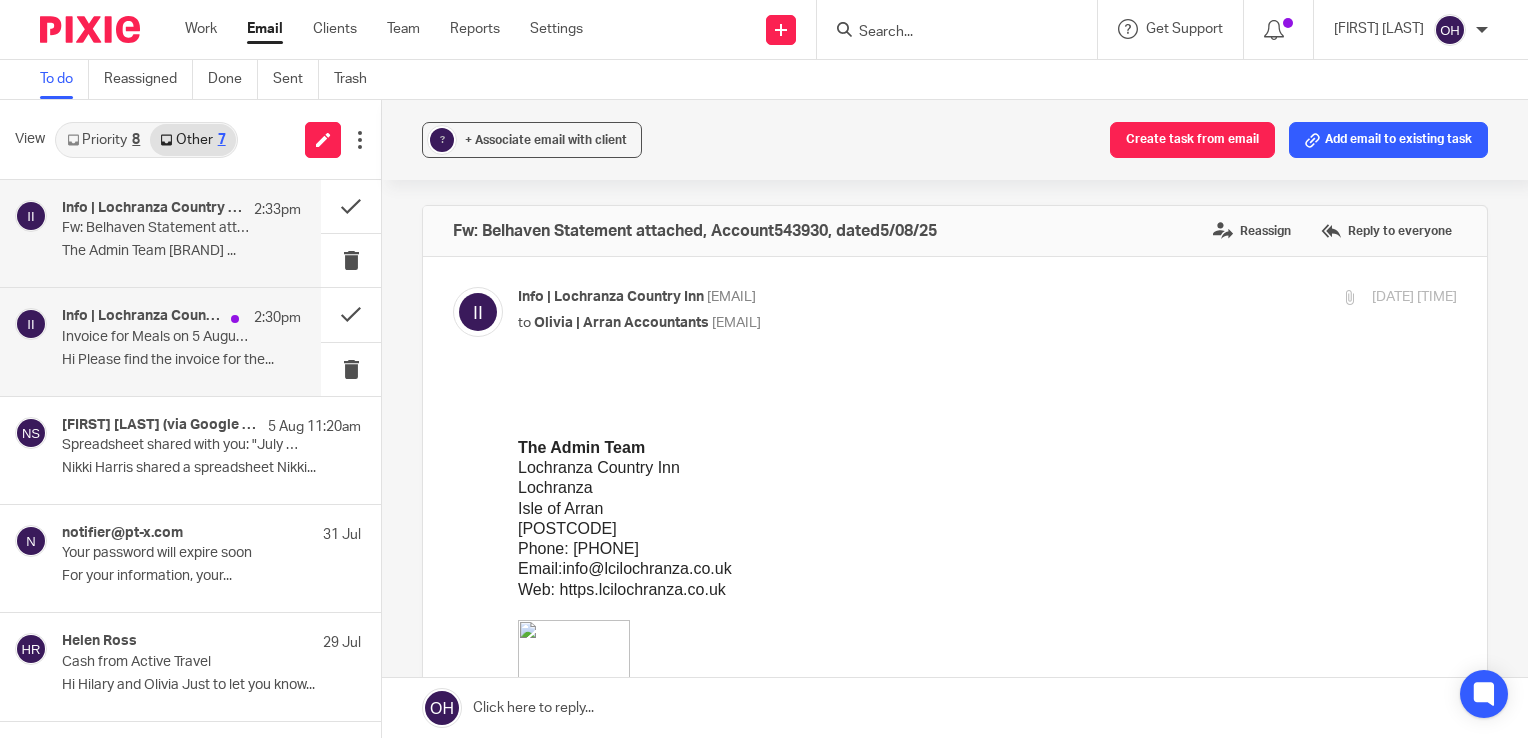 click on "Invoice for Meals on 5 August 2025" at bounding box center (157, 337) 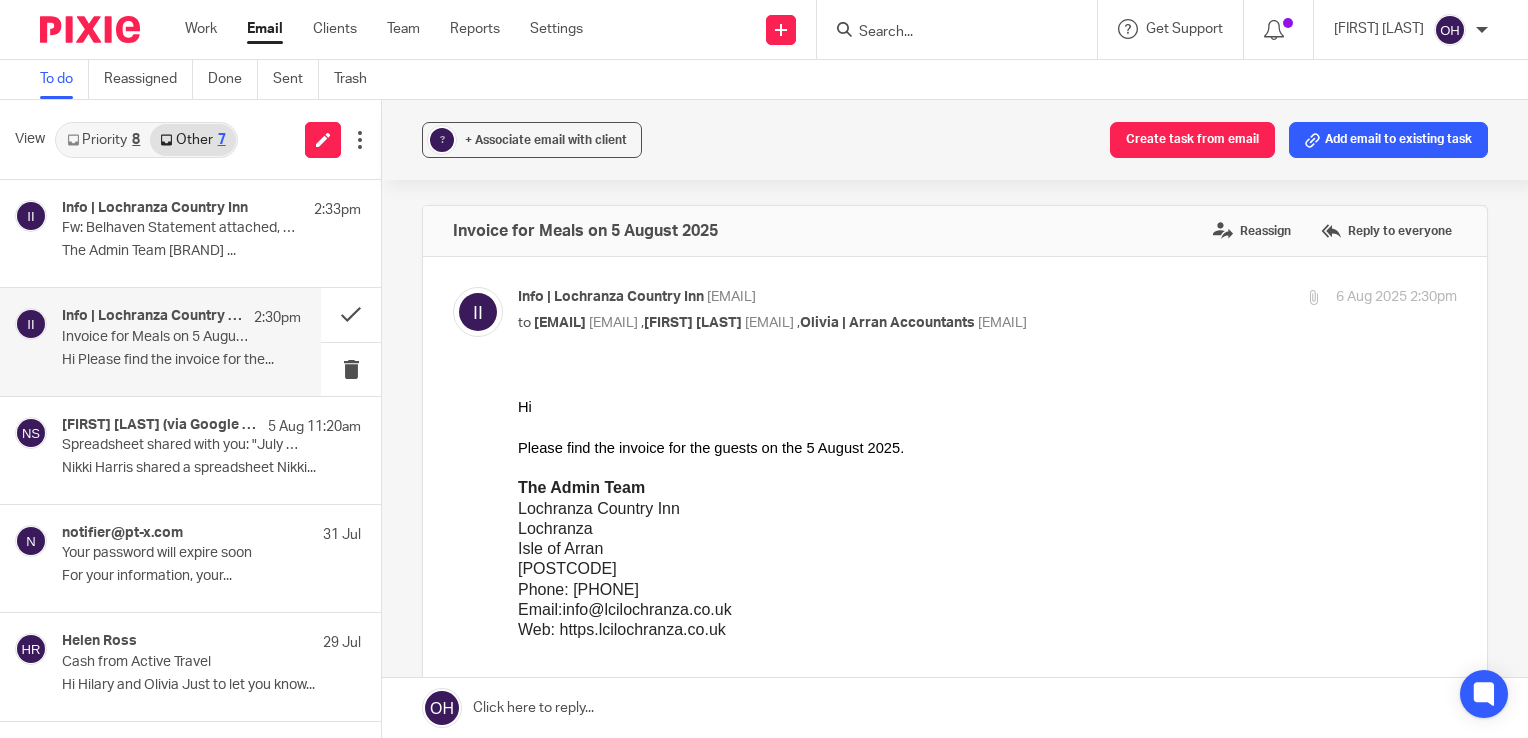 scroll, scrollTop: 0, scrollLeft: 0, axis: both 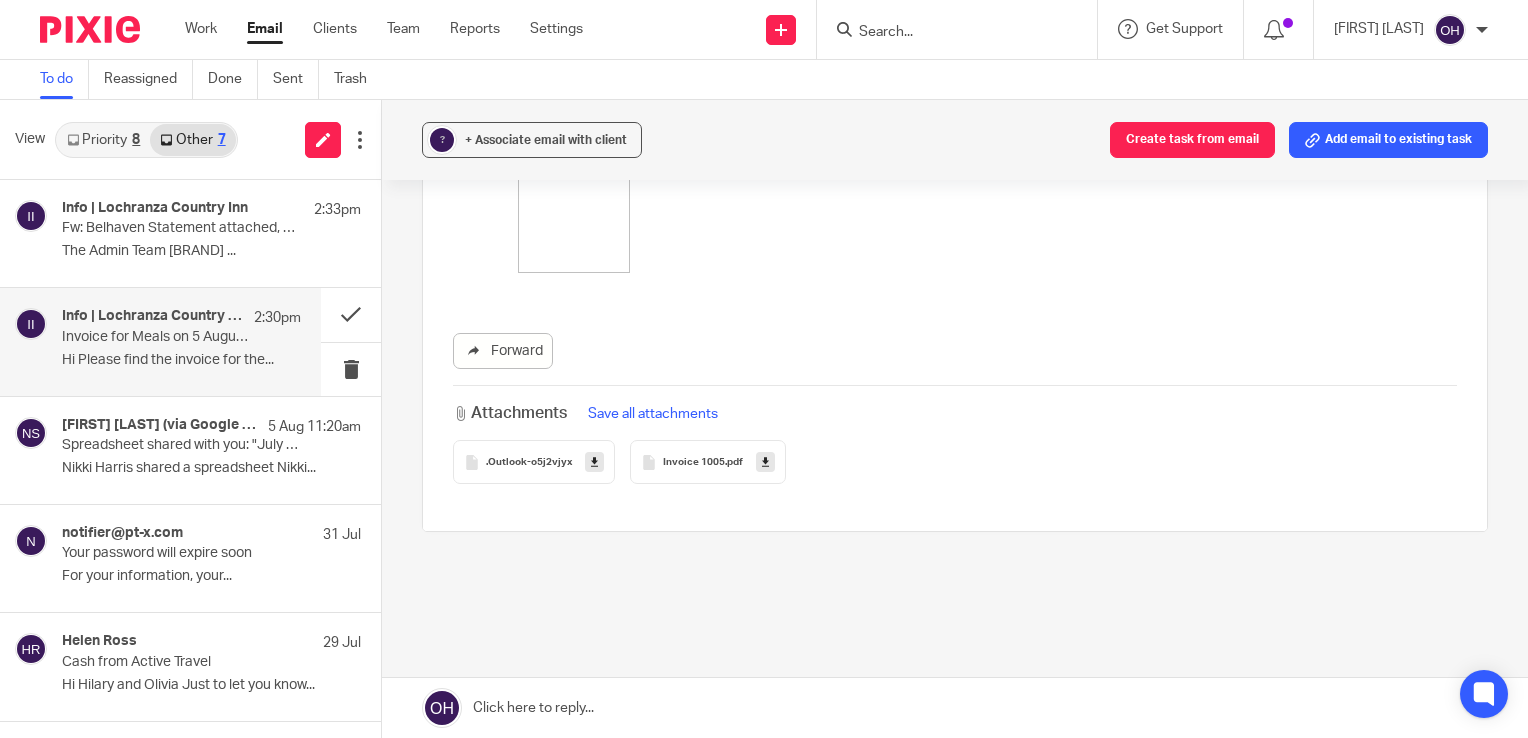 click on "Invoice 1005 .pdf" at bounding box center (708, 462) 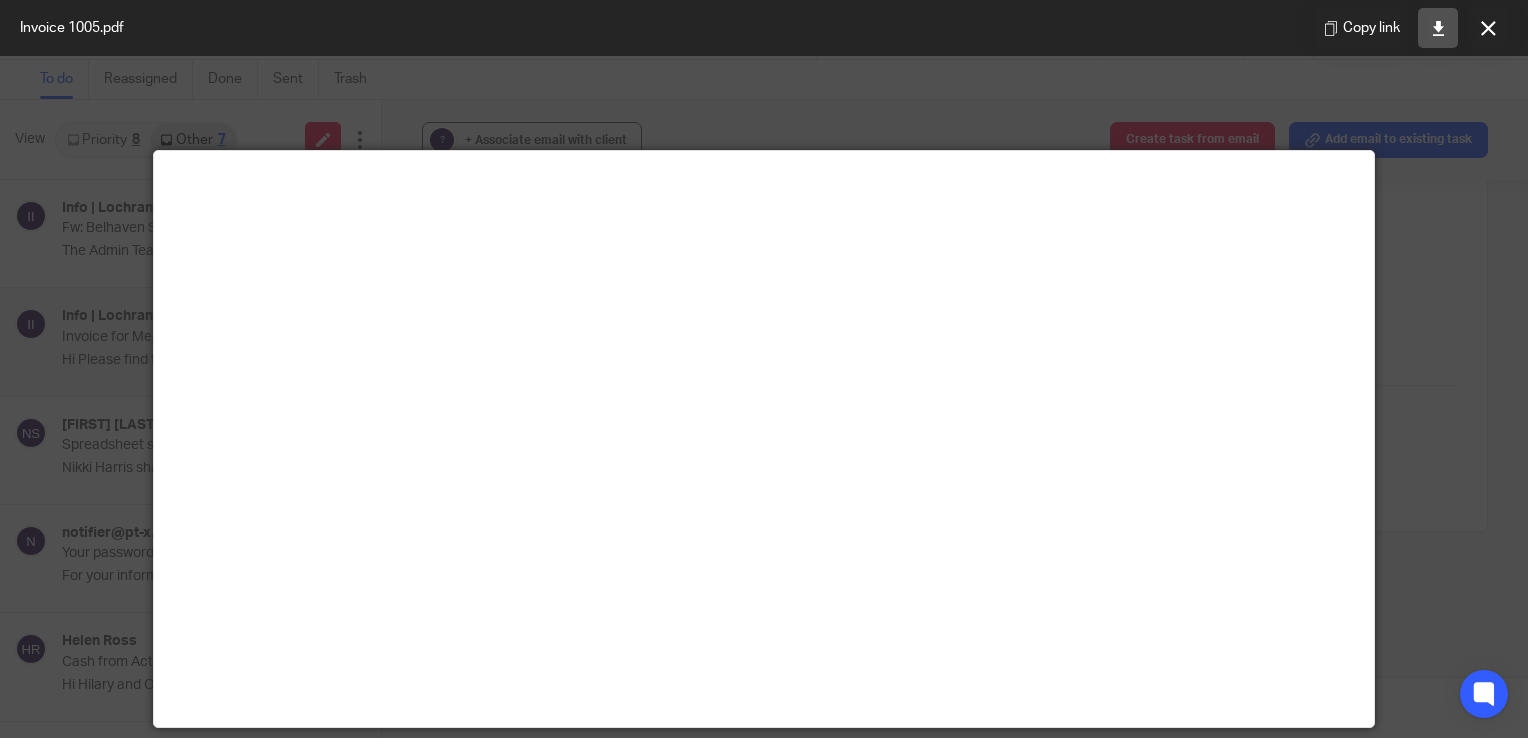 click at bounding box center (1438, 28) 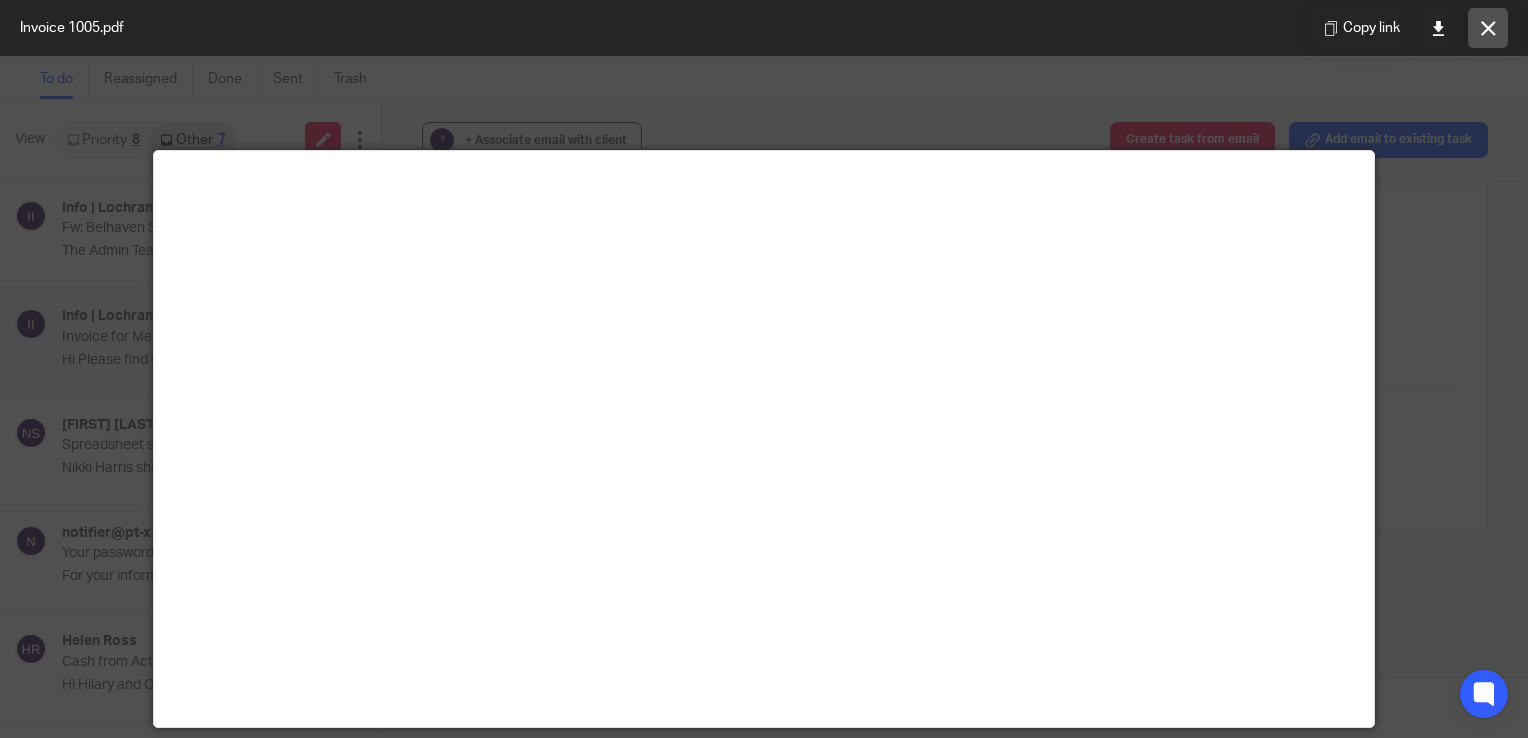 click at bounding box center (1488, 28) 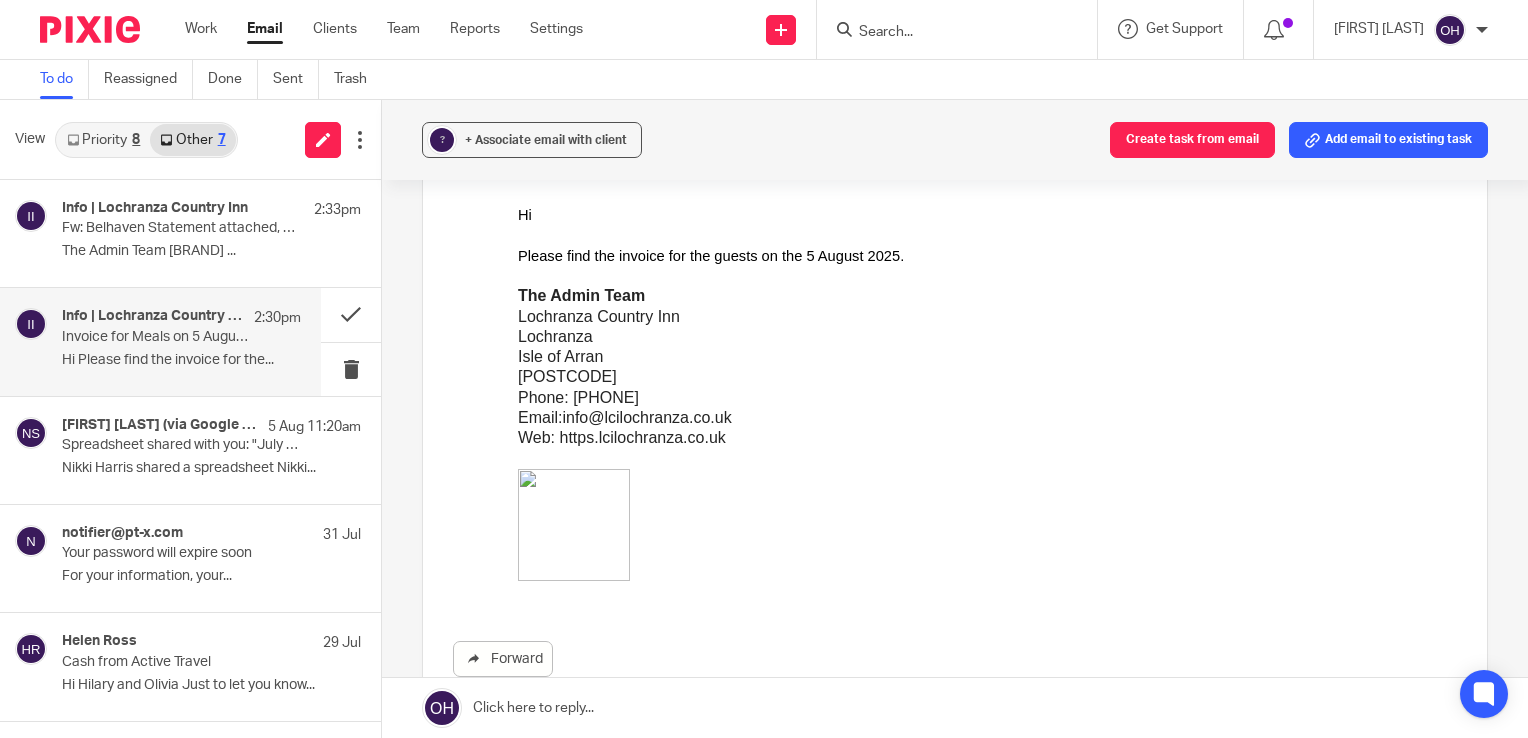 scroll, scrollTop: 0, scrollLeft: 0, axis: both 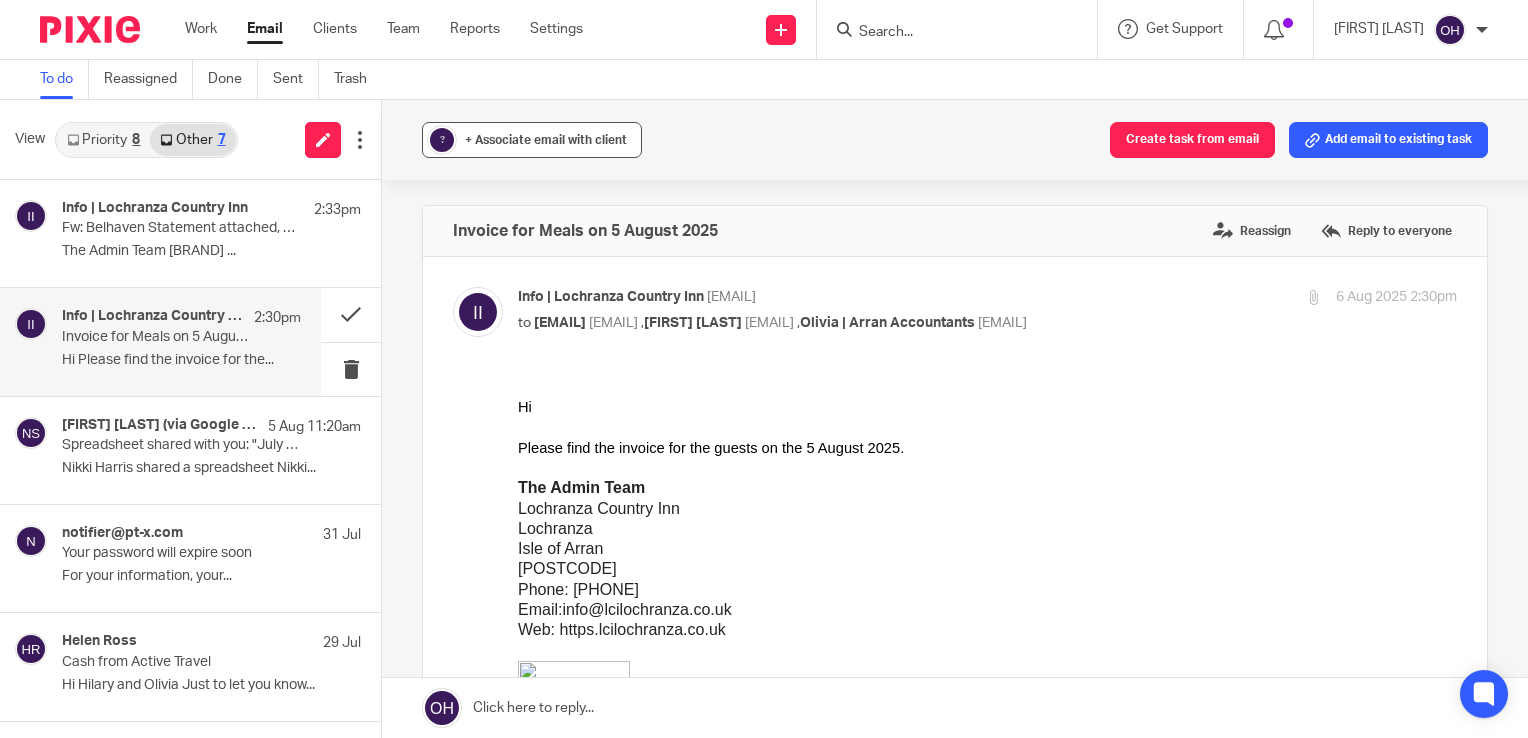 drag, startPoint x: 553, startPoint y: 132, endPoint x: 550, endPoint y: 150, distance: 18.248287 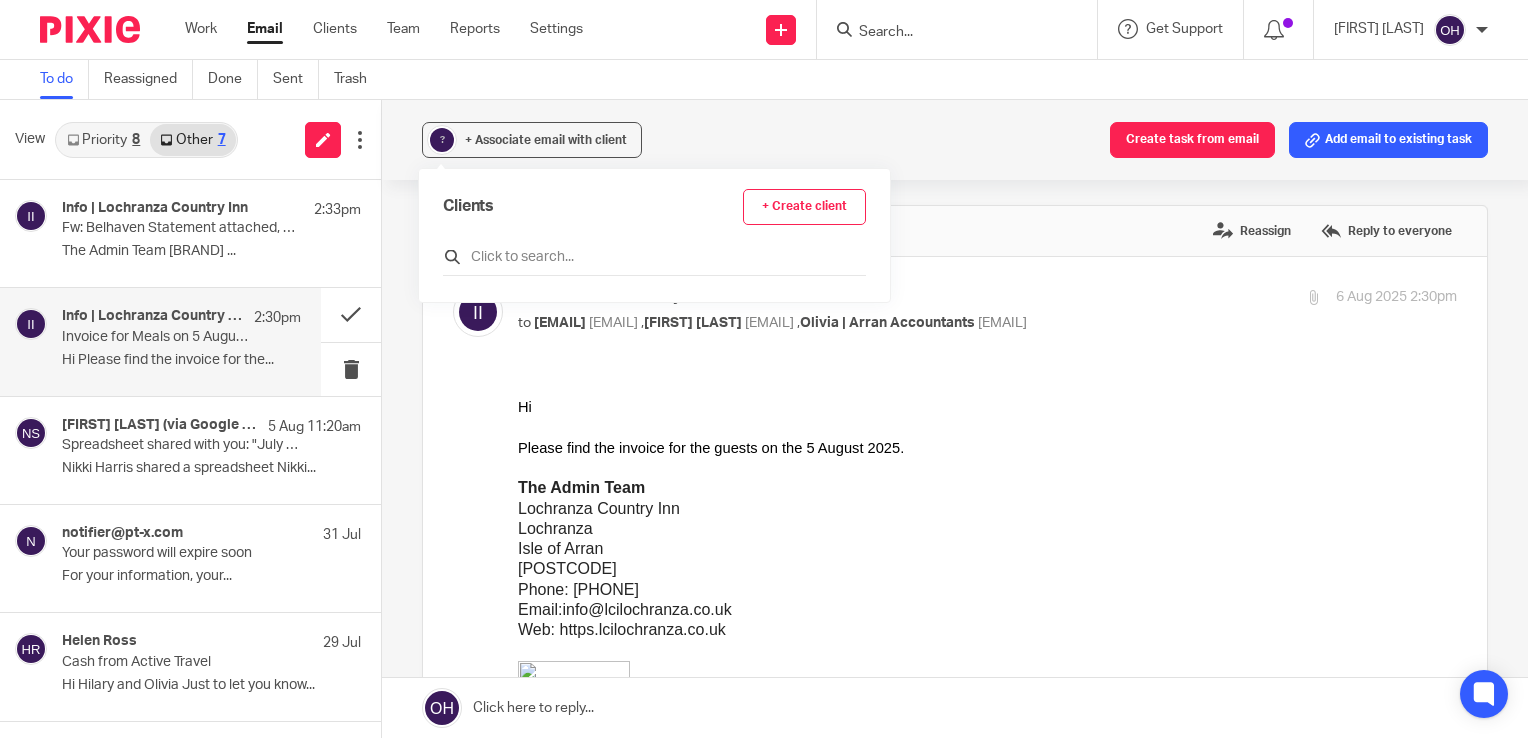 click at bounding box center [654, 257] 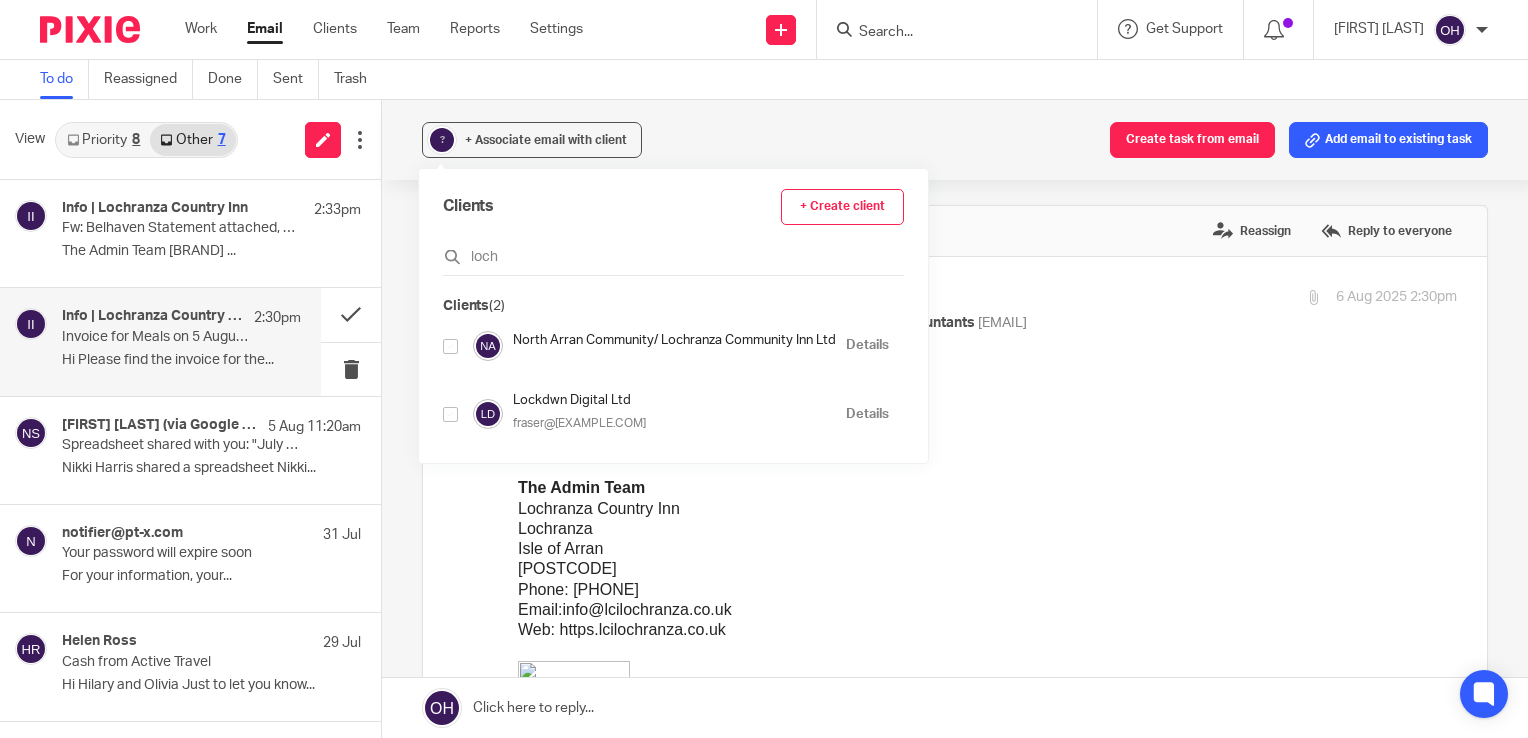 type on "loch" 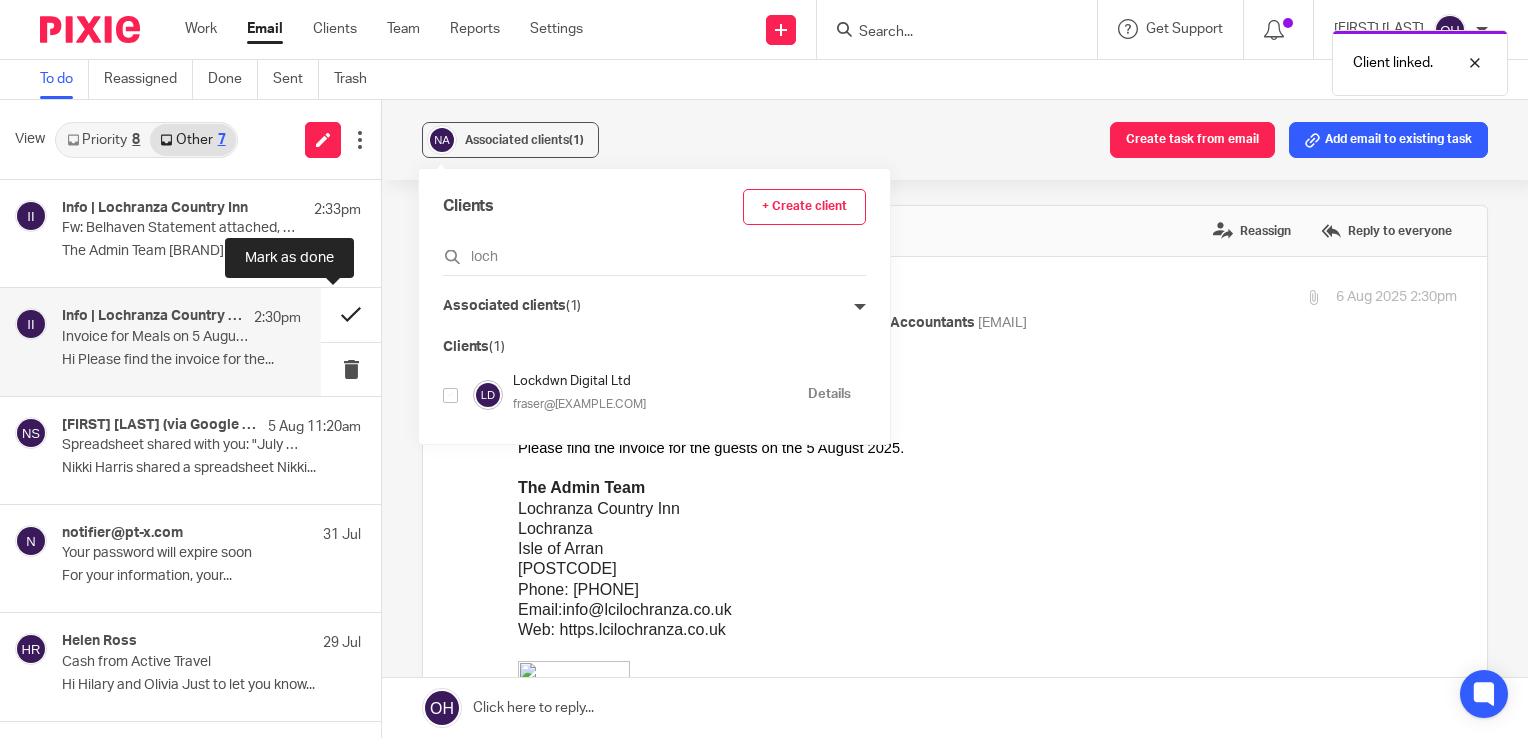 click at bounding box center [351, 314] 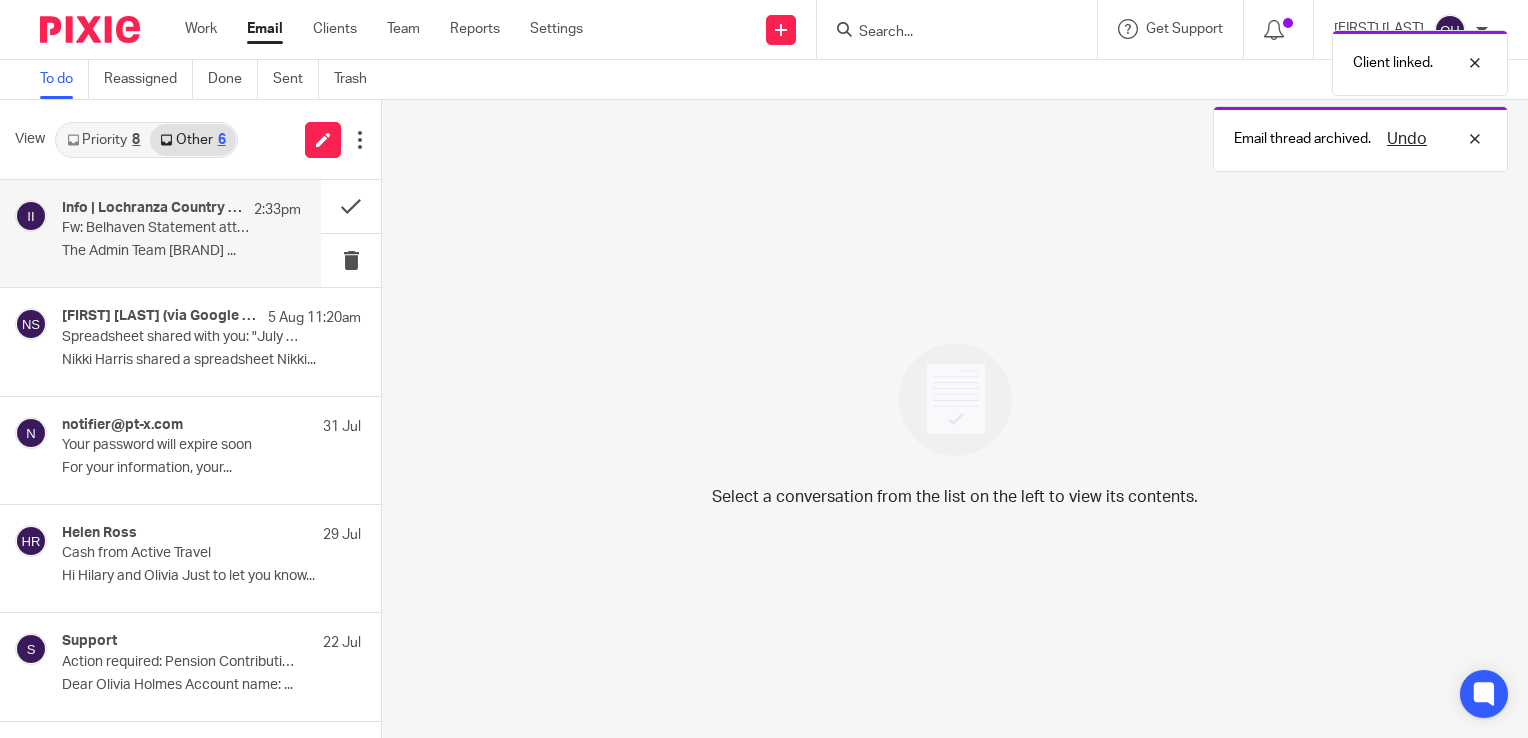 click on "Fw: Belhaven Statement attached, Account543930, dated5/08/25" at bounding box center (157, 228) 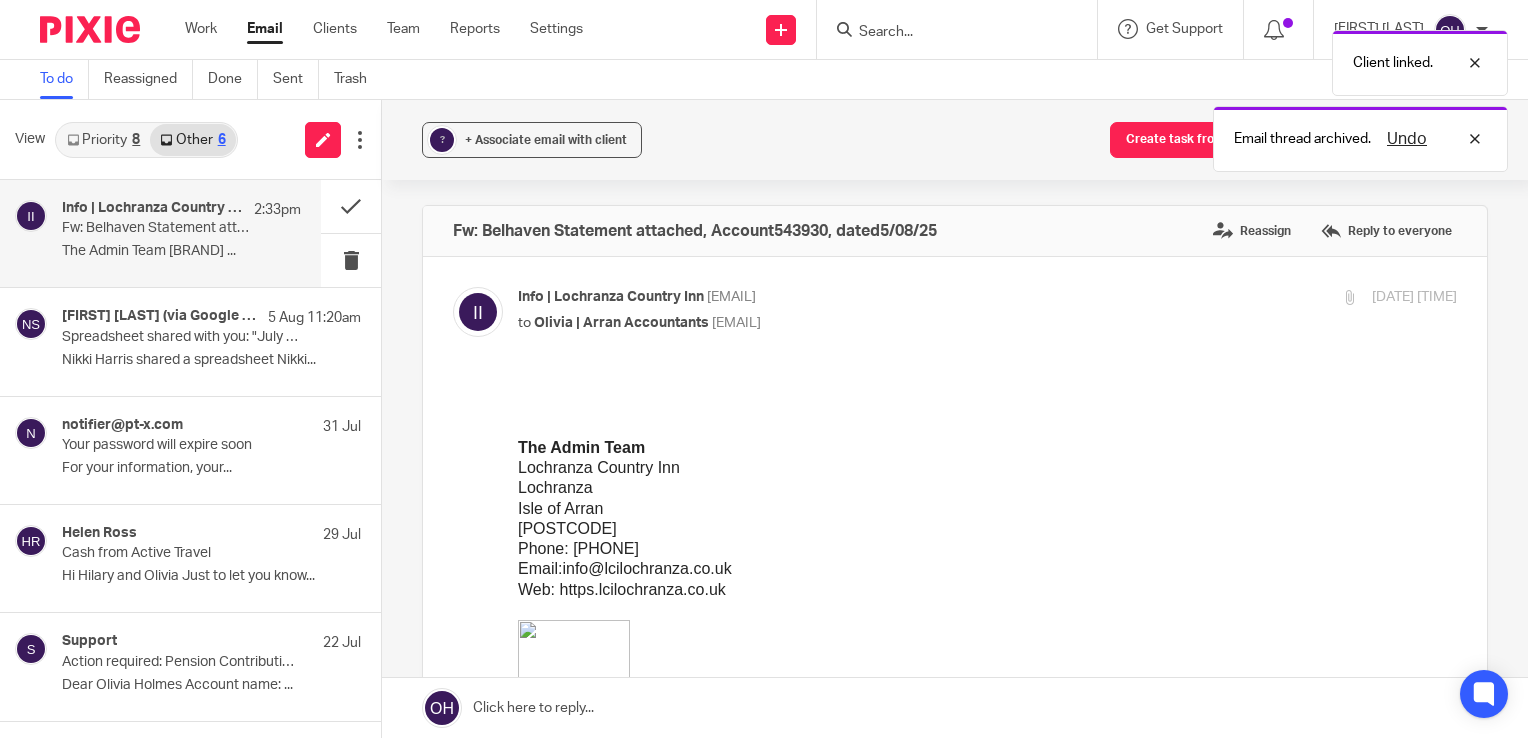 scroll, scrollTop: 0, scrollLeft: 0, axis: both 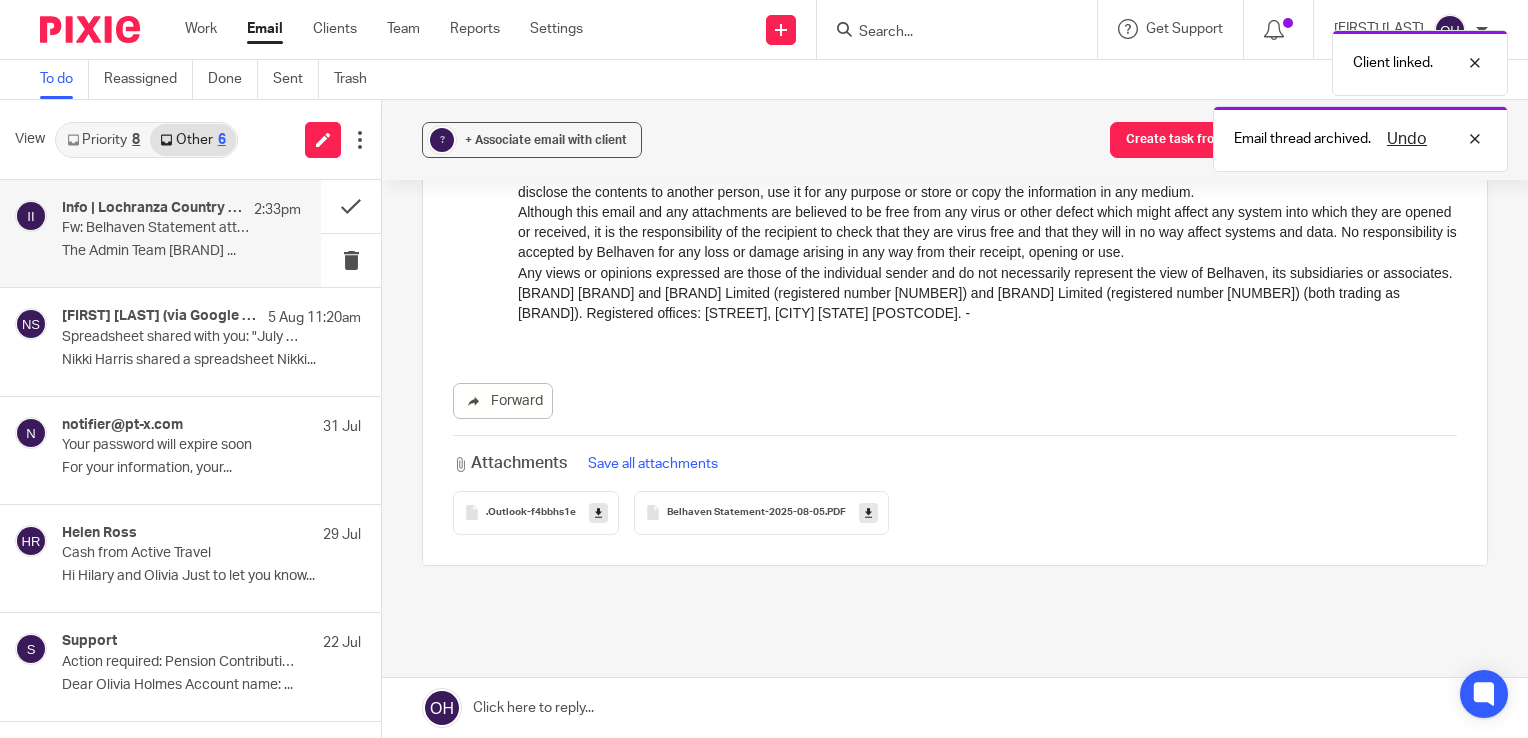 click on "Belhaven Statement-2025-08-05 .PDF" at bounding box center (761, 513) 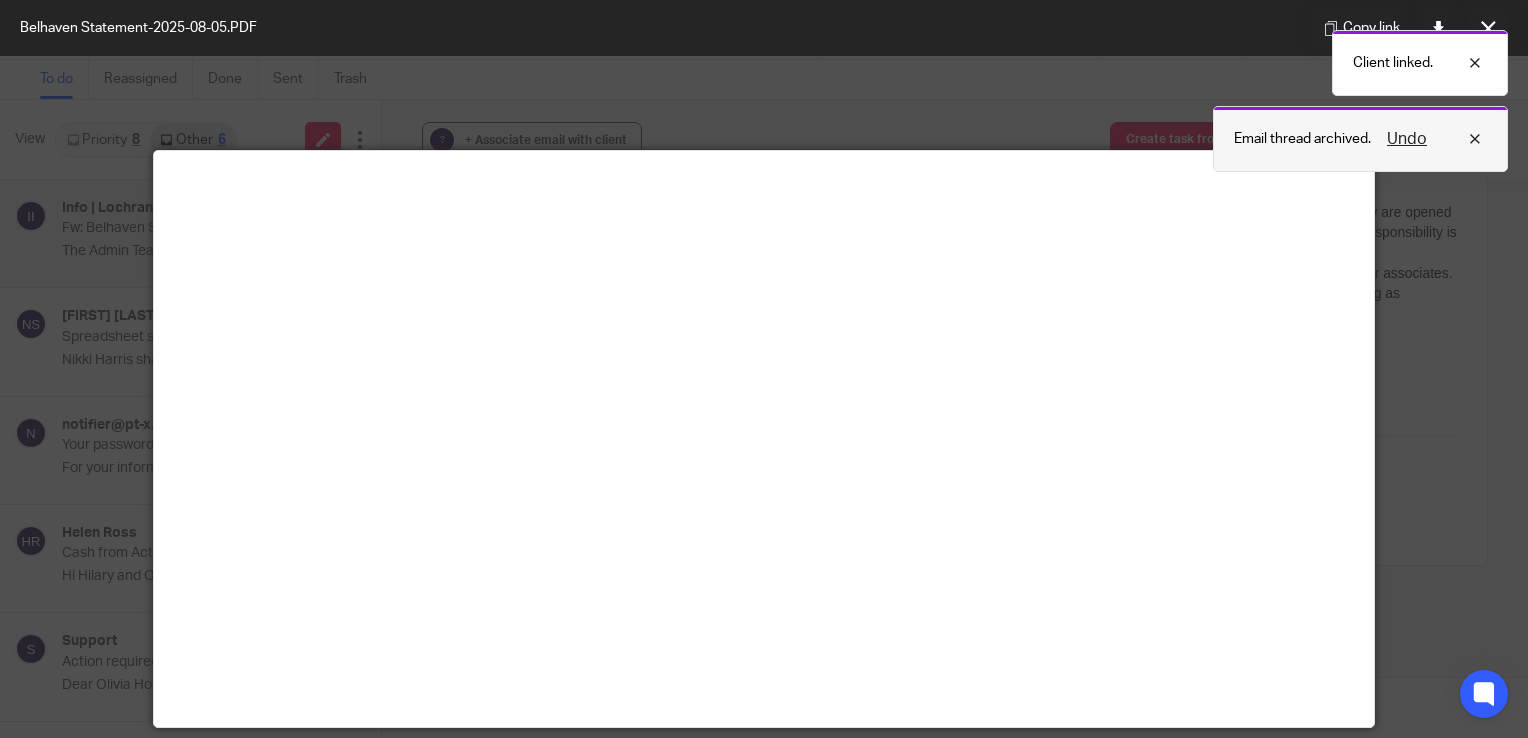 click on "Undo" at bounding box center [1429, 139] 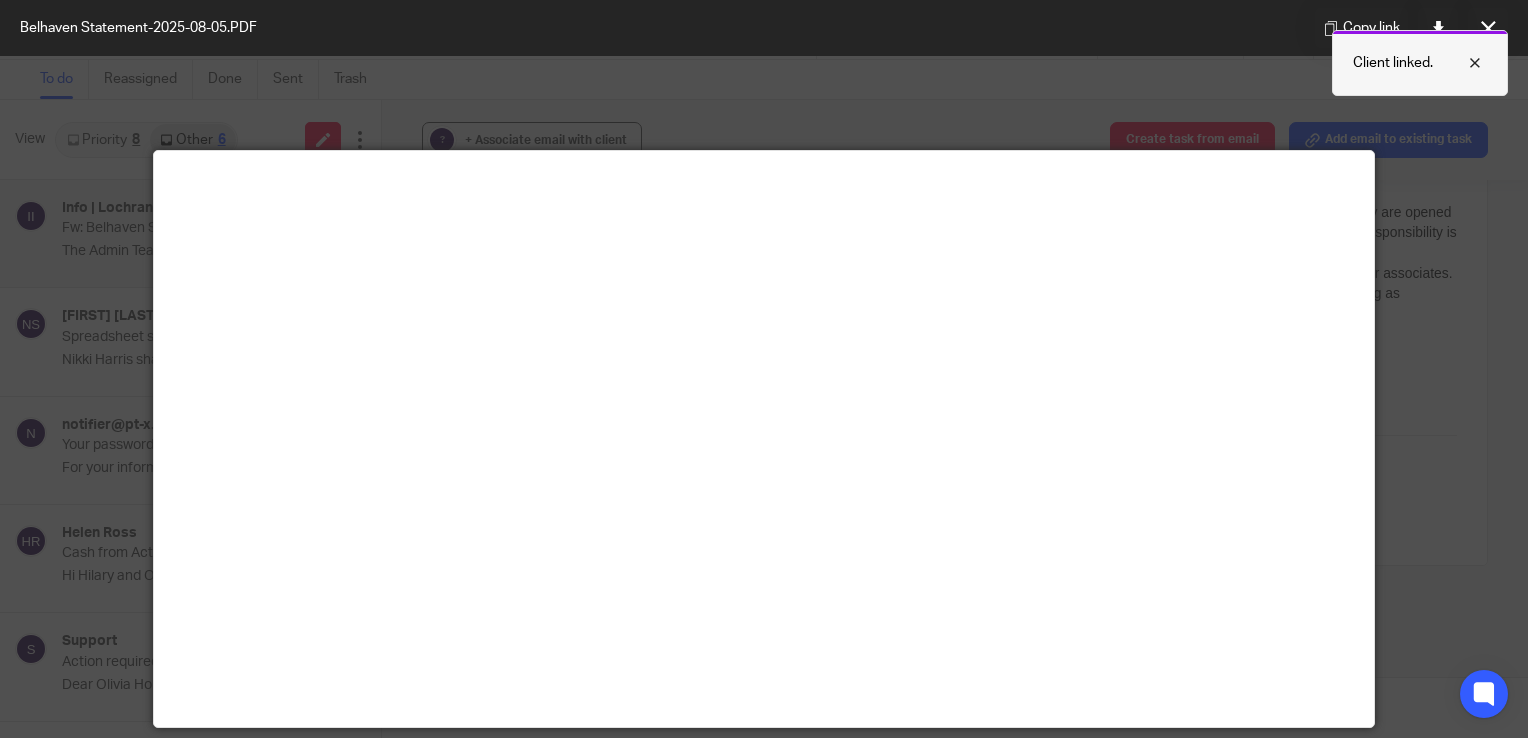 click at bounding box center [1460, 63] 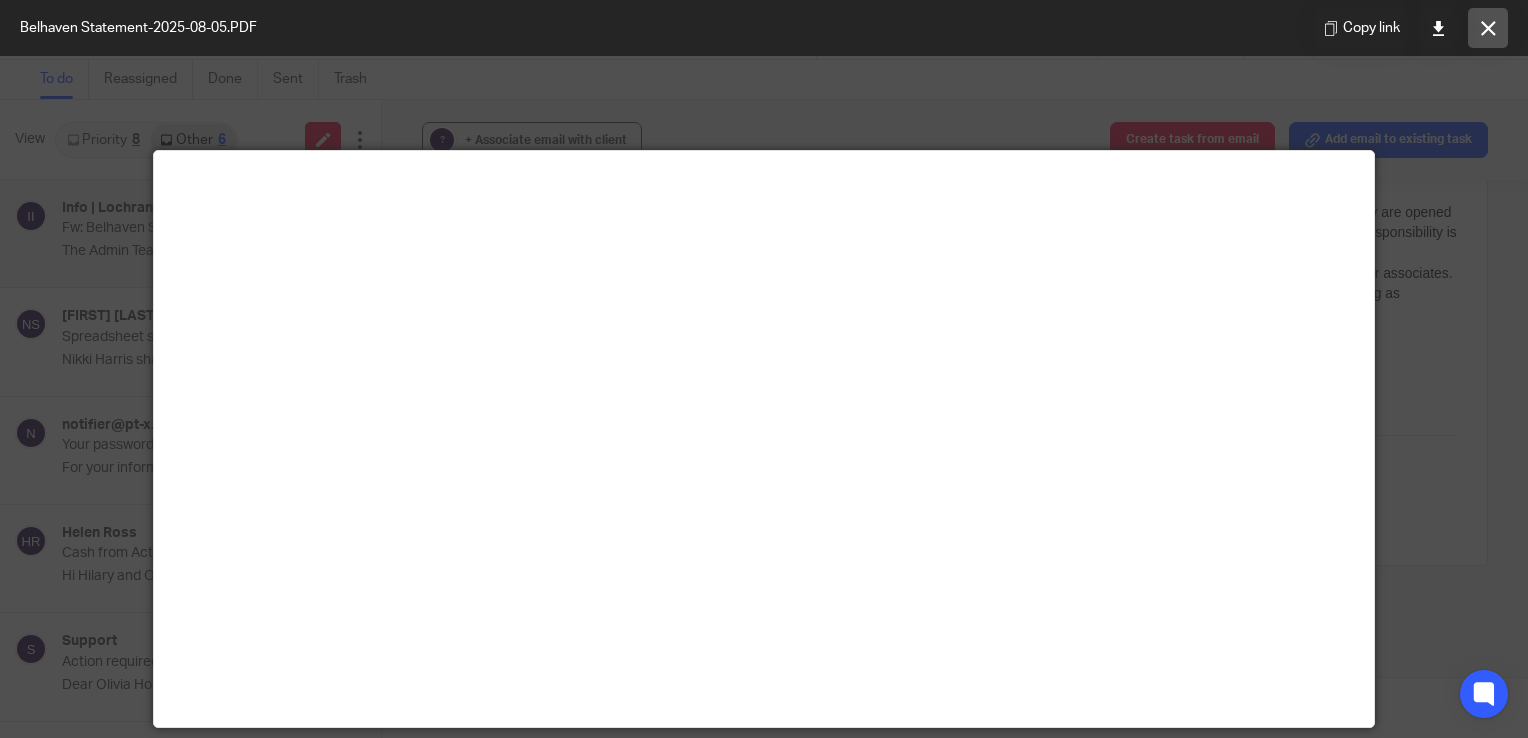 click at bounding box center (1488, 28) 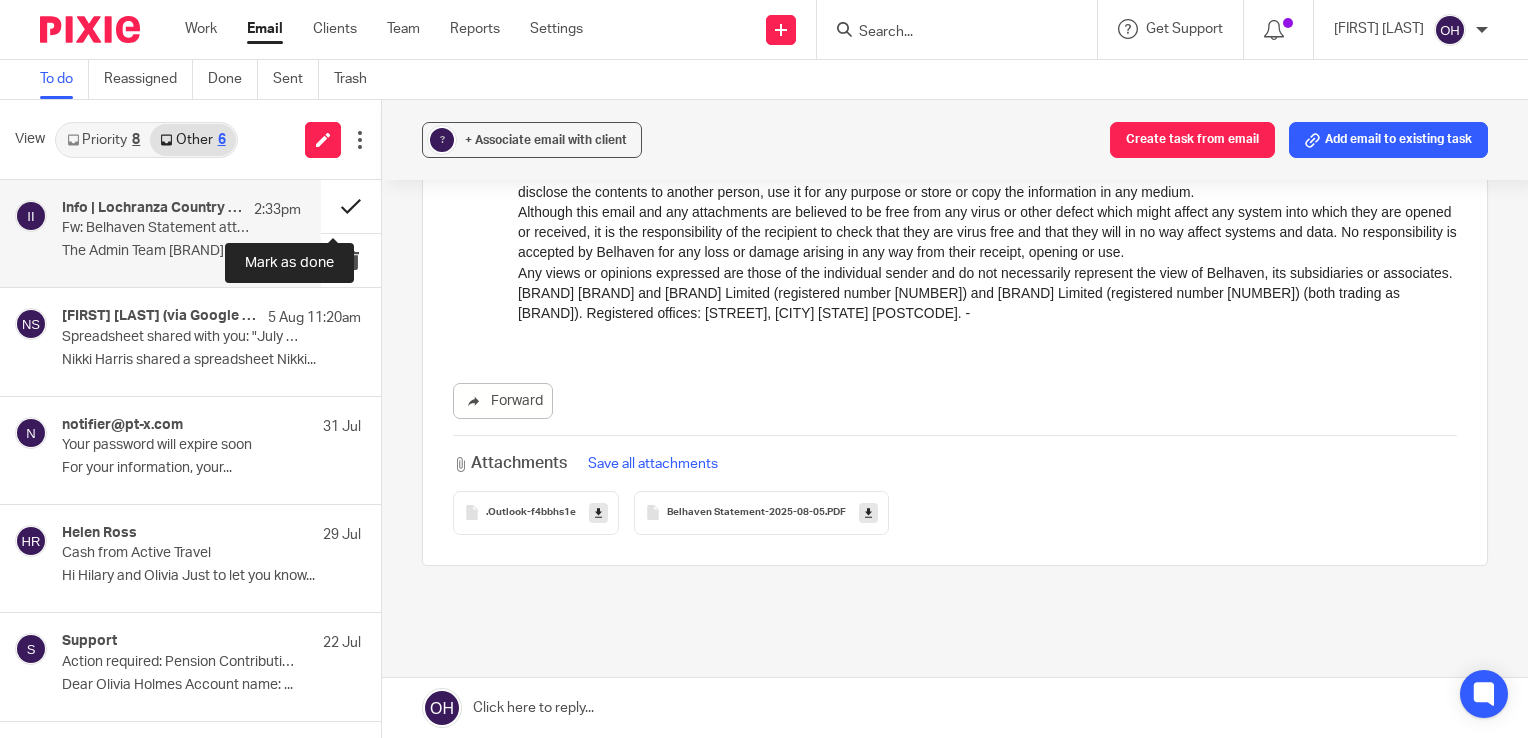 click at bounding box center [351, 206] 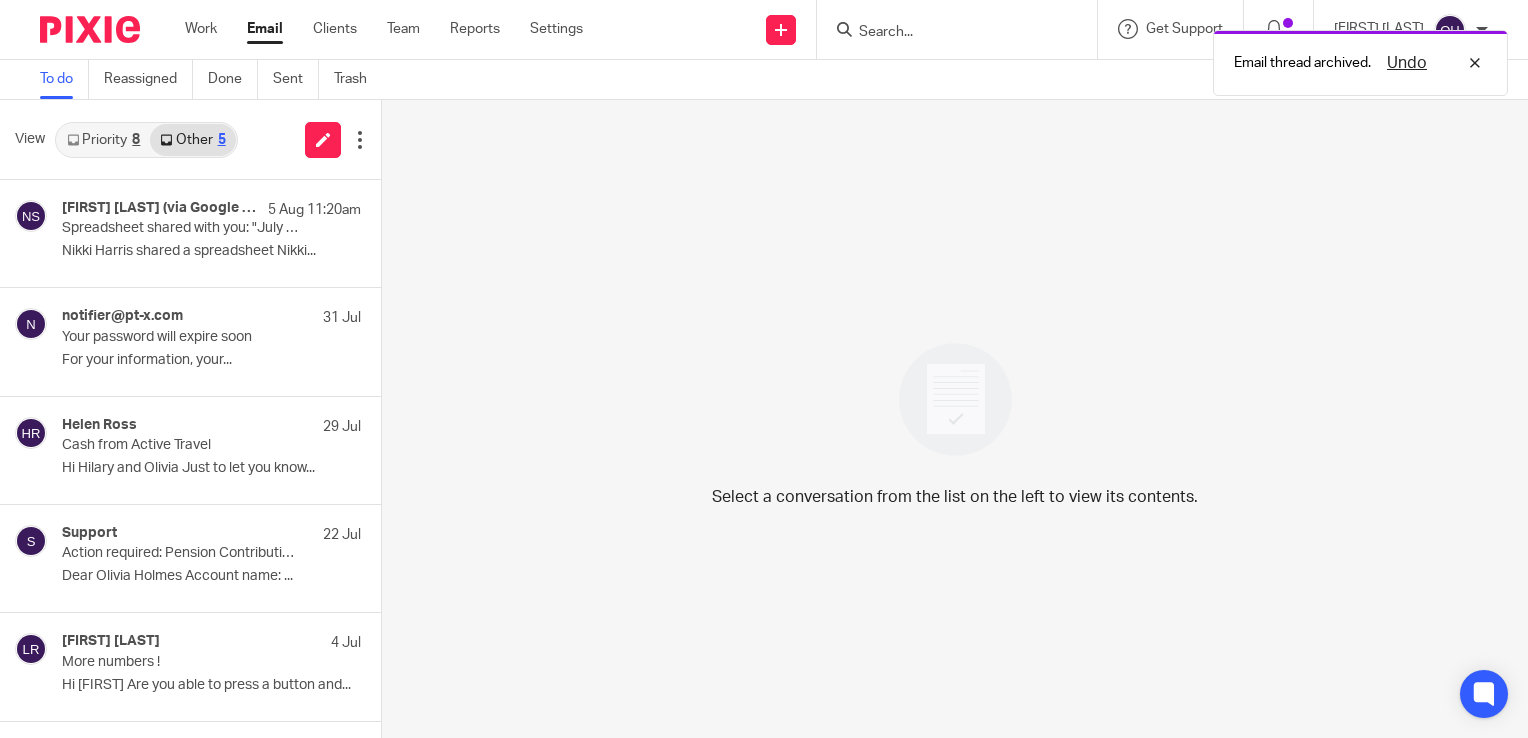 click on "Priority
8" at bounding box center (103, 140) 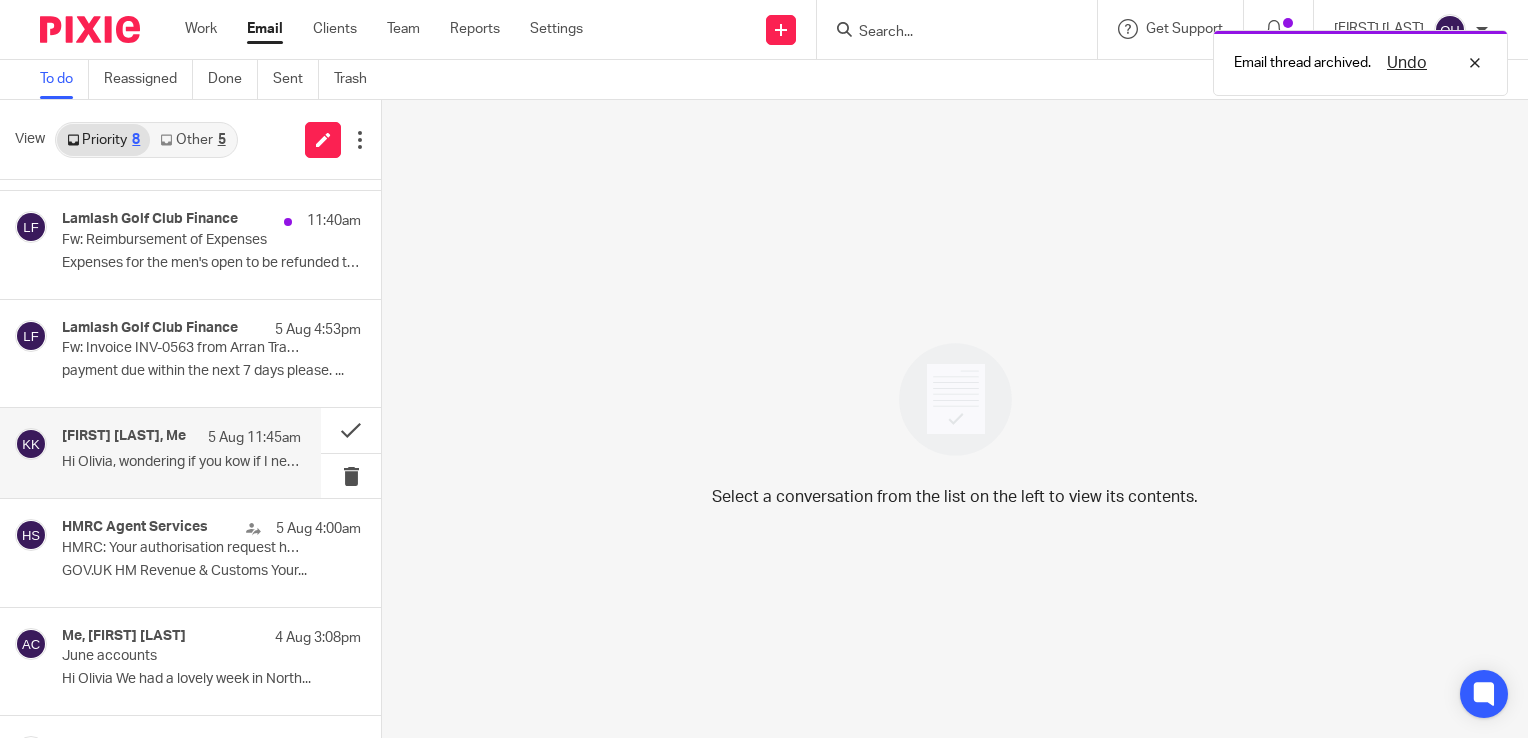 scroll, scrollTop: 100, scrollLeft: 0, axis: vertical 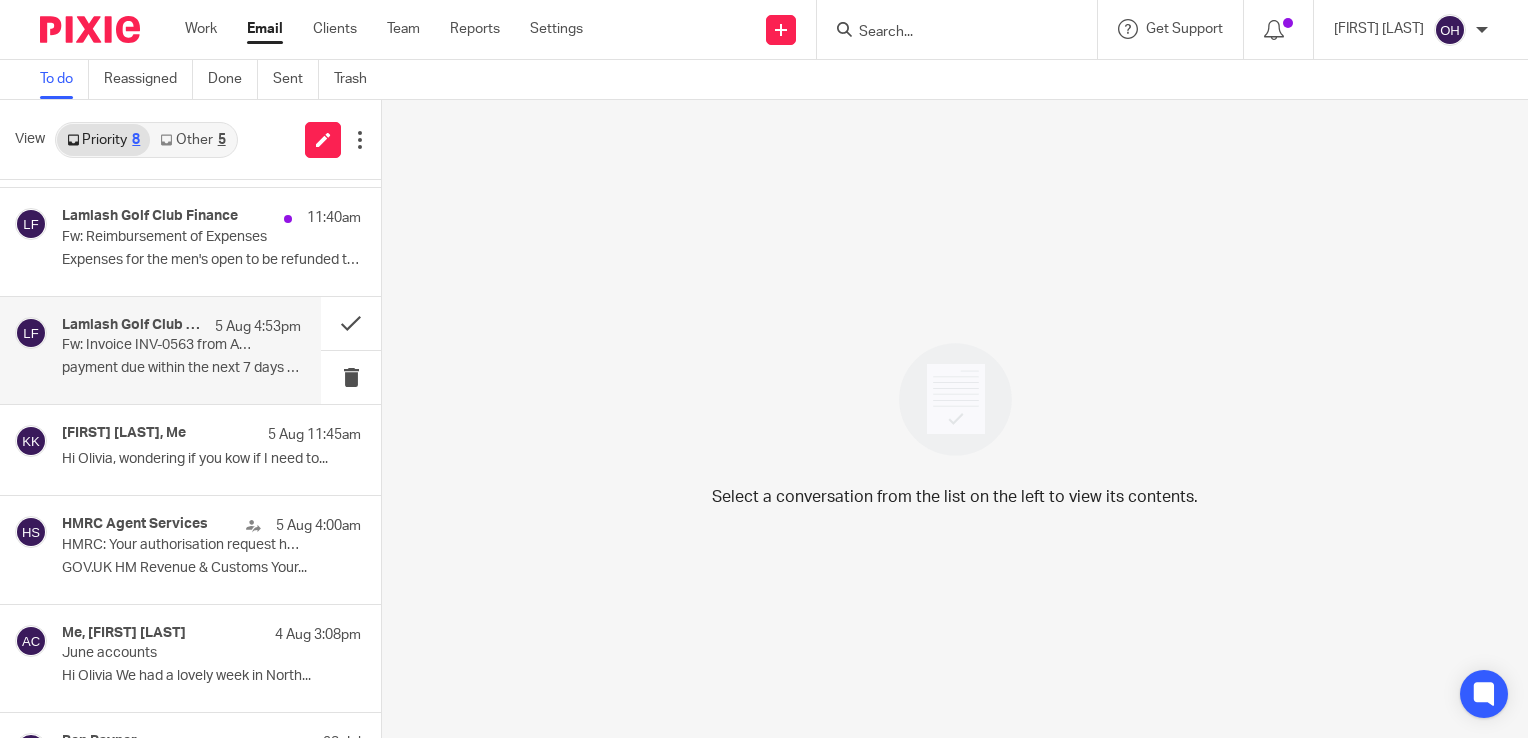 click on "Lamlash Golf Club Finance
5 Aug 4:53pm   Fw: Invoice INV-0563 from Arran Transport Ltd for Lamlash Golf Club   payment due within the next 7 days please.     ..." at bounding box center [181, 350] 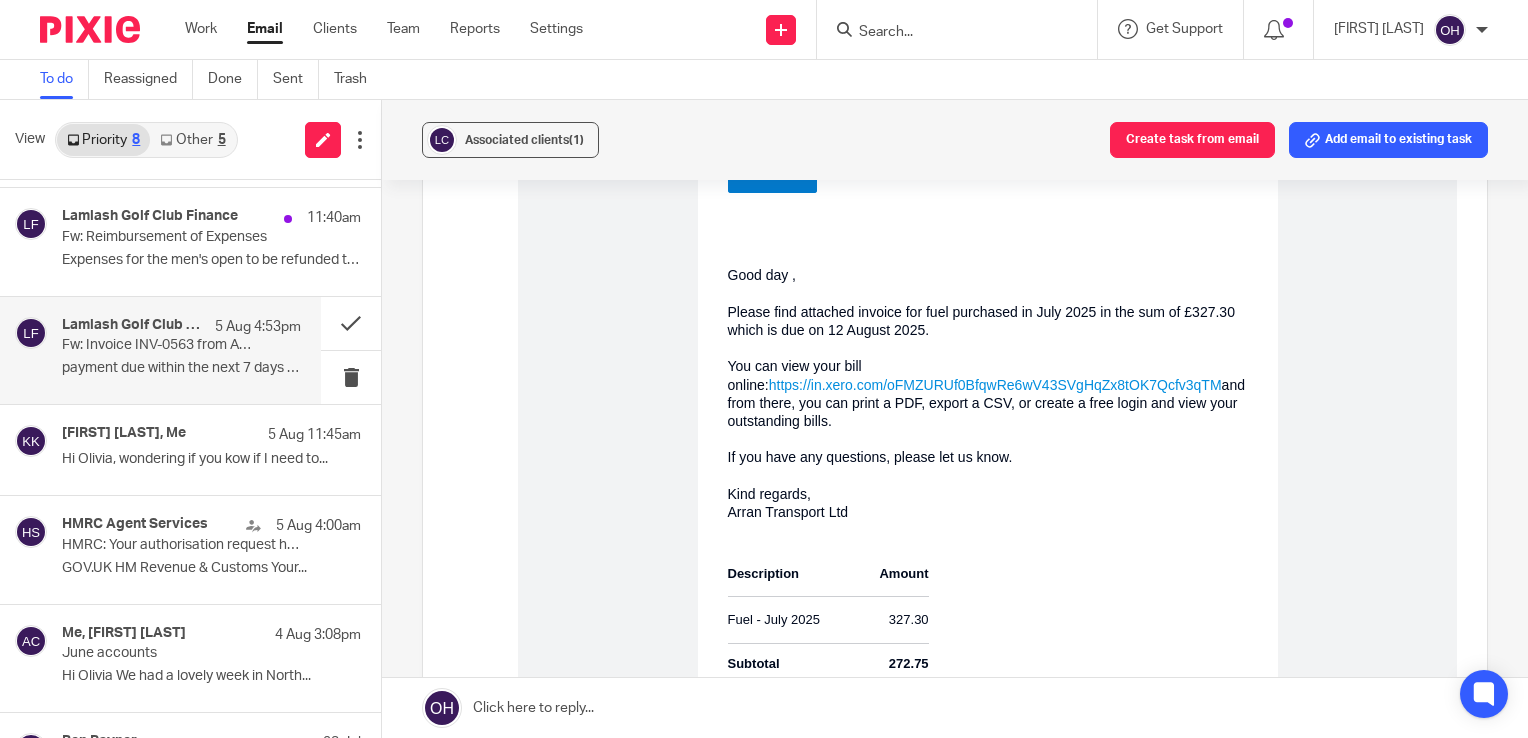 scroll, scrollTop: 0, scrollLeft: 0, axis: both 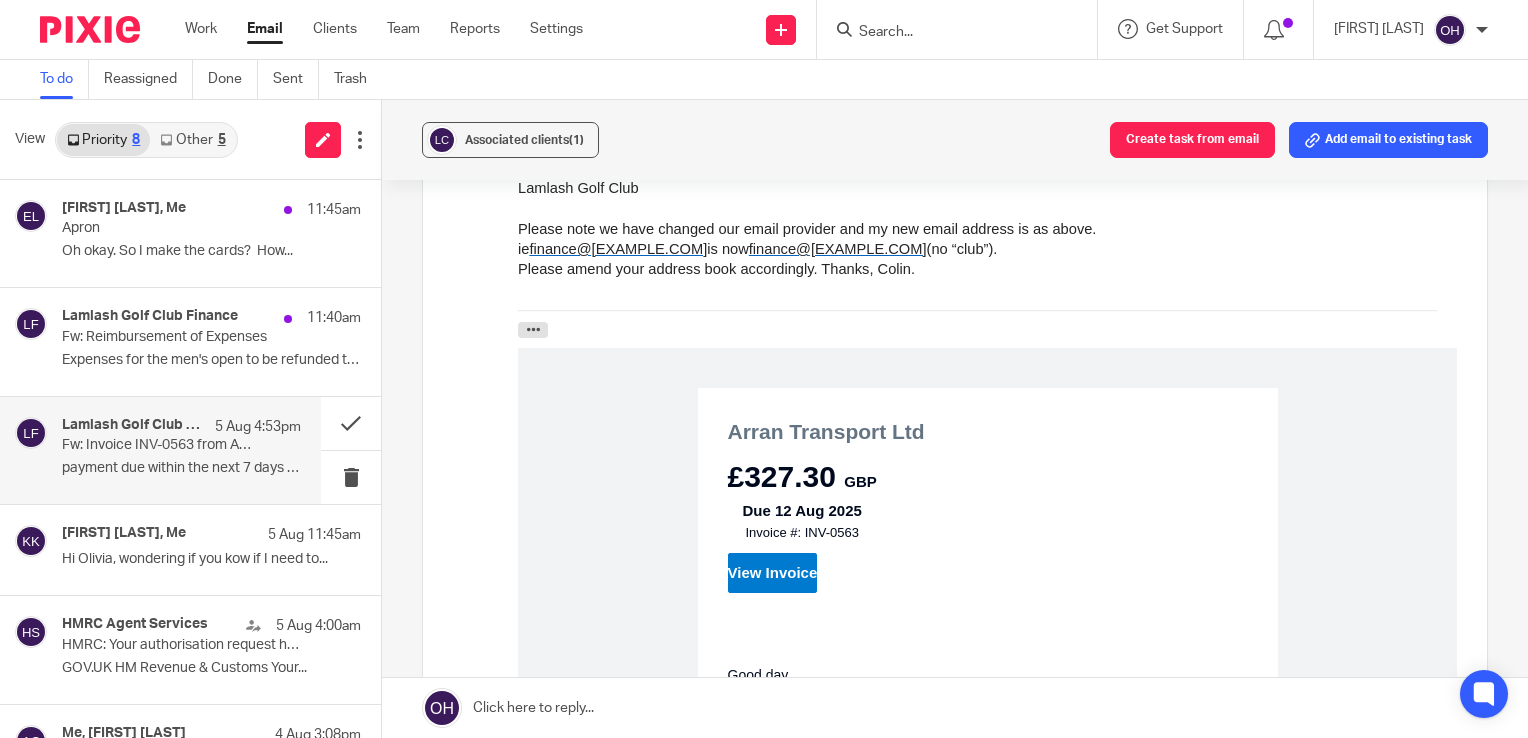 click at bounding box center (963, 29) 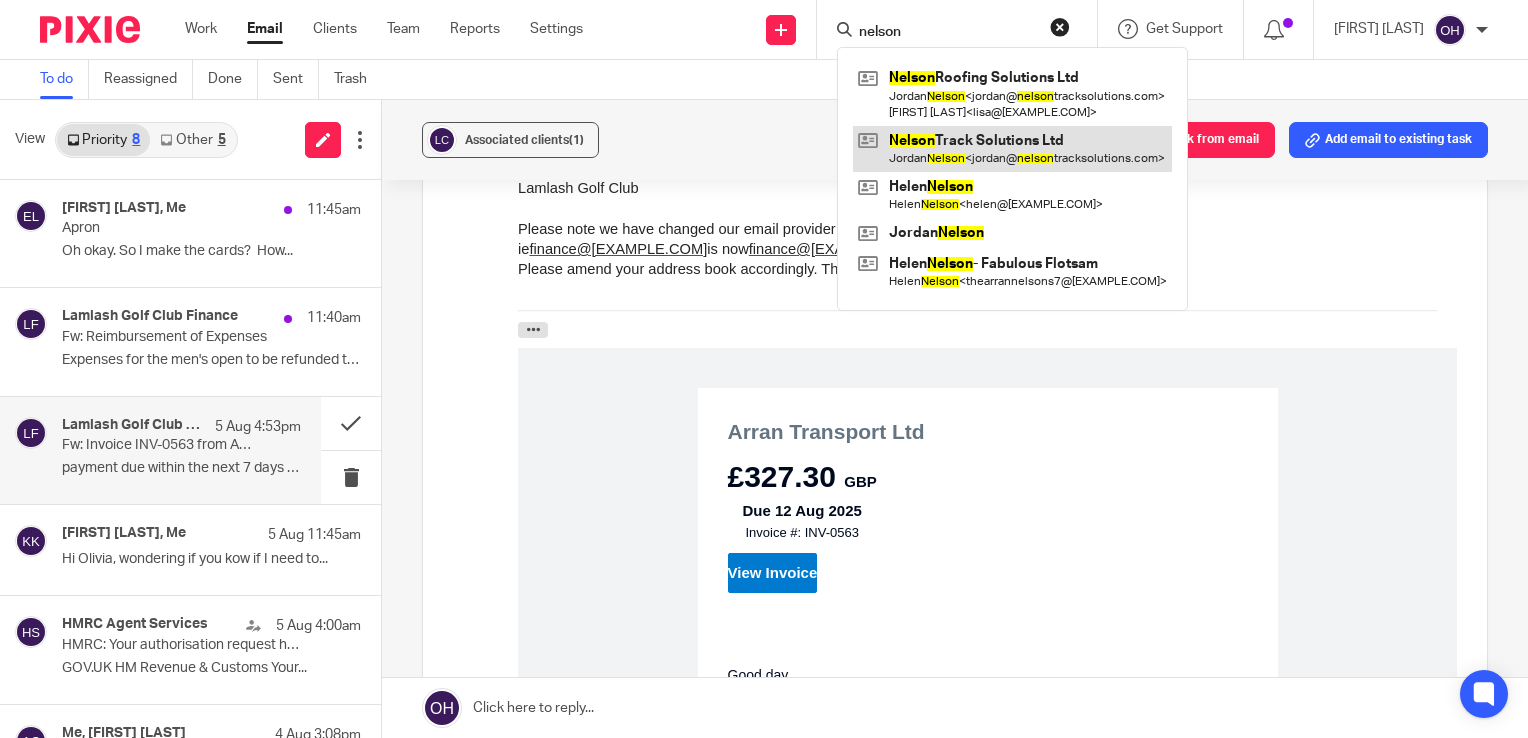 type on "nelson" 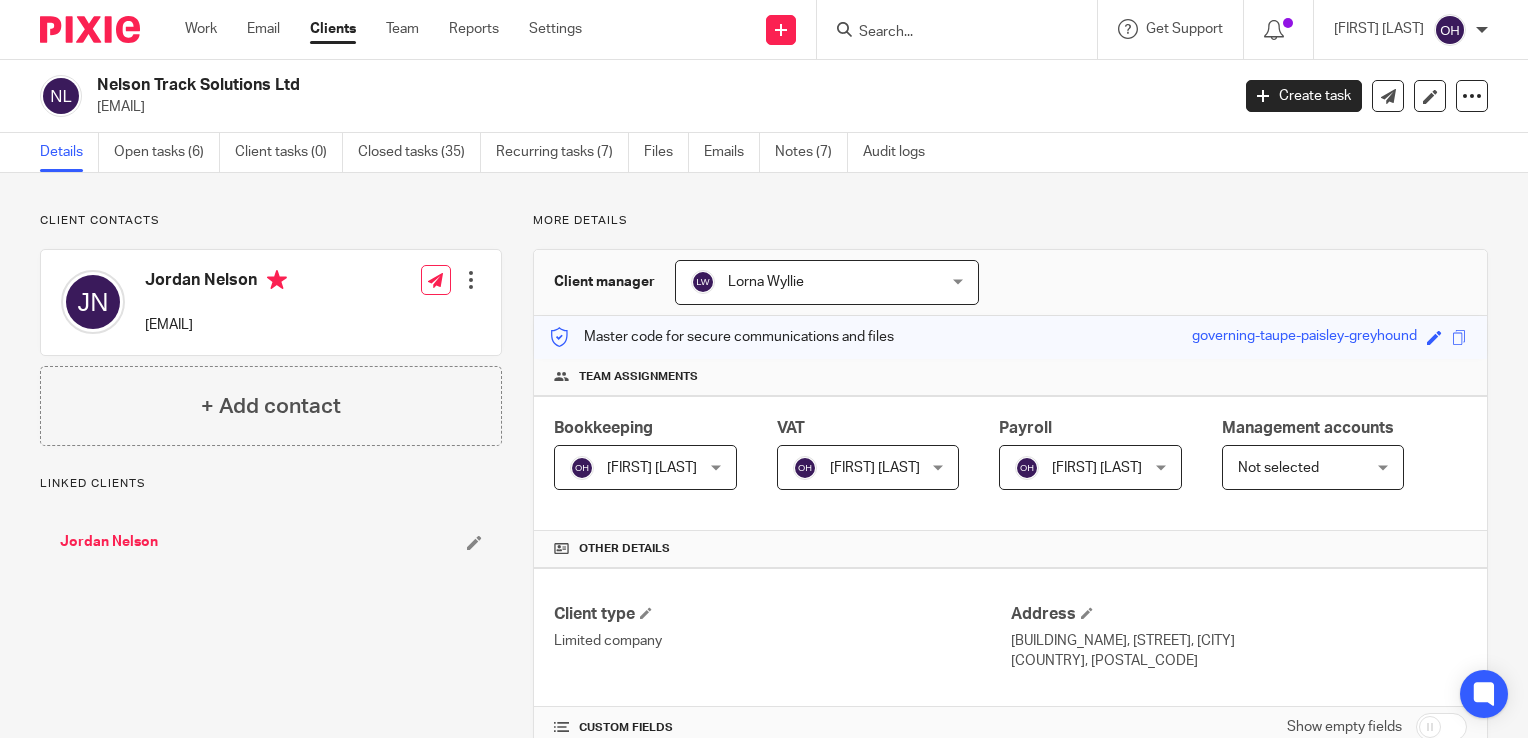 scroll, scrollTop: 0, scrollLeft: 0, axis: both 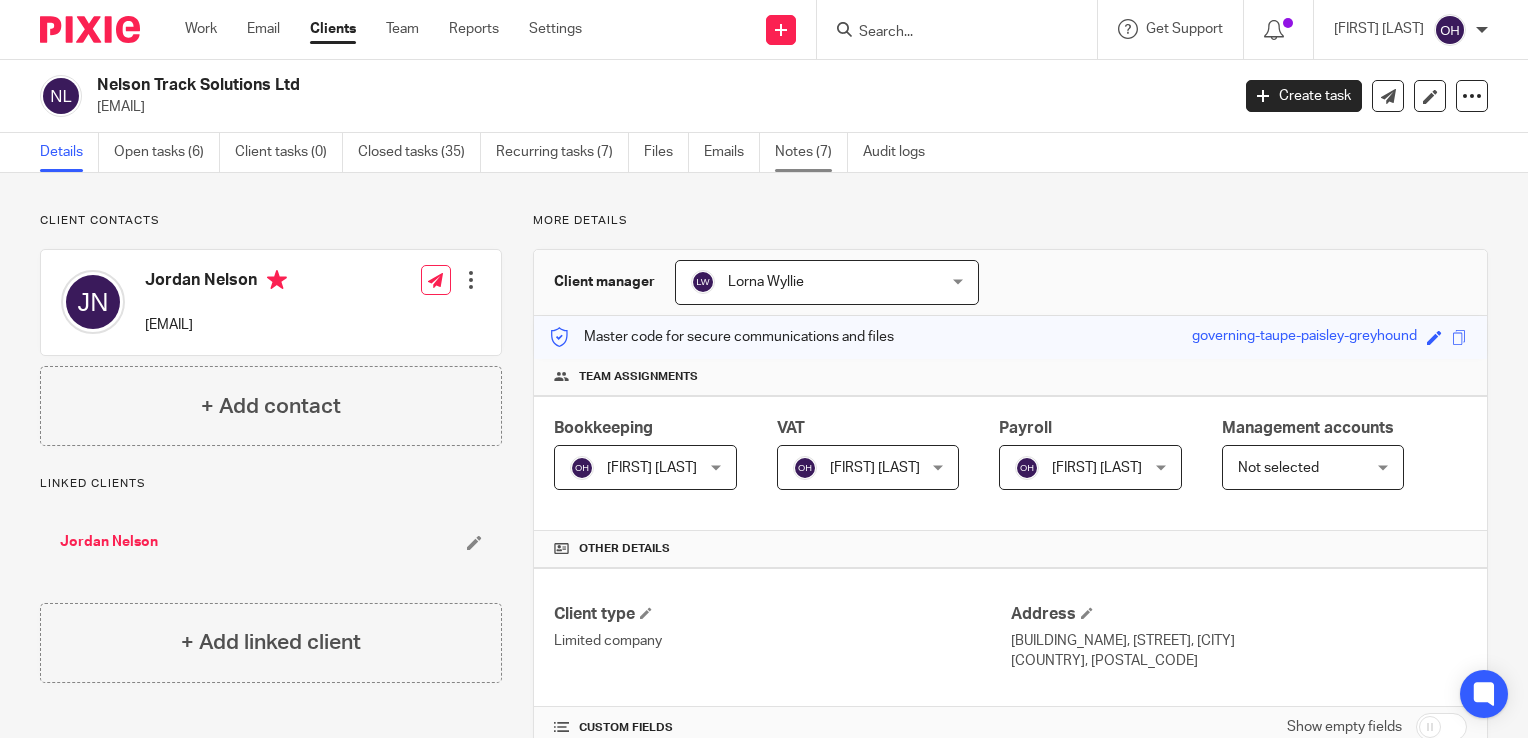 click on "Notes (7)" at bounding box center (811, 152) 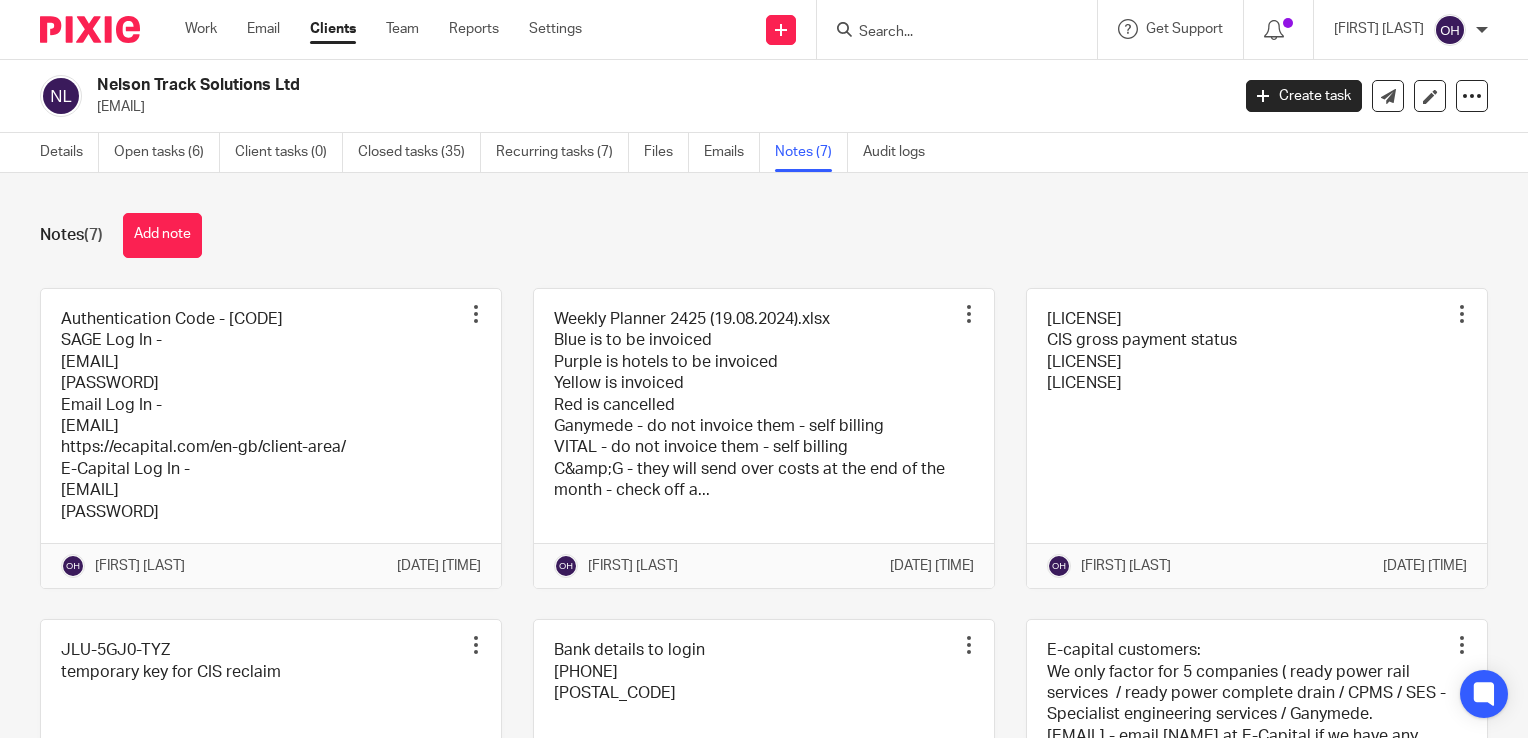 scroll, scrollTop: 0, scrollLeft: 0, axis: both 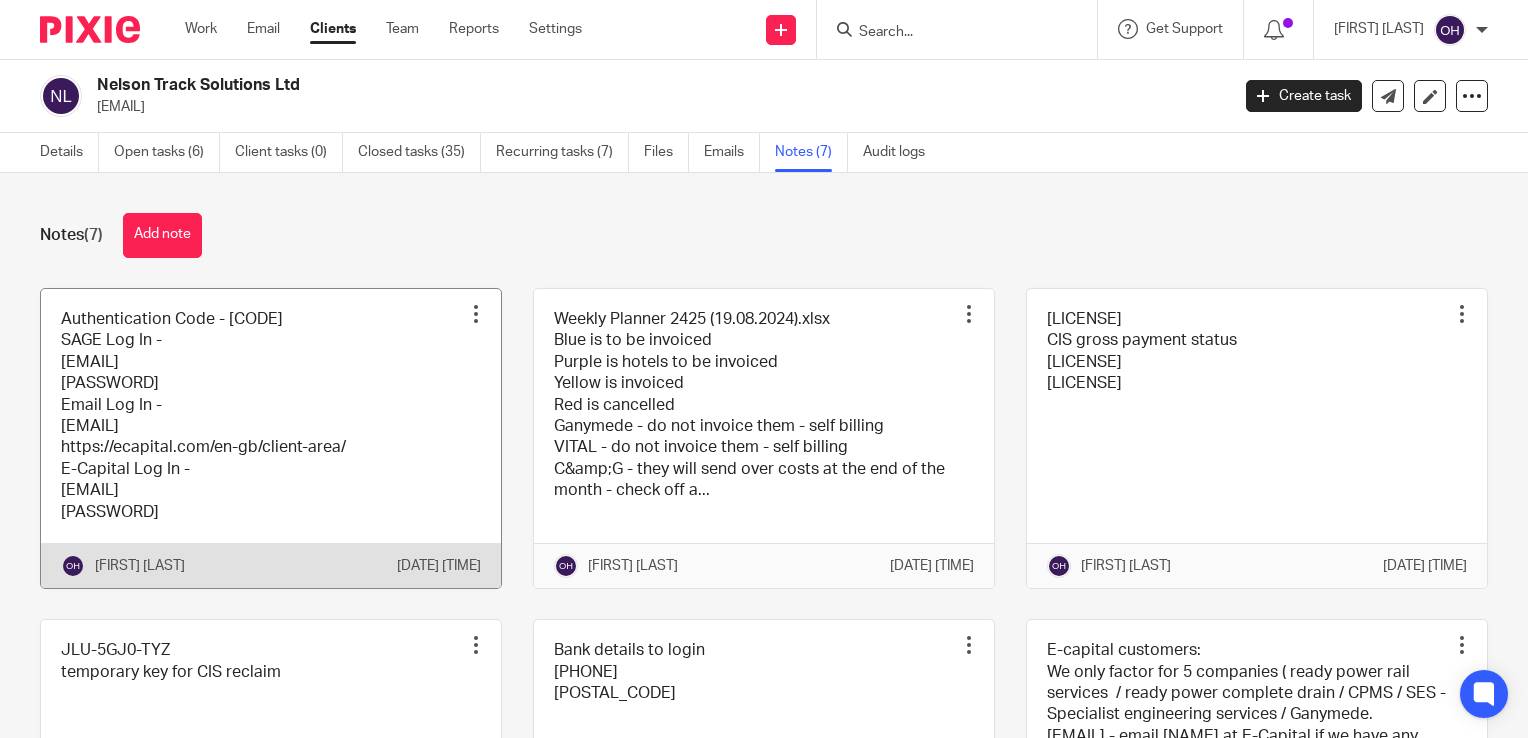 click at bounding box center (271, 438) 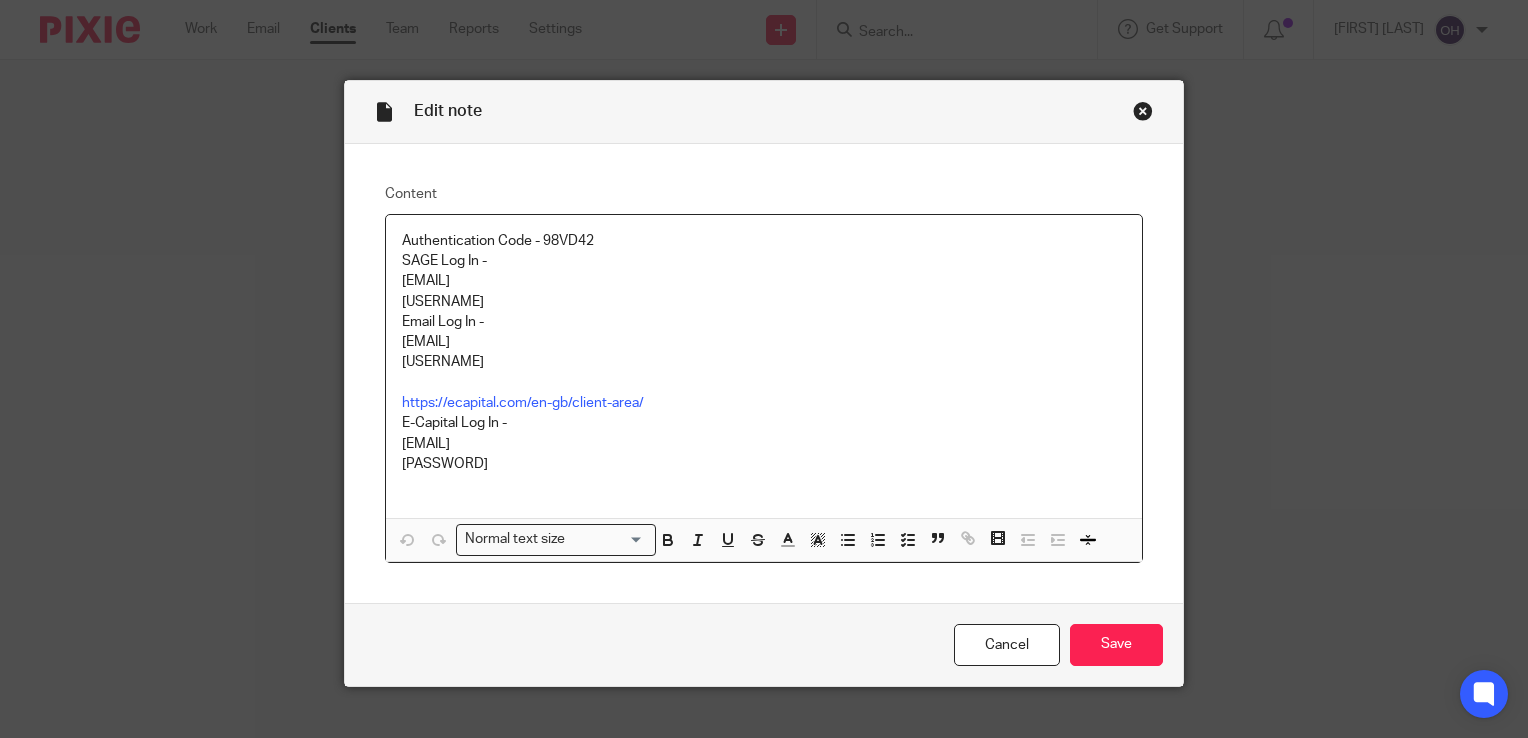 scroll, scrollTop: 0, scrollLeft: 0, axis: both 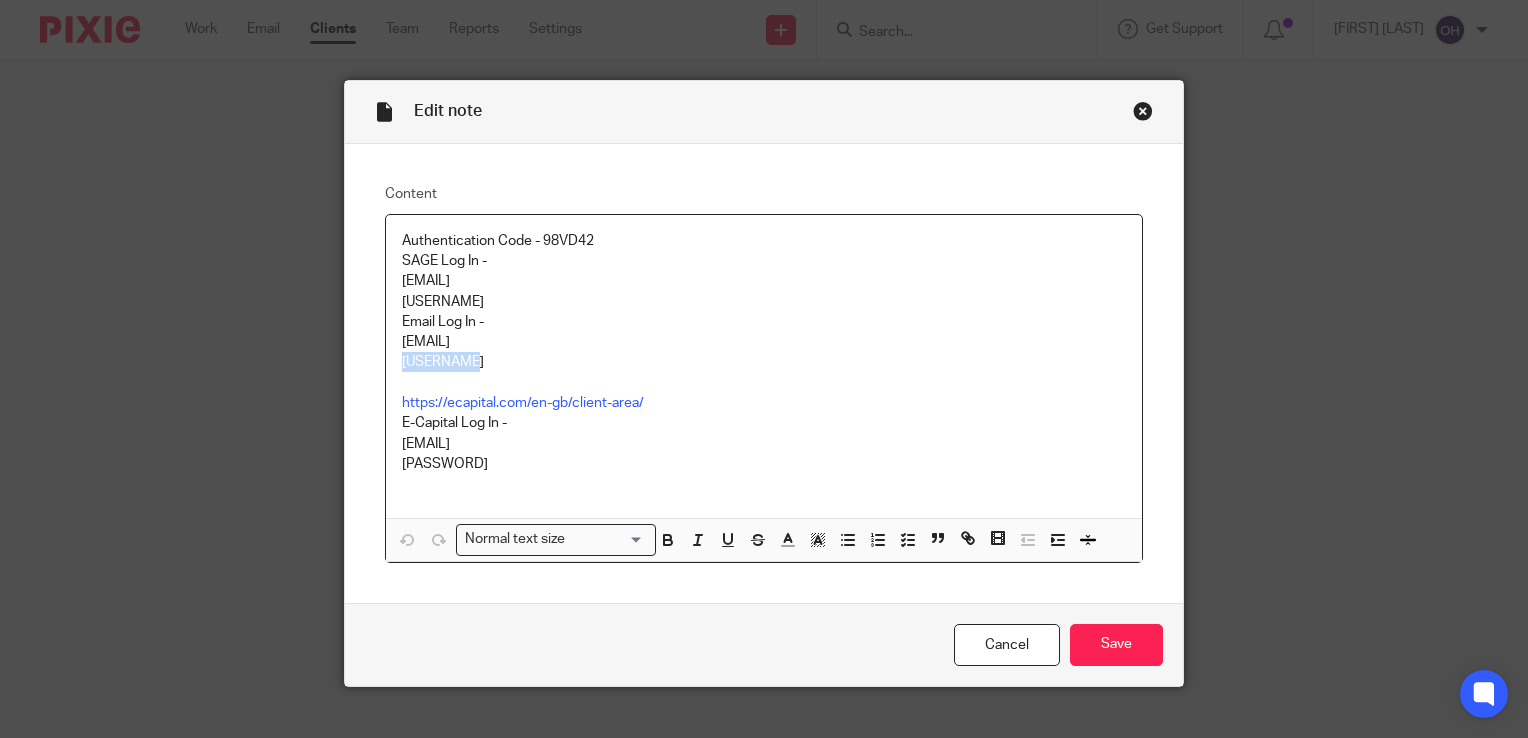 drag, startPoint x: 472, startPoint y: 365, endPoint x: 379, endPoint y: 366, distance: 93.00538 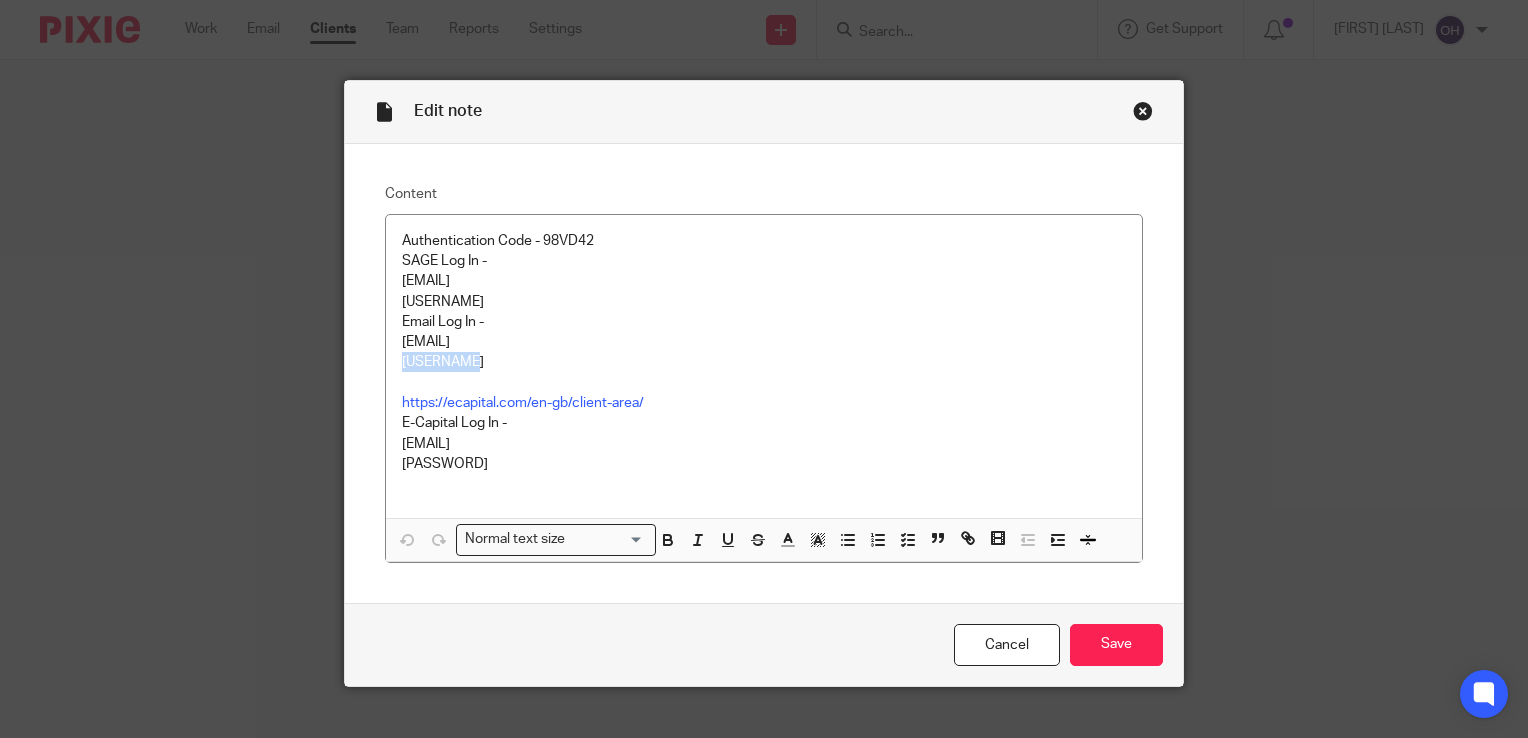 click at bounding box center (1143, 111) 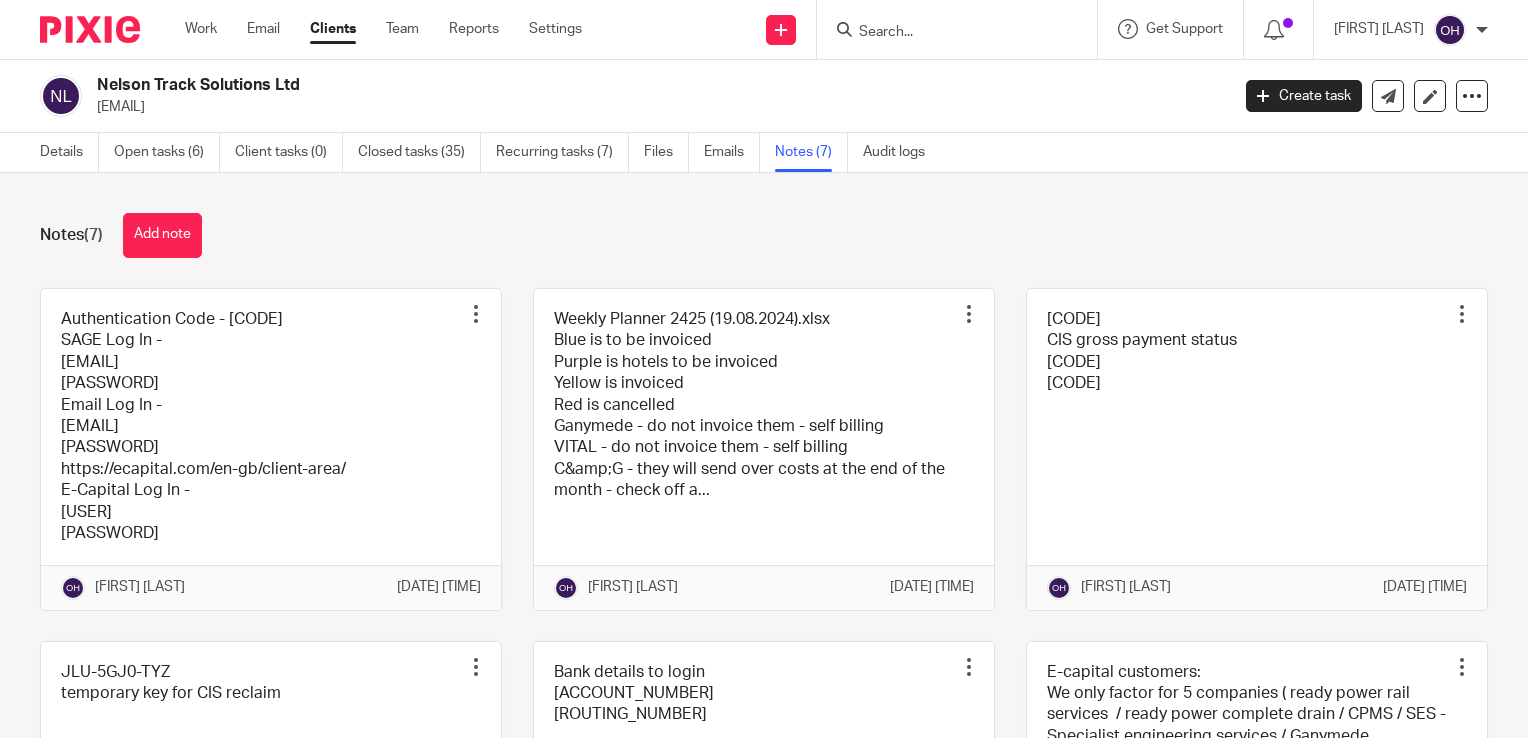 scroll, scrollTop: 0, scrollLeft: 0, axis: both 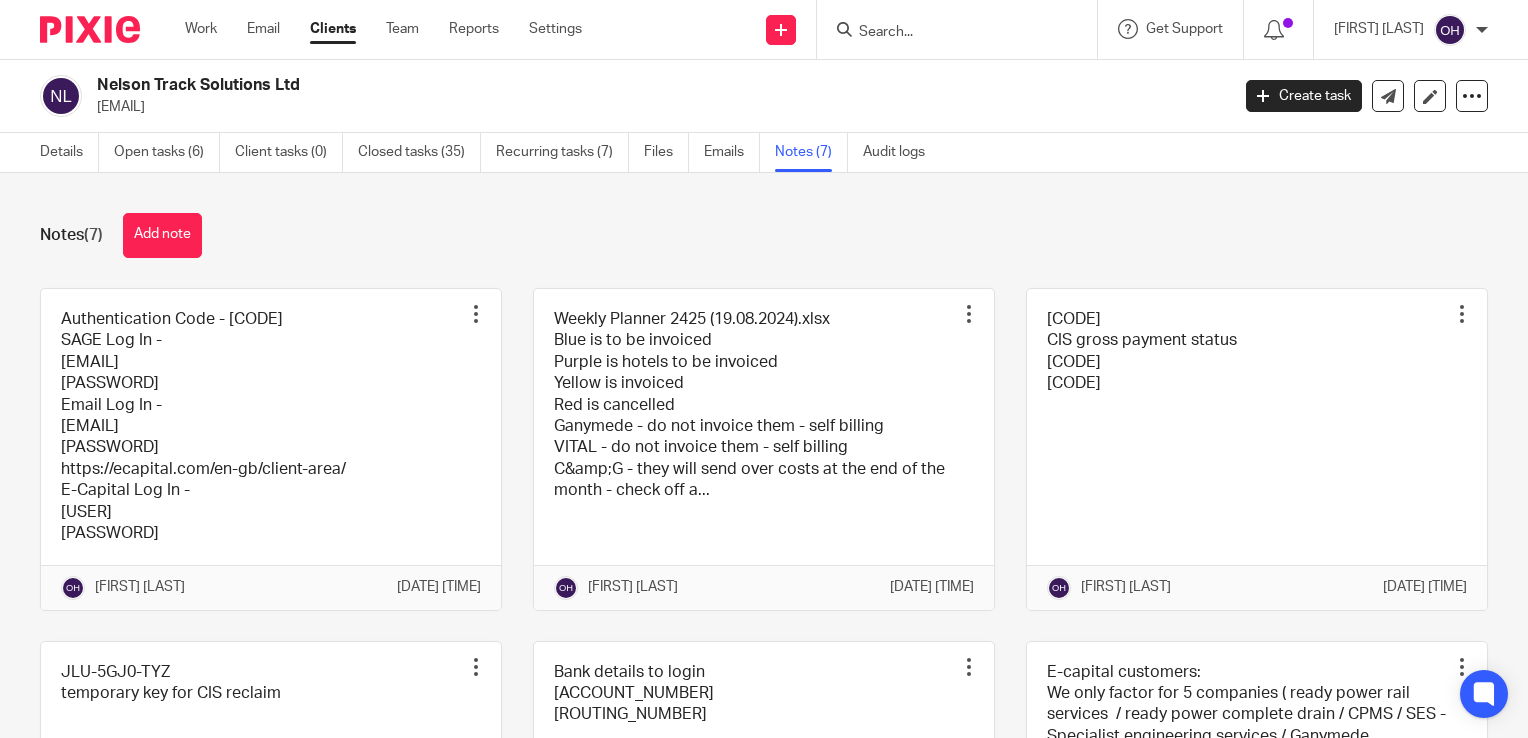 click at bounding box center (947, 33) 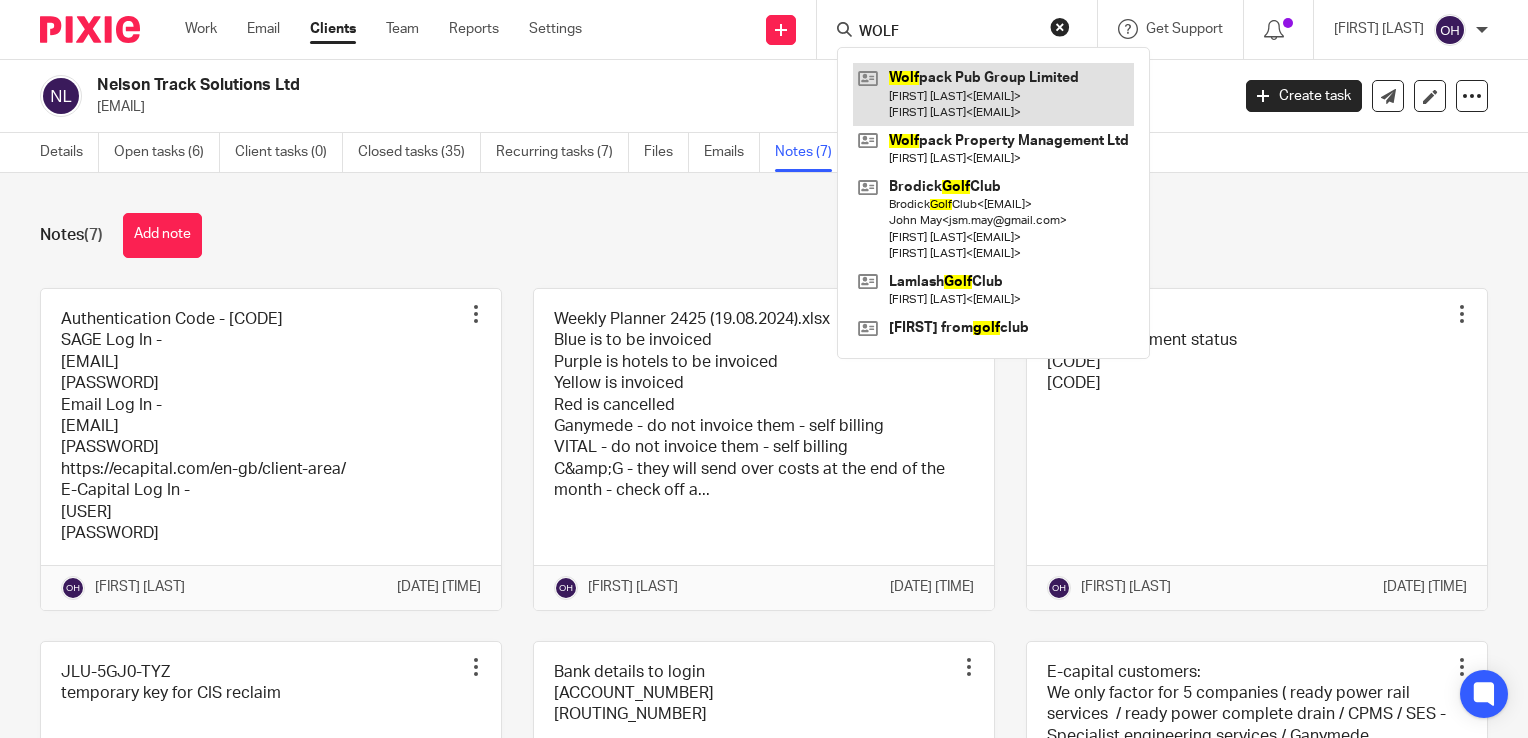 type on "WOLF" 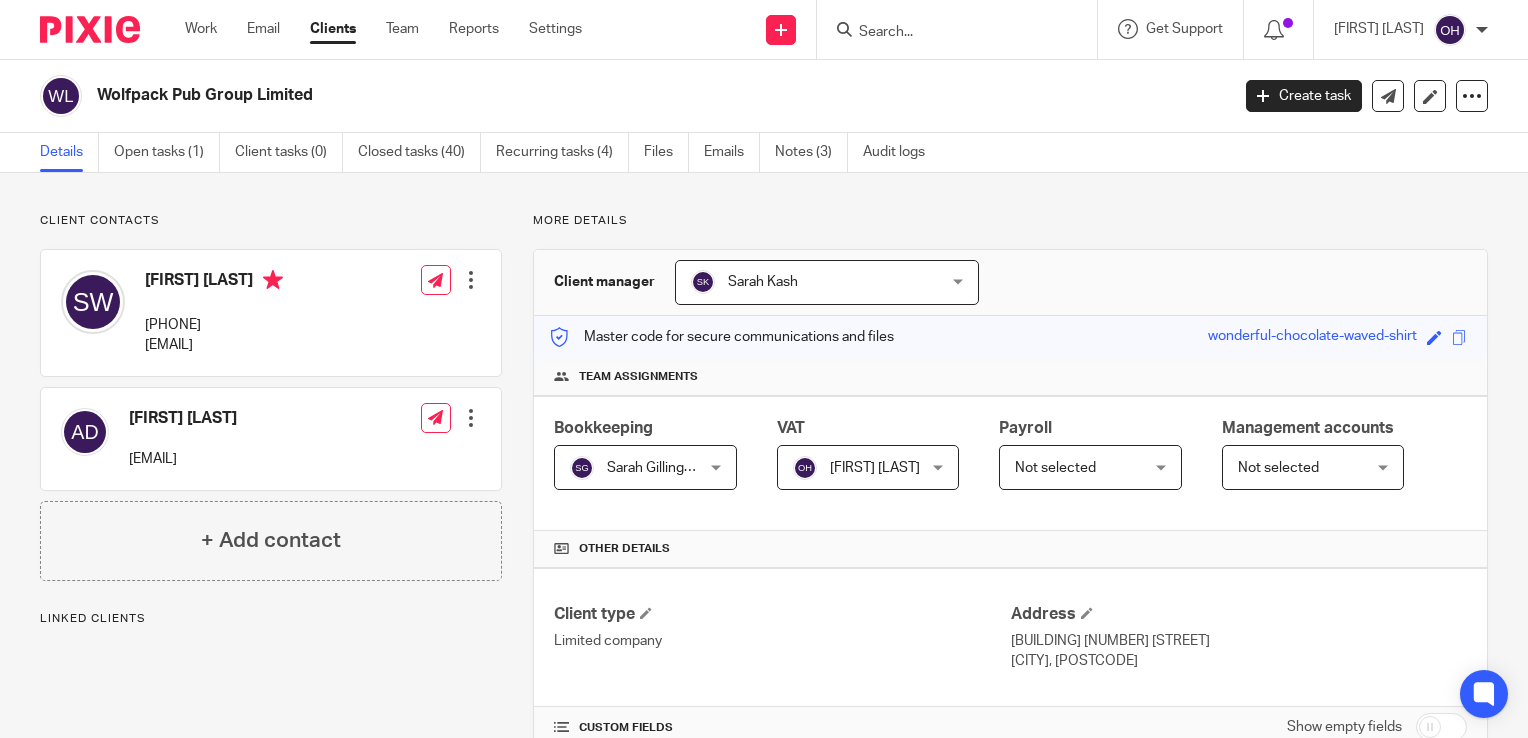 scroll, scrollTop: 0, scrollLeft: 0, axis: both 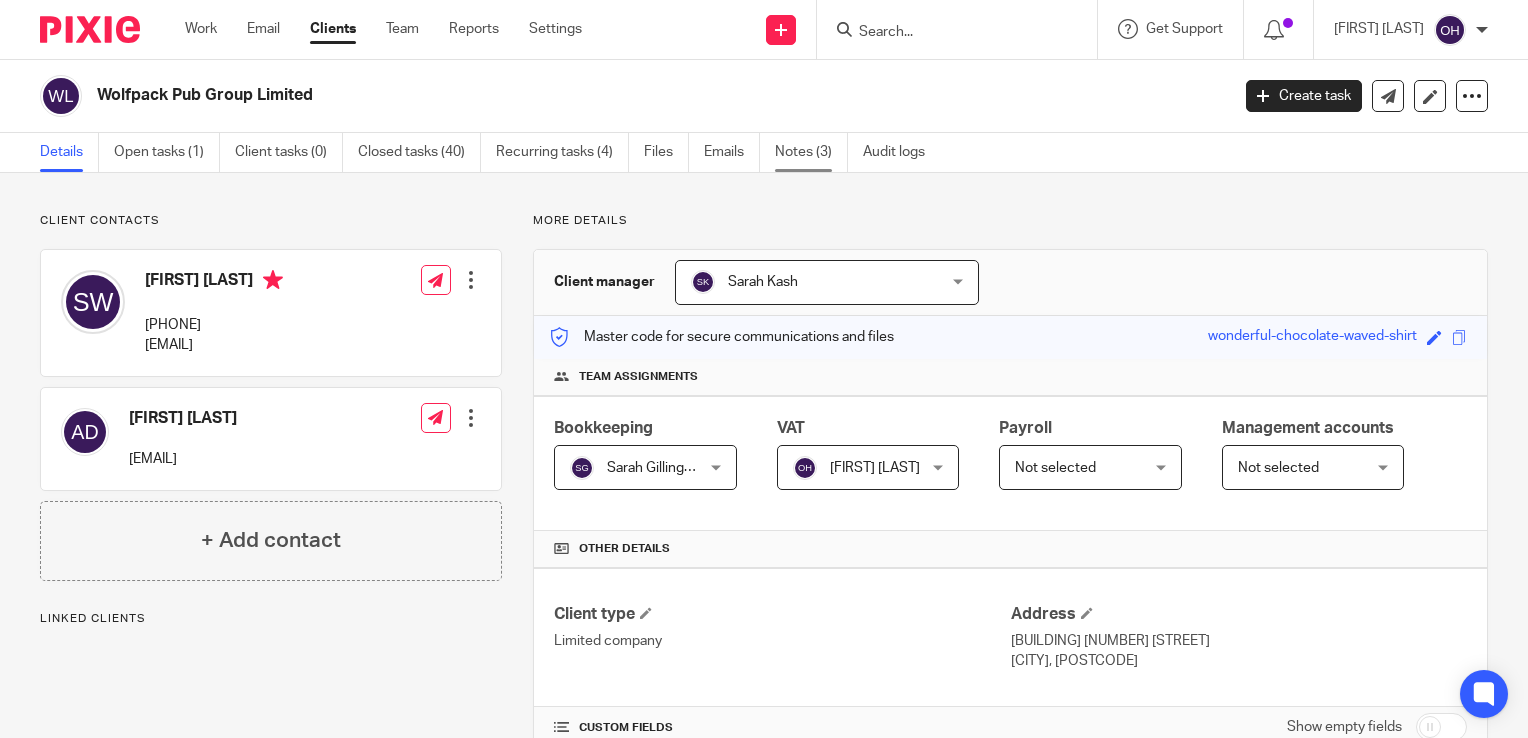 click on "Notes (3)" at bounding box center [811, 152] 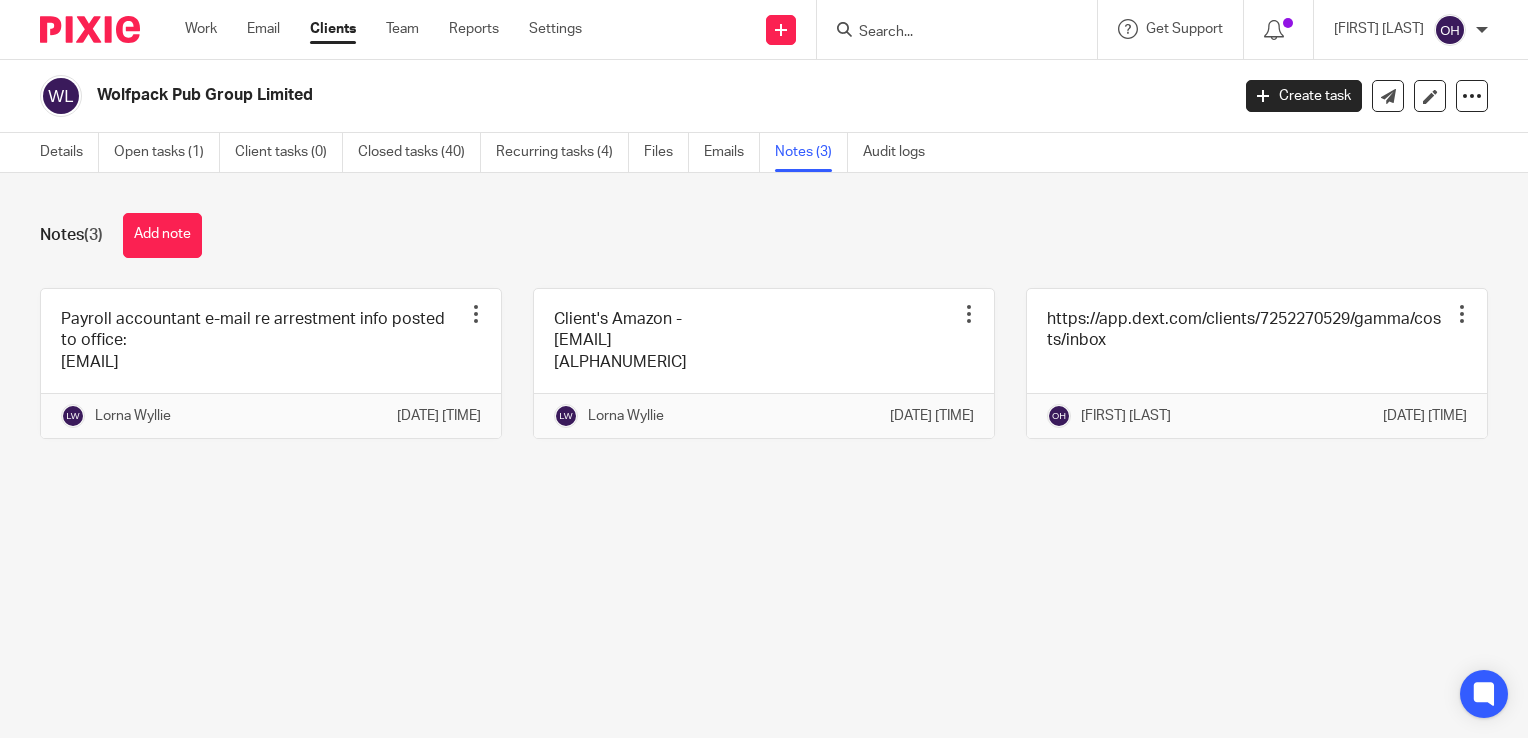 scroll, scrollTop: 0, scrollLeft: 0, axis: both 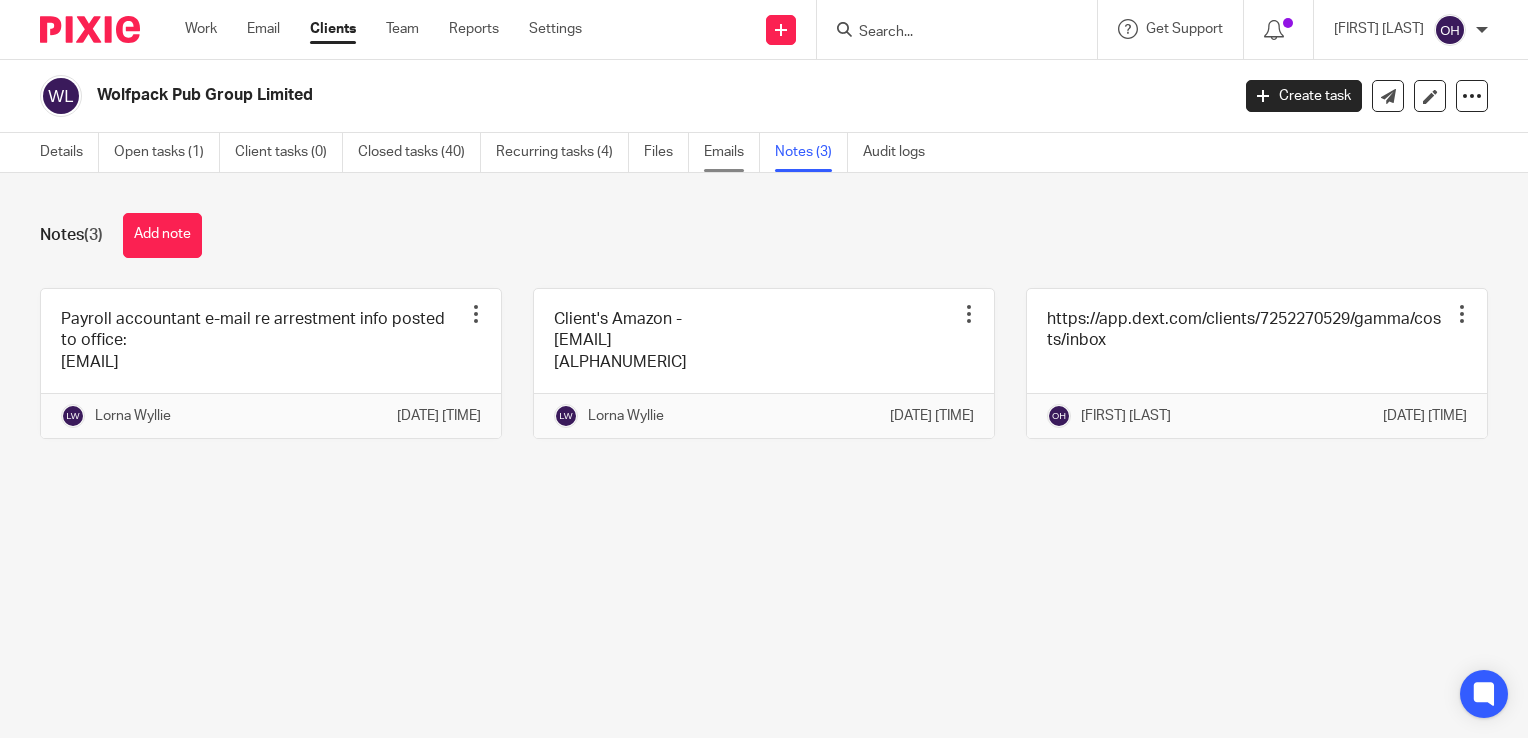 click on "Emails" at bounding box center [732, 152] 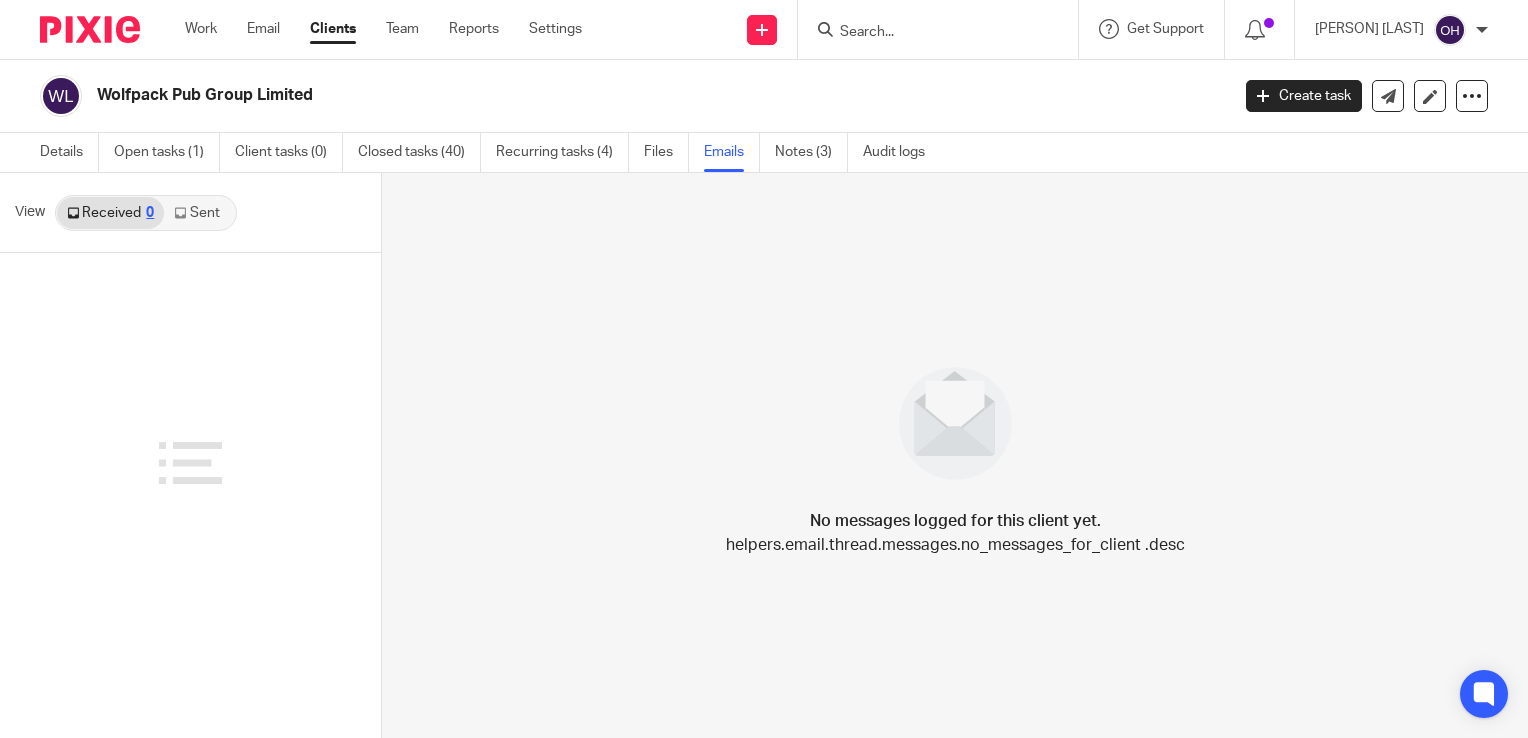 scroll, scrollTop: 0, scrollLeft: 0, axis: both 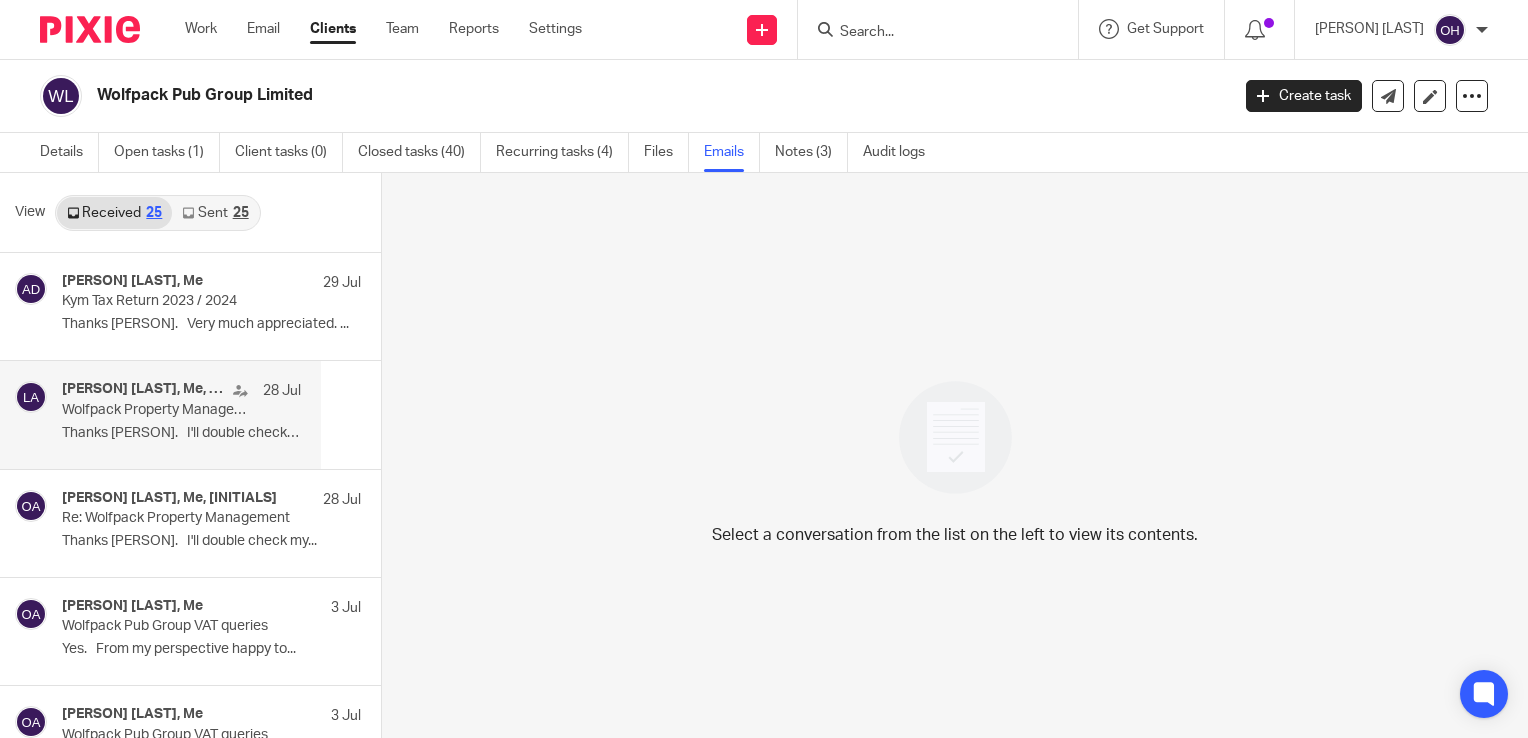 click on "Thanks [PERSON].     I'll double check my..." at bounding box center [181, 433] 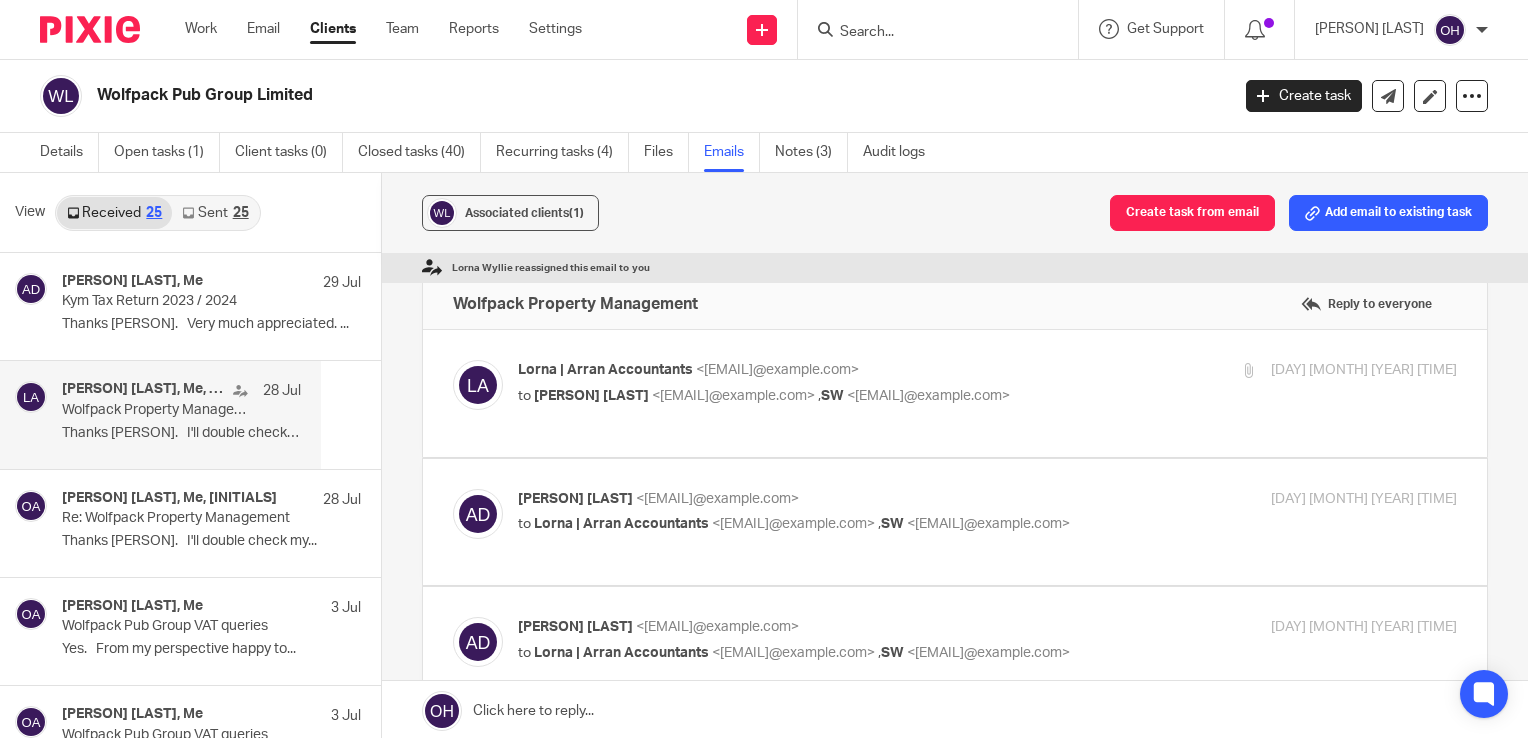 scroll, scrollTop: 0, scrollLeft: 0, axis: both 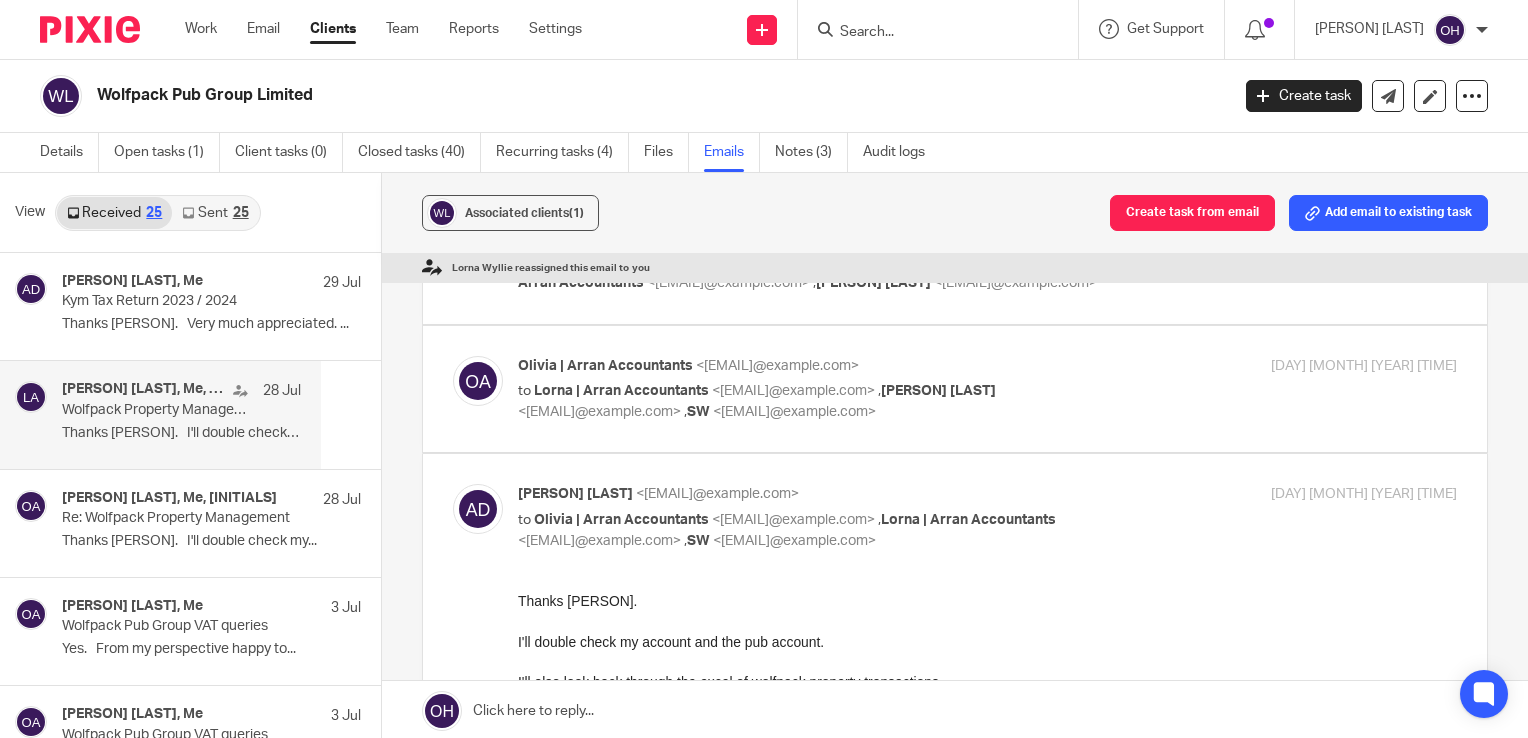 click on "to
[PERSON] | [COMPANY] [COMPANY]
<[EMAIL]@example.com>   ,
[PERSON] [LAST]
<[EMAIL]@example.com>   ,
[INITIALS]
<[EMAIL]@example.com>" at bounding box center (831, 401) 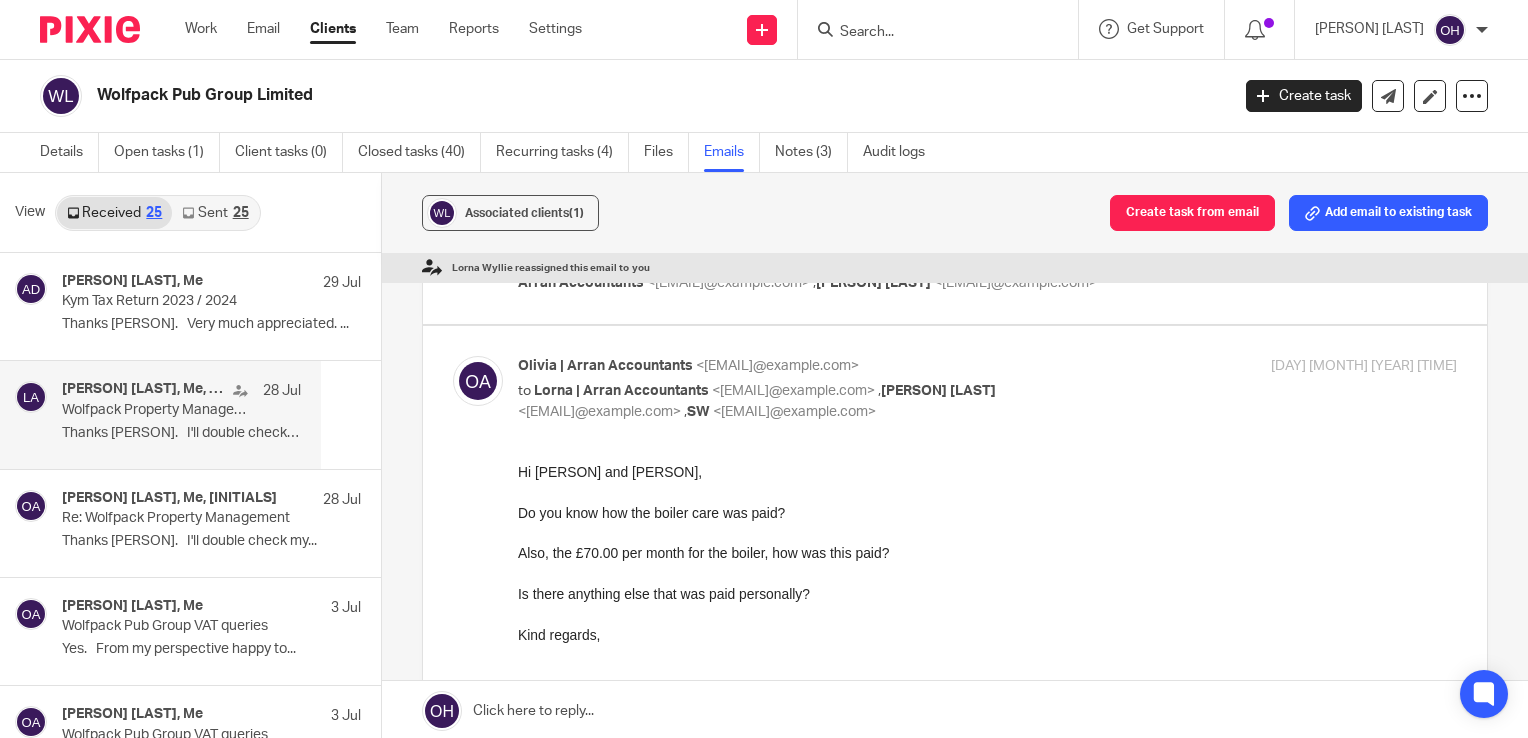 scroll, scrollTop: 0, scrollLeft: 0, axis: both 